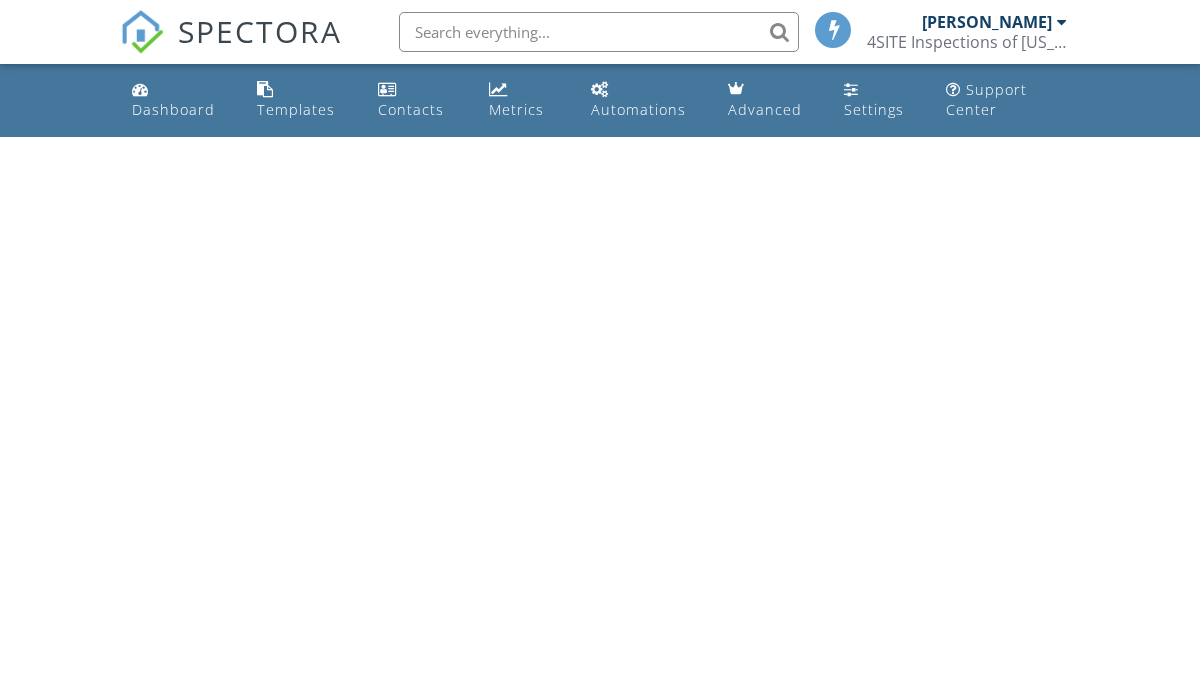 scroll, scrollTop: 0, scrollLeft: 0, axis: both 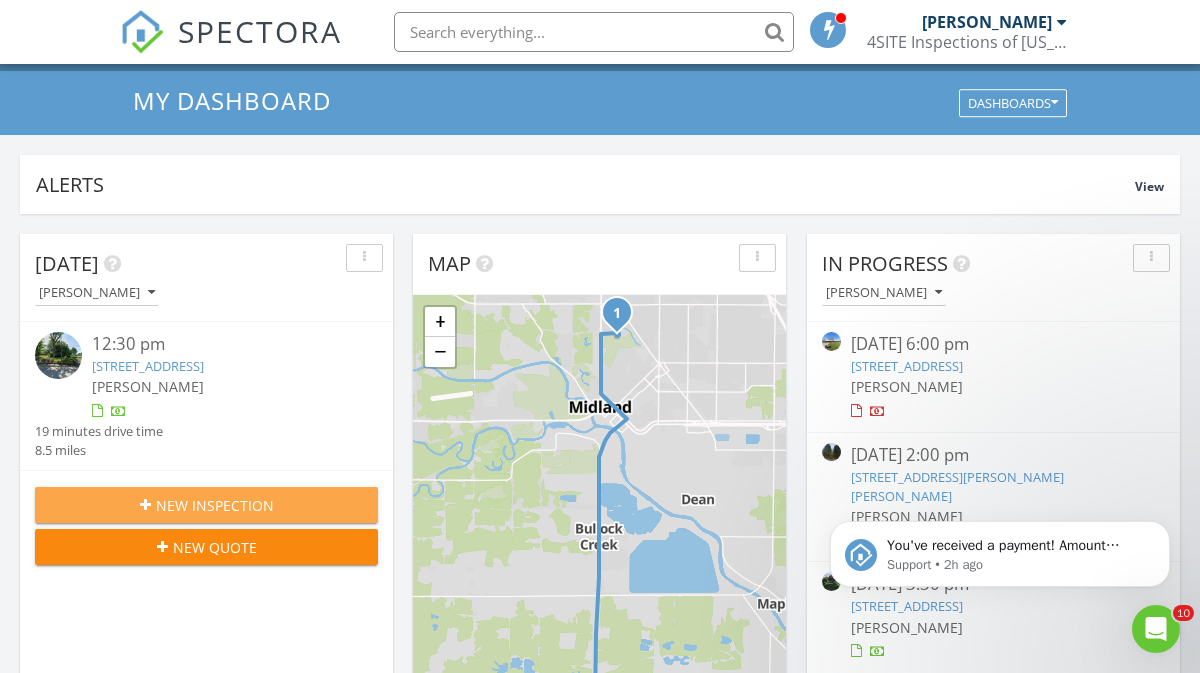 click on "New Inspection" at bounding box center [215, 505] 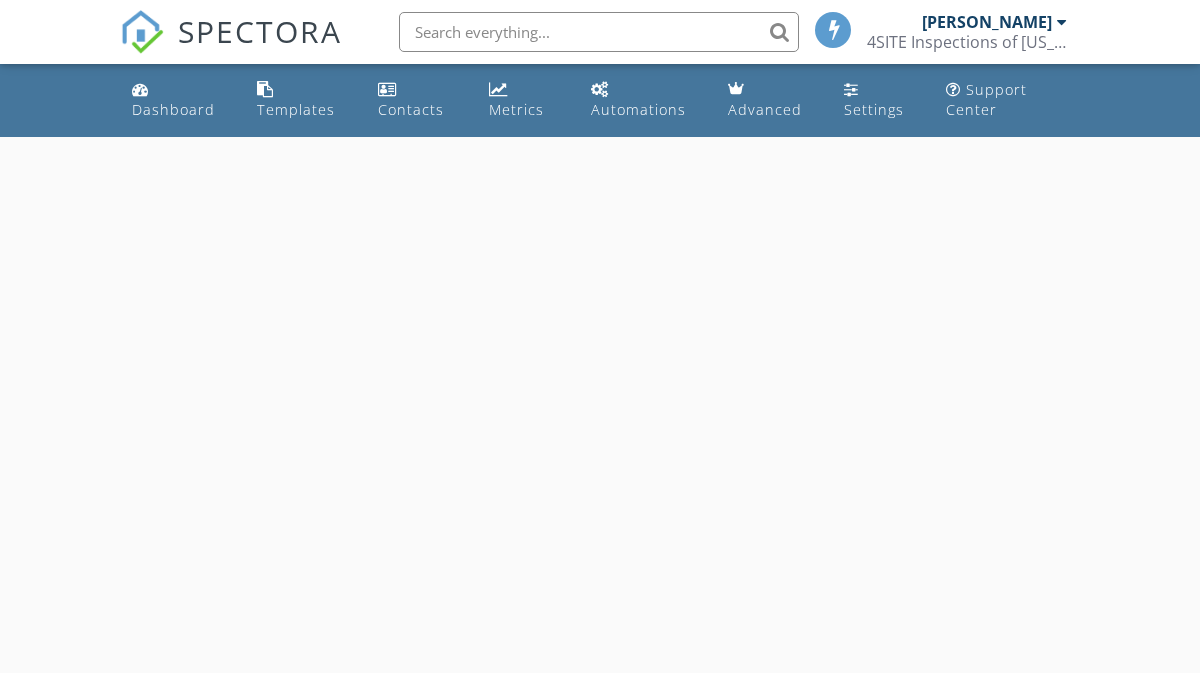 scroll, scrollTop: 0, scrollLeft: 0, axis: both 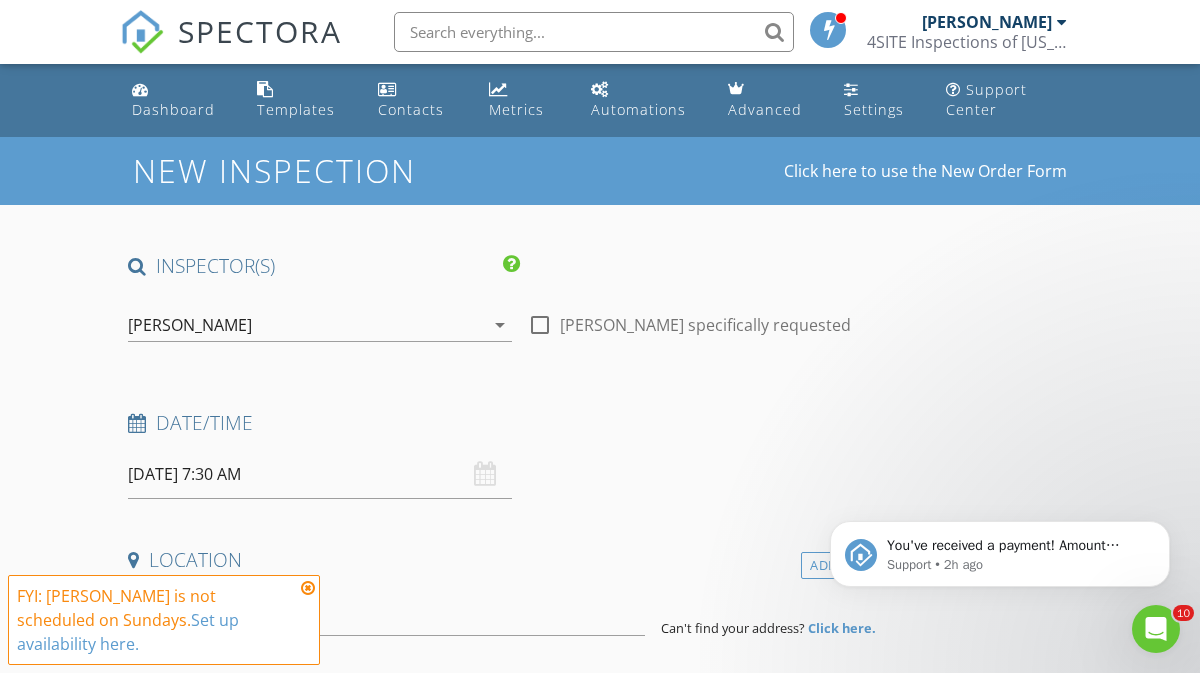 click at bounding box center (308, 588) 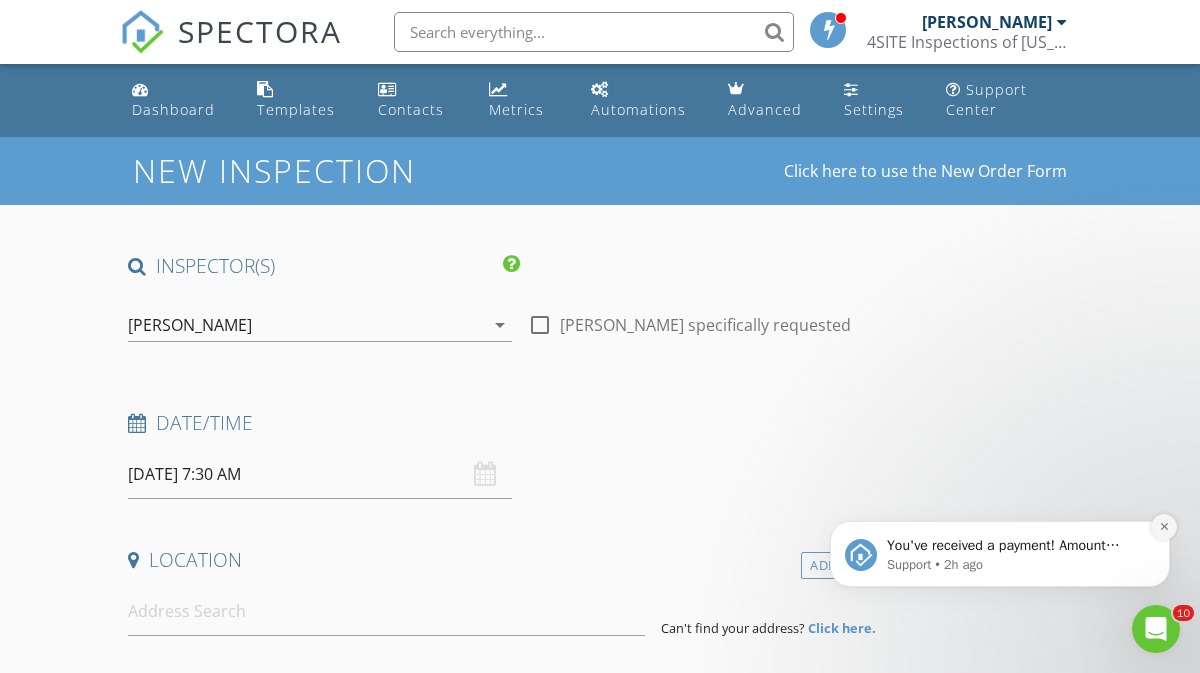 click 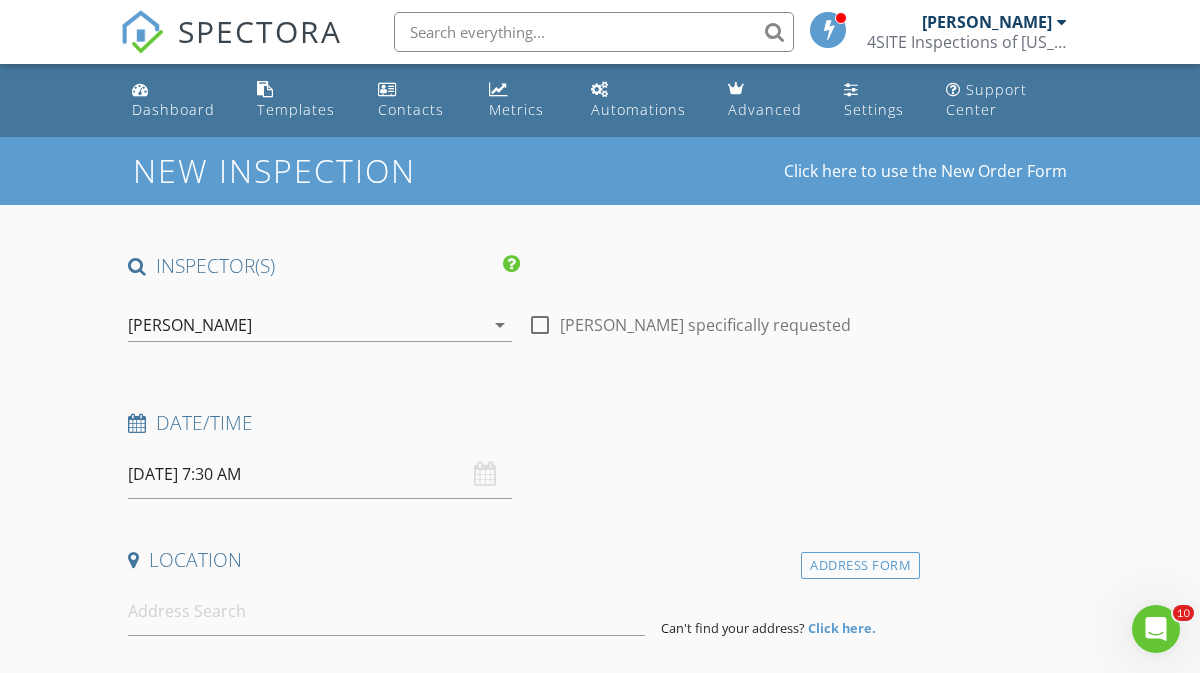 click on "07/13/2025 7:30 AM" at bounding box center [320, 474] 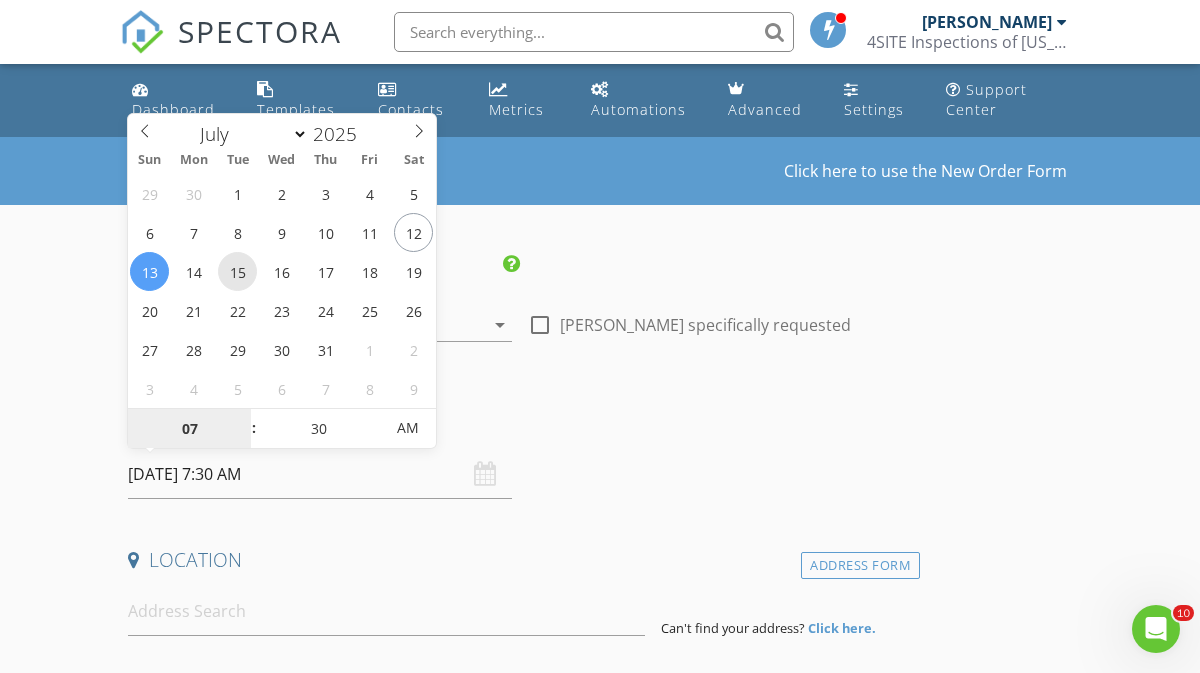 type on "07/15/2025 7:30 AM" 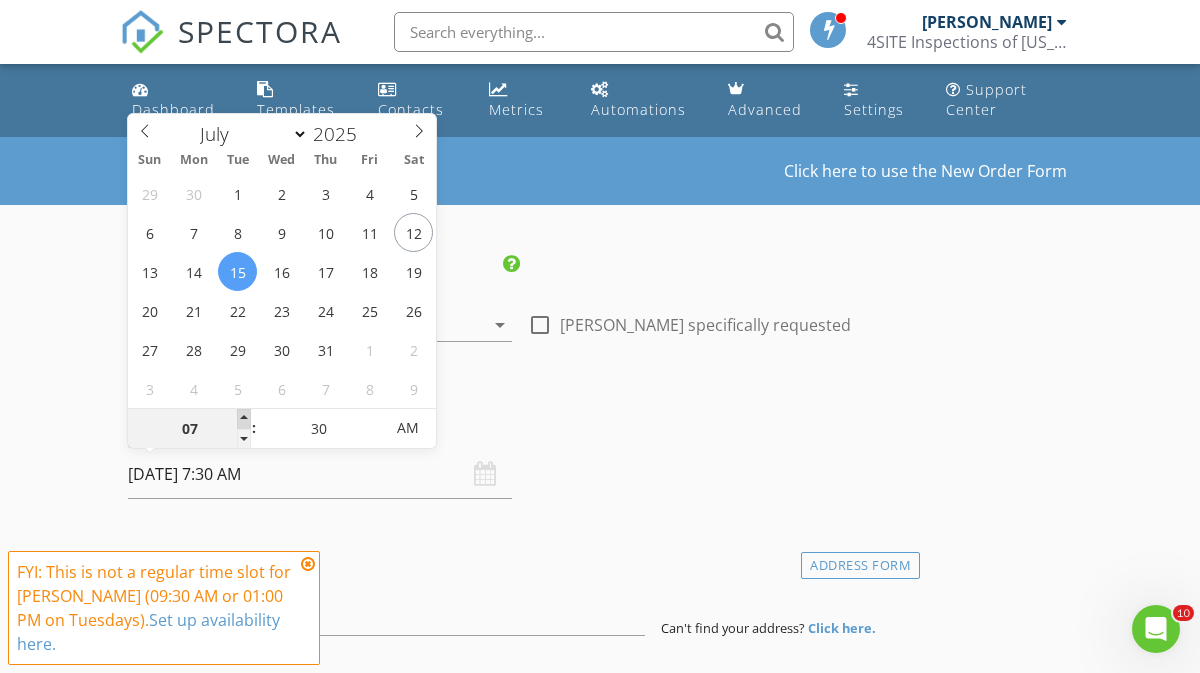 type on "08" 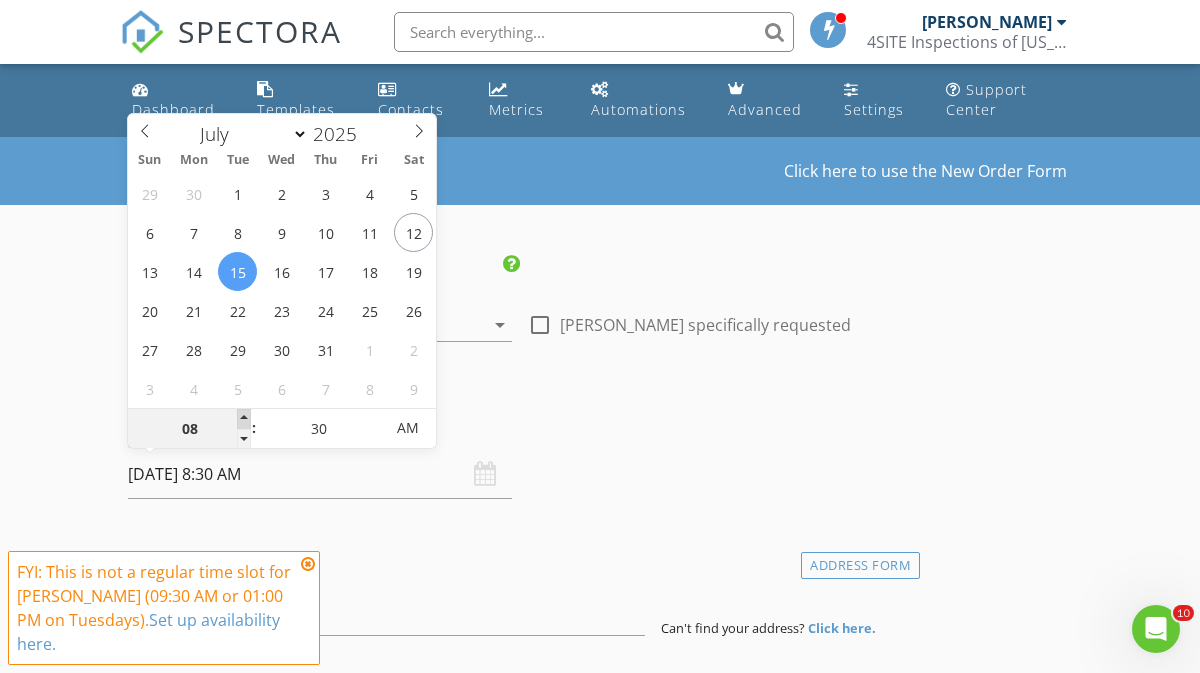 click at bounding box center [244, 419] 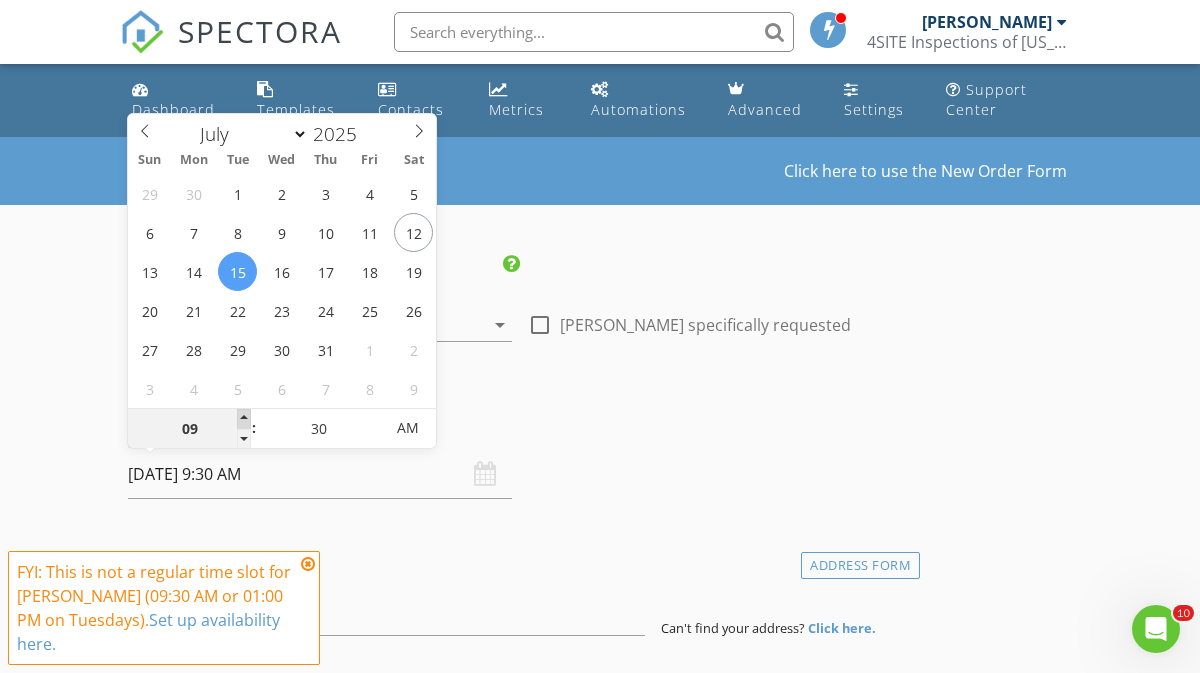 click at bounding box center [244, 419] 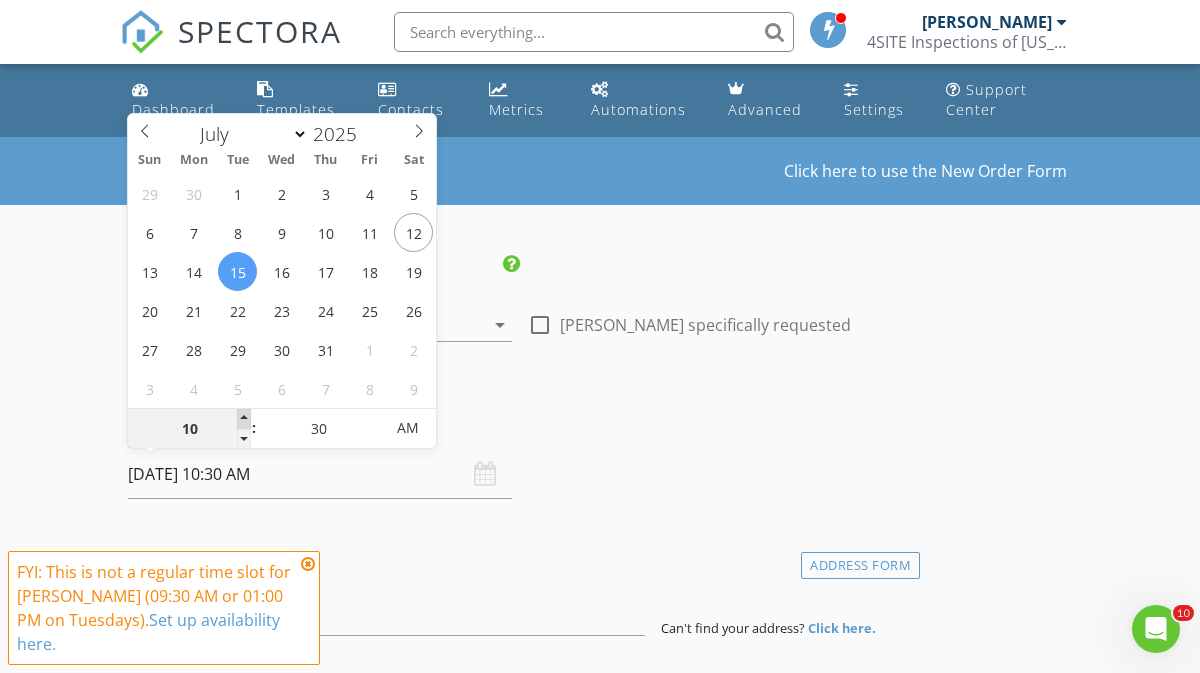 click at bounding box center [244, 419] 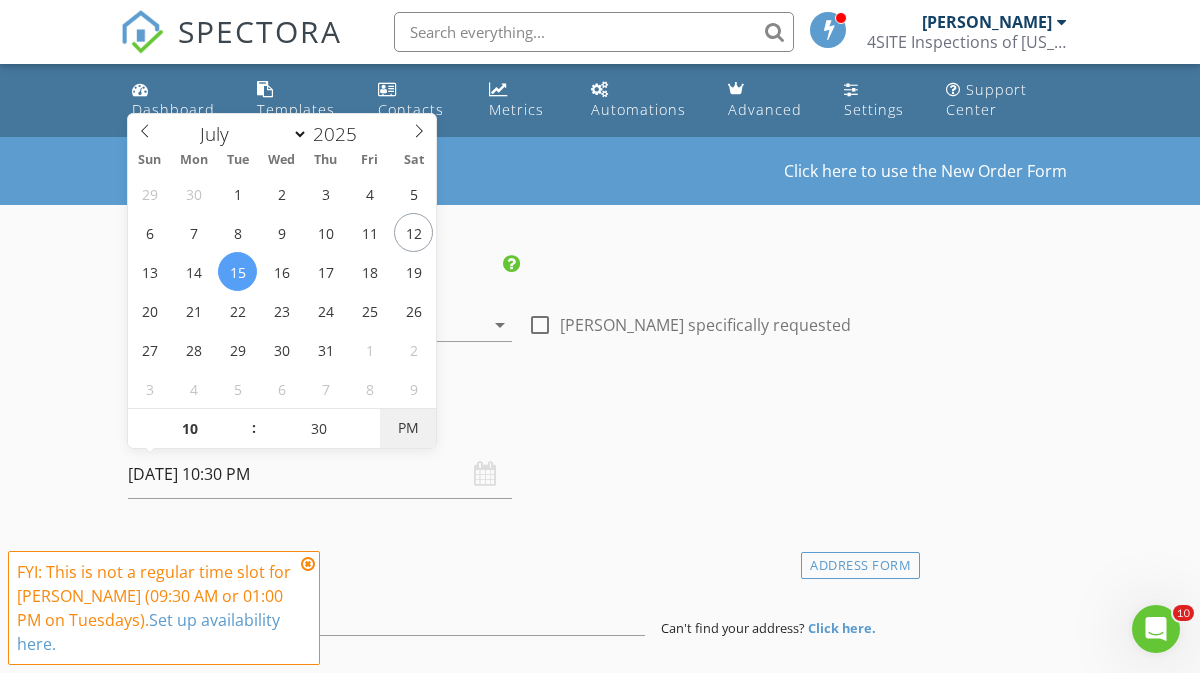 click on "PM" at bounding box center (407, 428) 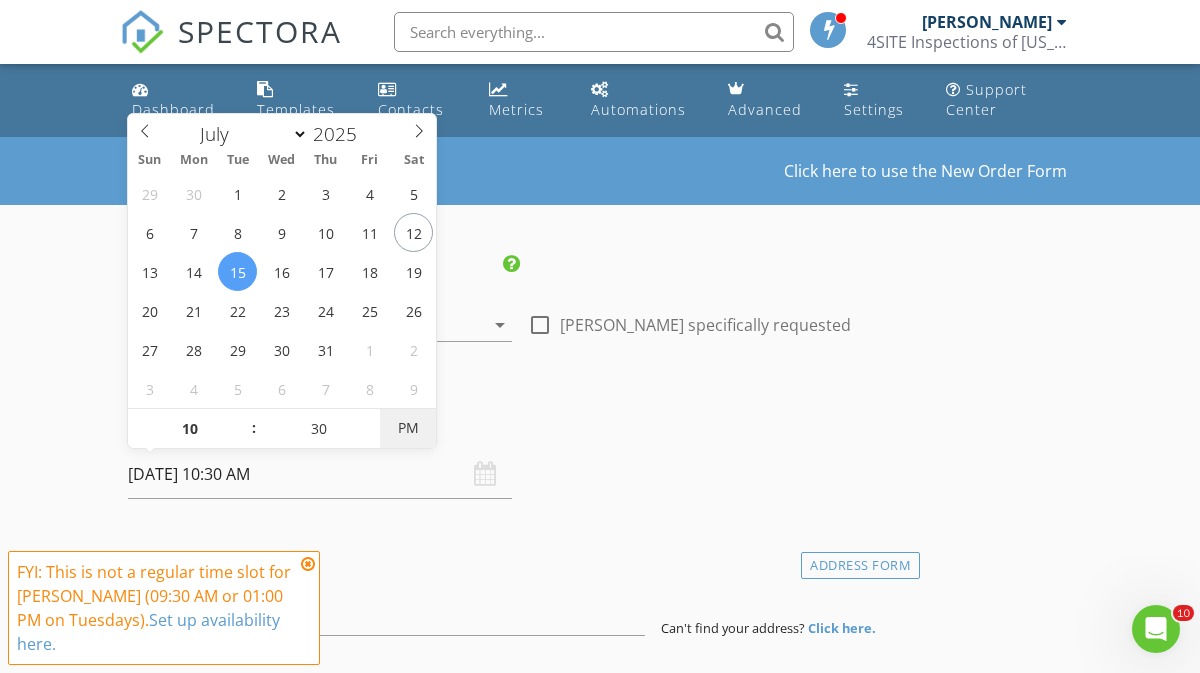 click on "PM" at bounding box center (407, 428) 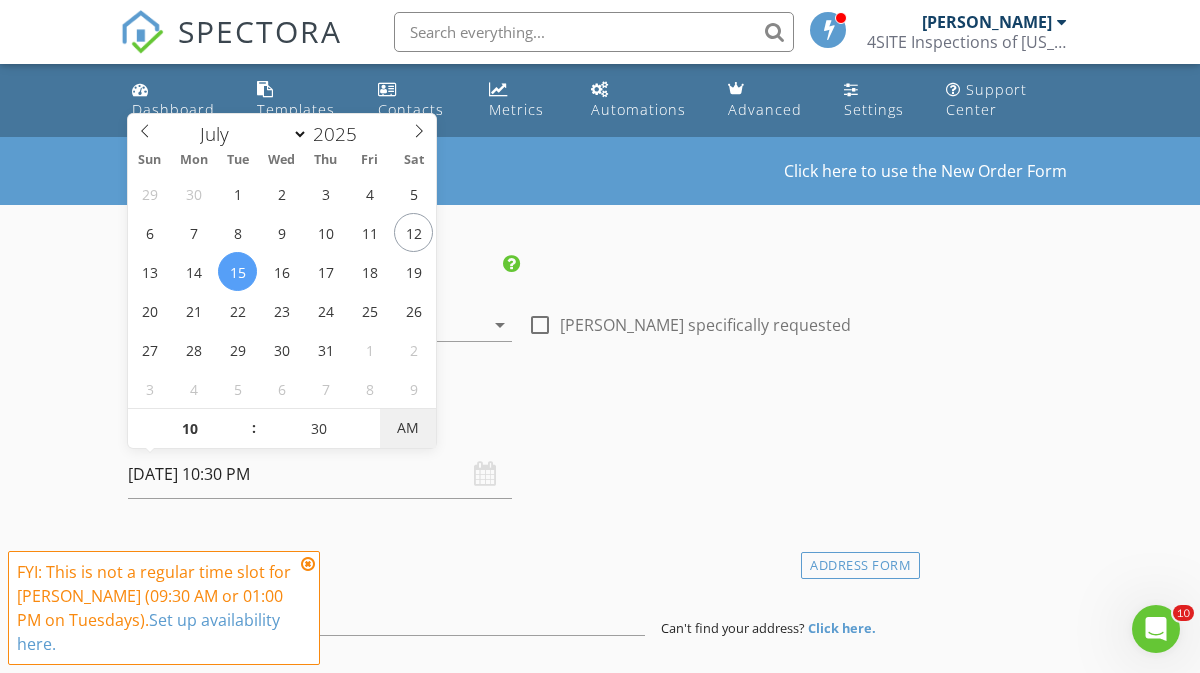 click on "AM" at bounding box center [407, 428] 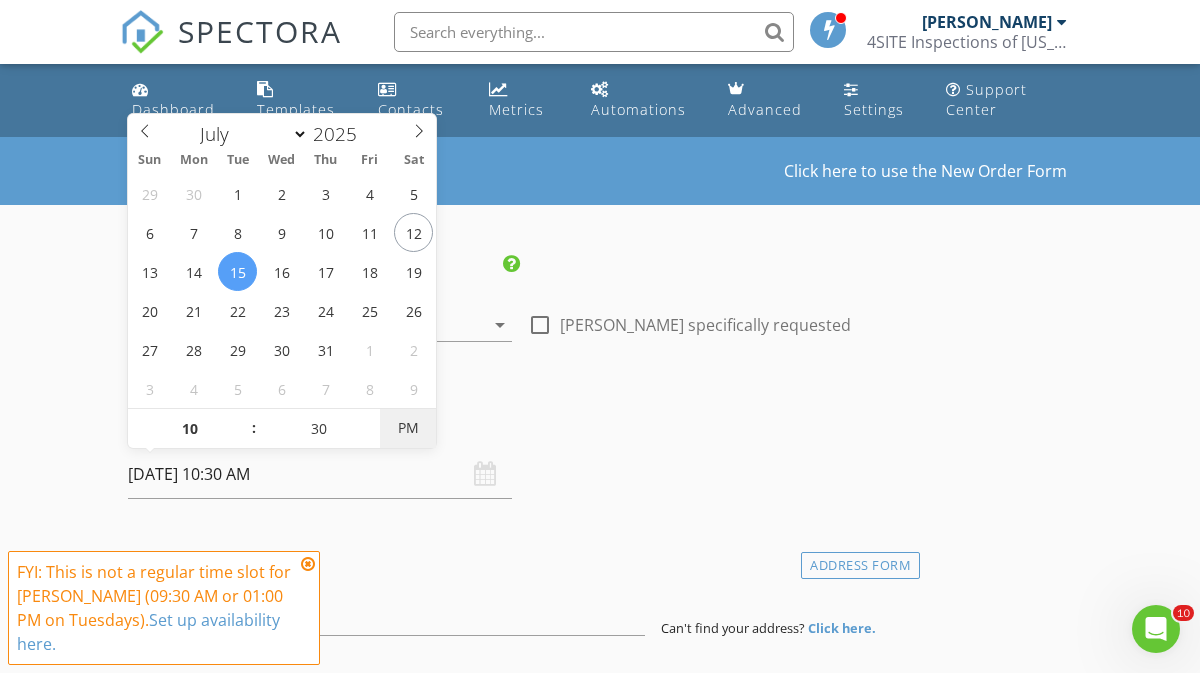 click on "PM" at bounding box center (407, 428) 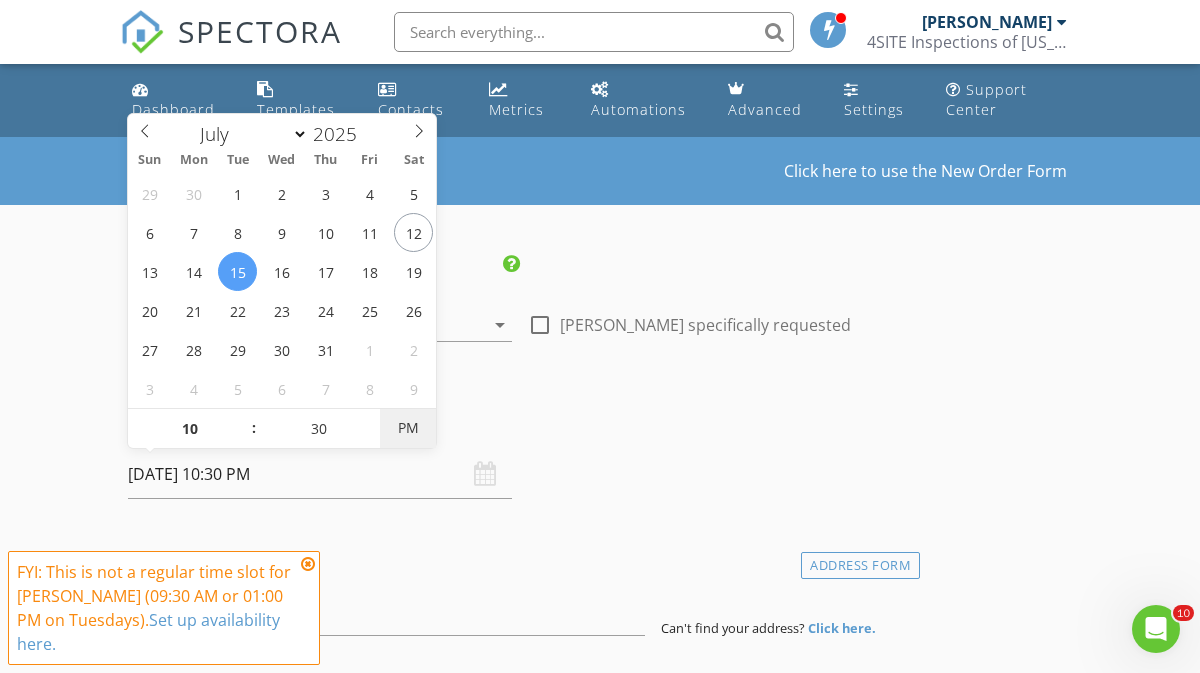 click on "PM" at bounding box center (407, 428) 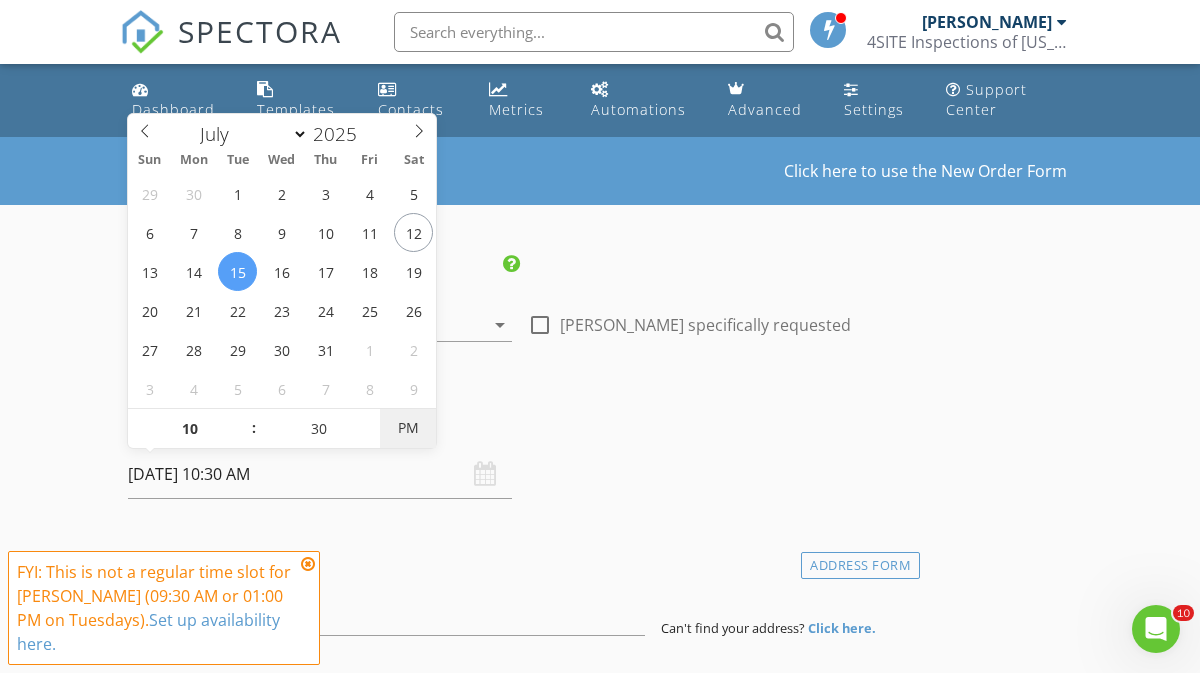 click on "PM" at bounding box center (407, 428) 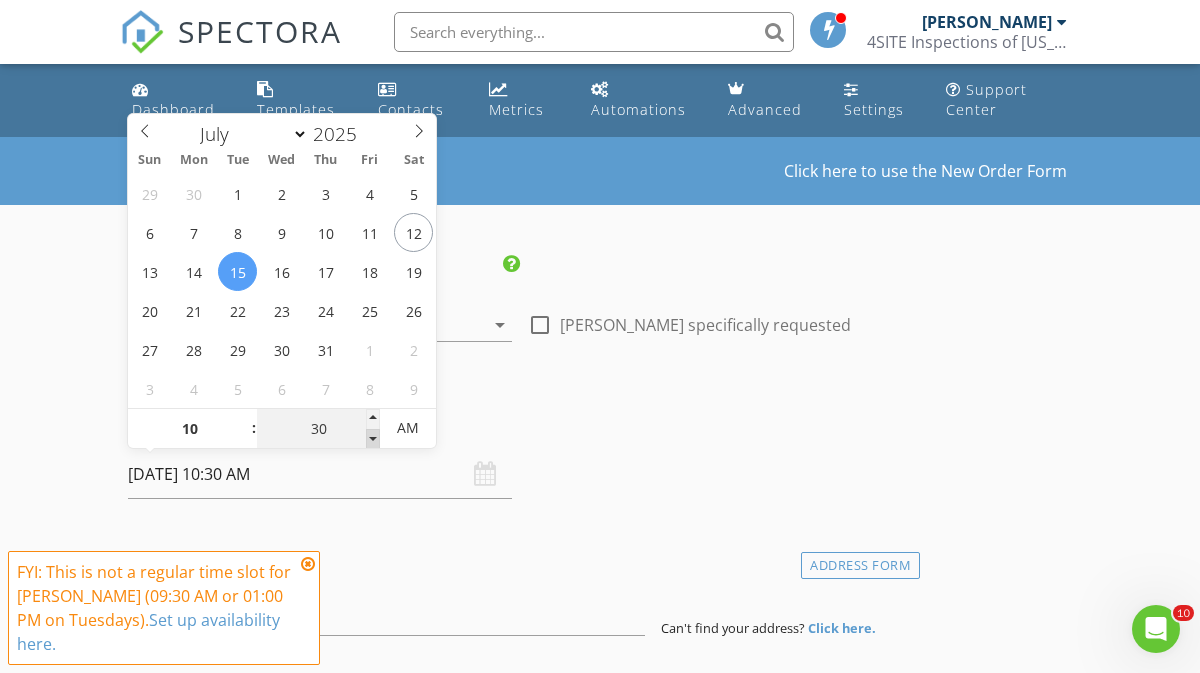 type on "25" 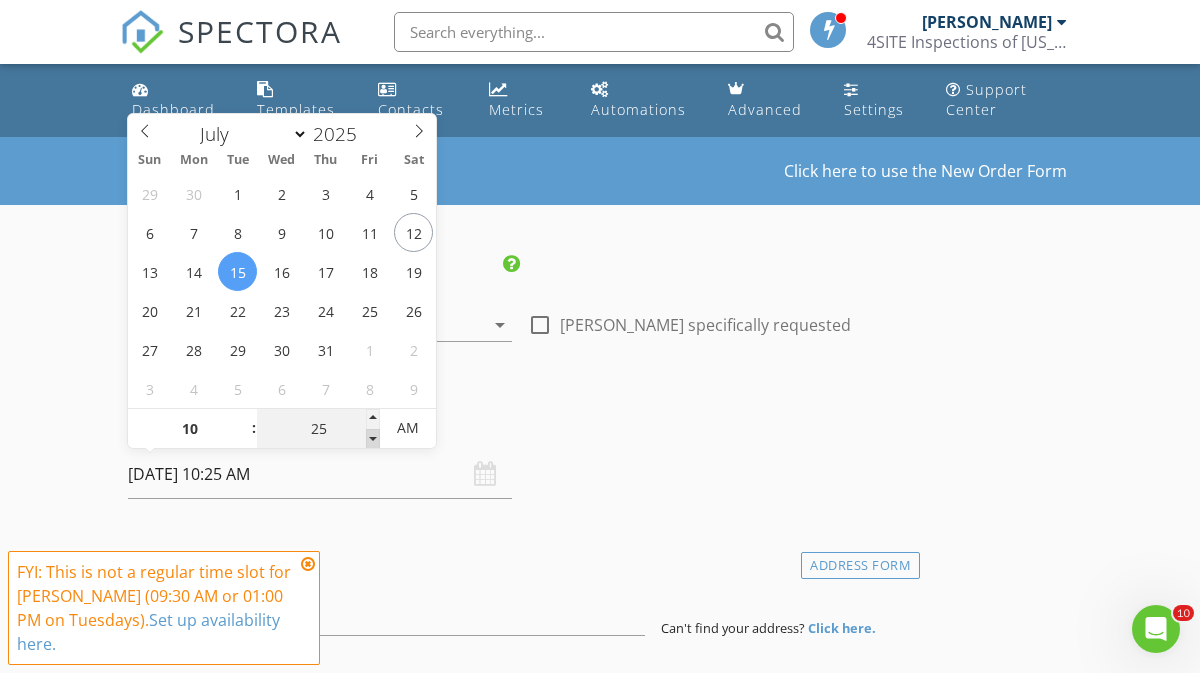 click at bounding box center (373, 439) 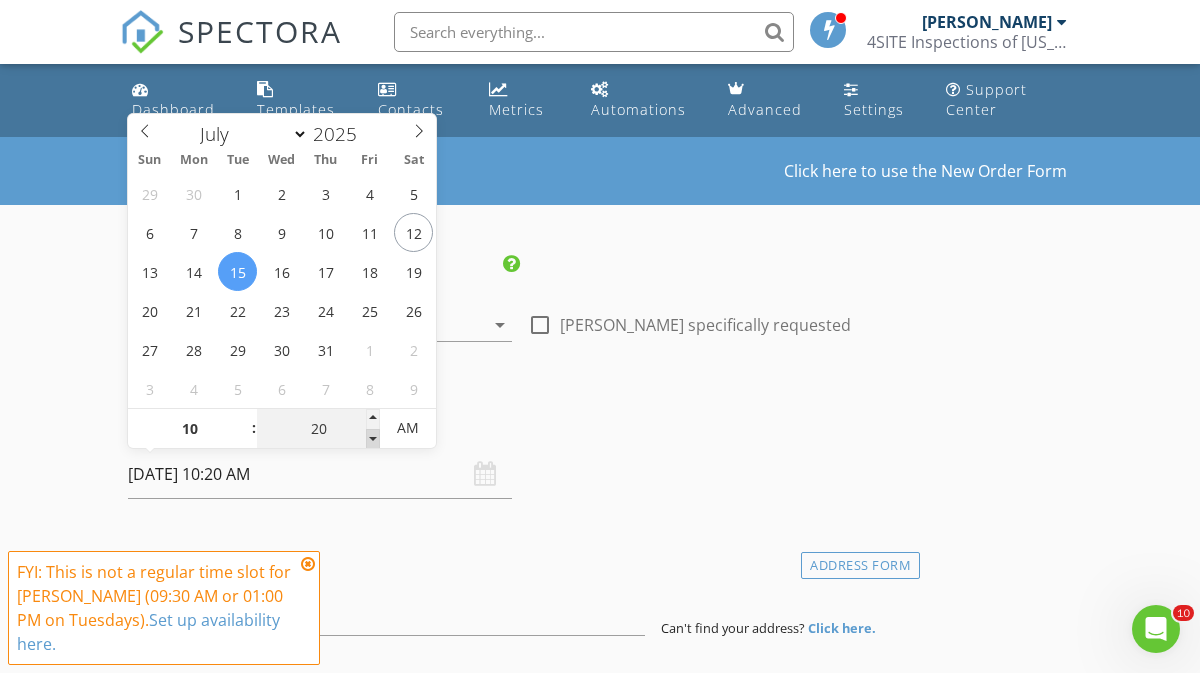 click at bounding box center (373, 439) 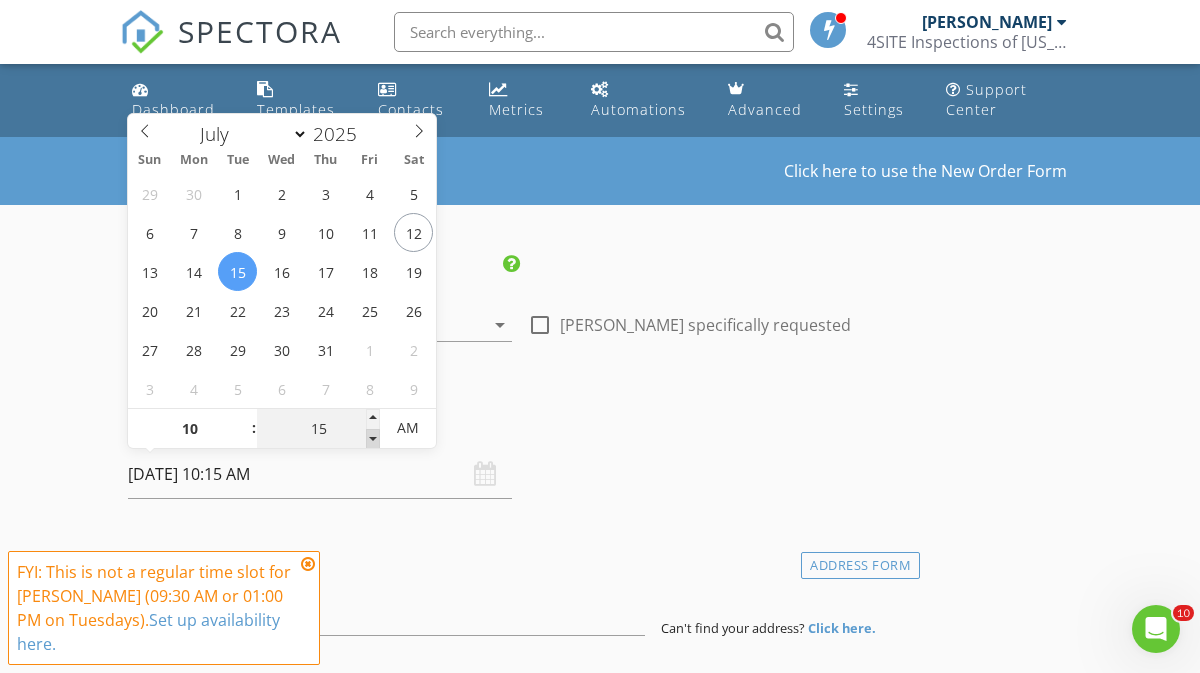 click at bounding box center (373, 439) 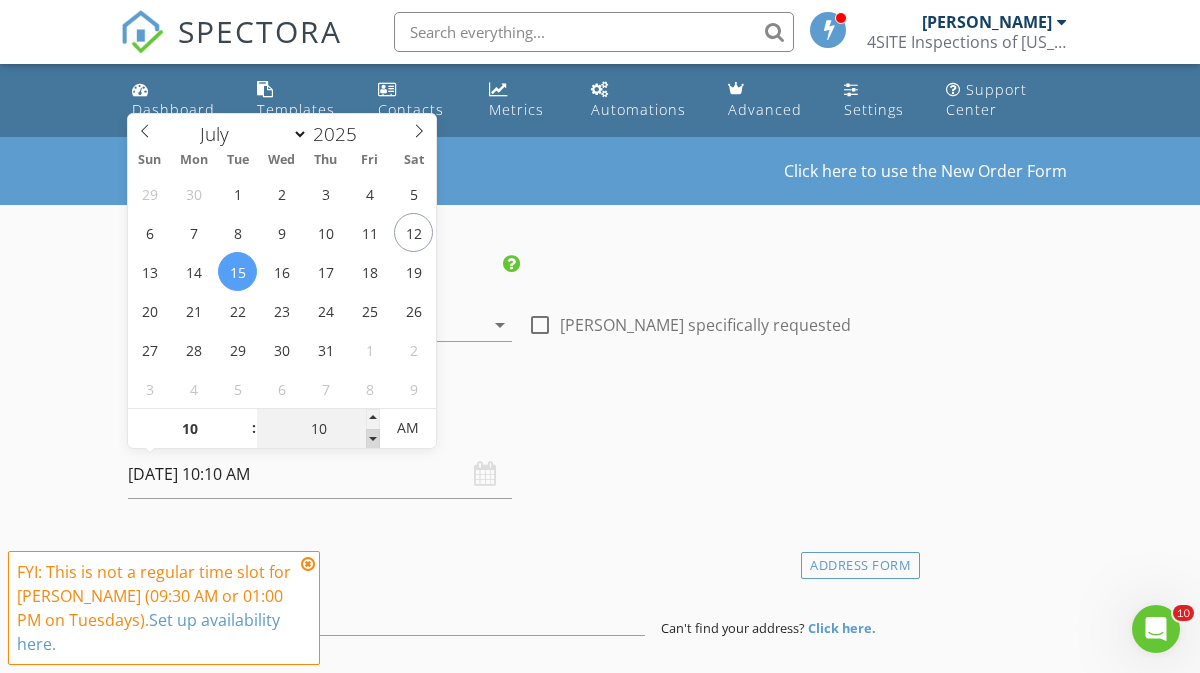click at bounding box center [373, 439] 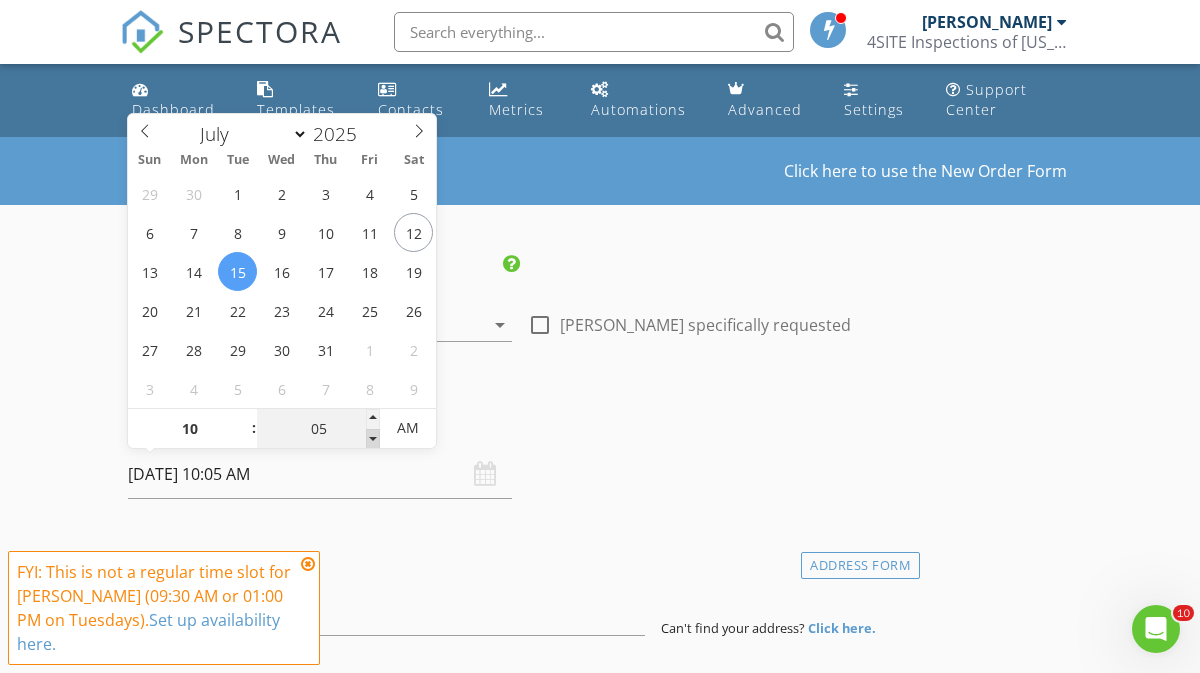 click at bounding box center [373, 439] 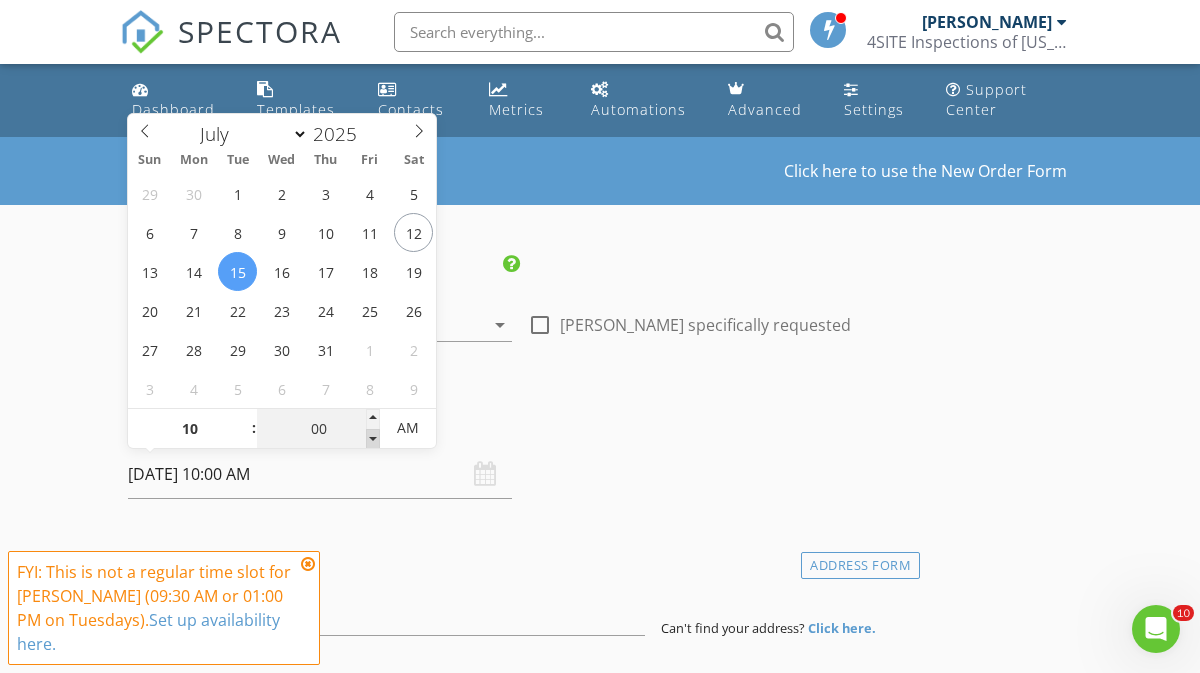 click at bounding box center [373, 439] 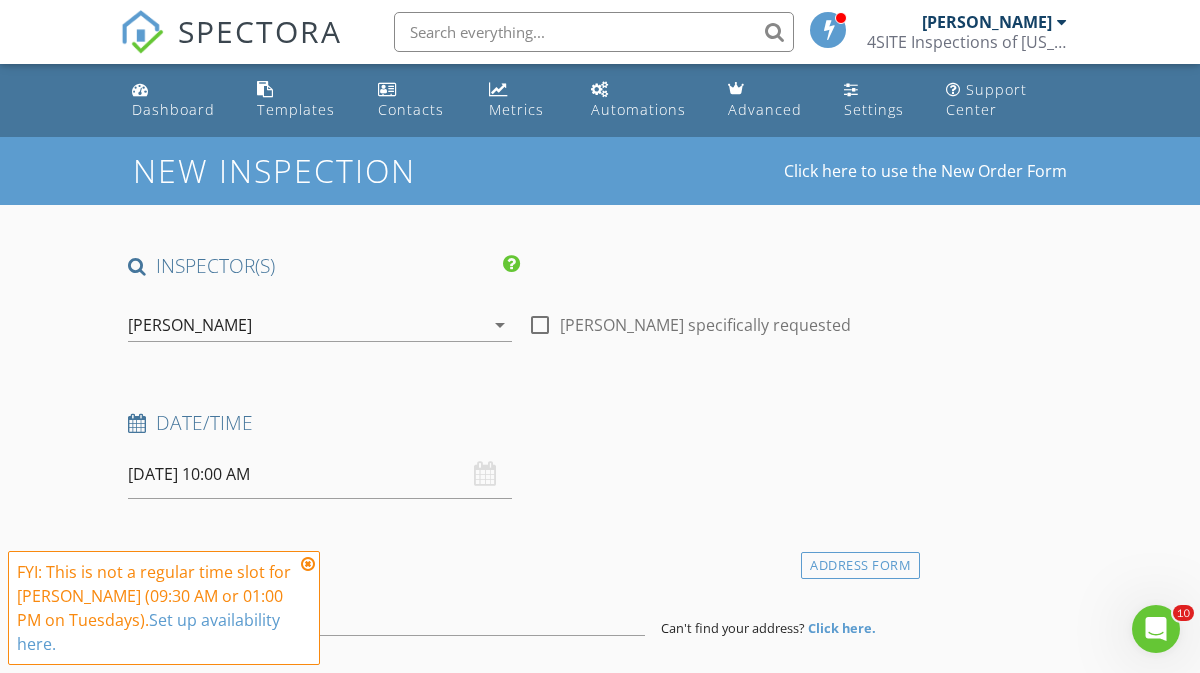 click on "INSPECTOR(S)
check_box   Steven Owens   PRIMARY   check_box_outline_blank   Matthew Chappel     Steven Owens arrow_drop_down   check_box_outline_blank Steven Owens specifically requested
Date/Time
07/15/2025 10:00 AM
Location
Address Form       Can't find your address?   Click here.
client
check_box Enable Client CC email for this inspection   Client Search     check_box_outline_blank Client is a Company/Organization     First Name   Last Name   Email   CC Email   Phone           Notes   Private Notes
ADD ADDITIONAL client
SERVICES
check_box_outline_blank   Residential Inspection   arrow_drop_down     Select Discount Code arrow_drop_down    Charges       TOTAL   $0.00    Duration    No services with durations selected      Templates    No templates selected    Agreements" at bounding box center [520, 1663] 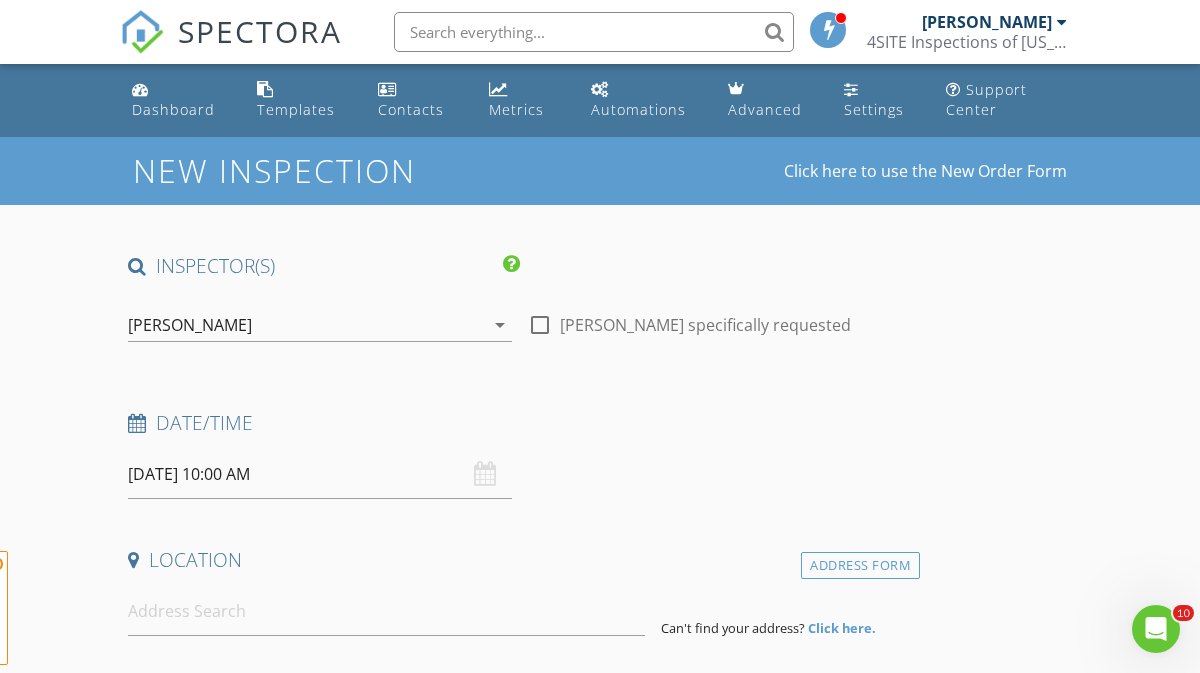 click on "New Inspection
Click here to use the New Order Form
INSPECTOR(S)
check_box   Steven Owens   PRIMARY   check_box_outline_blank   Matthew Chappel     Steven Owens arrow_drop_down   check_box_outline_blank Steven Owens specifically requested
Date/Time
07/15/2025 10:00 AM
Location
Address Form       Can't find your address?   Click here.
client
check_box Enable Client CC email for this inspection   Client Search     check_box_outline_blank Client is a Company/Organization     First Name   Last Name   Email   CC Email   Phone           Notes   Private Notes
ADD ADDITIONAL client
SERVICES
check_box_outline_blank   Residential Inspection   arrow_drop_down     Select Discount Code arrow_drop_down    Charges       TOTAL   $0.00    Duration         Templates" at bounding box center [600, 1687] 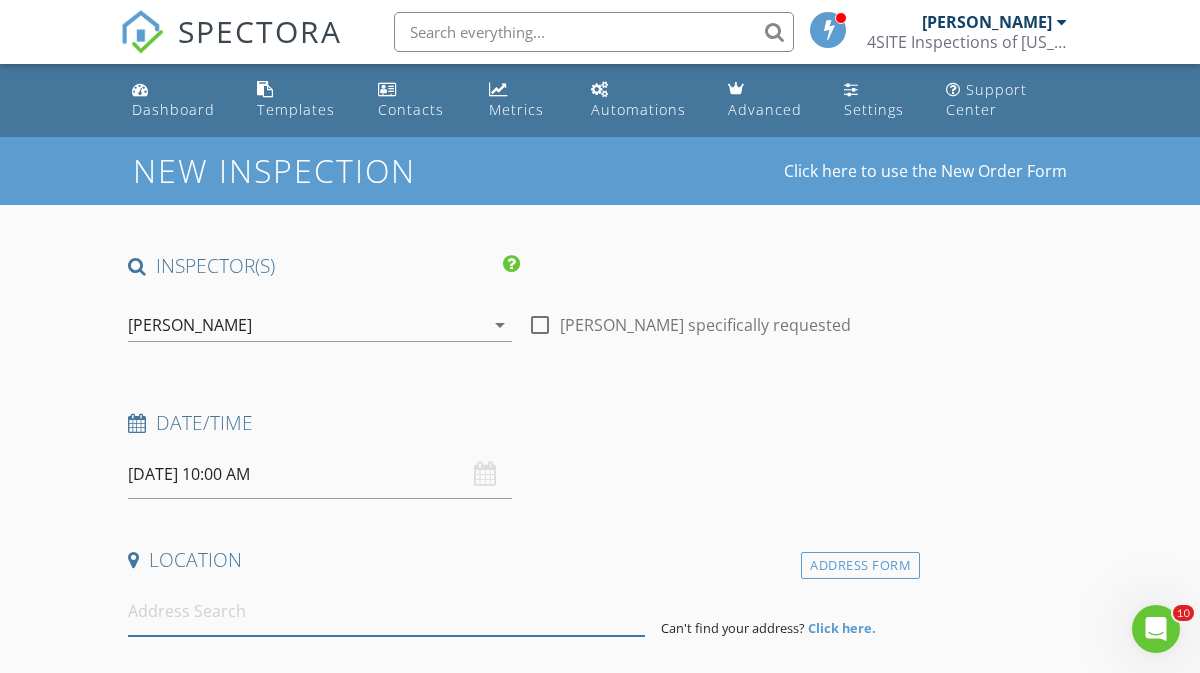 click at bounding box center (386, 611) 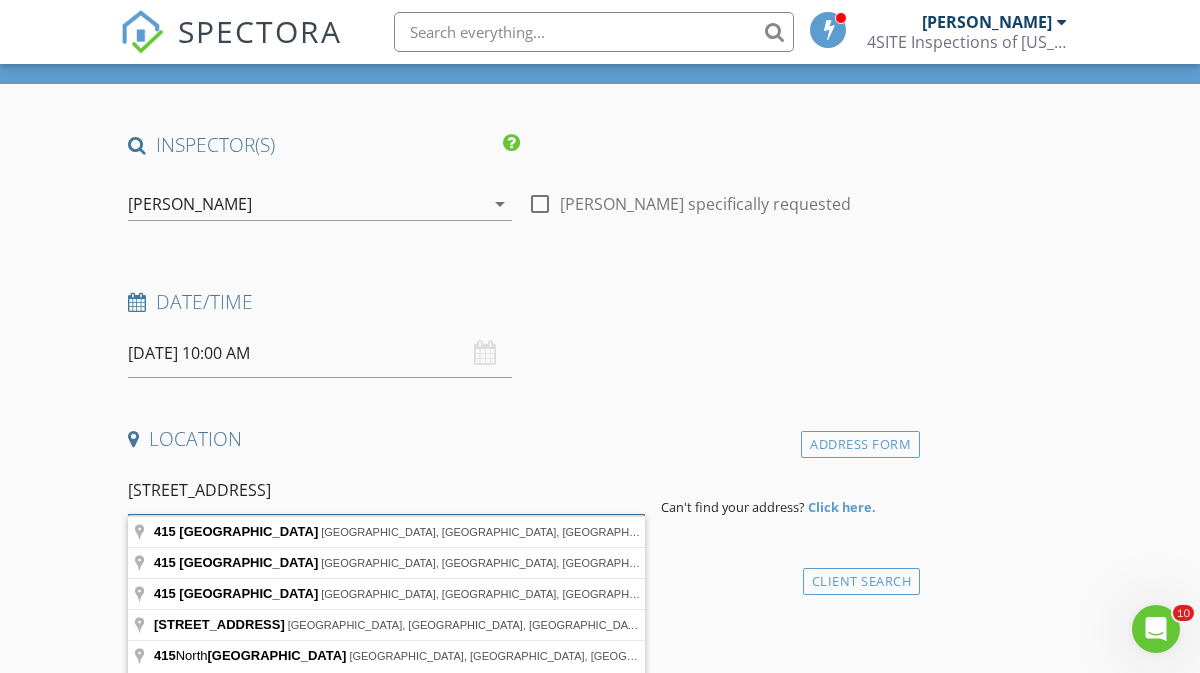scroll, scrollTop: 154, scrollLeft: 0, axis: vertical 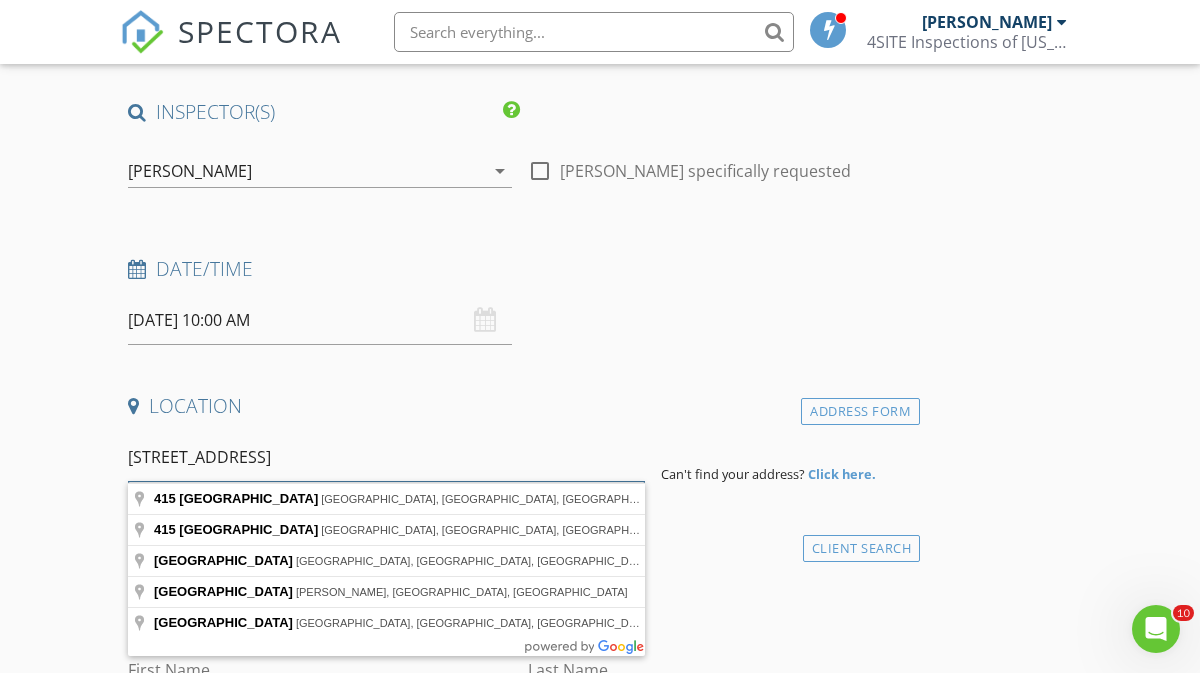 click on "415 Church Street, Tawas" at bounding box center [386, 457] 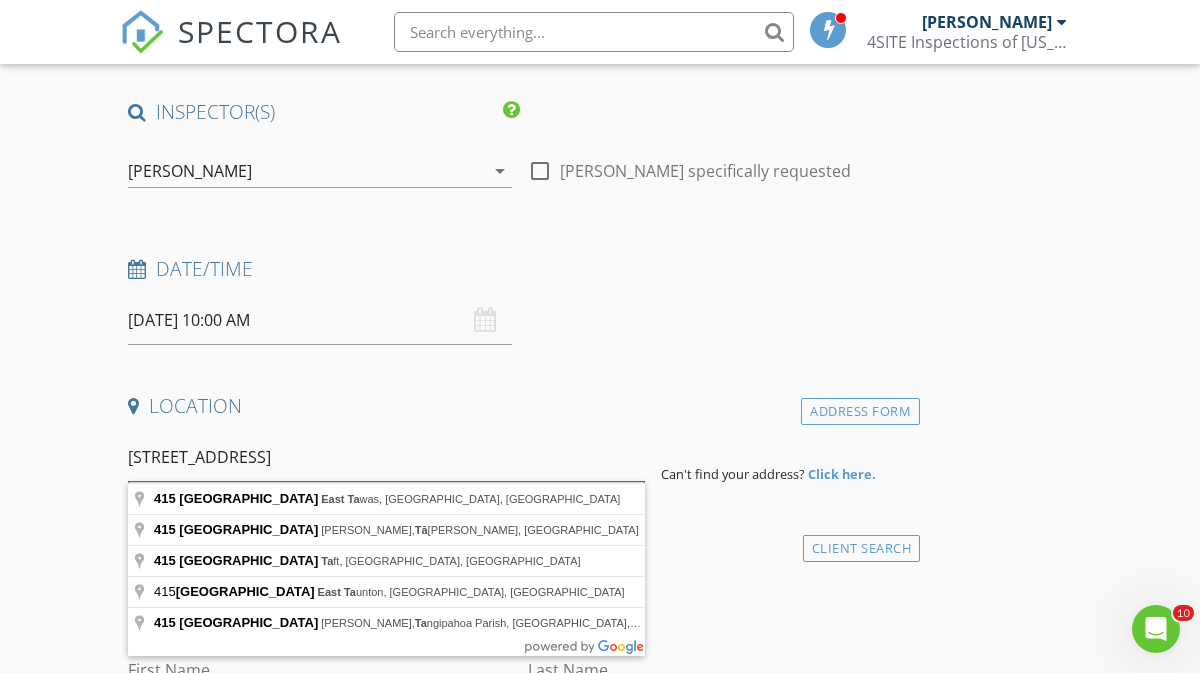 scroll, scrollTop: 151, scrollLeft: 0, axis: vertical 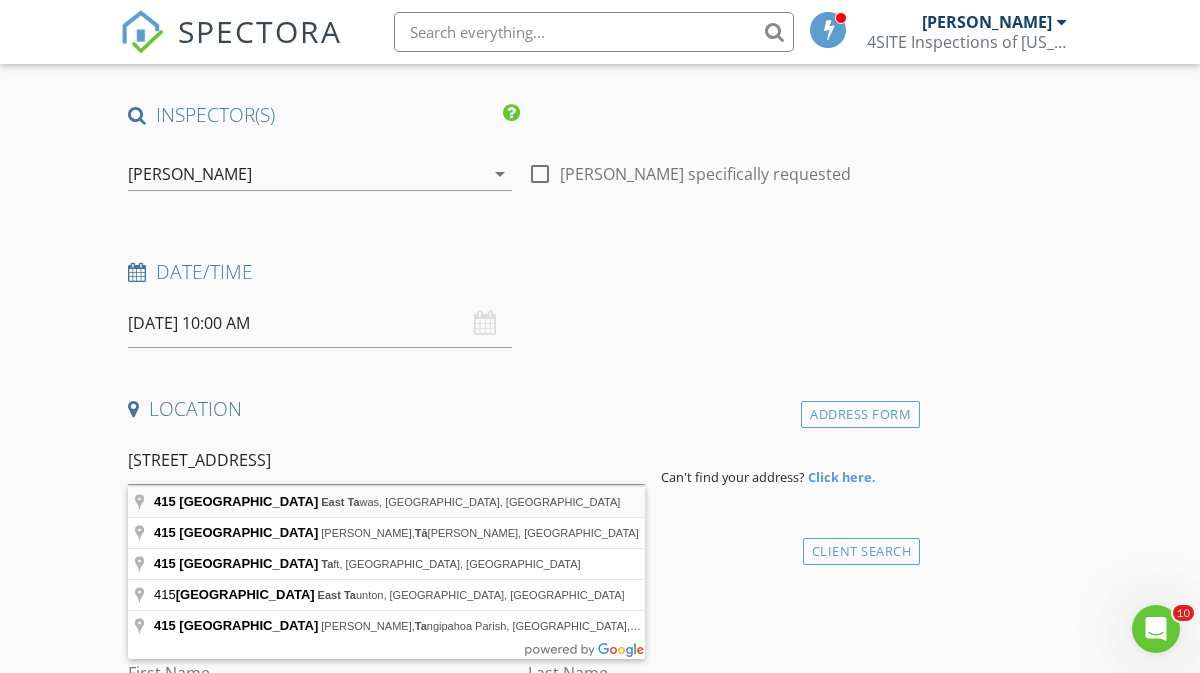 type on "415 Church Street, East Tawas, MI, USA" 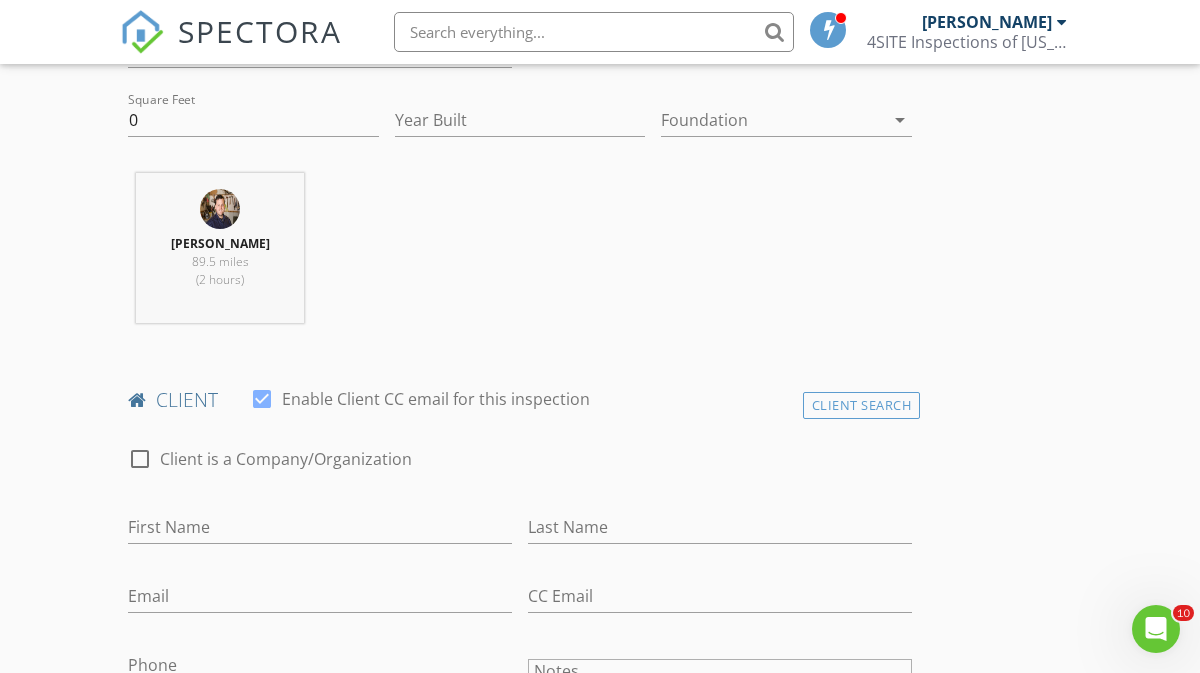 scroll, scrollTop: 708, scrollLeft: 0, axis: vertical 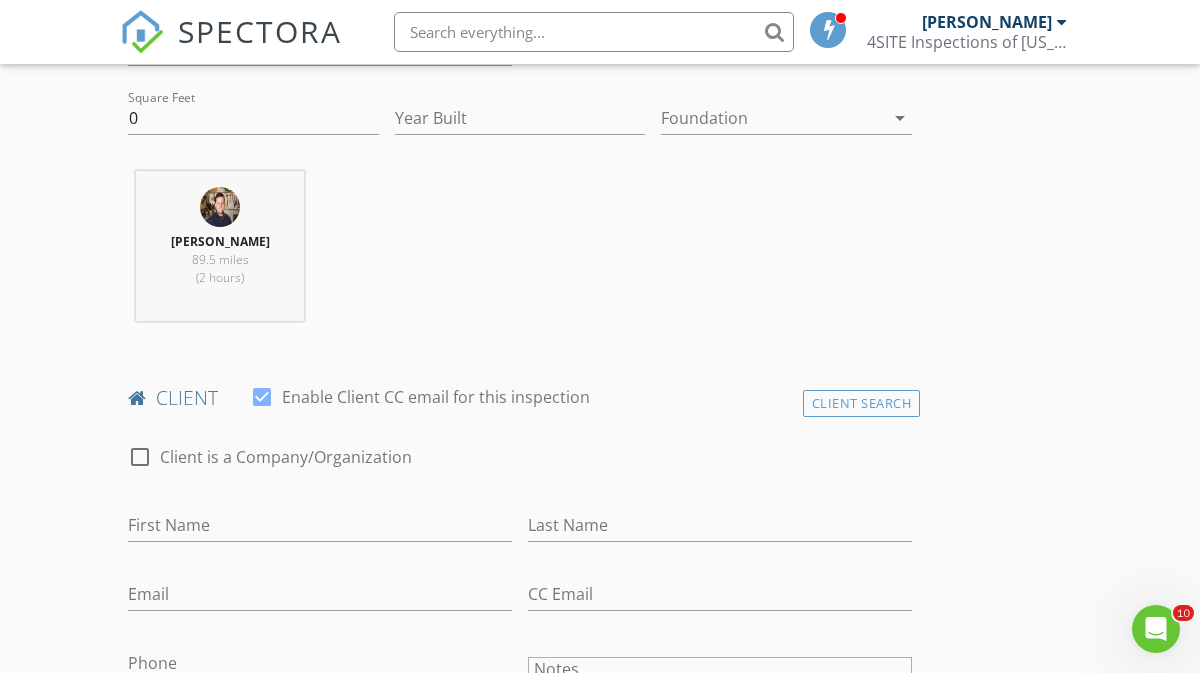 click on "Email" at bounding box center [320, 598] 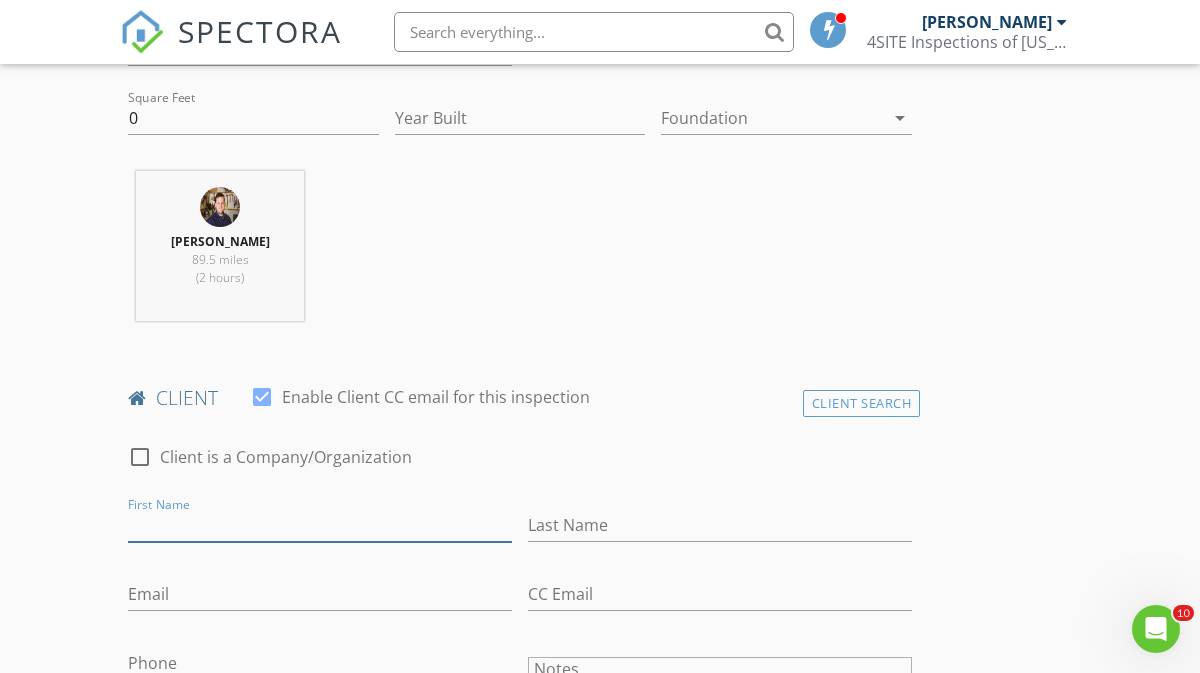 click on "First Name" at bounding box center (320, 525) 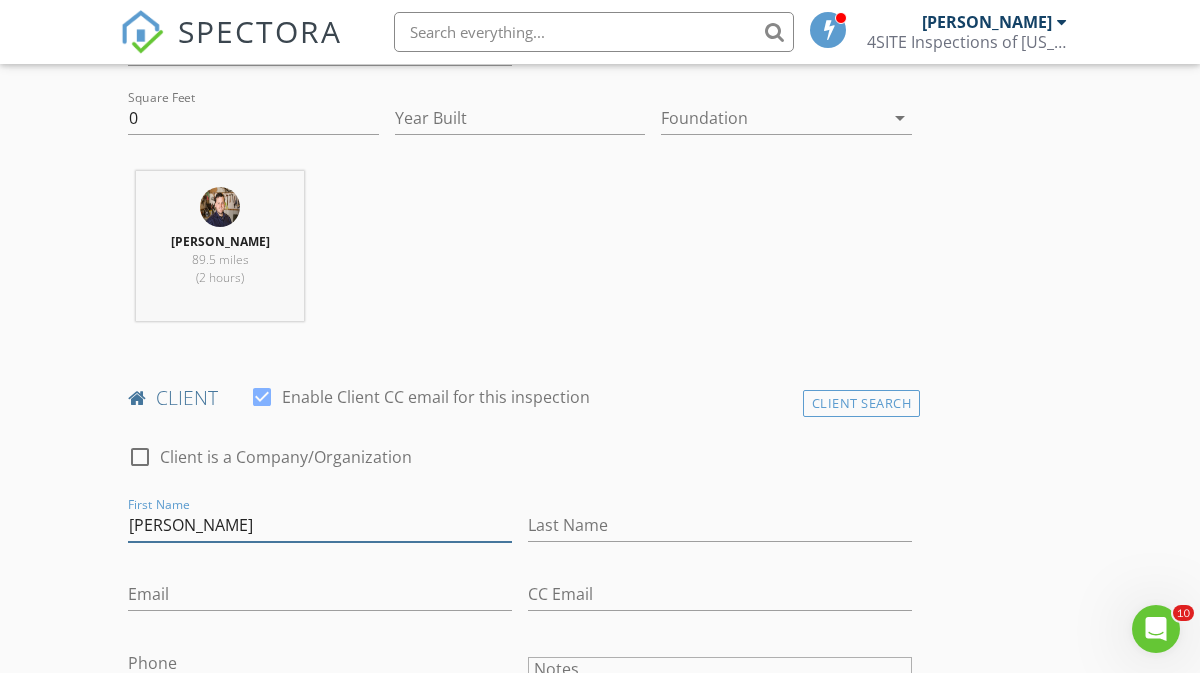 type on "Jake" 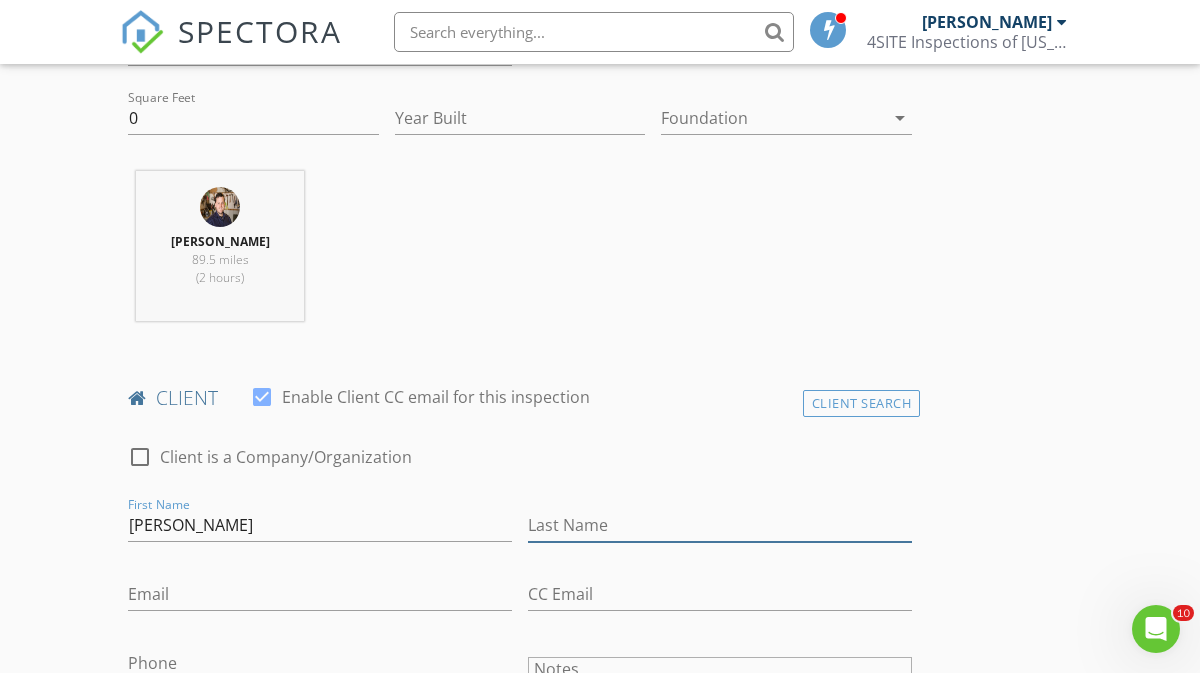 click on "Last Name" at bounding box center (720, 525) 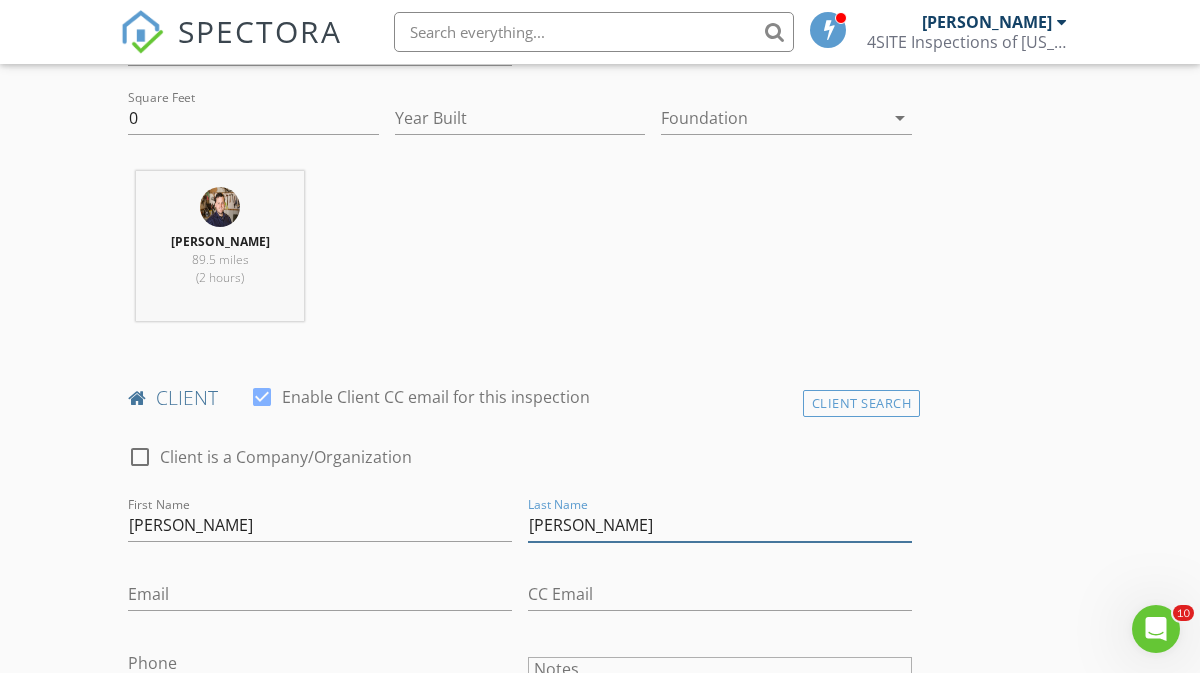 type on "Bradsher" 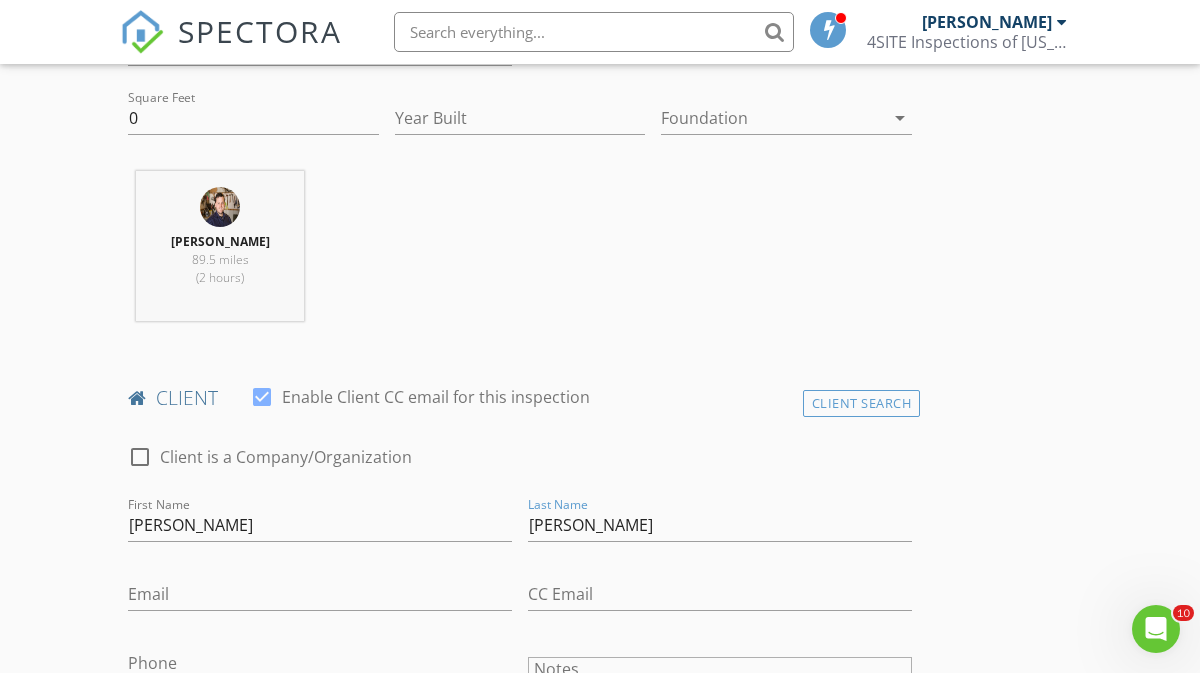 click on "Steven Owens     89.5 miles     (2 hours)" at bounding box center (520, 254) 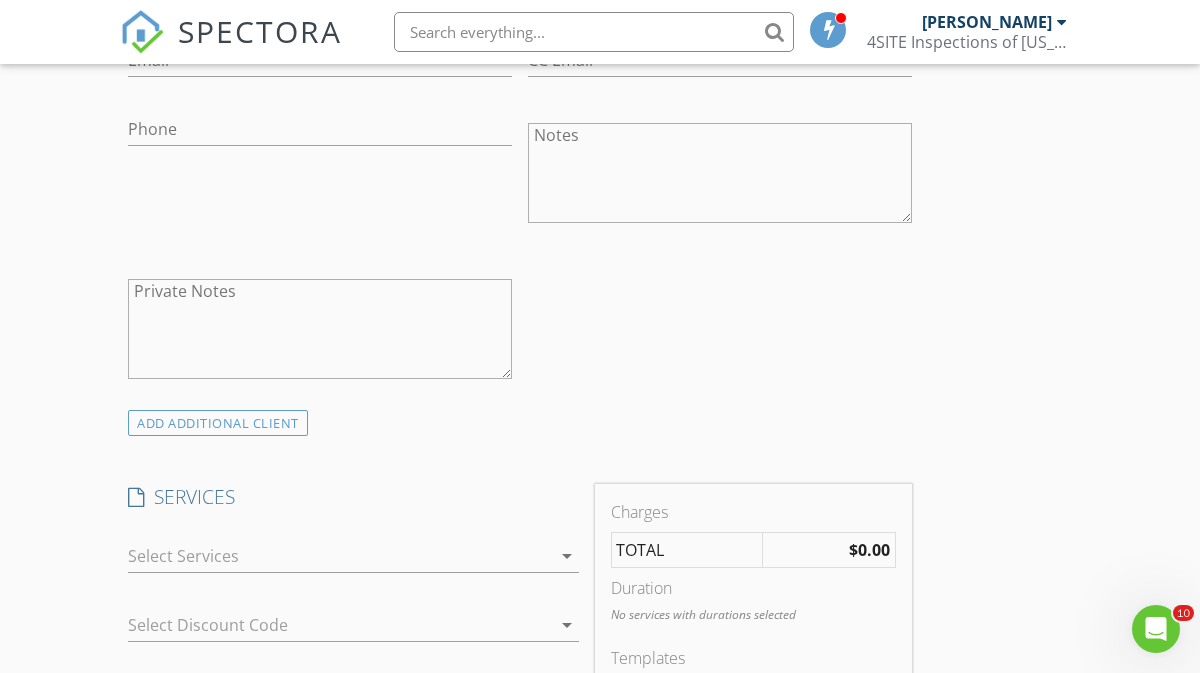 scroll, scrollTop: 1286, scrollLeft: 0, axis: vertical 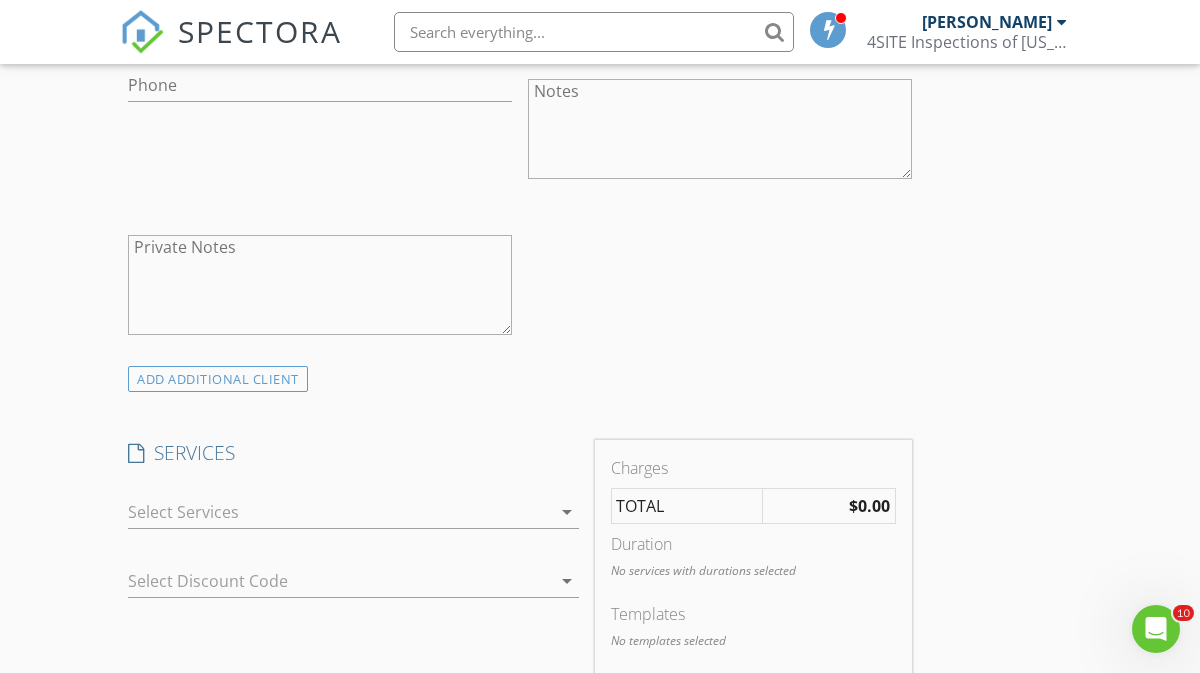 click at bounding box center [339, 512] 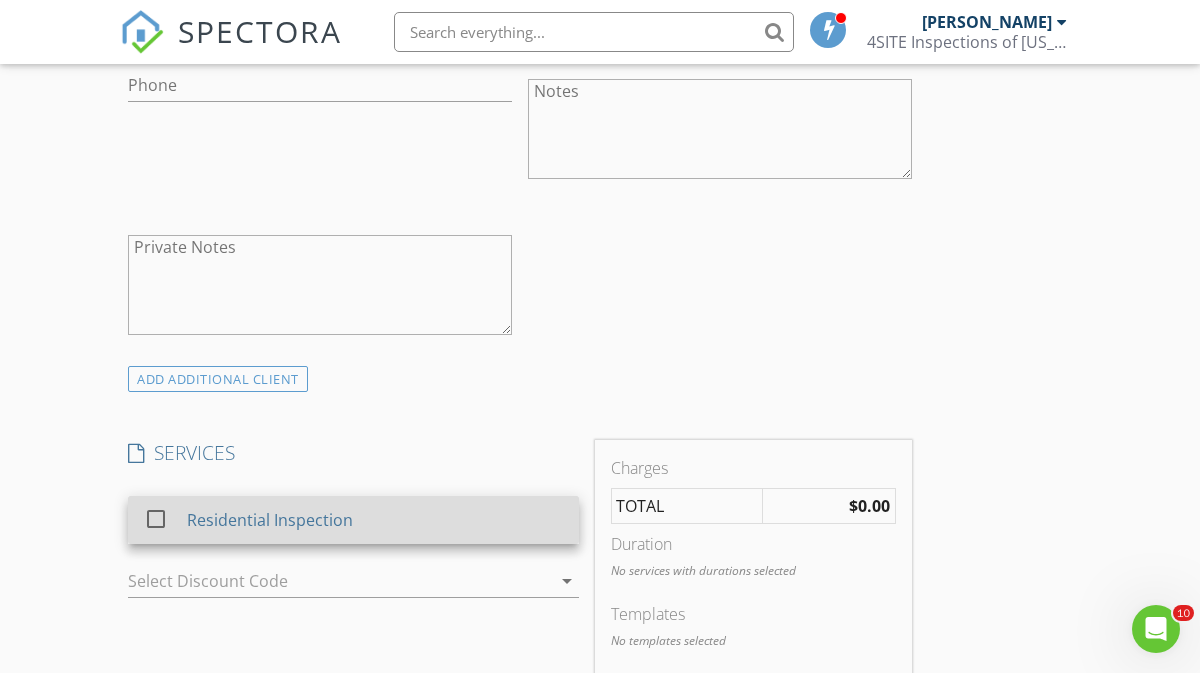 click on "Residential Inspection" at bounding box center (270, 520) 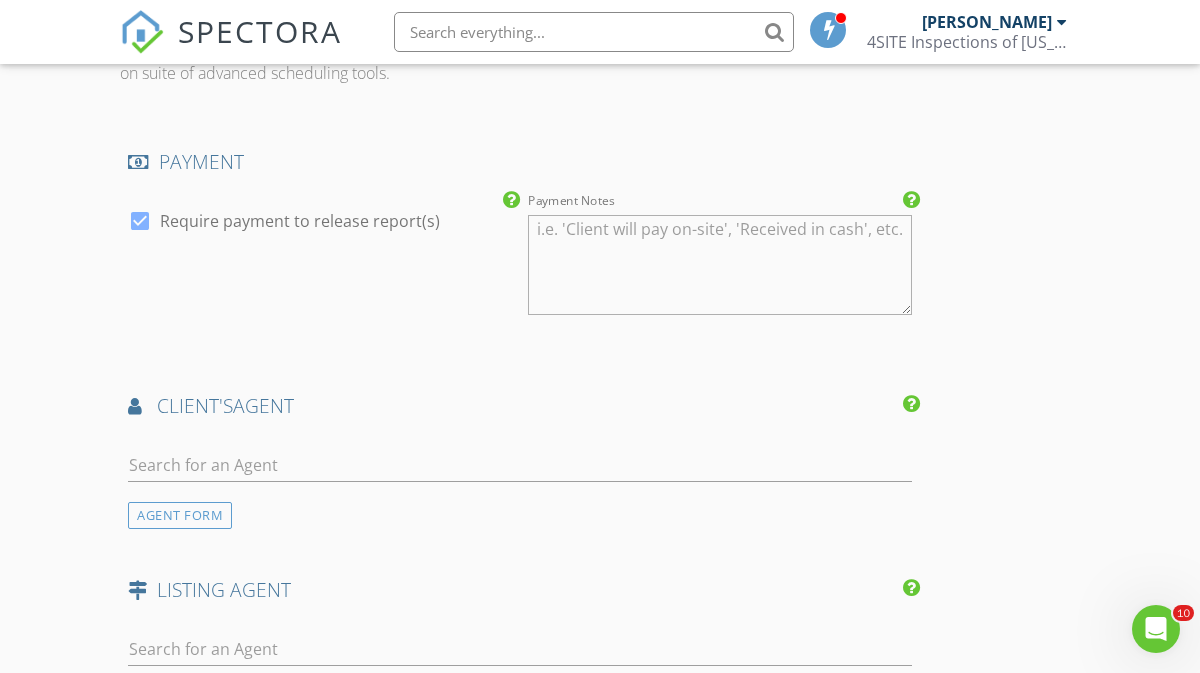 scroll, scrollTop: 2157, scrollLeft: 0, axis: vertical 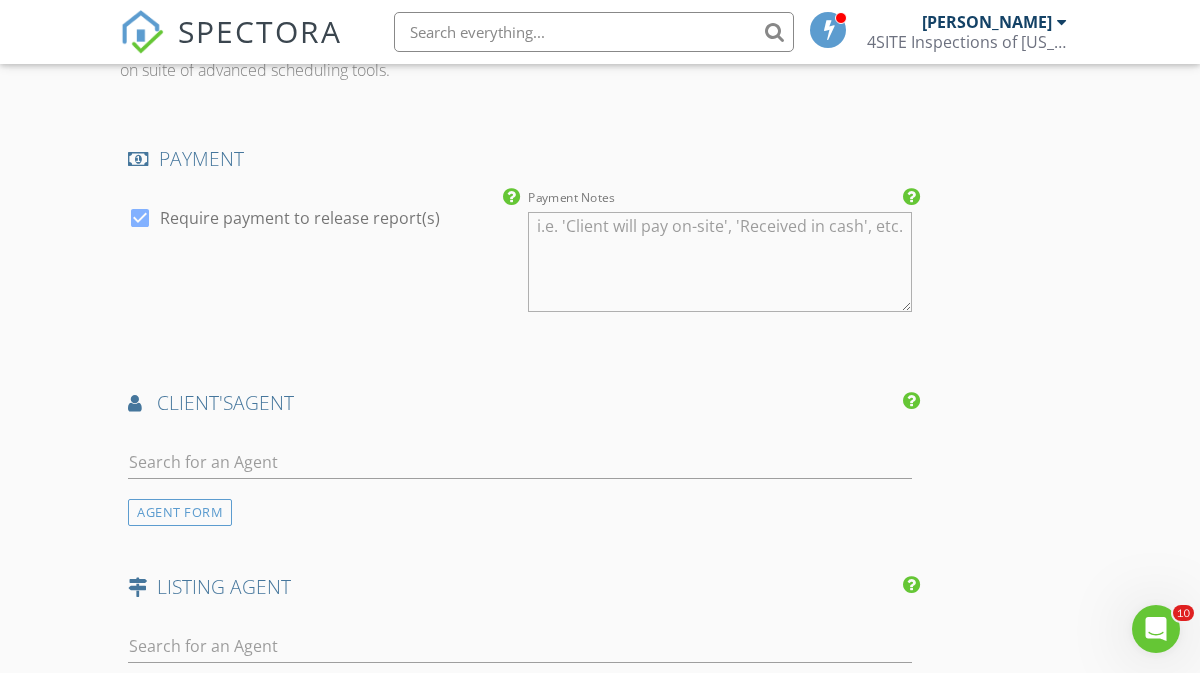 click at bounding box center (520, 472) 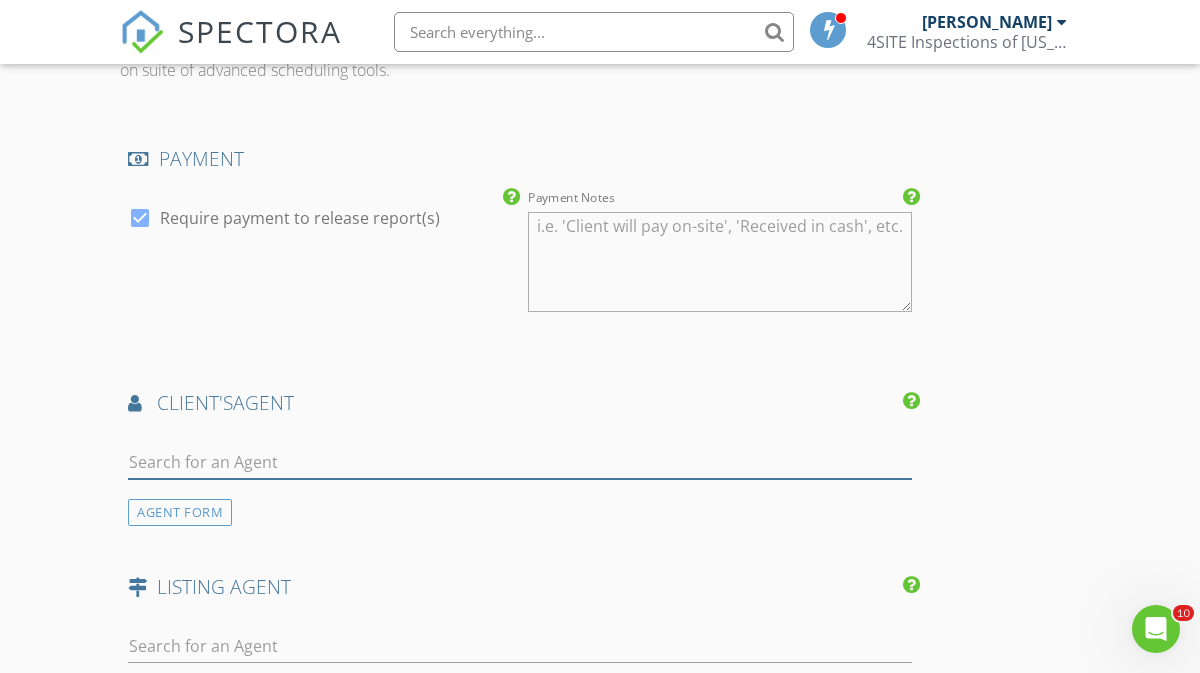click at bounding box center [520, 462] 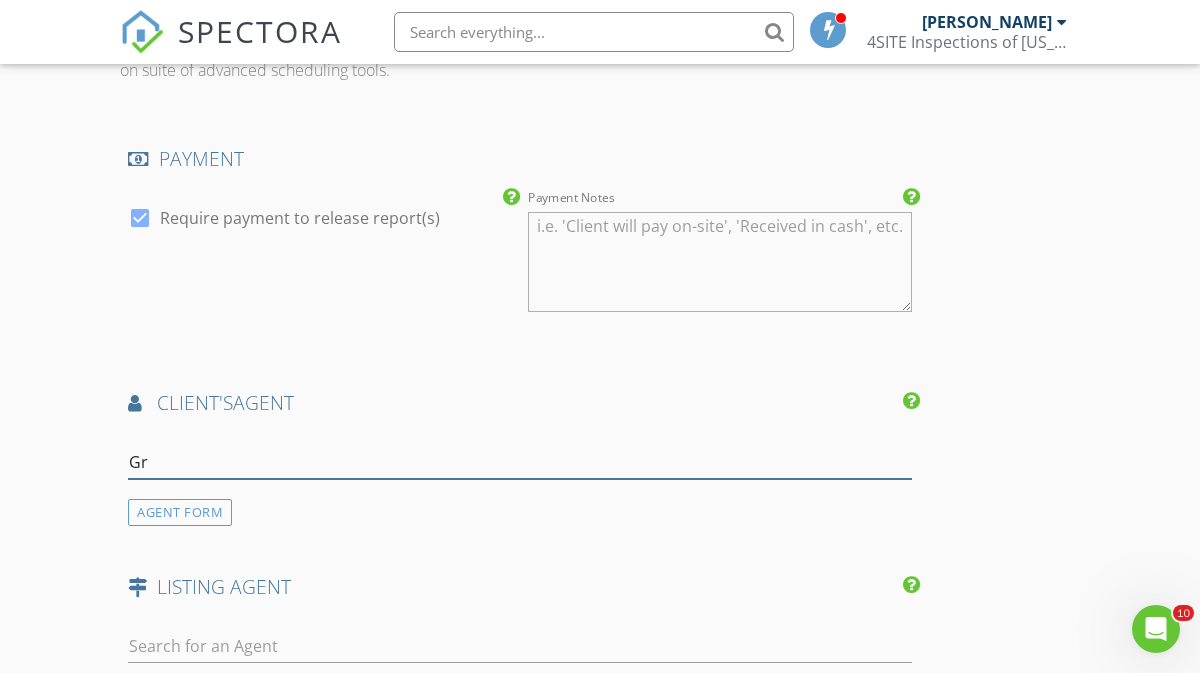 type on "G" 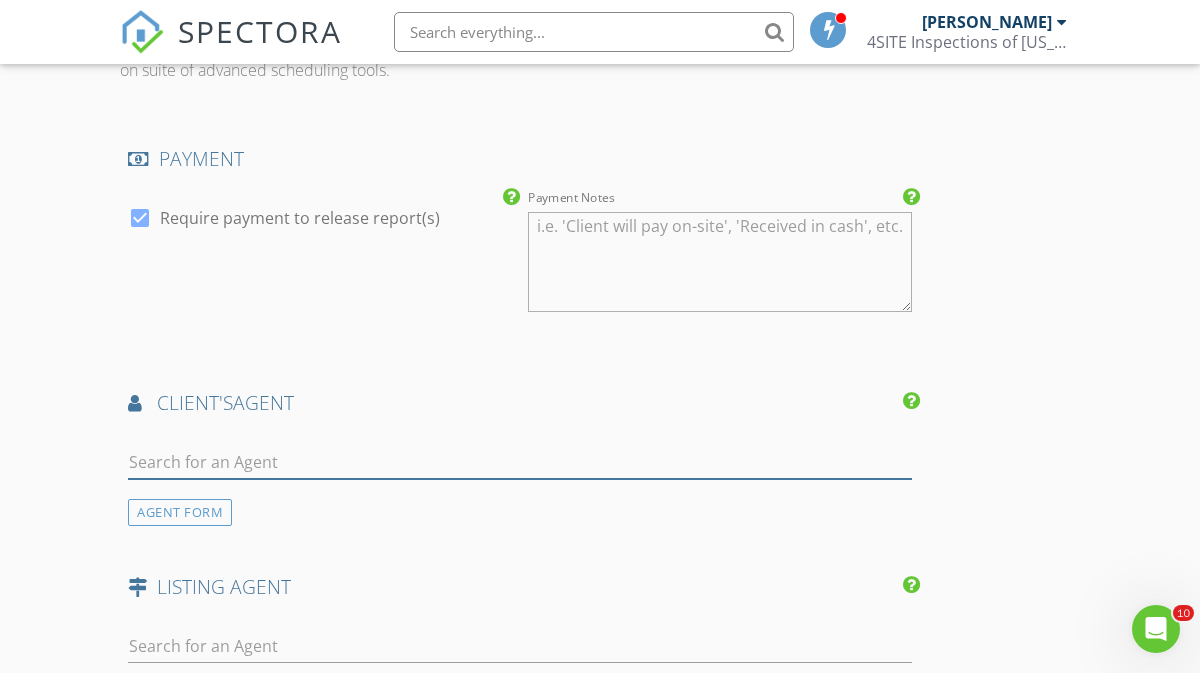 click at bounding box center (520, 462) 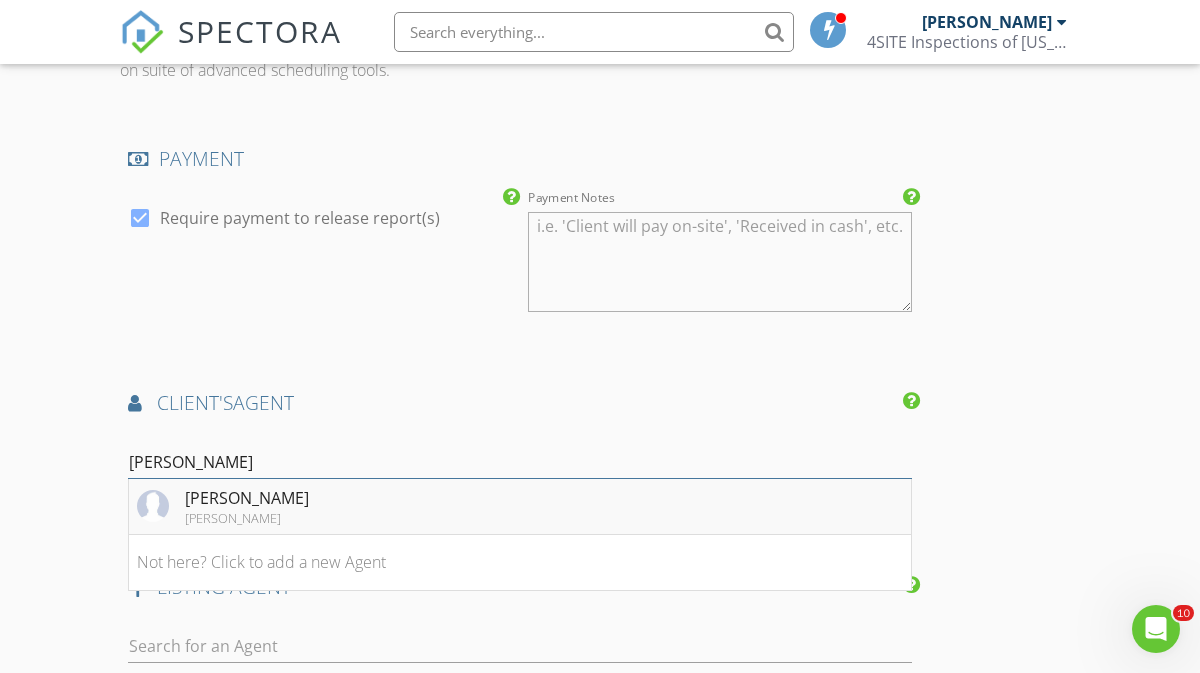 type on "Greg MO" 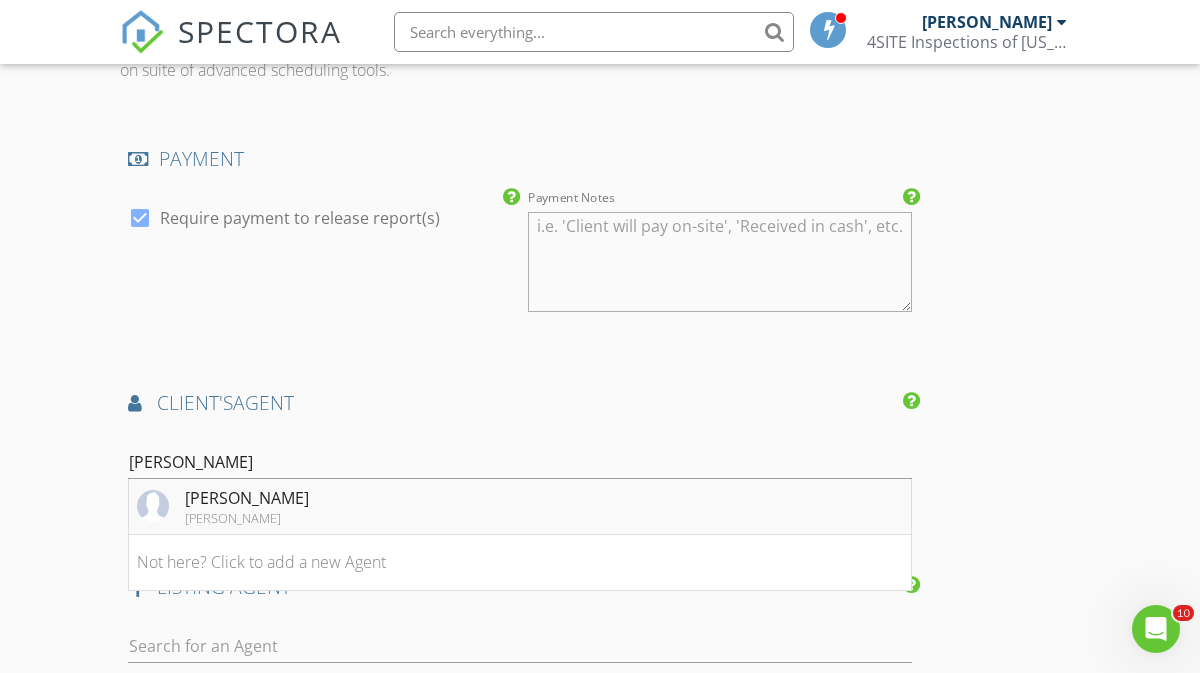 click on "Greg Morris" at bounding box center (247, 498) 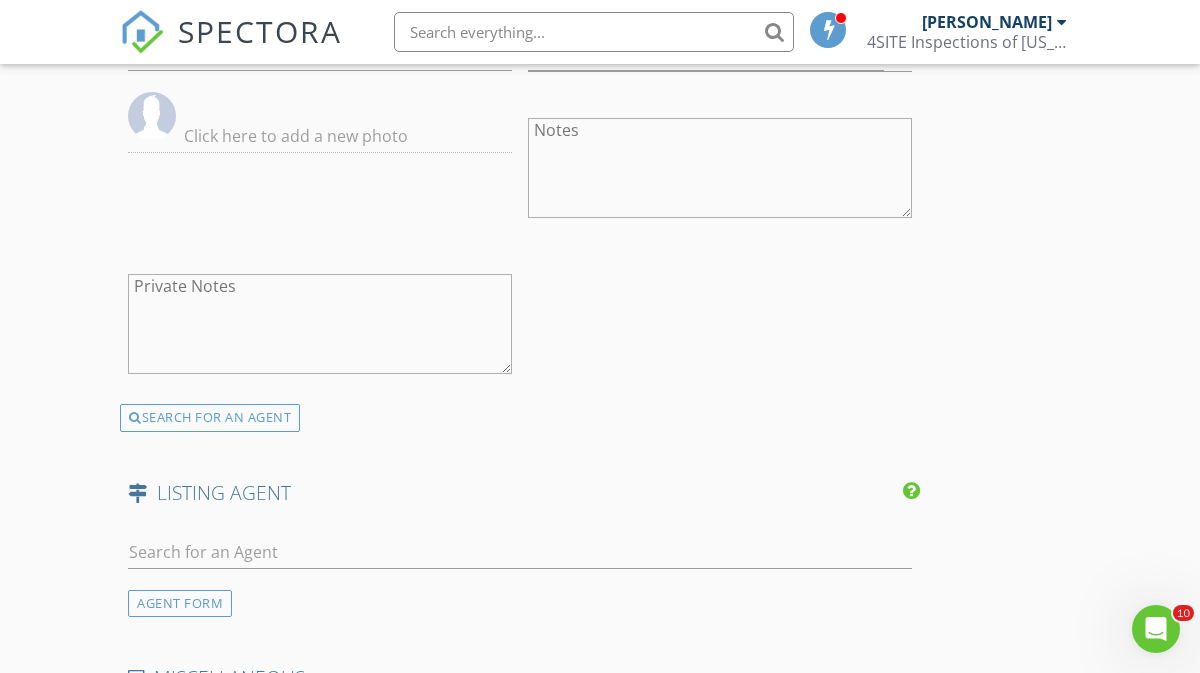 scroll, scrollTop: 2711, scrollLeft: 0, axis: vertical 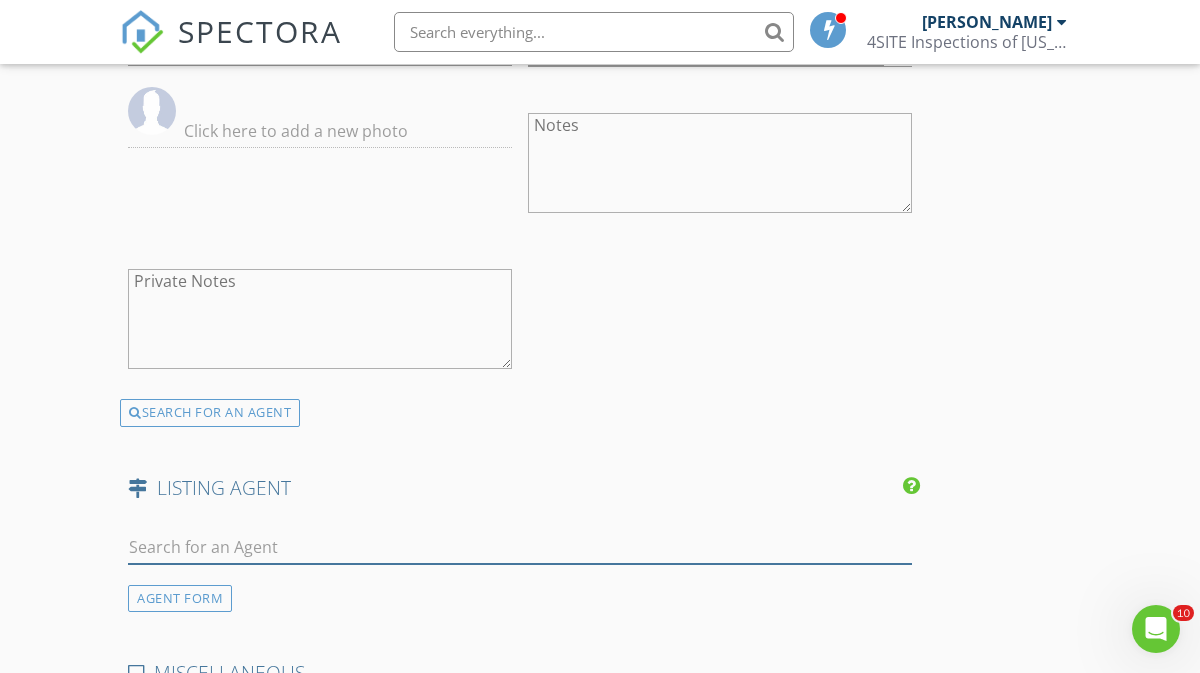 click at bounding box center [520, 547] 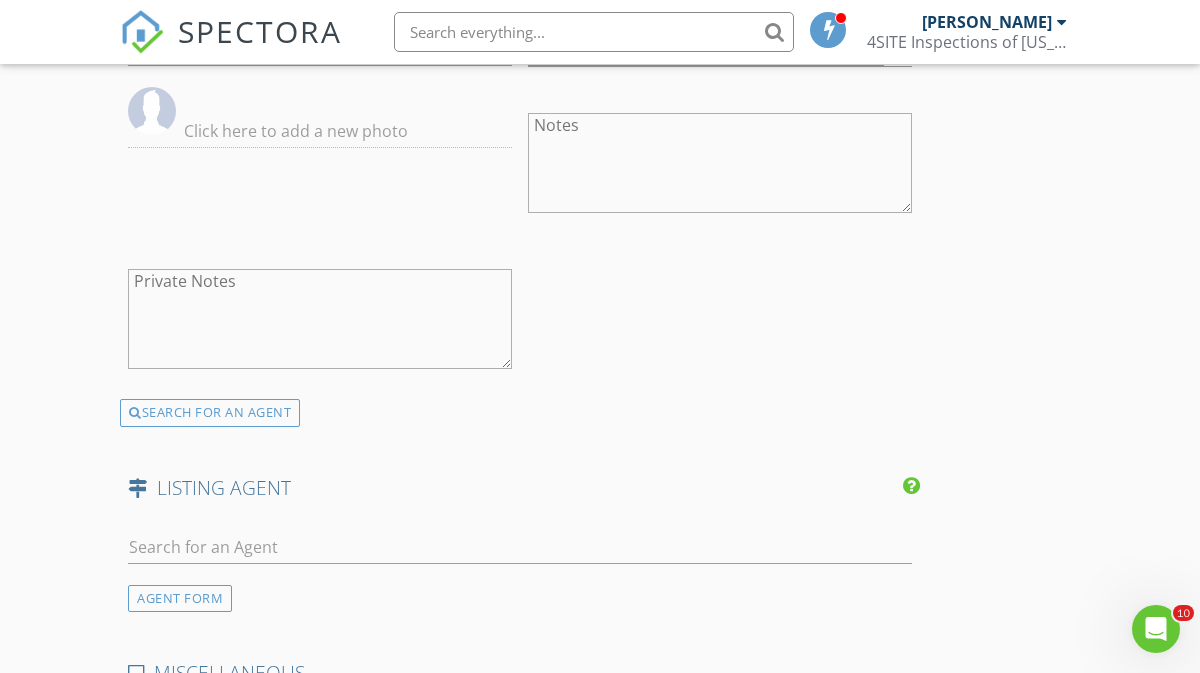 click at bounding box center (520, 551) 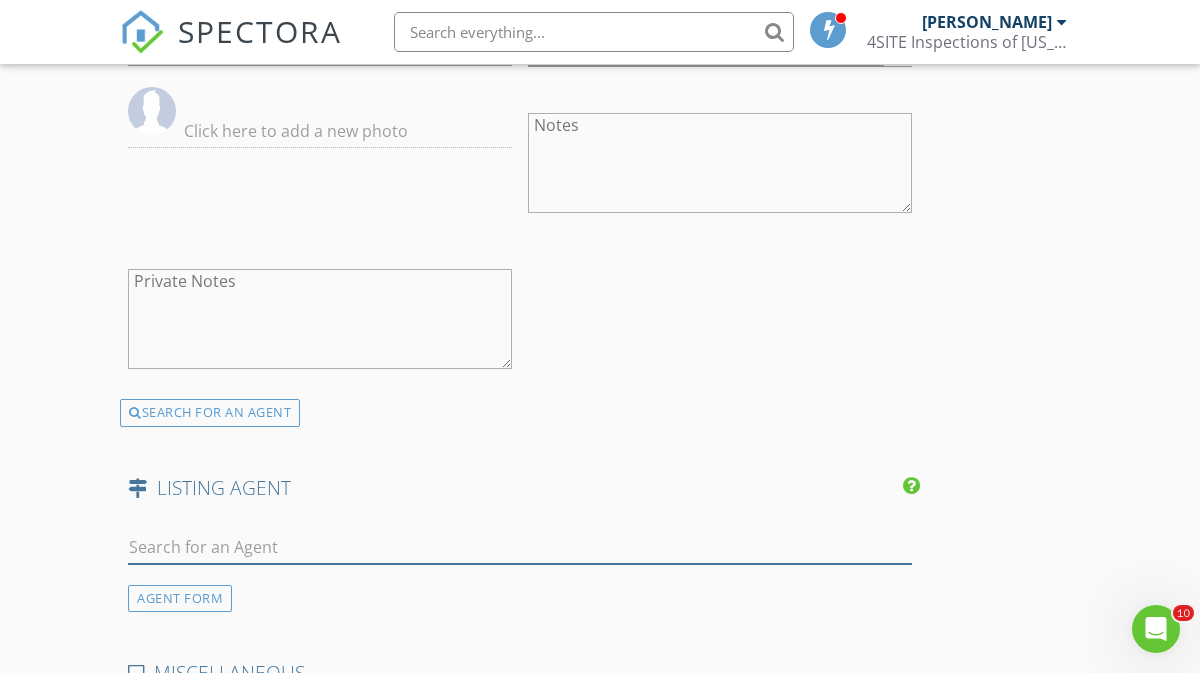 click at bounding box center [520, 547] 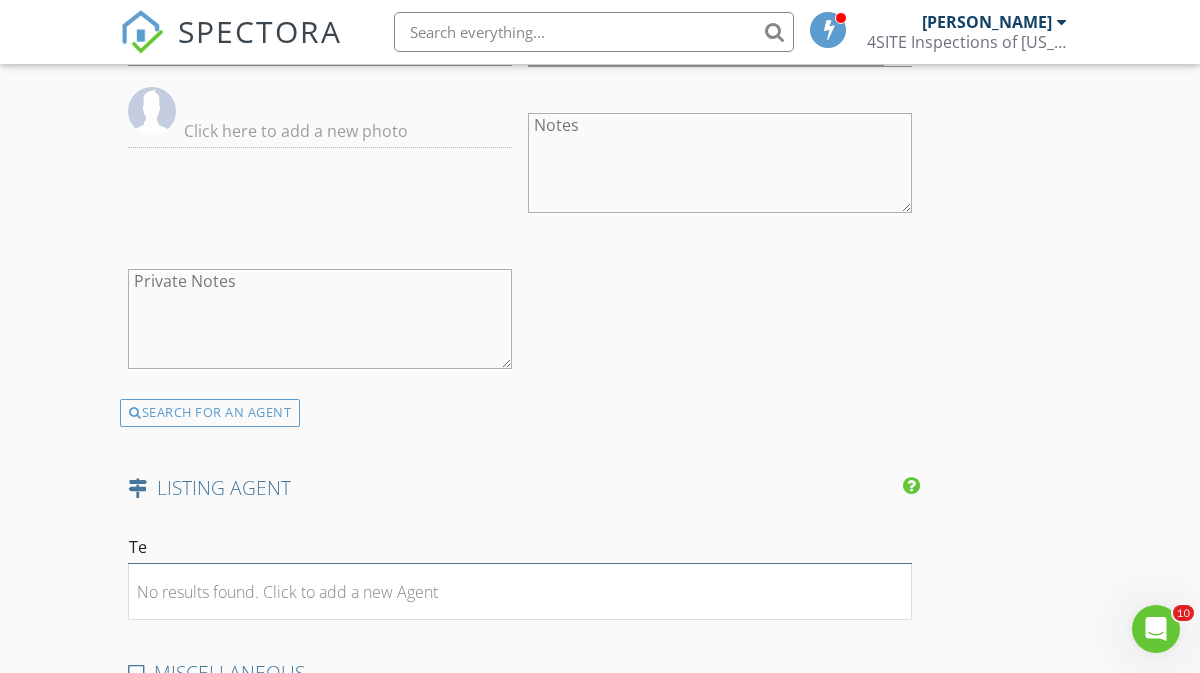 type on "T" 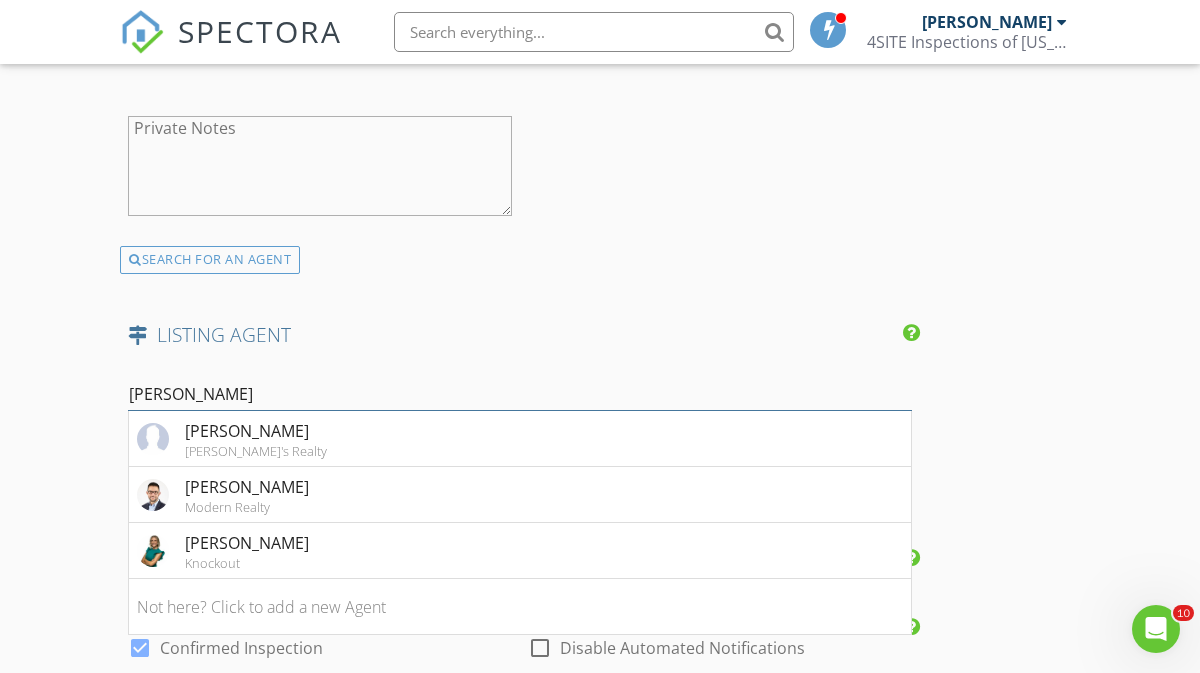 scroll, scrollTop: 2867, scrollLeft: 0, axis: vertical 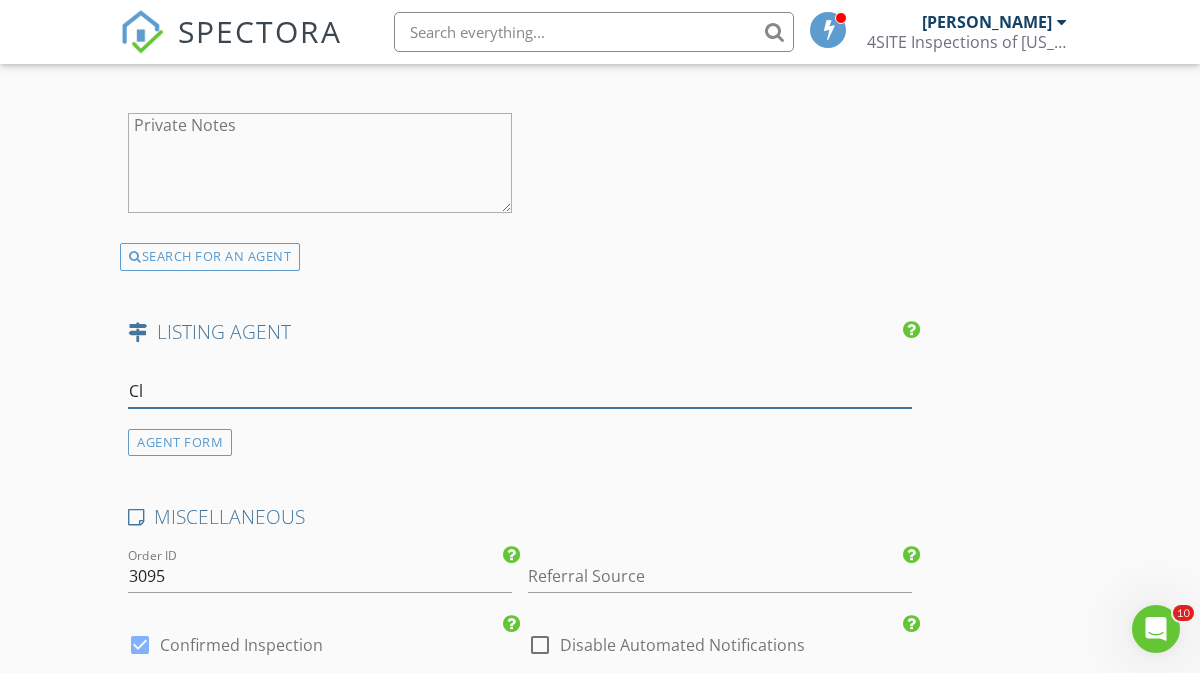 type on "C" 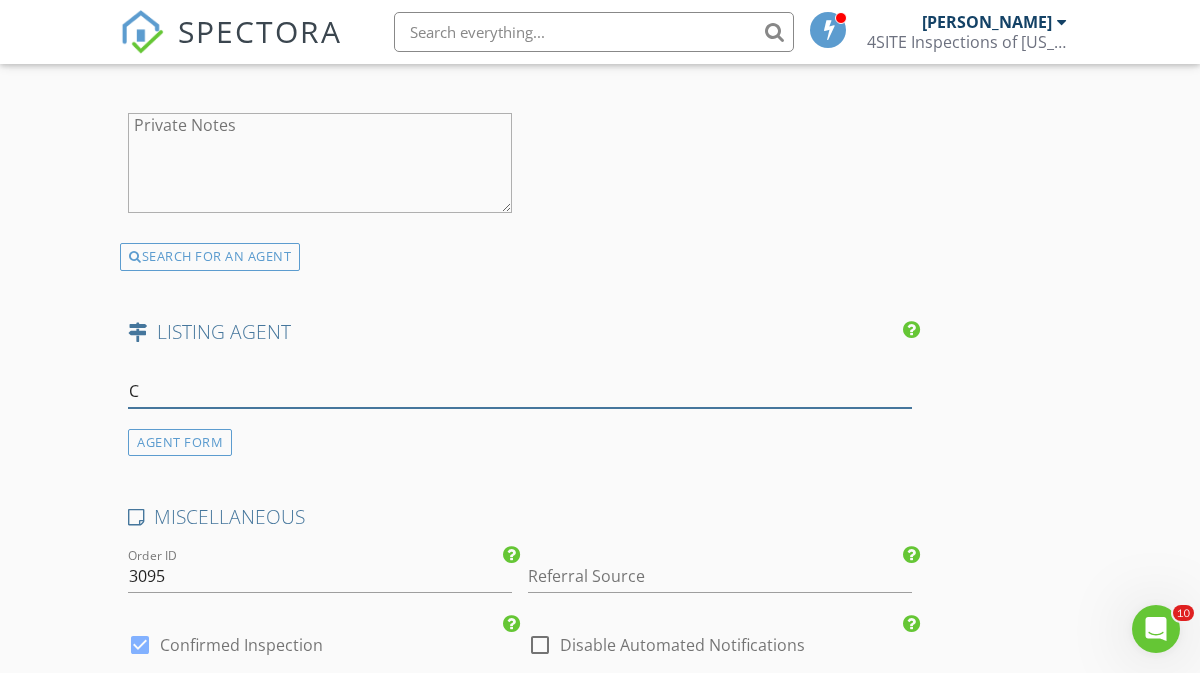 type 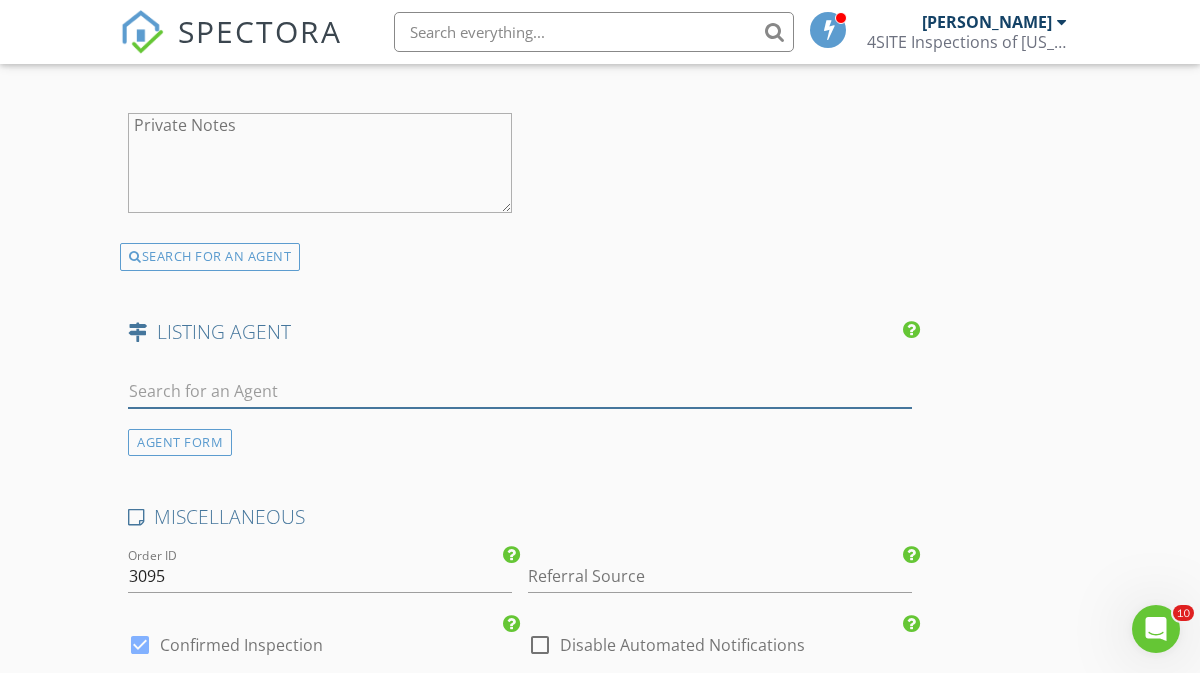 click at bounding box center [520, 391] 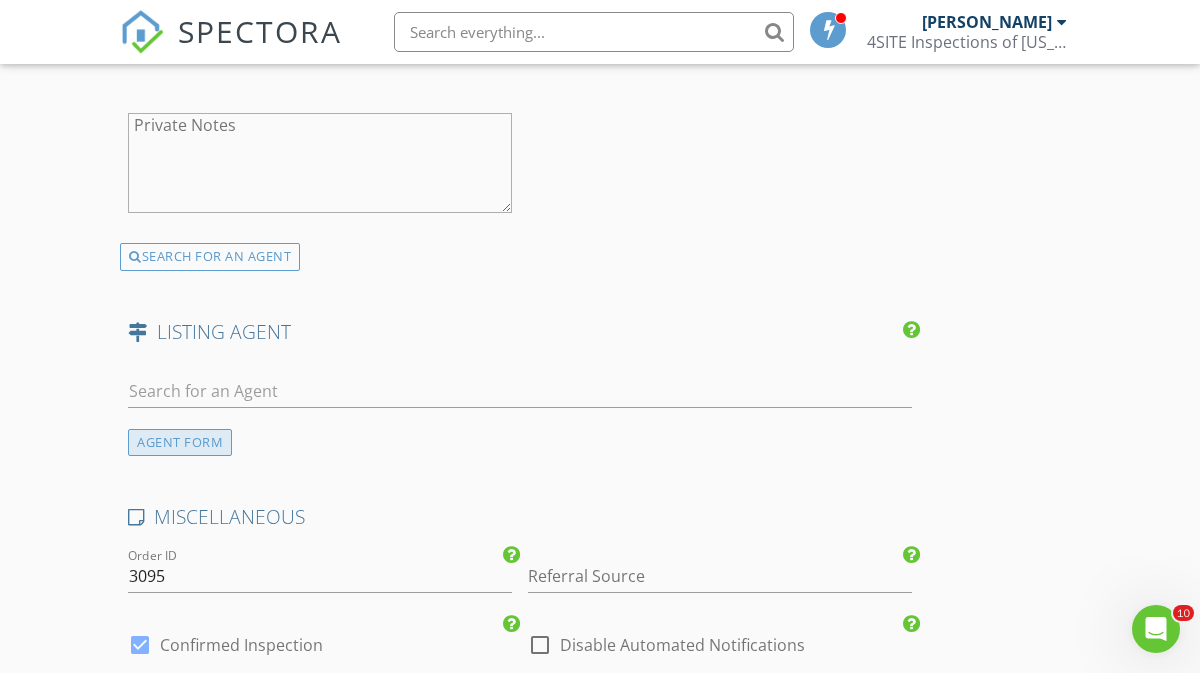 click on "AGENT FORM" at bounding box center (180, 442) 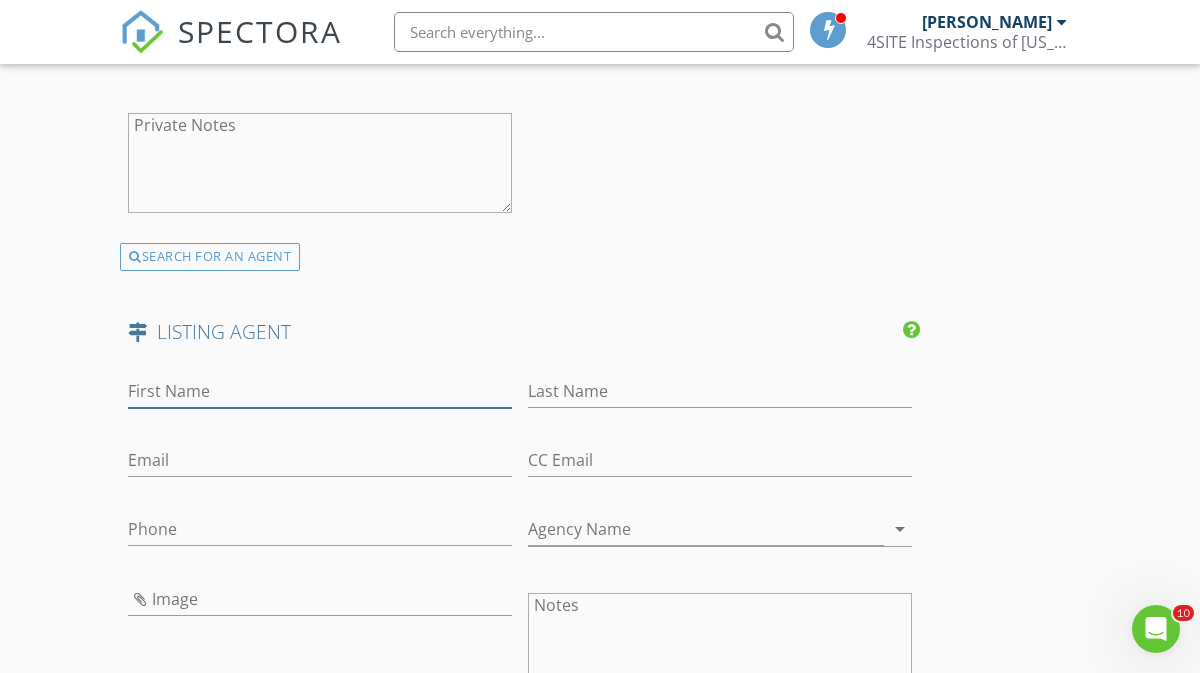 click on "First Name" at bounding box center [320, 391] 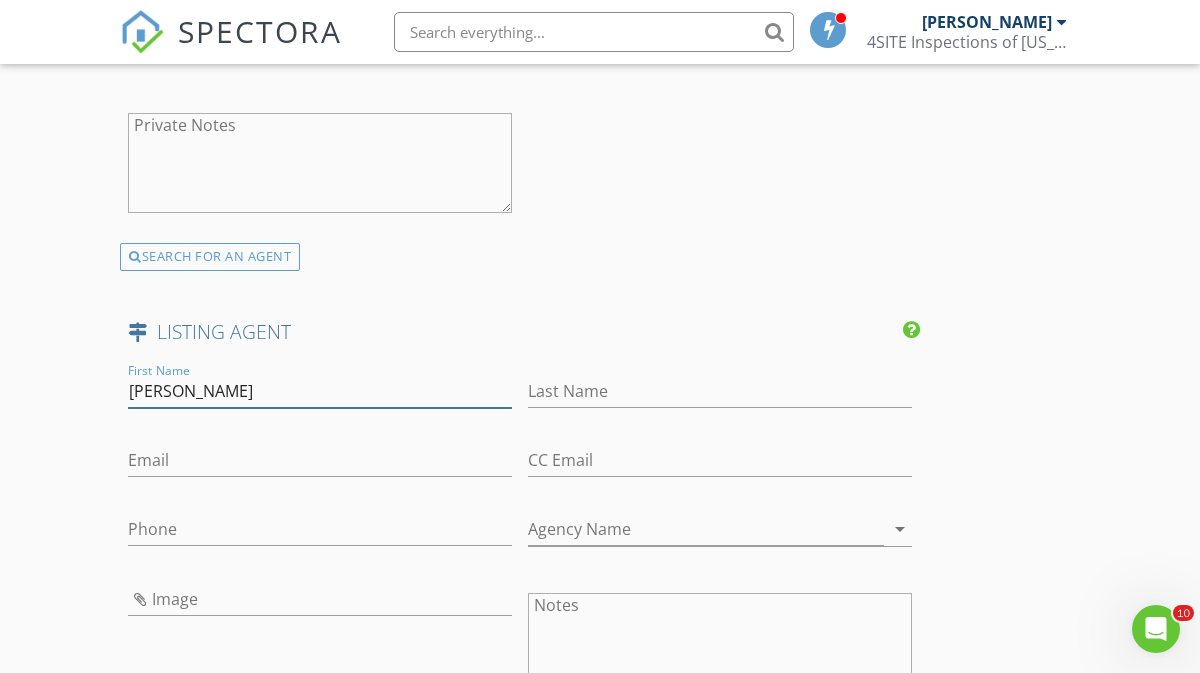 type on "Terrie" 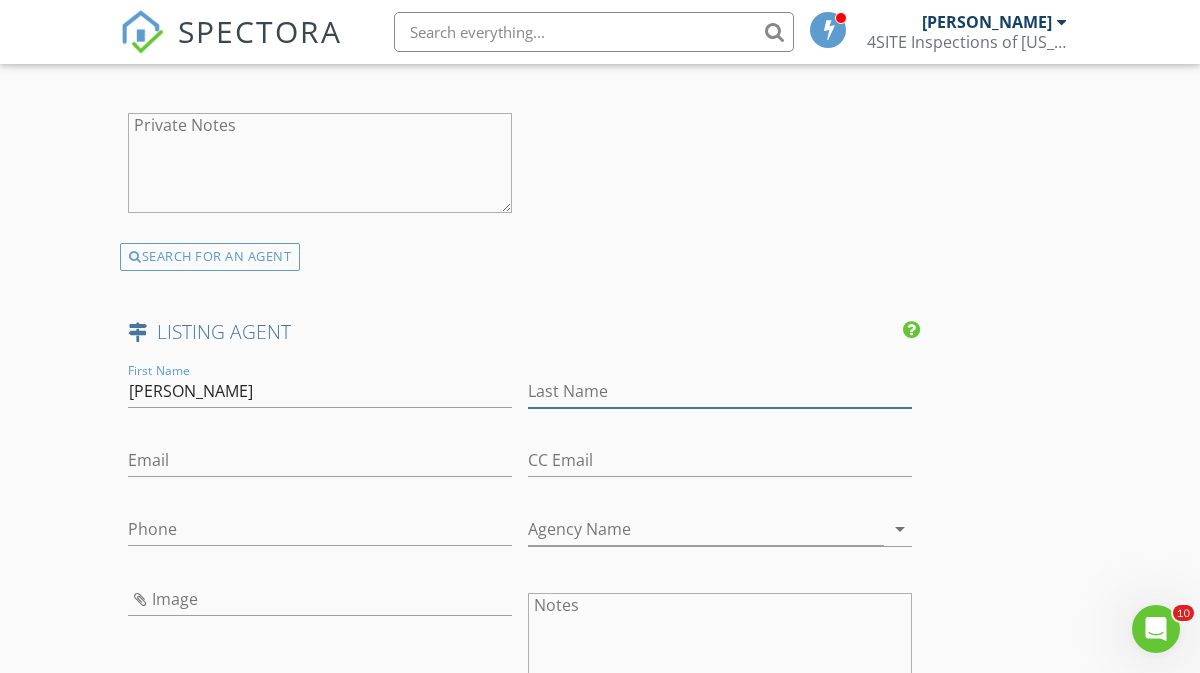 click on "Last Name" at bounding box center [720, 391] 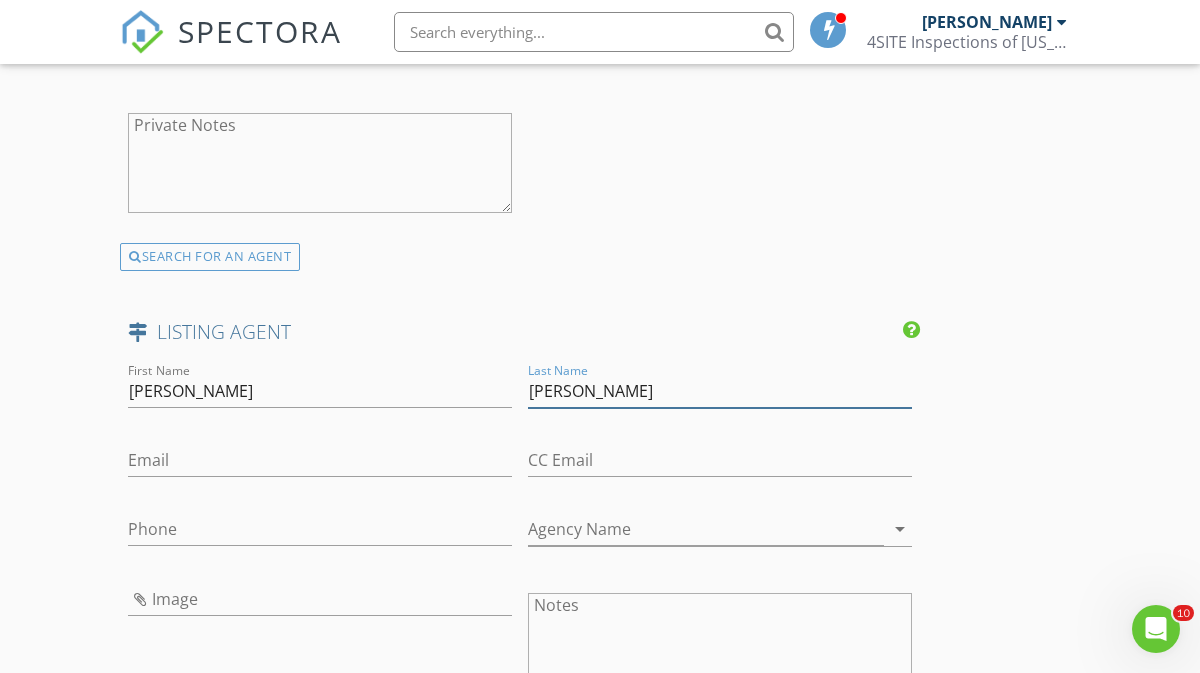 type on "Clark-Newman" 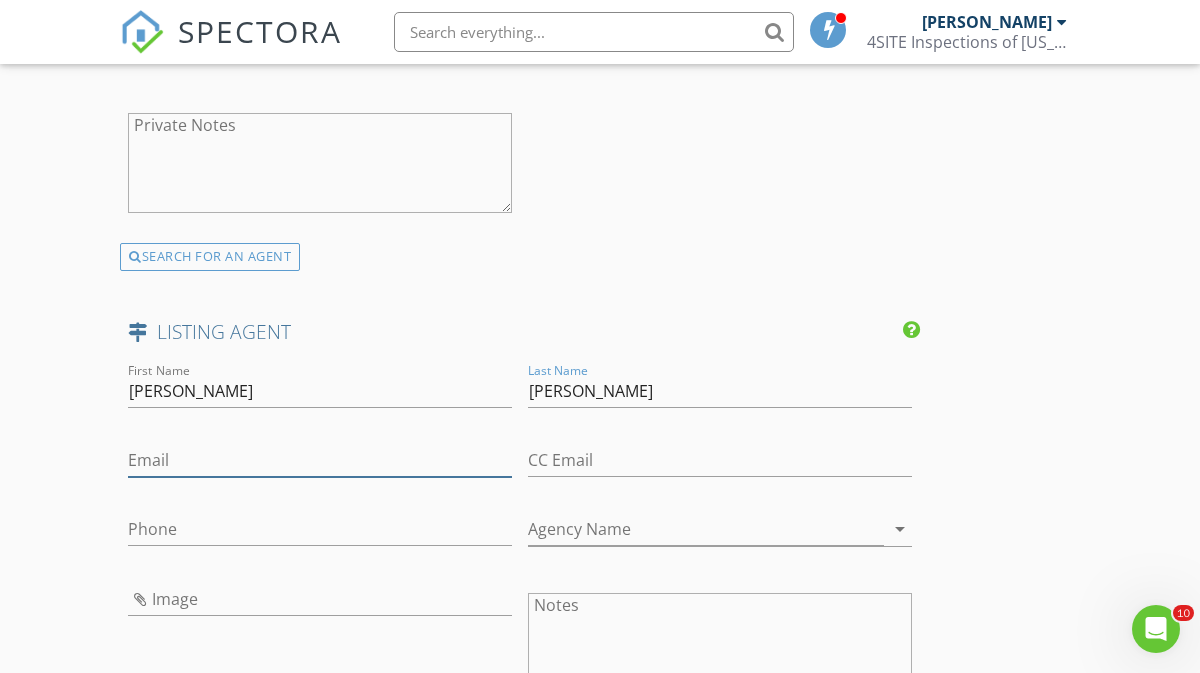 click on "Email" at bounding box center (320, 460) 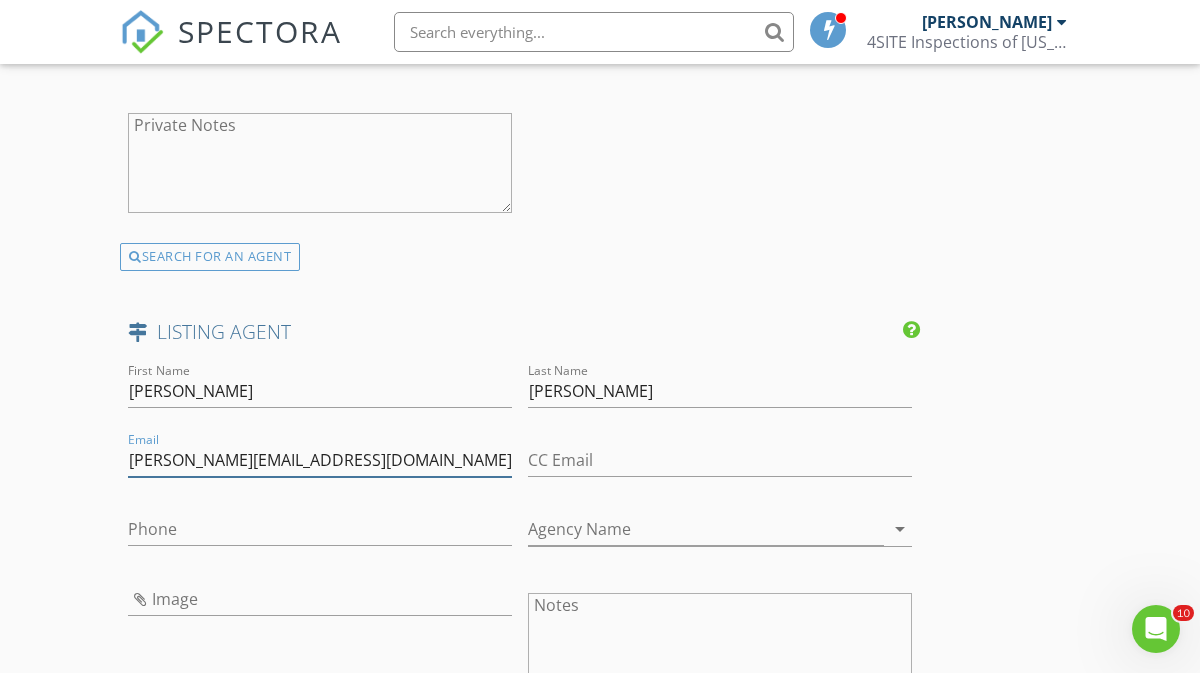 type on "terrie@thekristancolenetwork.com" 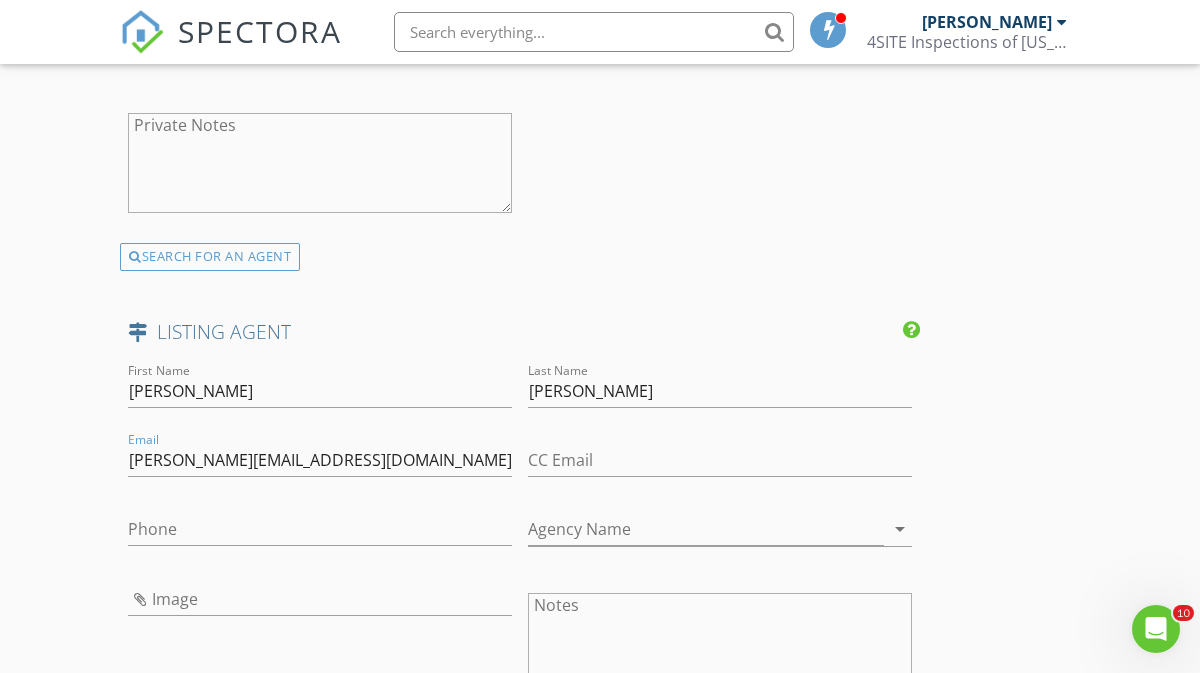 click on "First Name Greg   Last Name Morris   Email greg@mrrehomes.com   CC Email   Phone (989) 329-4396   Agency Name Morris Richardson arrow_drop_down               Notes   Private Notes" at bounding box center (520, -17) 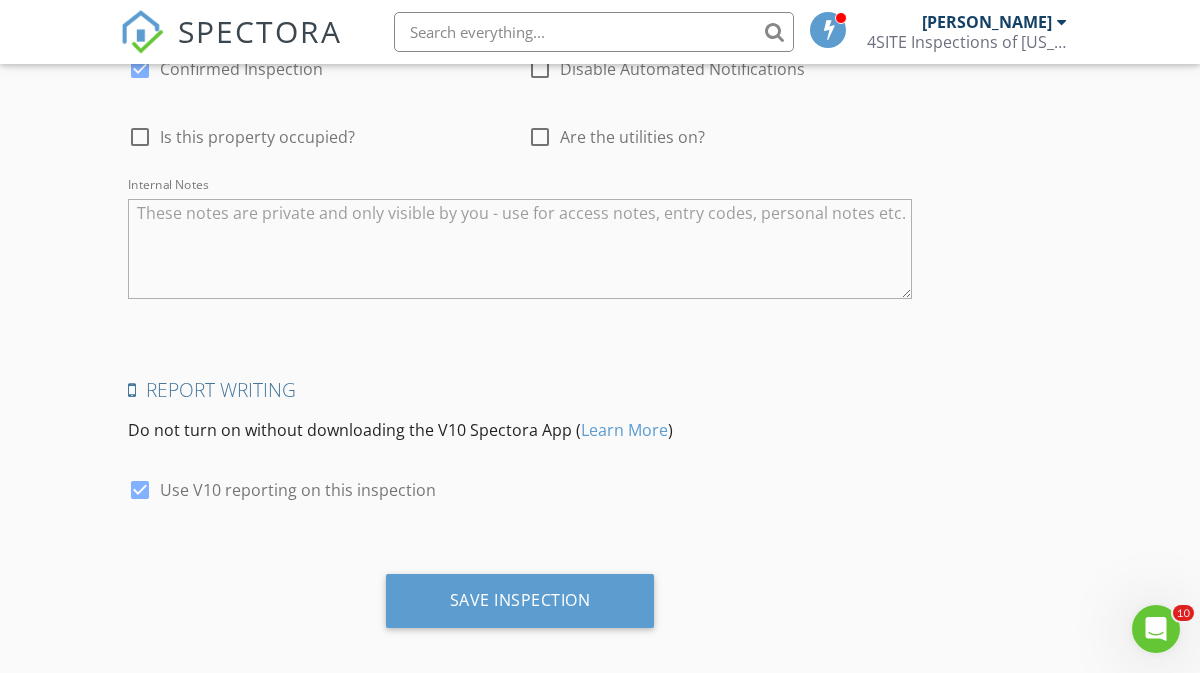 scroll, scrollTop: 3912, scrollLeft: 0, axis: vertical 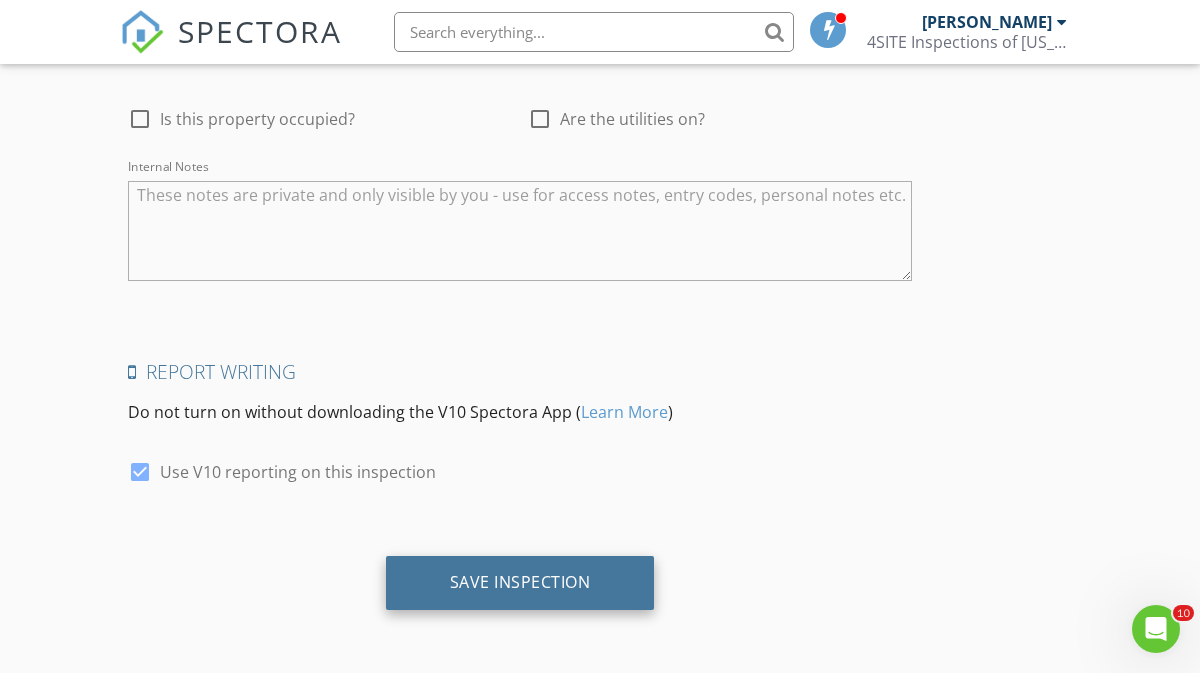 click on "Save Inspection" at bounding box center [520, 582] 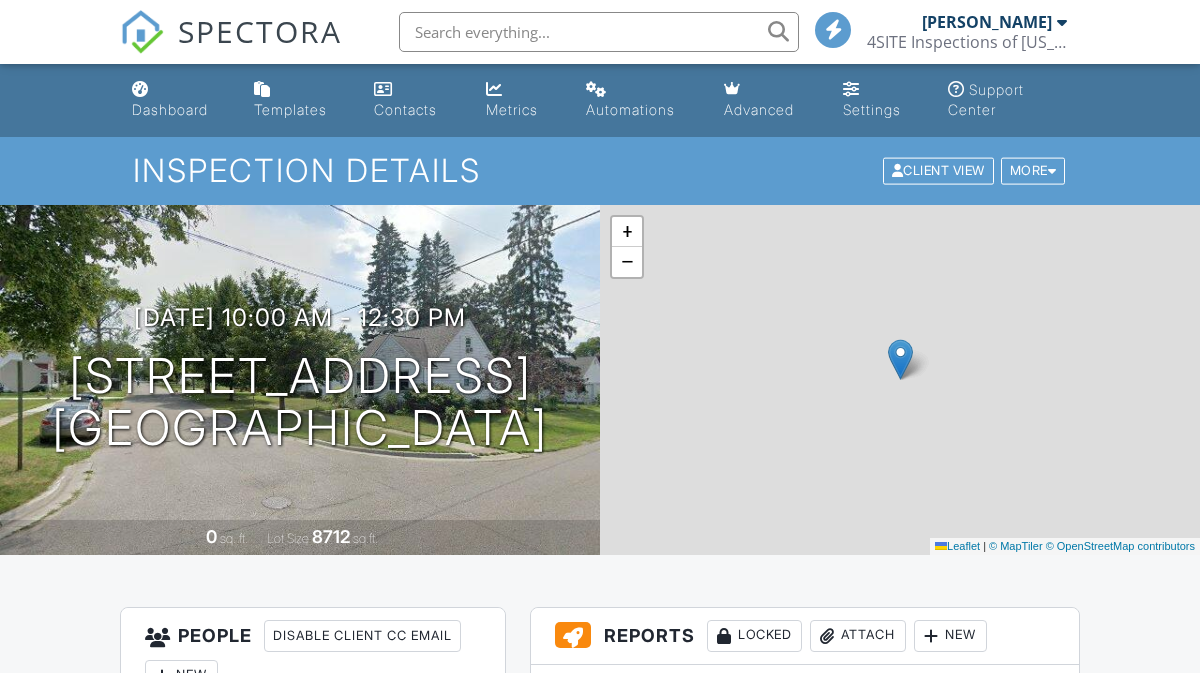 scroll, scrollTop: 0, scrollLeft: 0, axis: both 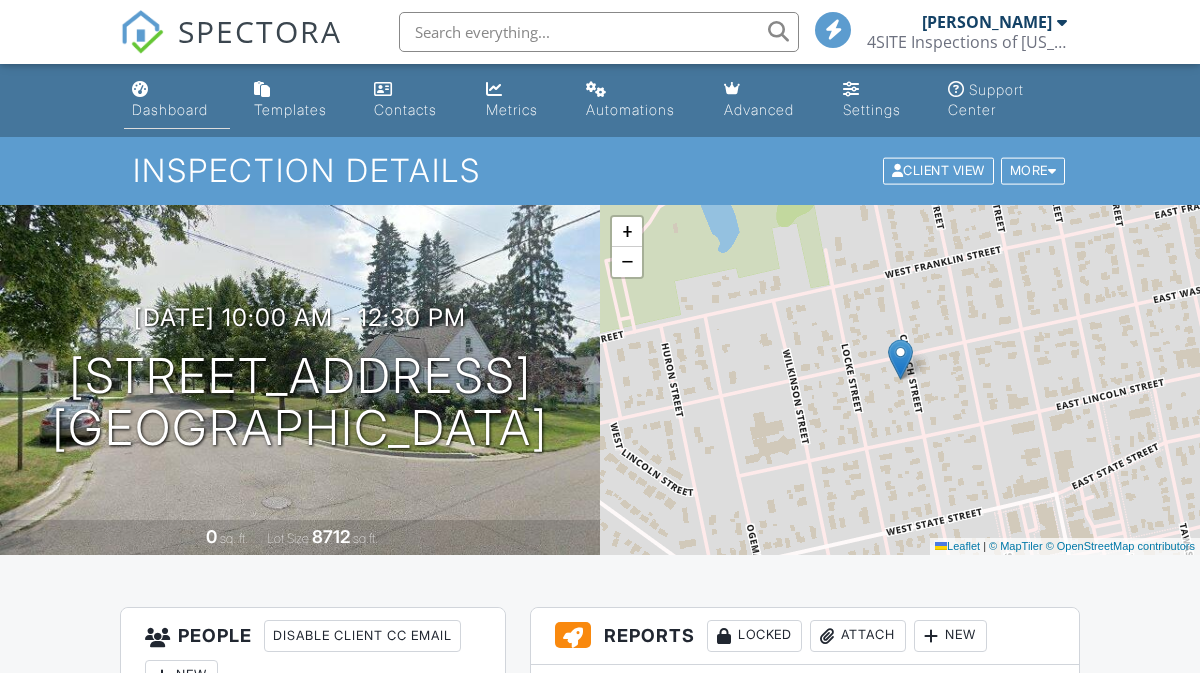 click on "Dashboard" at bounding box center (170, 109) 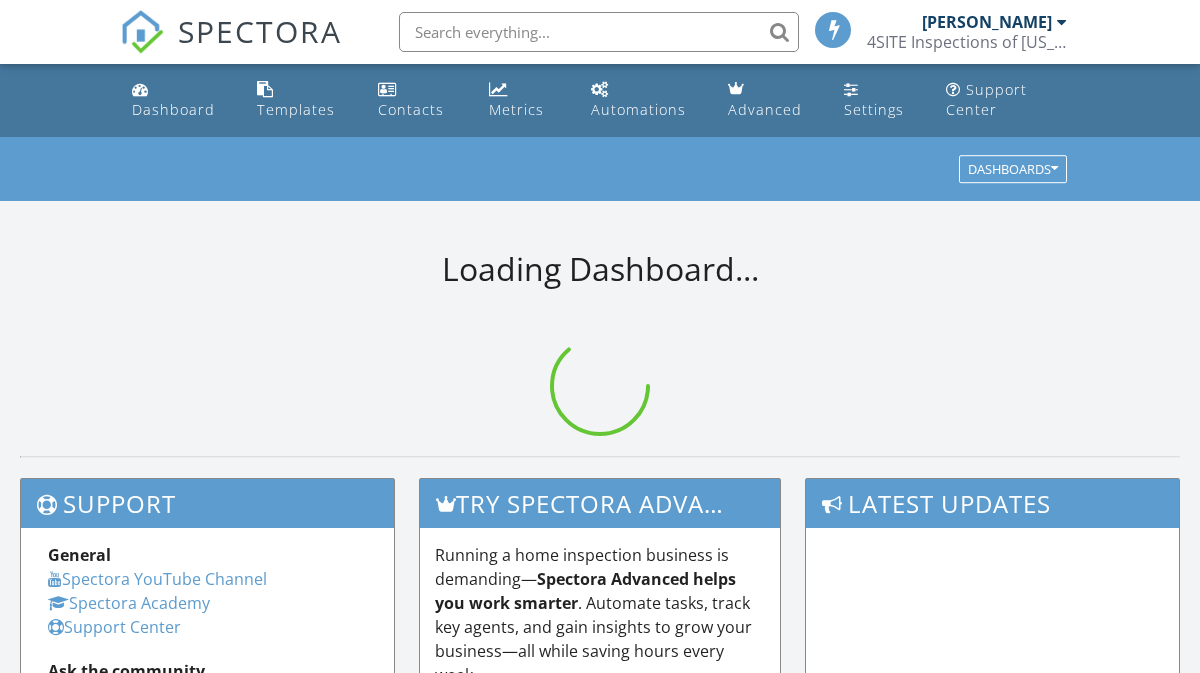 scroll, scrollTop: 0, scrollLeft: 0, axis: both 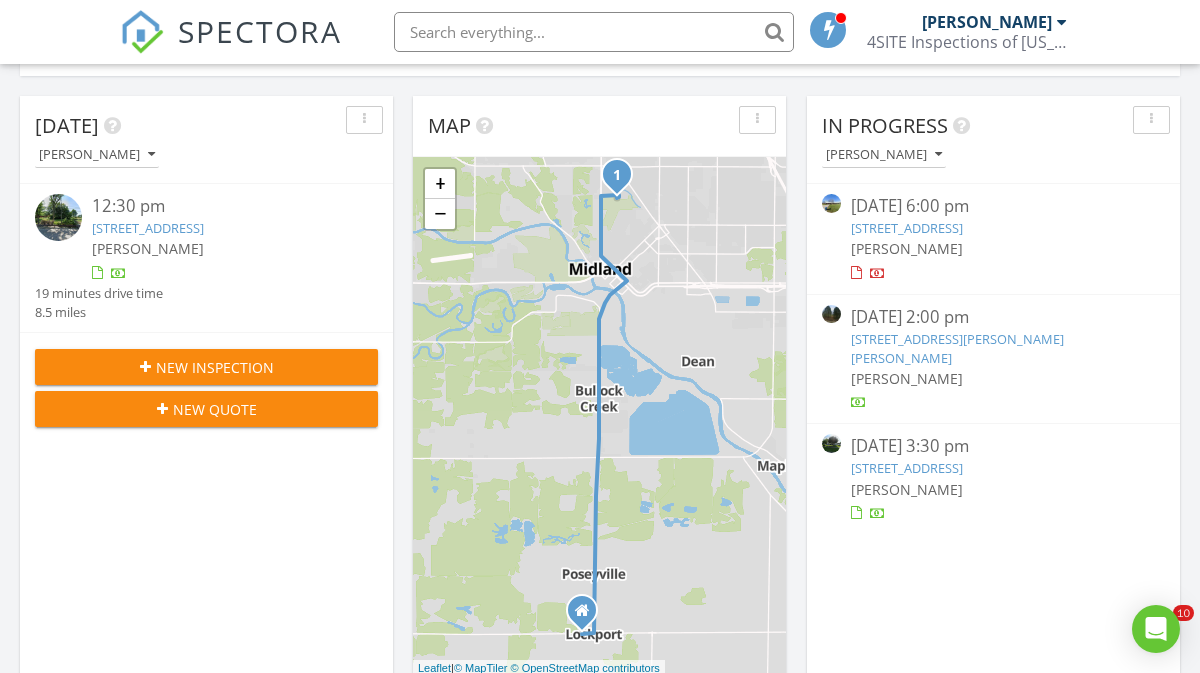 click on "New Inspection" at bounding box center [215, 367] 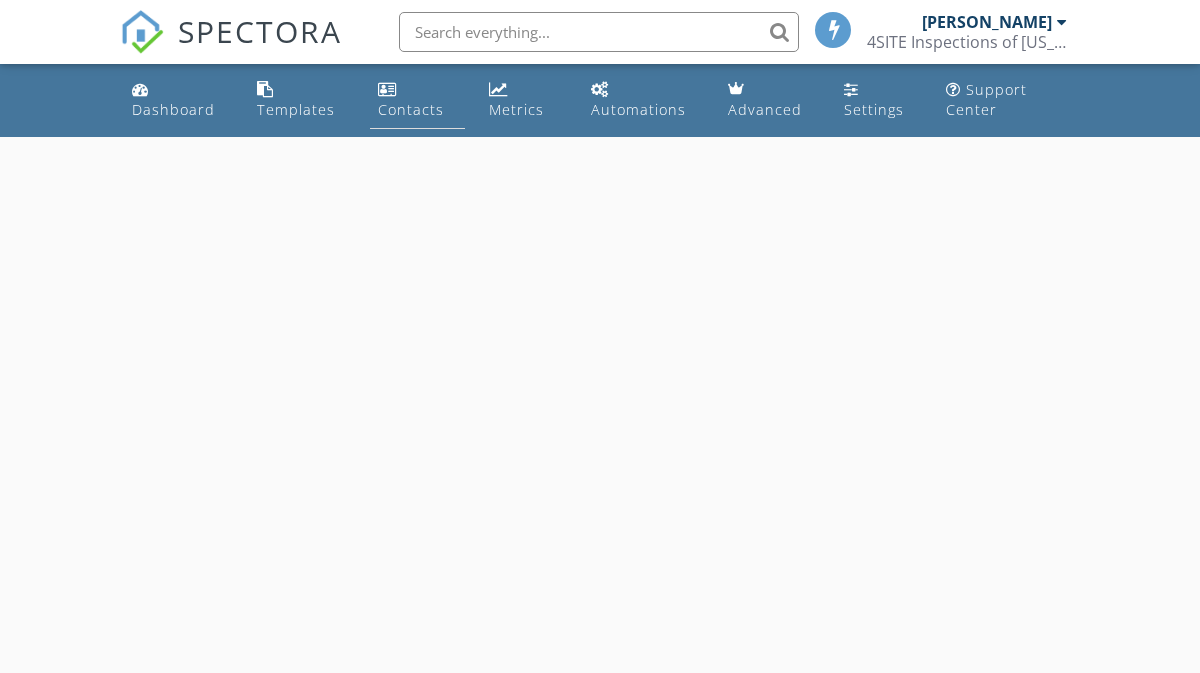 scroll, scrollTop: 0, scrollLeft: 0, axis: both 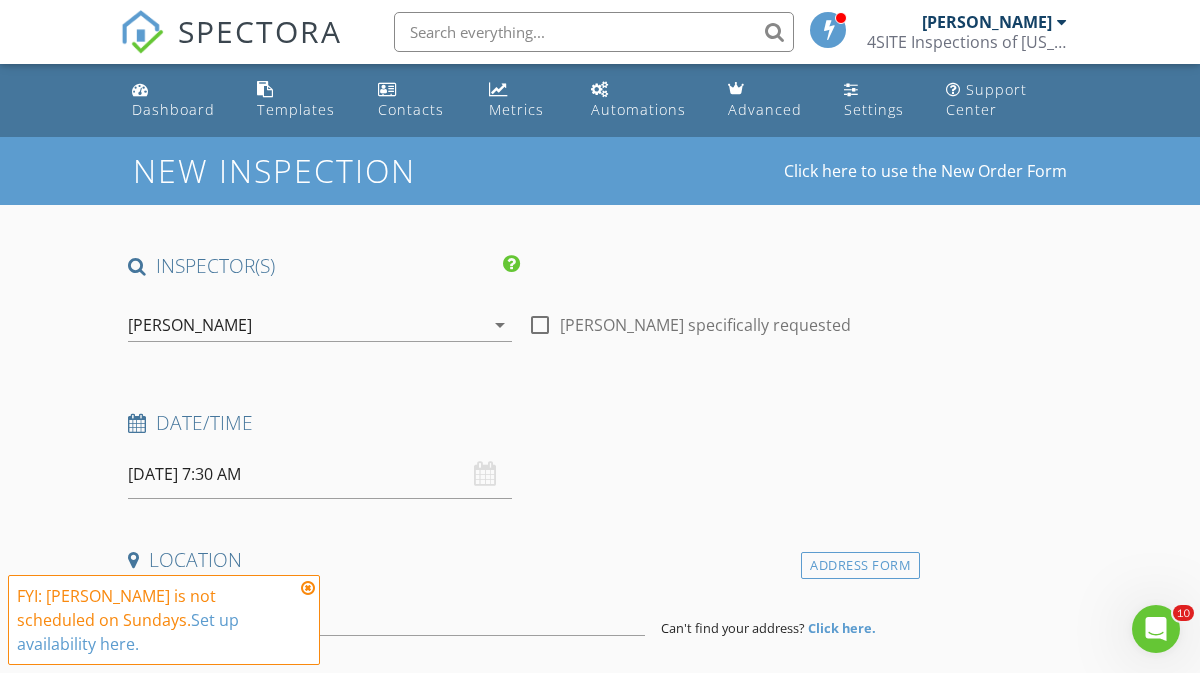 click on "07/13/2025 7:30 AM" at bounding box center (320, 474) 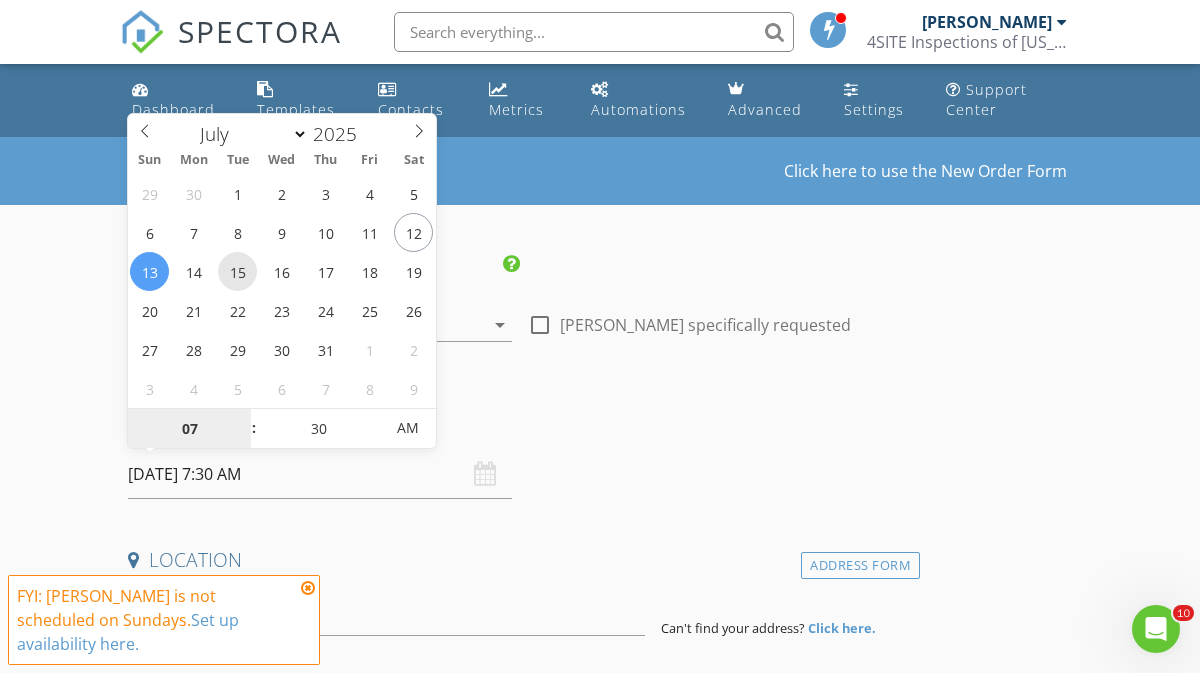 type on "07/15/2025 7:30 AM" 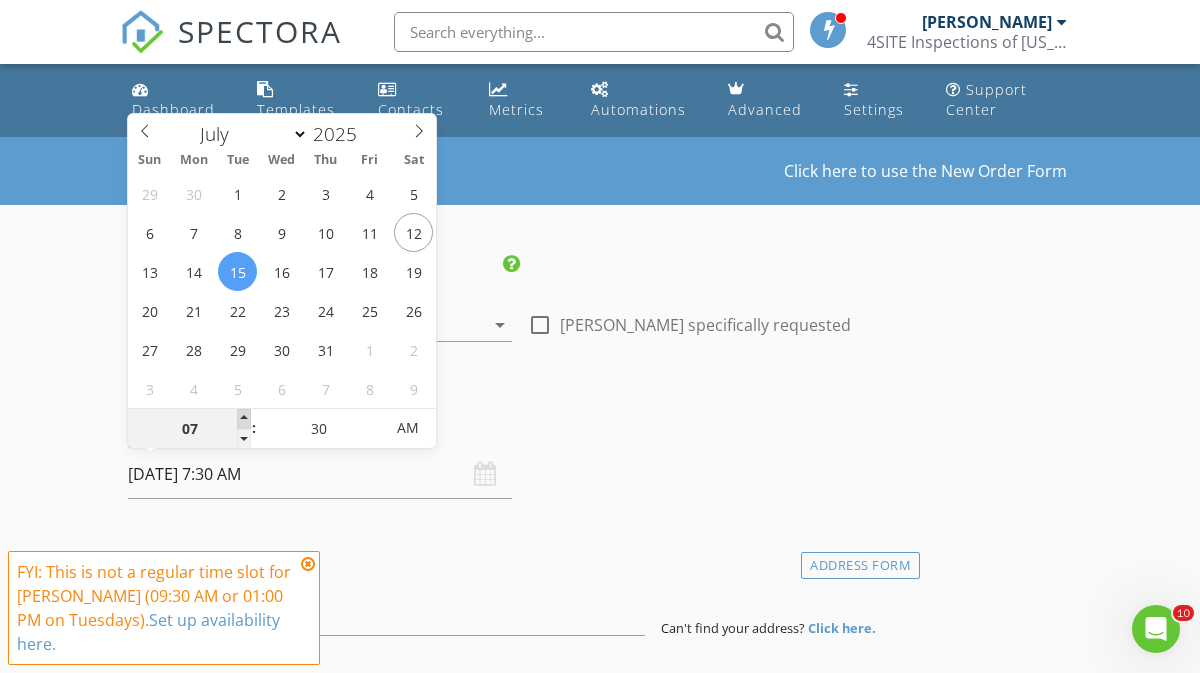 type on "08" 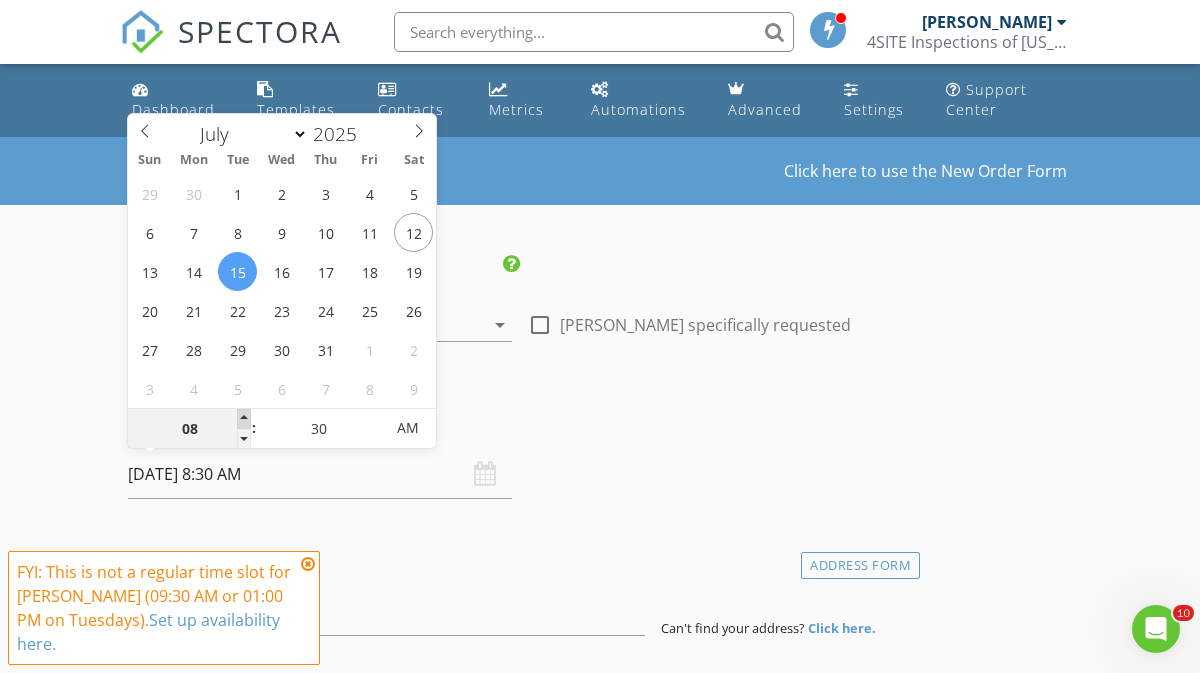 click at bounding box center (244, 419) 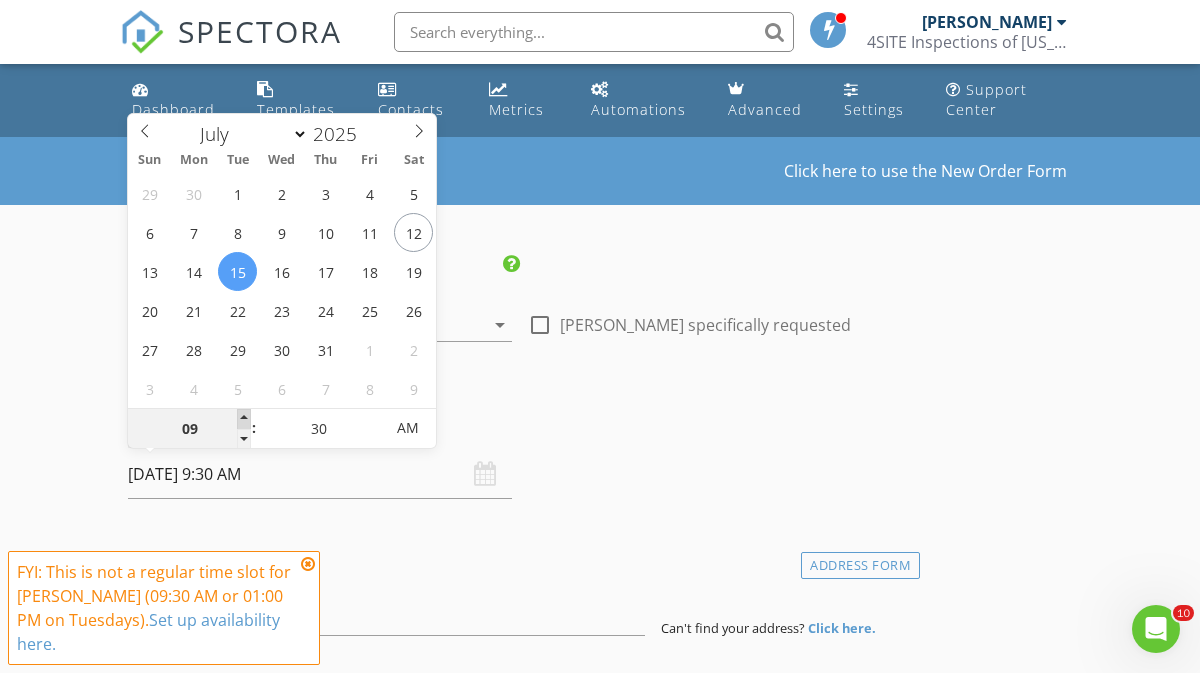 click at bounding box center [244, 419] 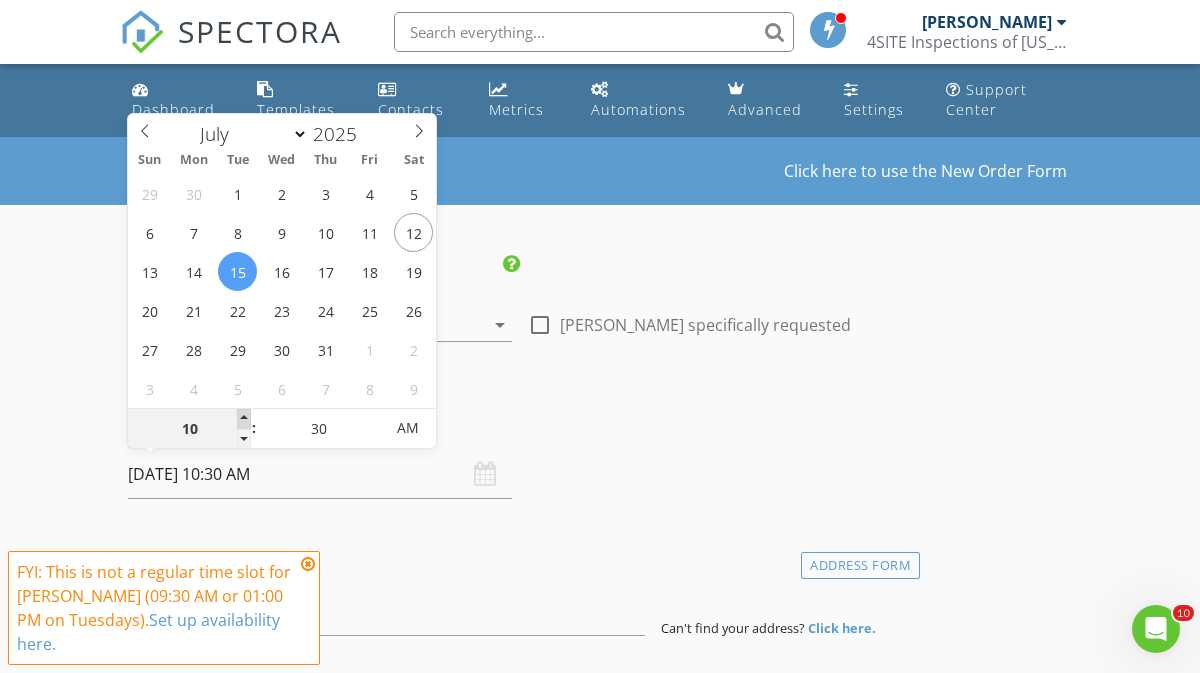 click at bounding box center (244, 419) 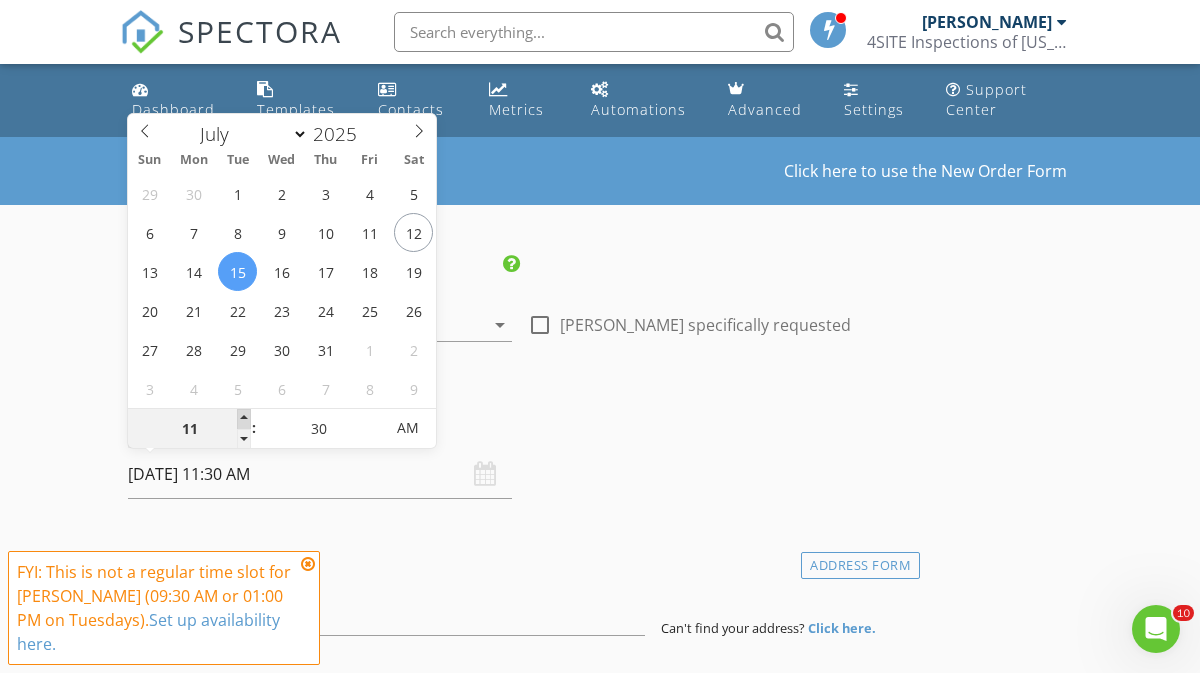 click at bounding box center (244, 419) 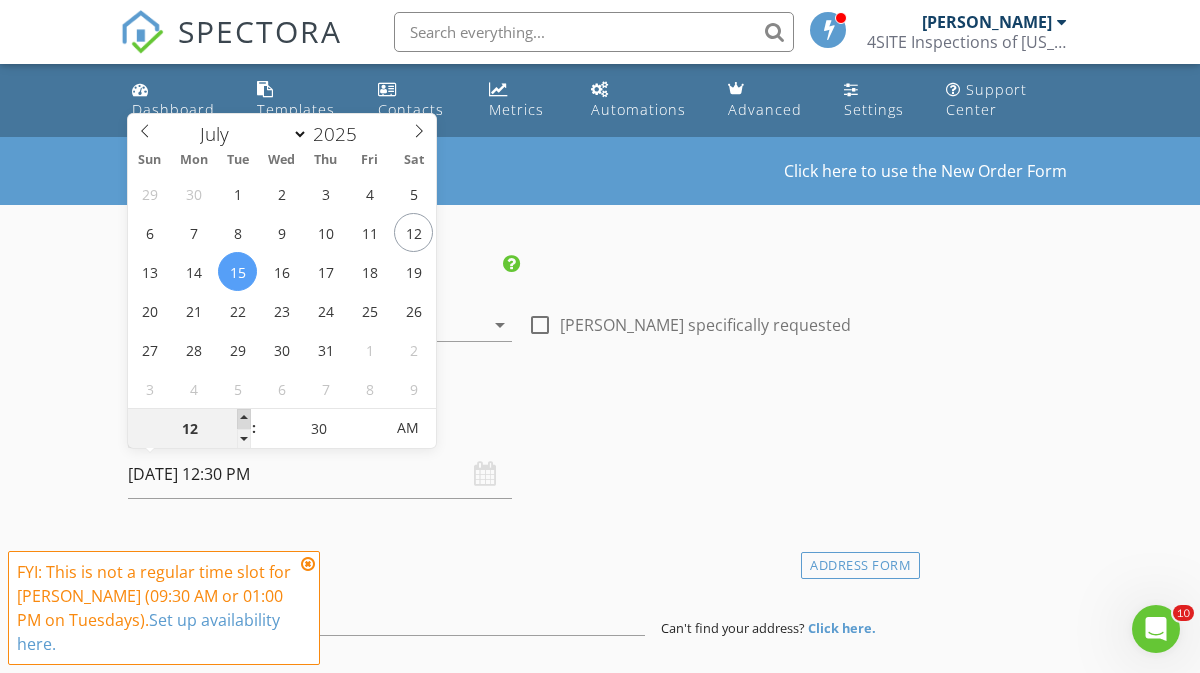 click at bounding box center [244, 419] 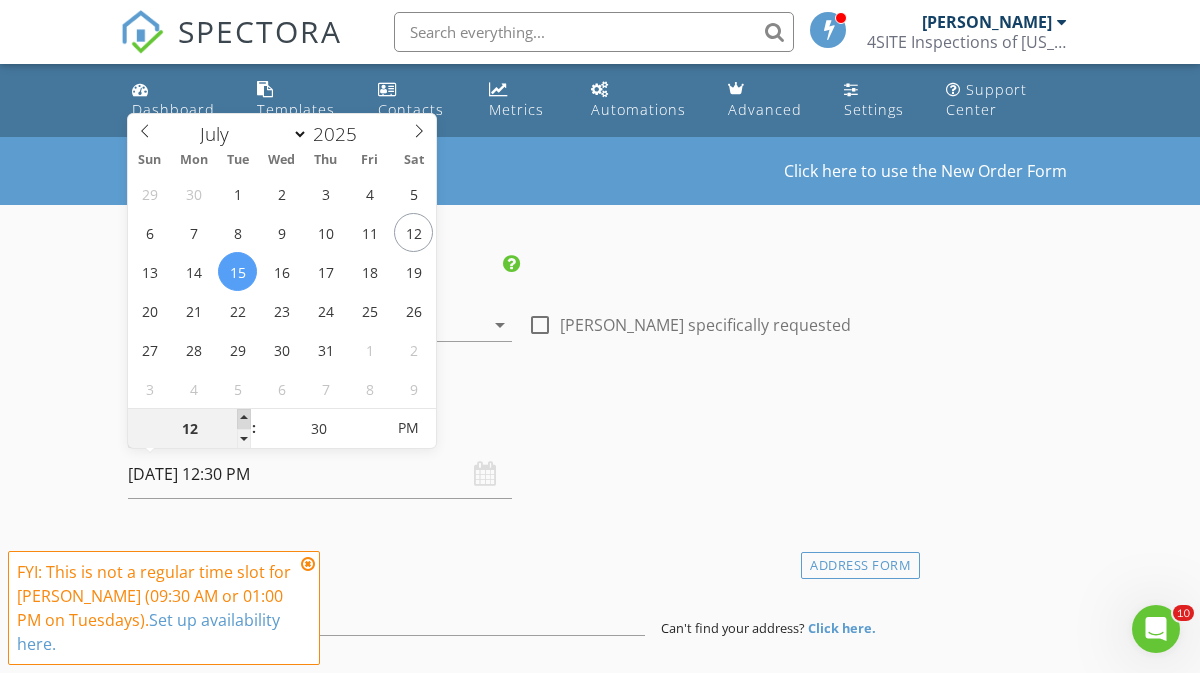 type on "01" 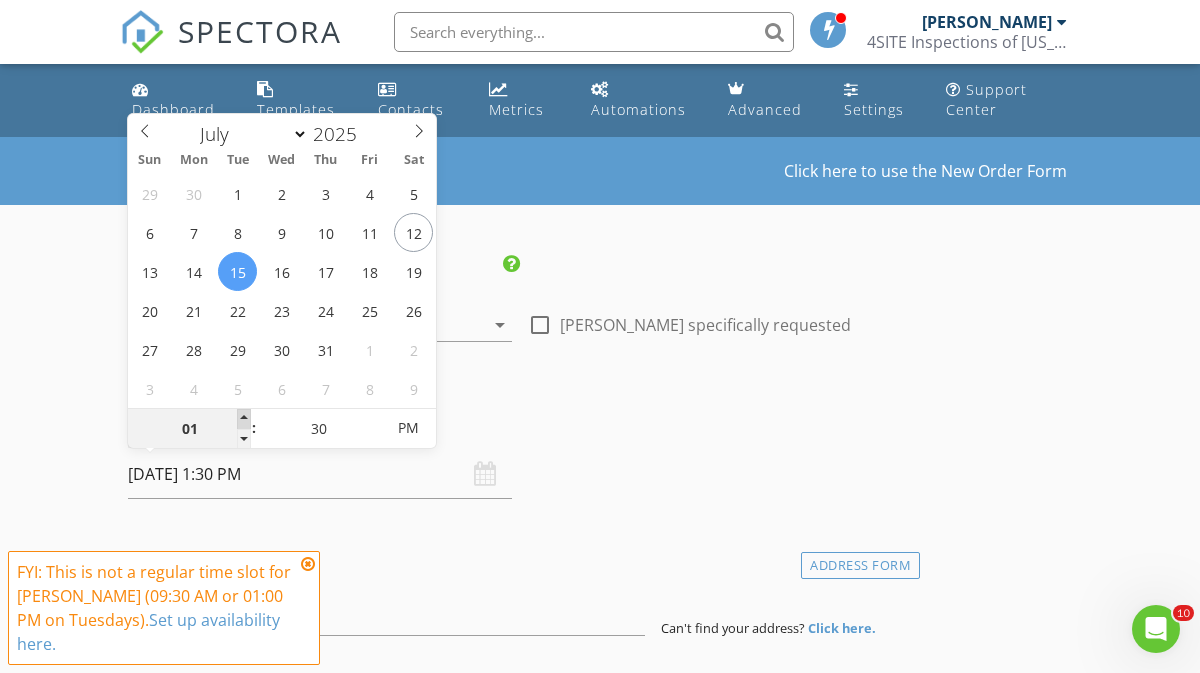 click at bounding box center (244, 419) 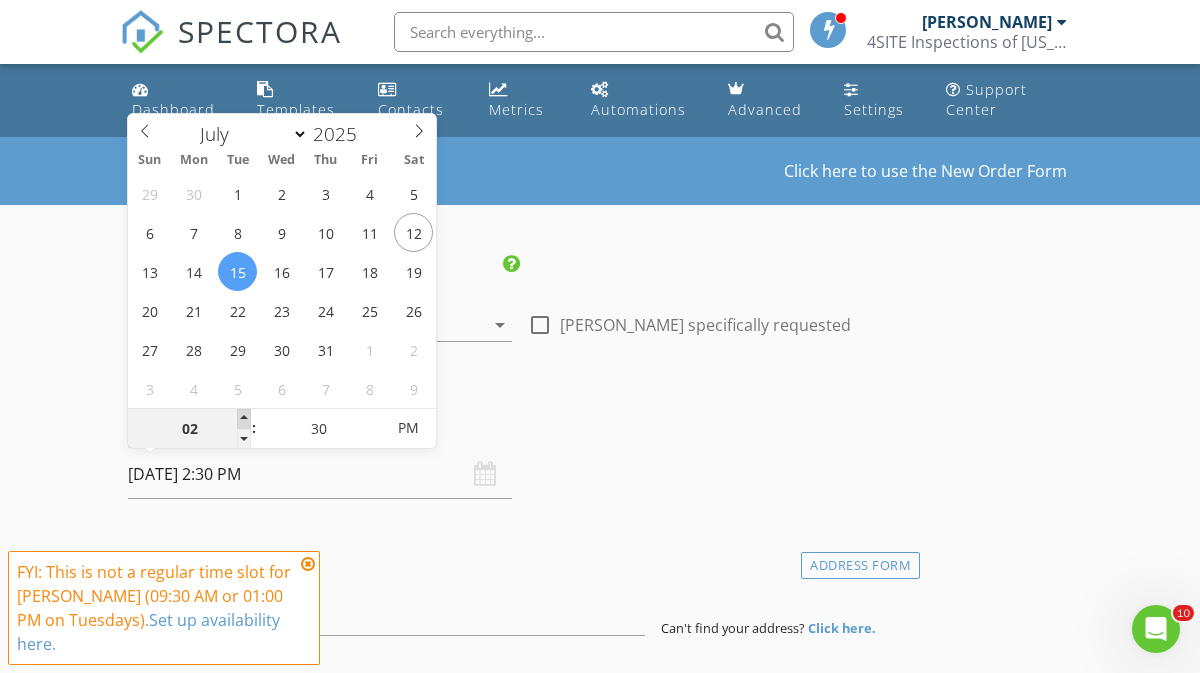 click at bounding box center [244, 419] 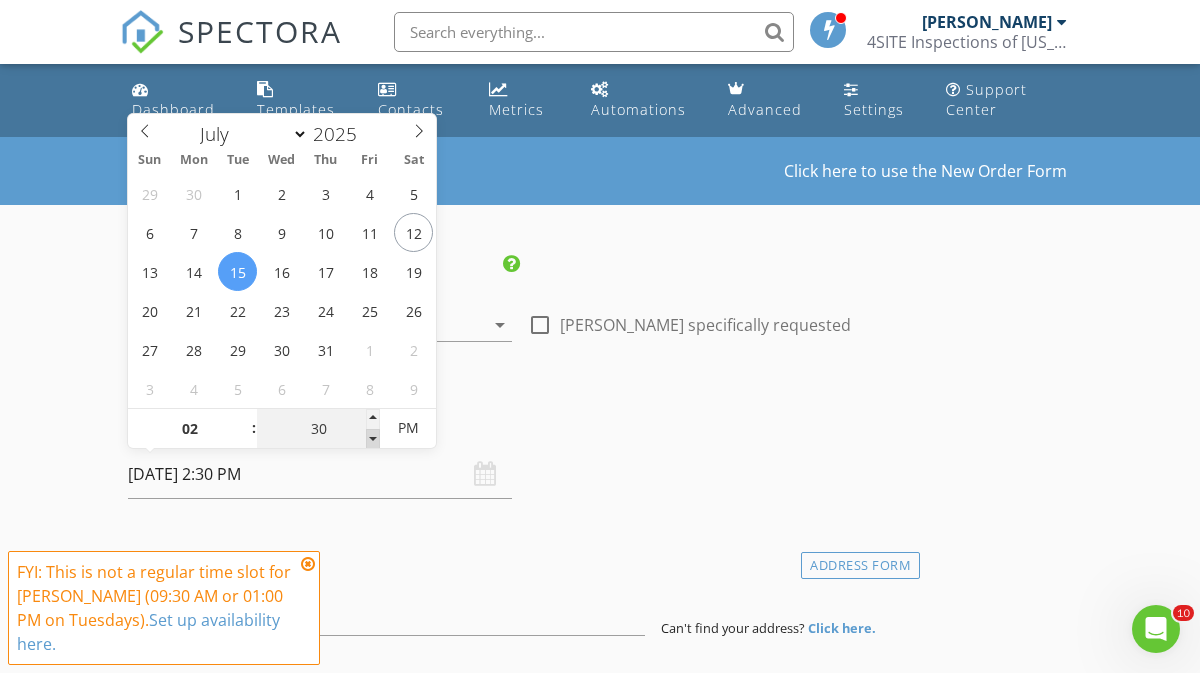 type on "25" 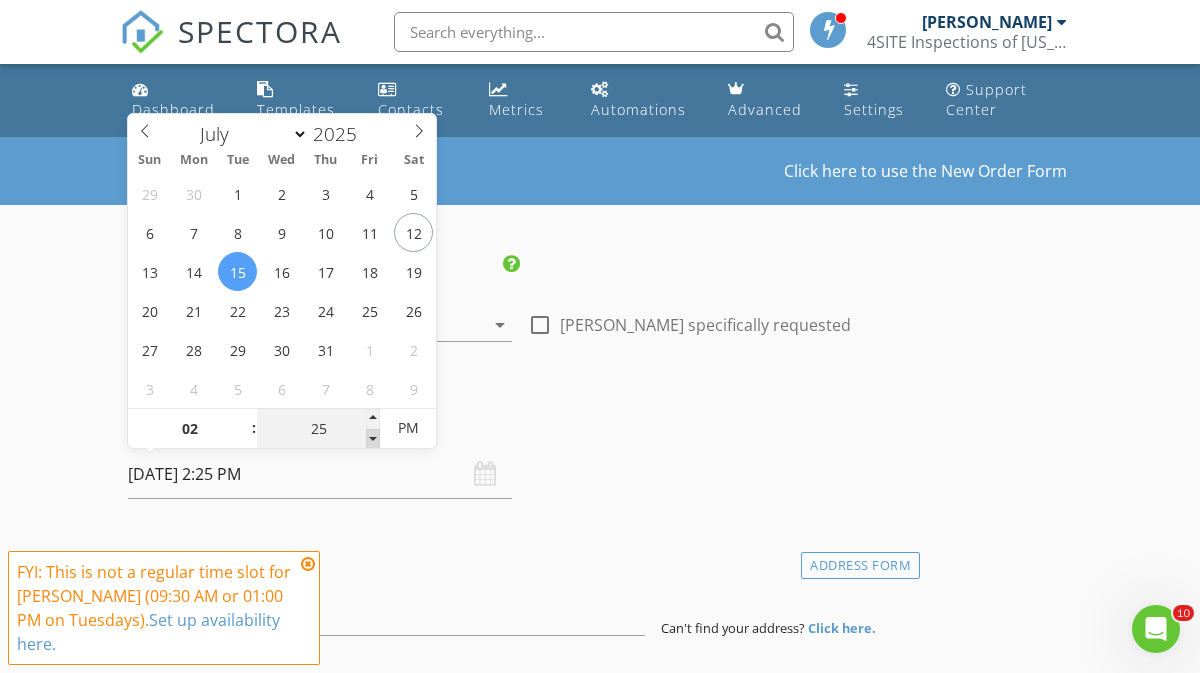 click at bounding box center (373, 439) 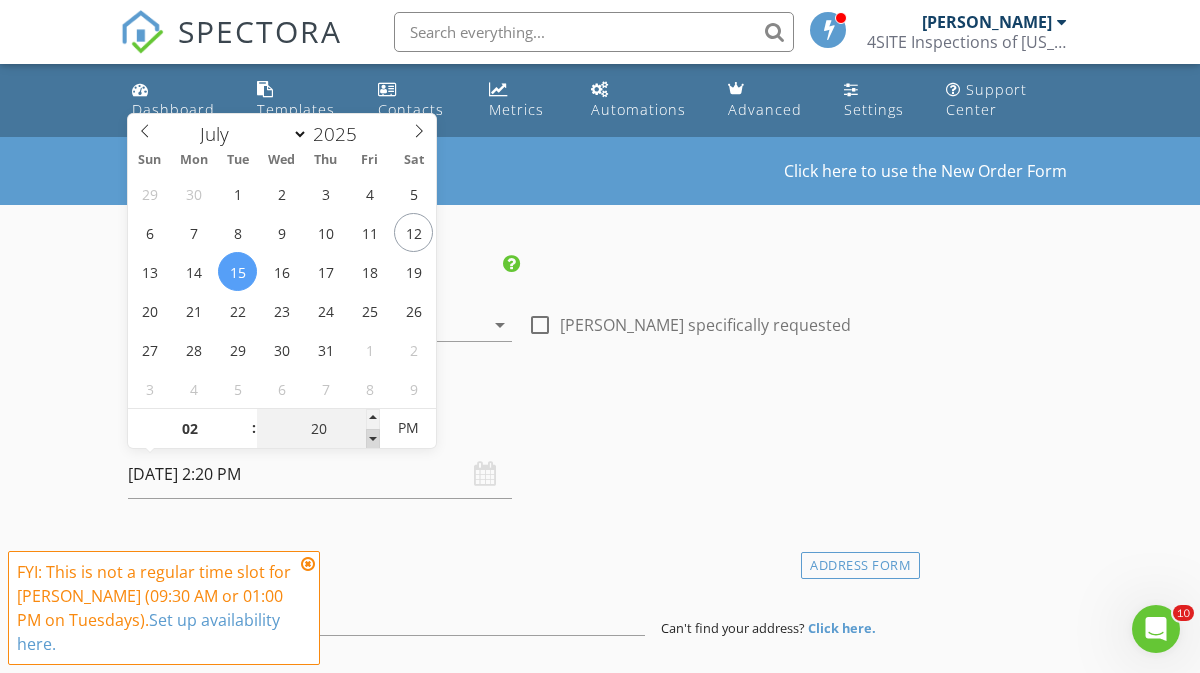 click at bounding box center (373, 439) 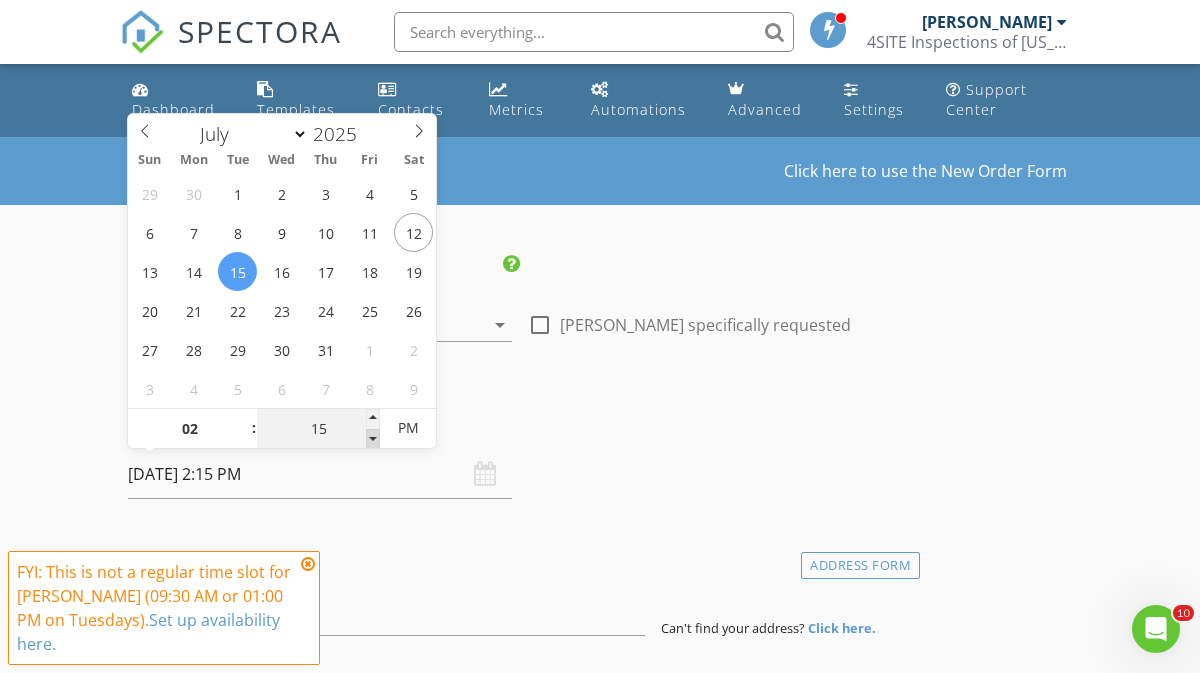 click at bounding box center [373, 439] 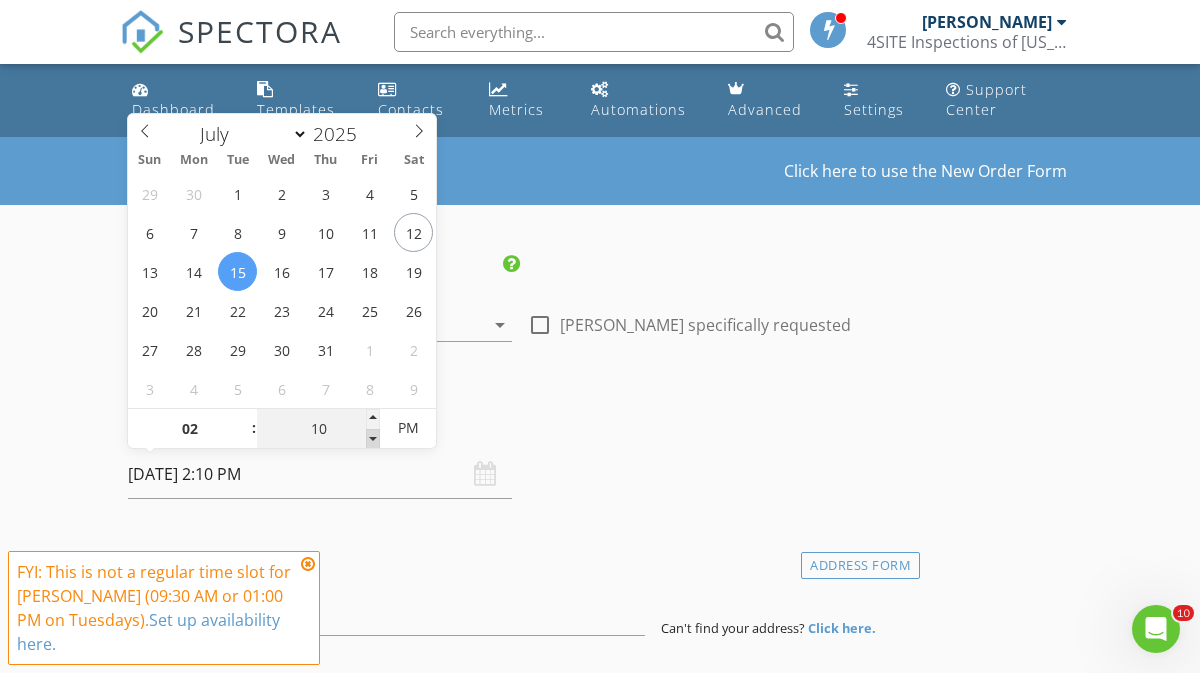 click at bounding box center [373, 439] 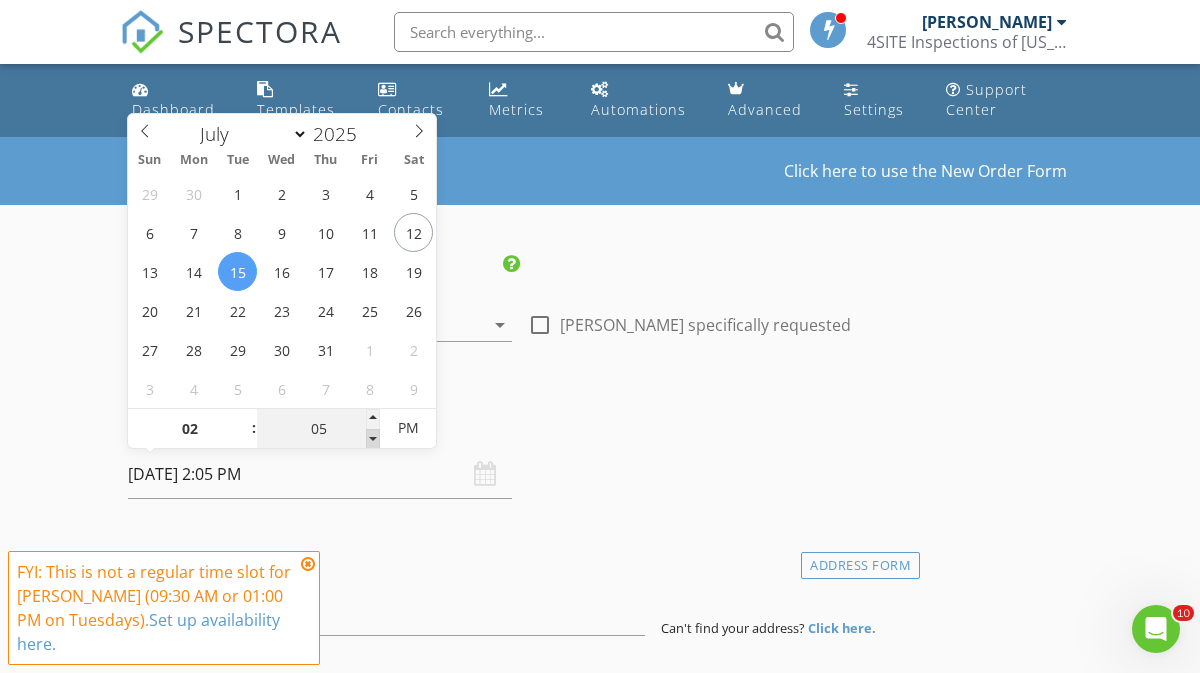 click at bounding box center [373, 439] 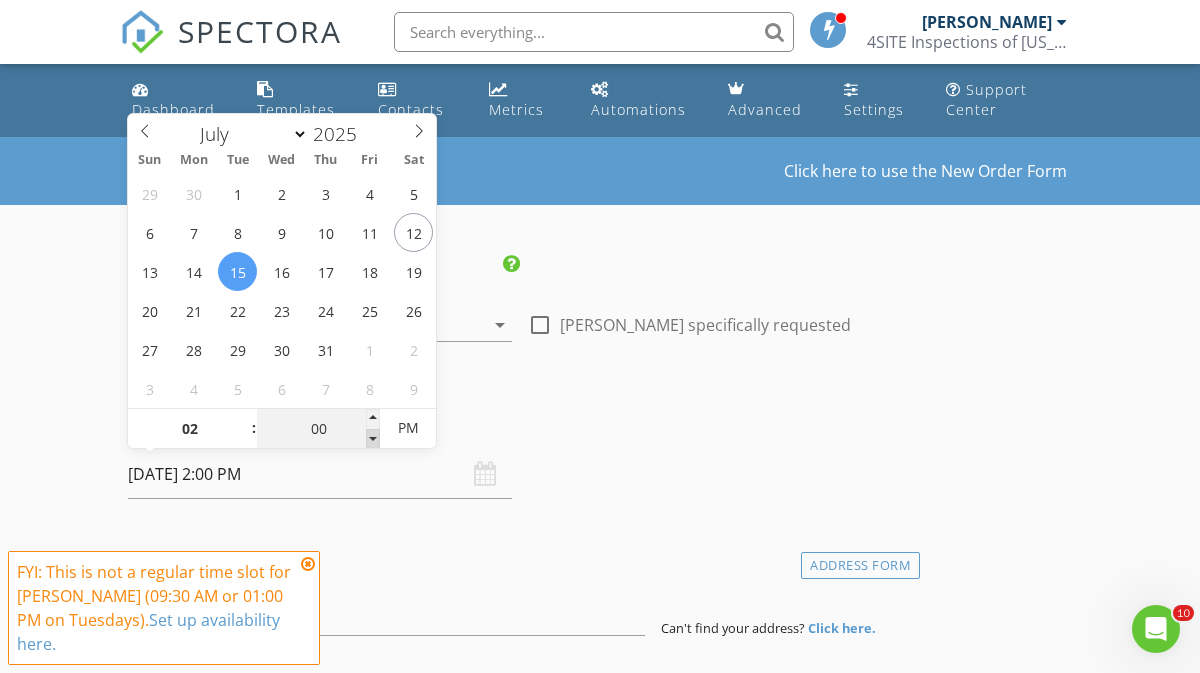 click at bounding box center (373, 439) 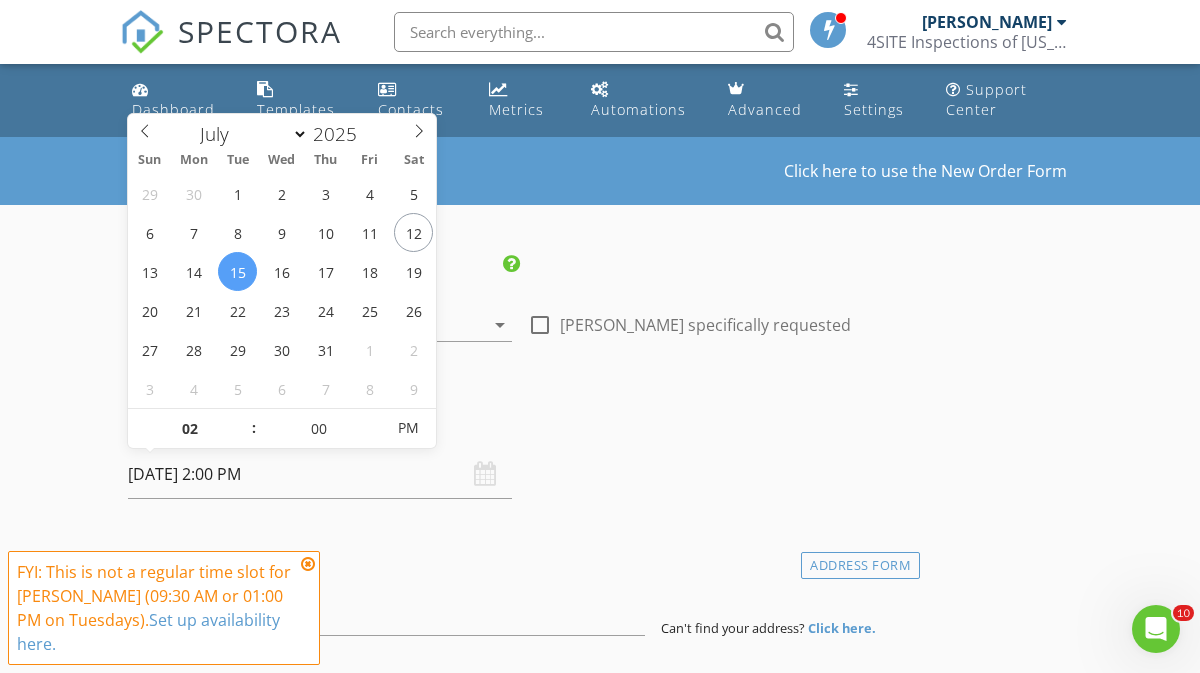 click on "Date/Time" at bounding box center (520, 423) 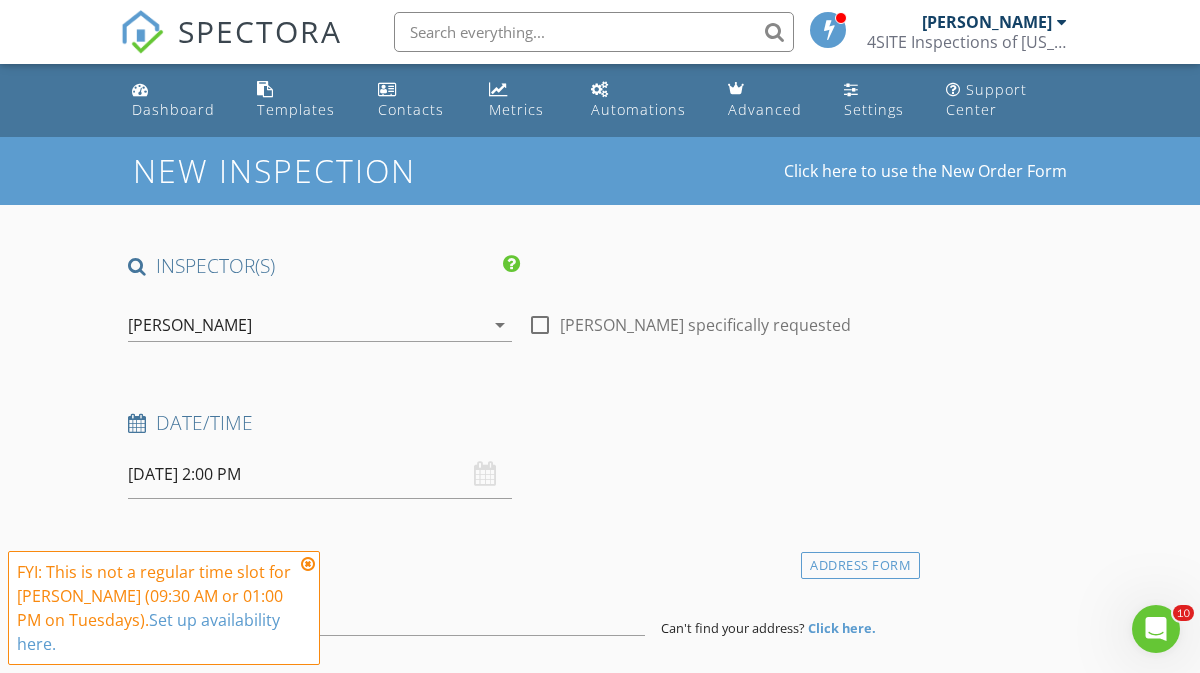 click at bounding box center [308, 564] 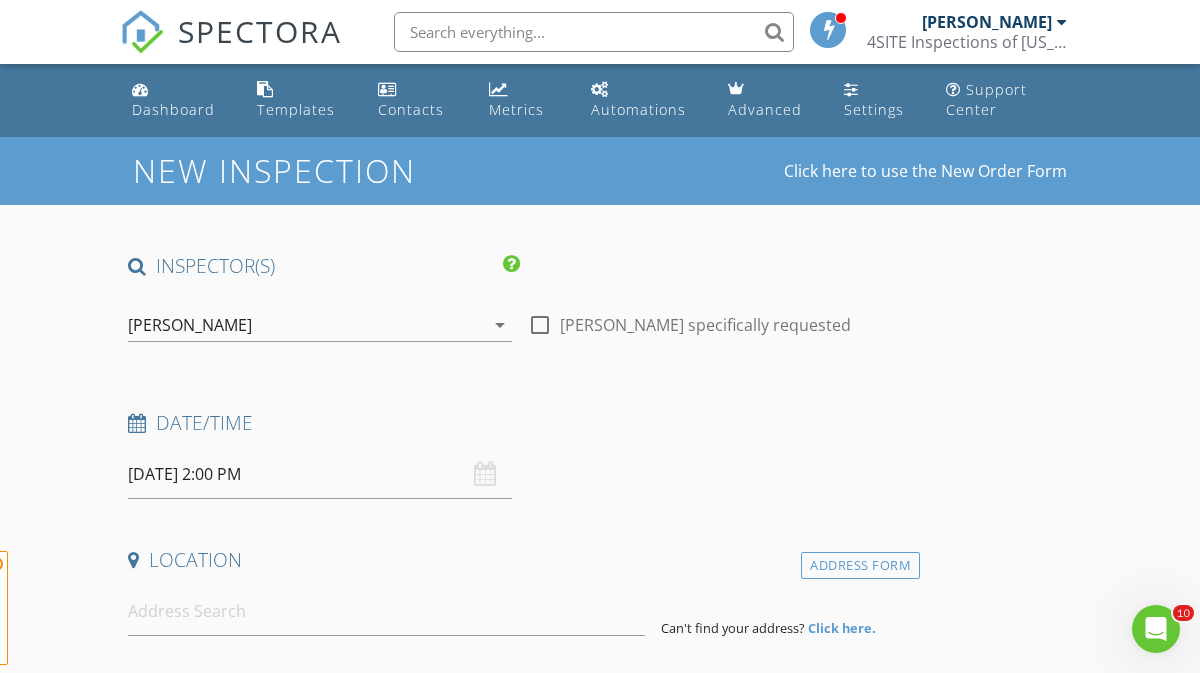 click on "FYI: This is not a regular time slot for Steven Owens (09:30 AM or 01:00 PM on Tuesdays).  Set up availability here." at bounding box center [164, 608] 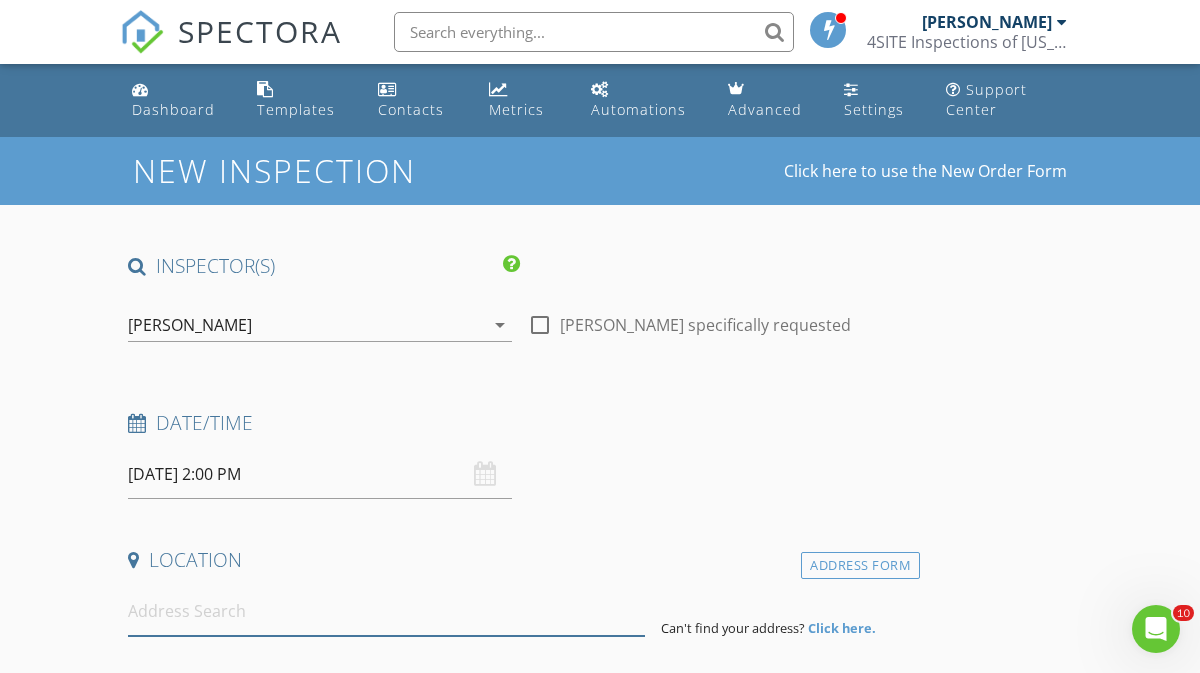 click at bounding box center (386, 611) 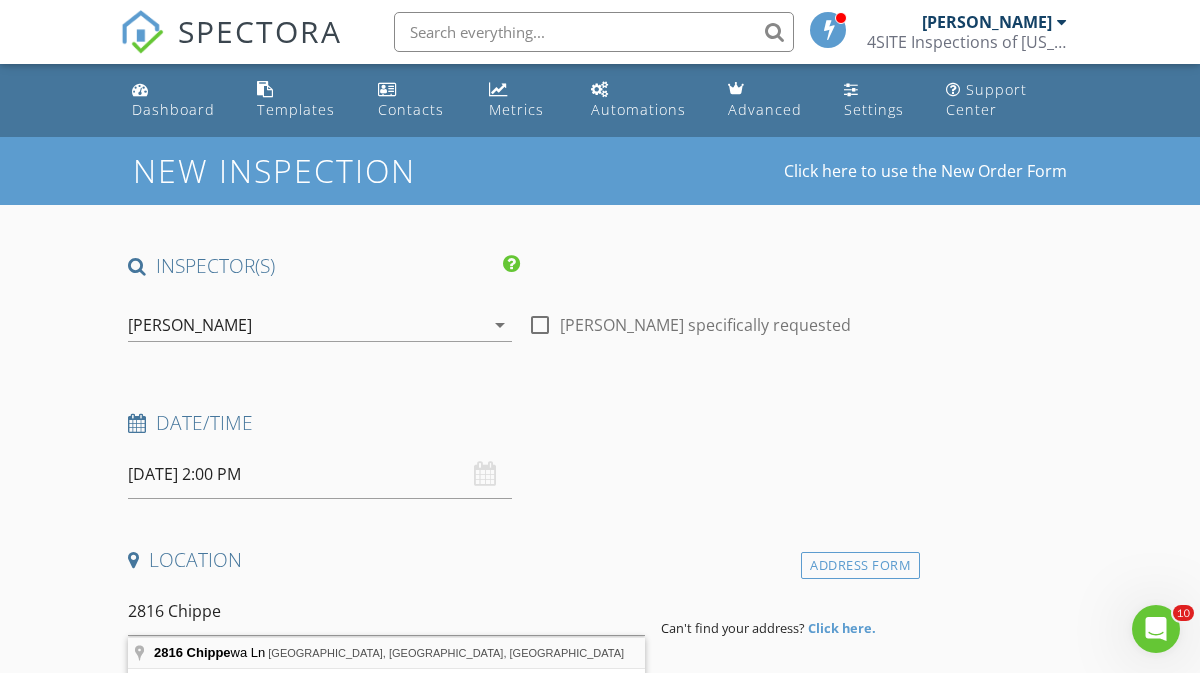 type on "2816 Chippewa Ln, Midland, MI, USA" 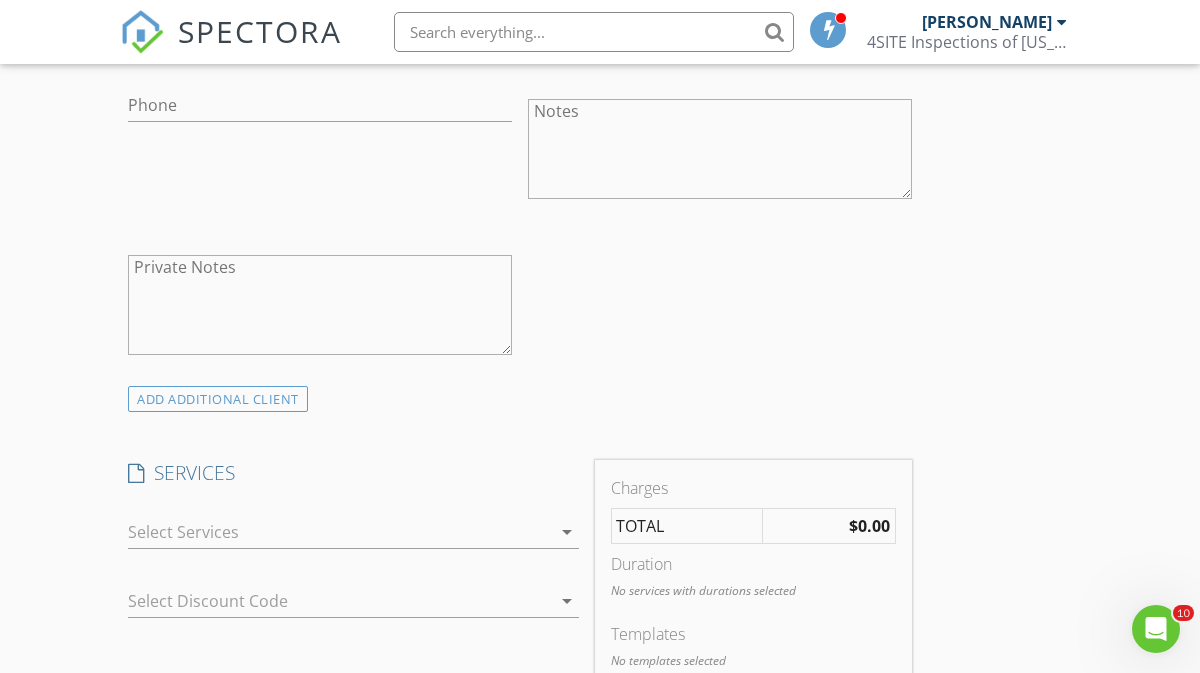 scroll, scrollTop: 1271, scrollLeft: 0, axis: vertical 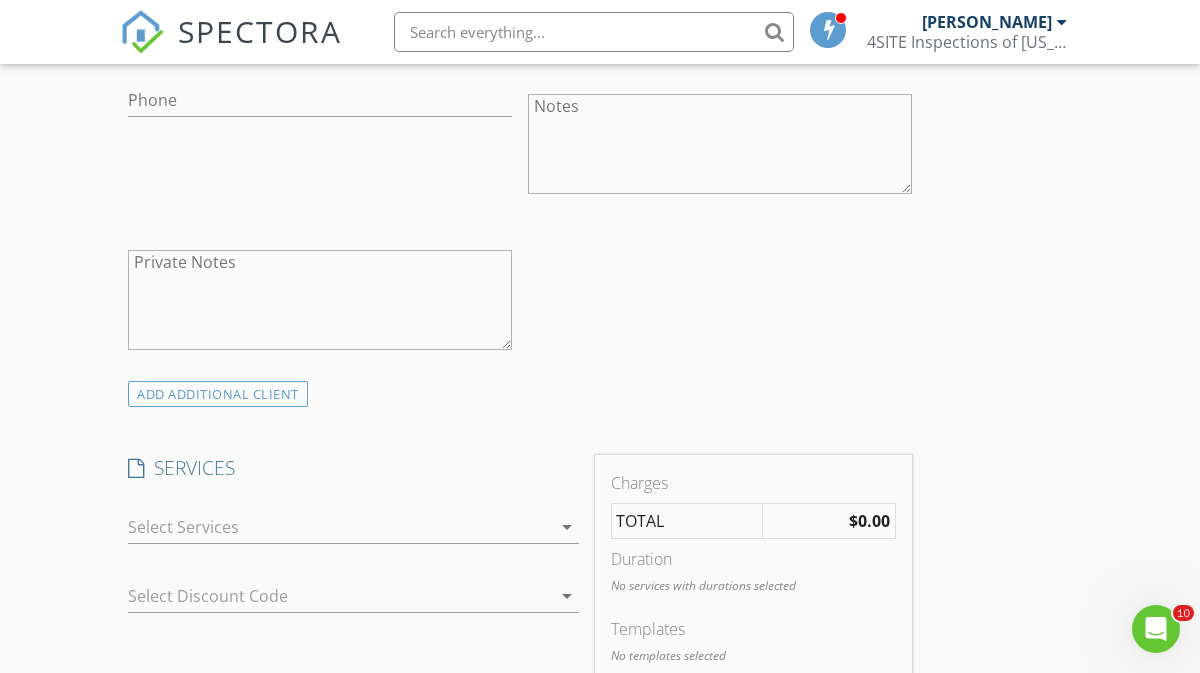 click at bounding box center (339, 527) 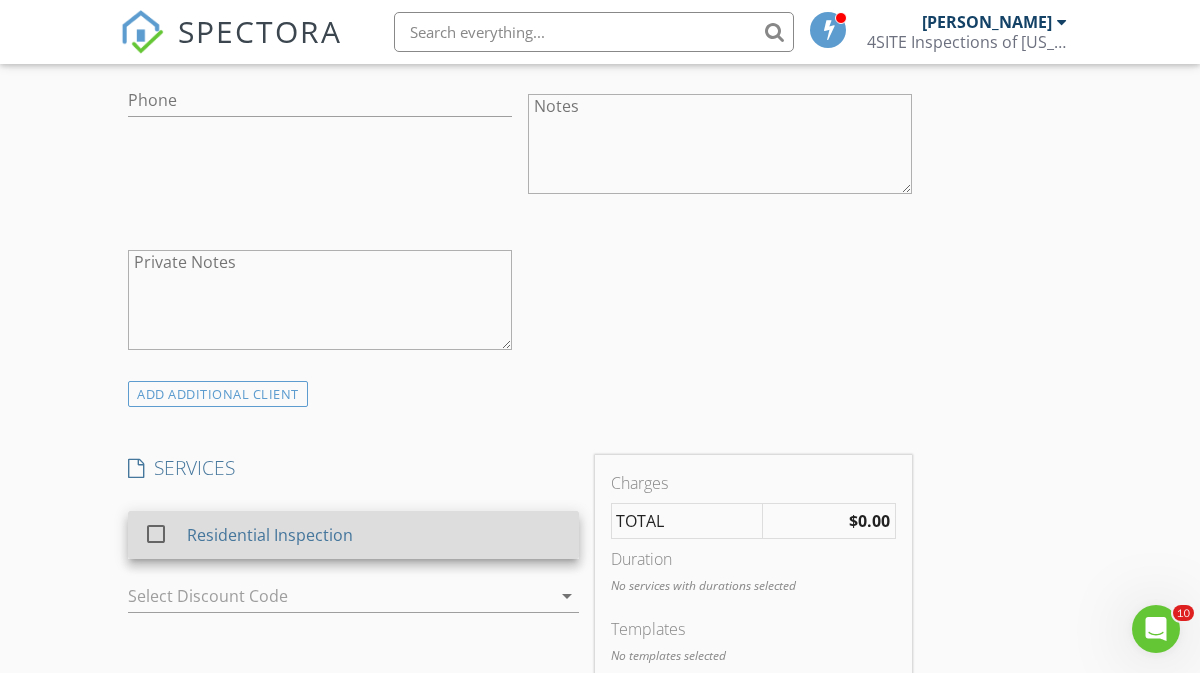 click on "Residential Inspection" at bounding box center [270, 535] 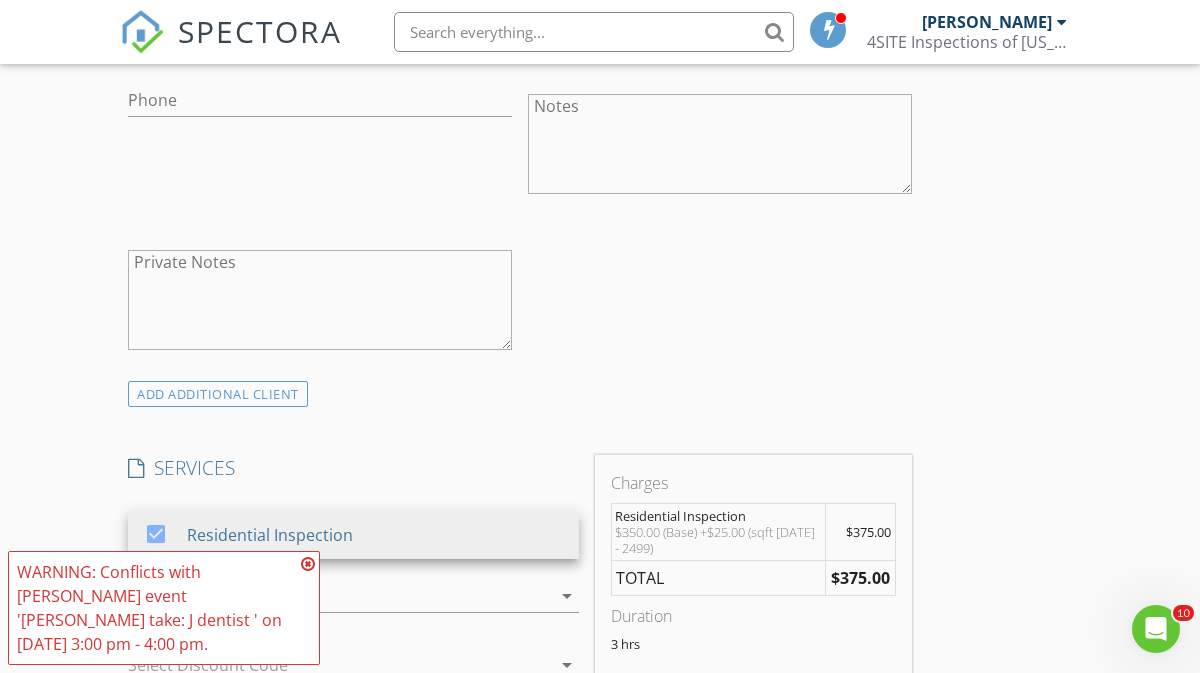 click on "SERVICES" at bounding box center (353, 468) 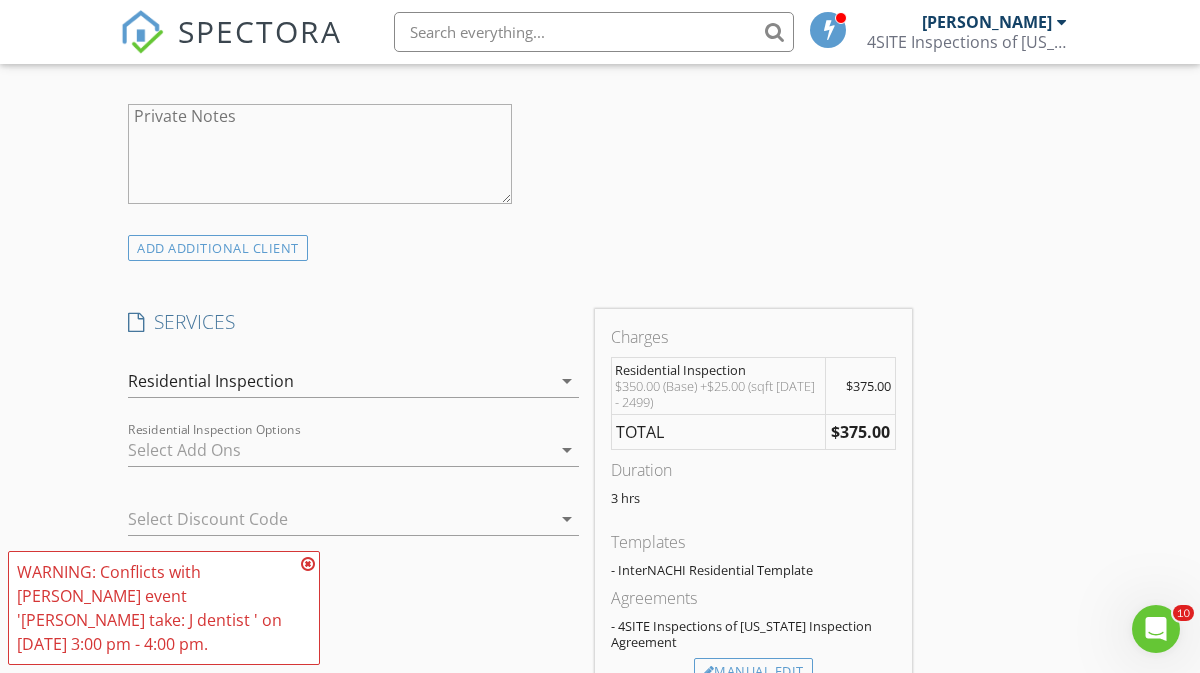 scroll, scrollTop: 1422, scrollLeft: 0, axis: vertical 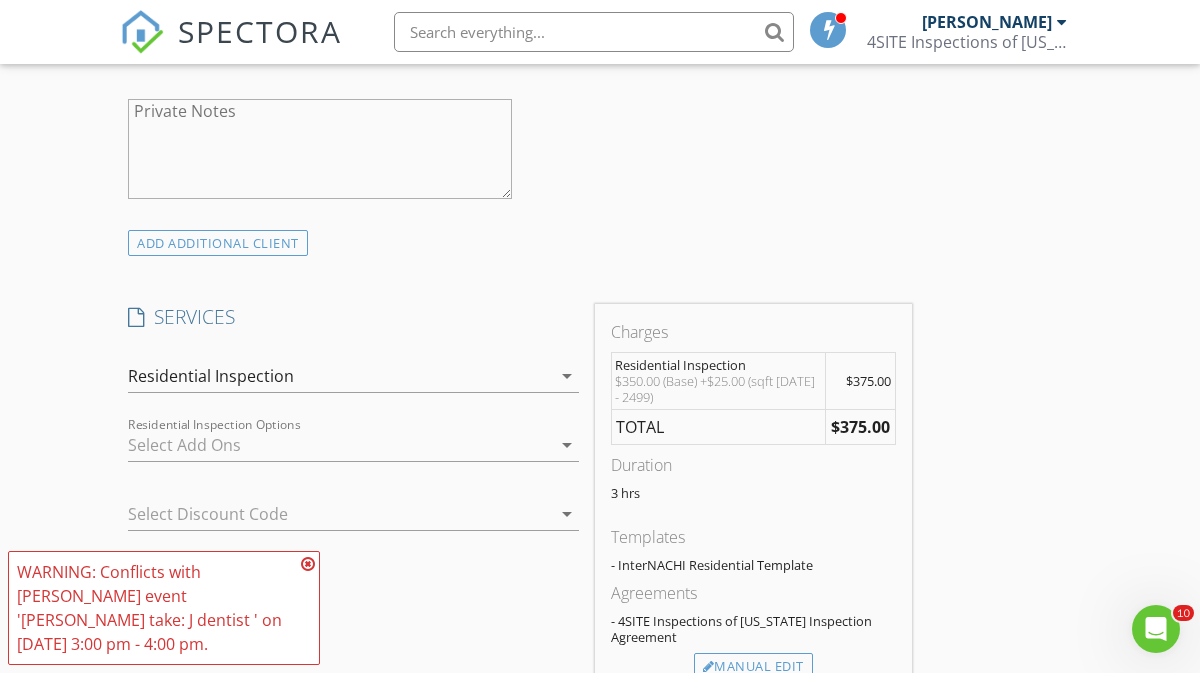 click at bounding box center [308, 564] 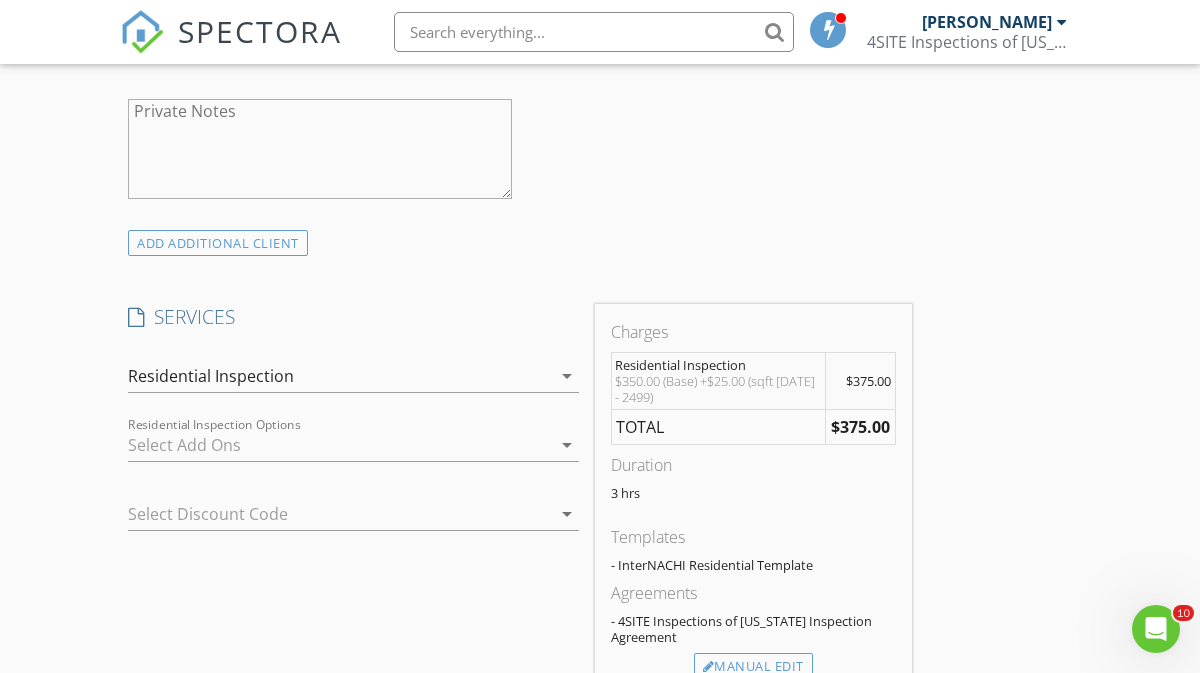 click at bounding box center (325, 514) 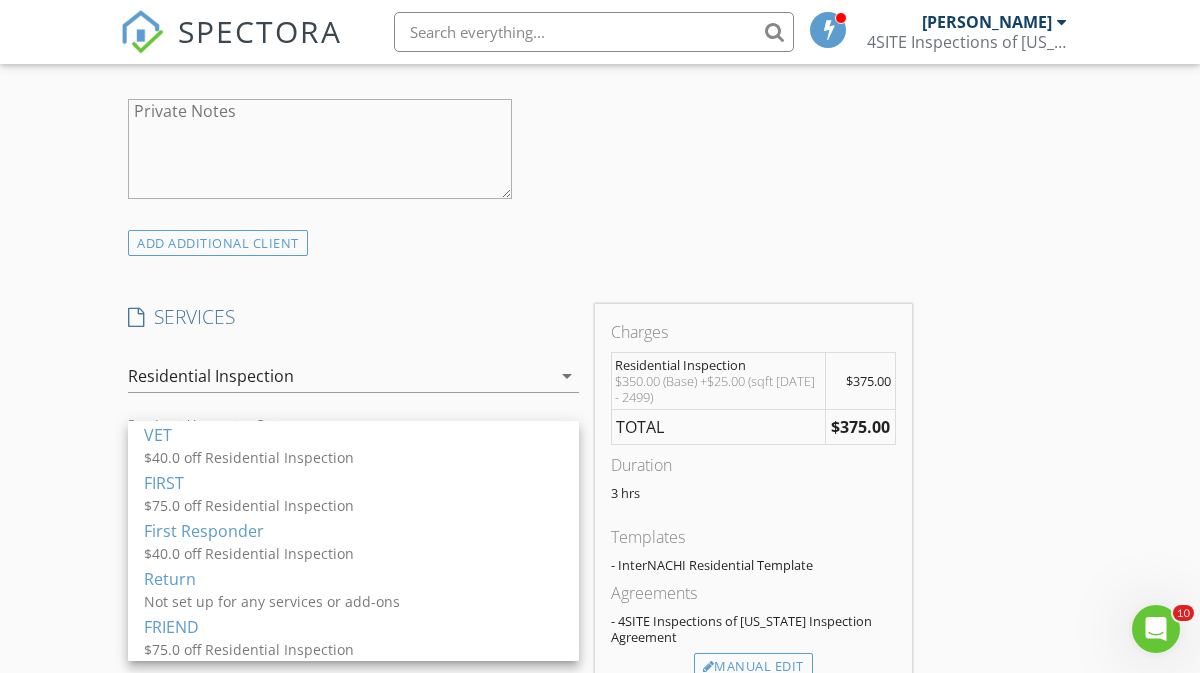 click on "Residential Inspection" at bounding box center (339, 376) 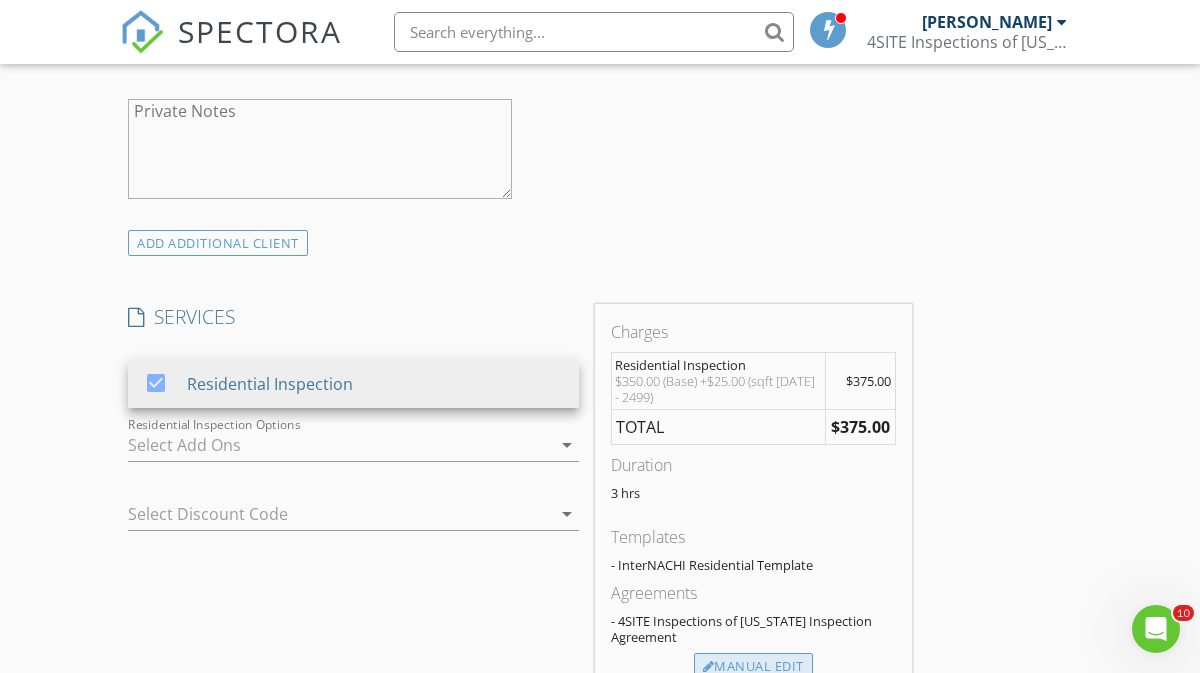 click on "Manual Edit" at bounding box center [753, 667] 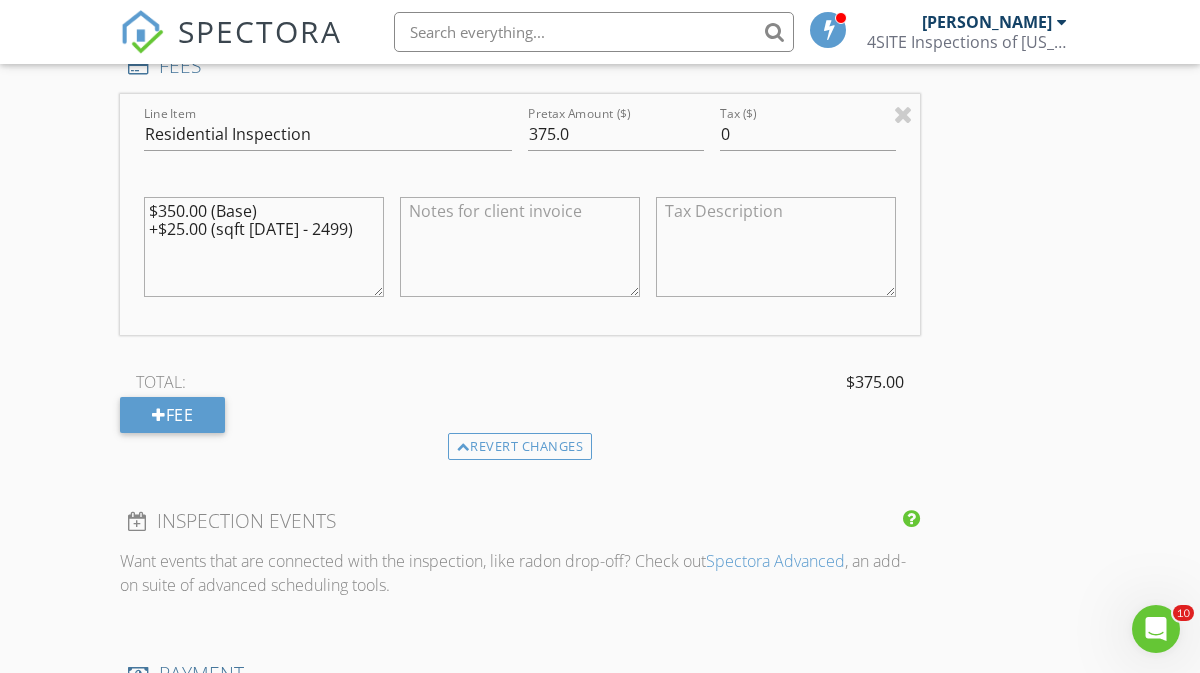 scroll, scrollTop: 1849, scrollLeft: 0, axis: vertical 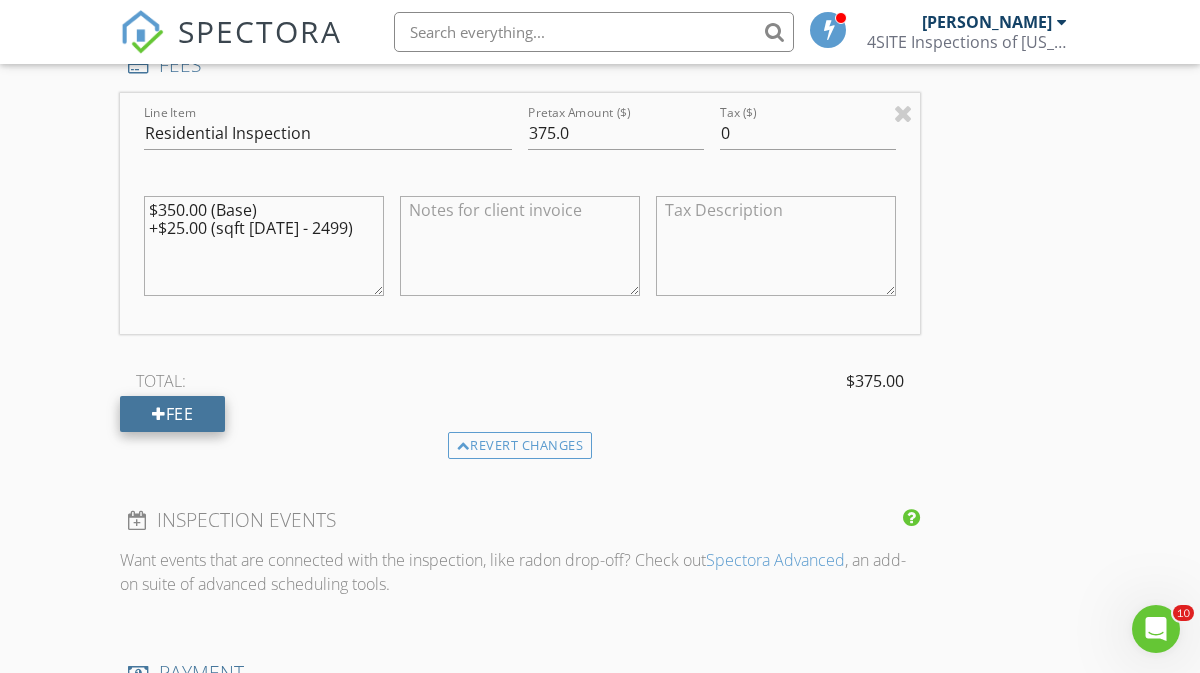 click on "Fee" at bounding box center [172, 414] 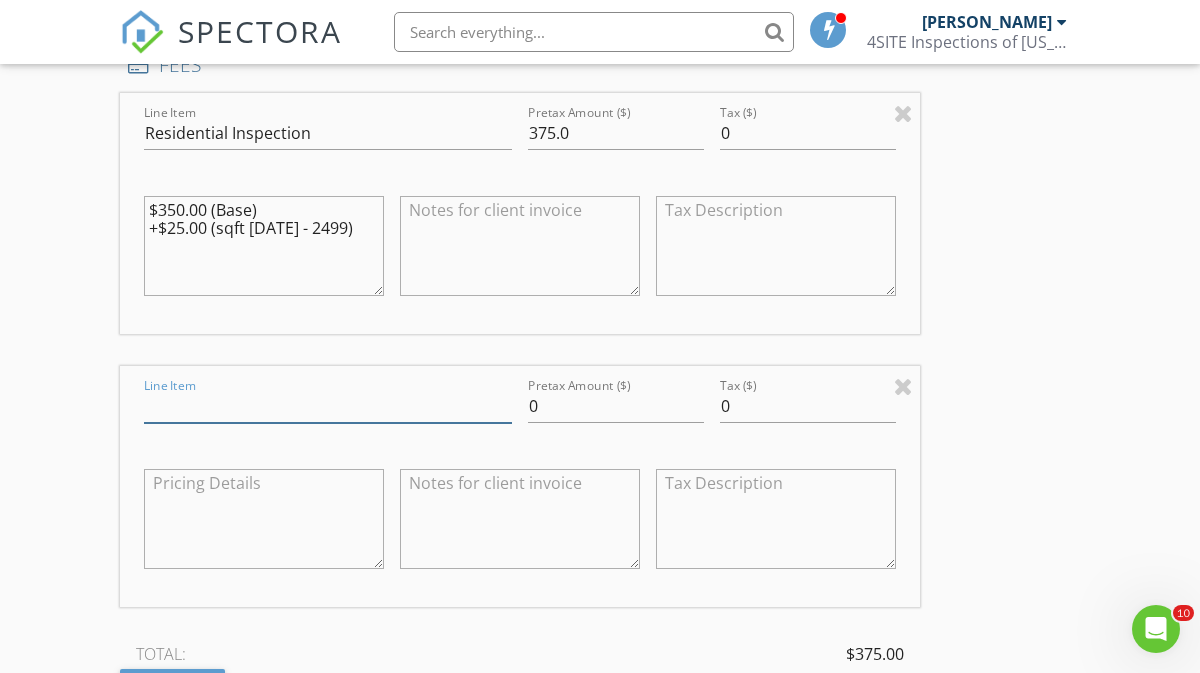 click on "Line Item" at bounding box center [328, 406] 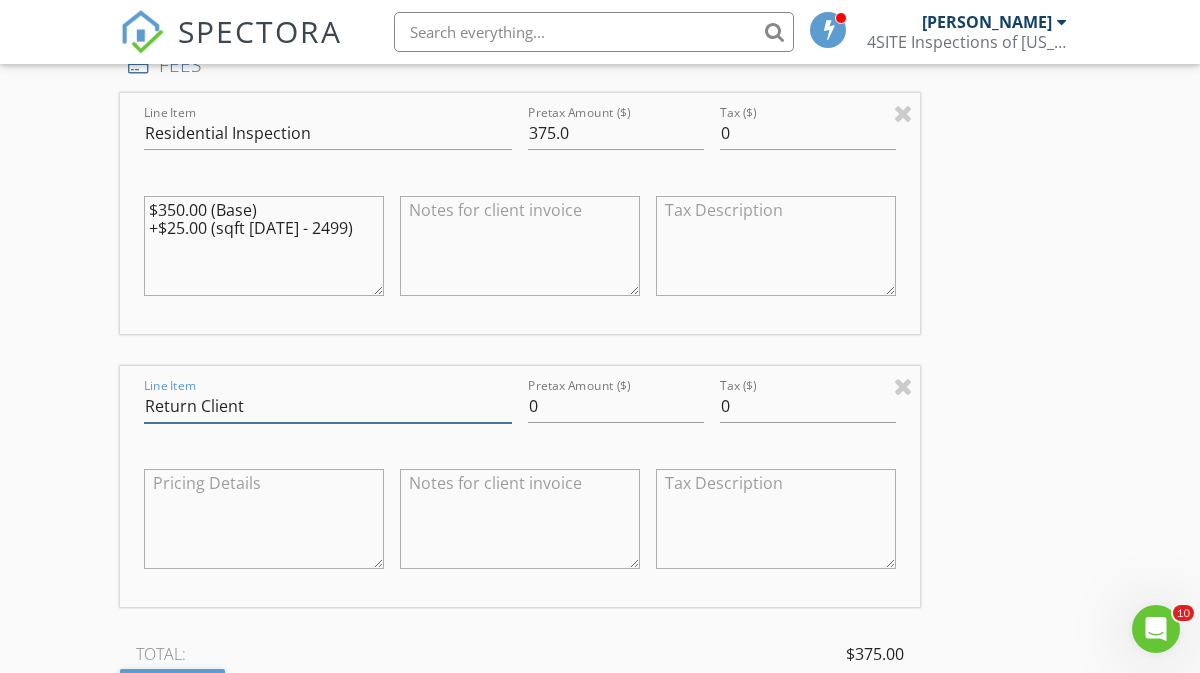 type on "Return Client" 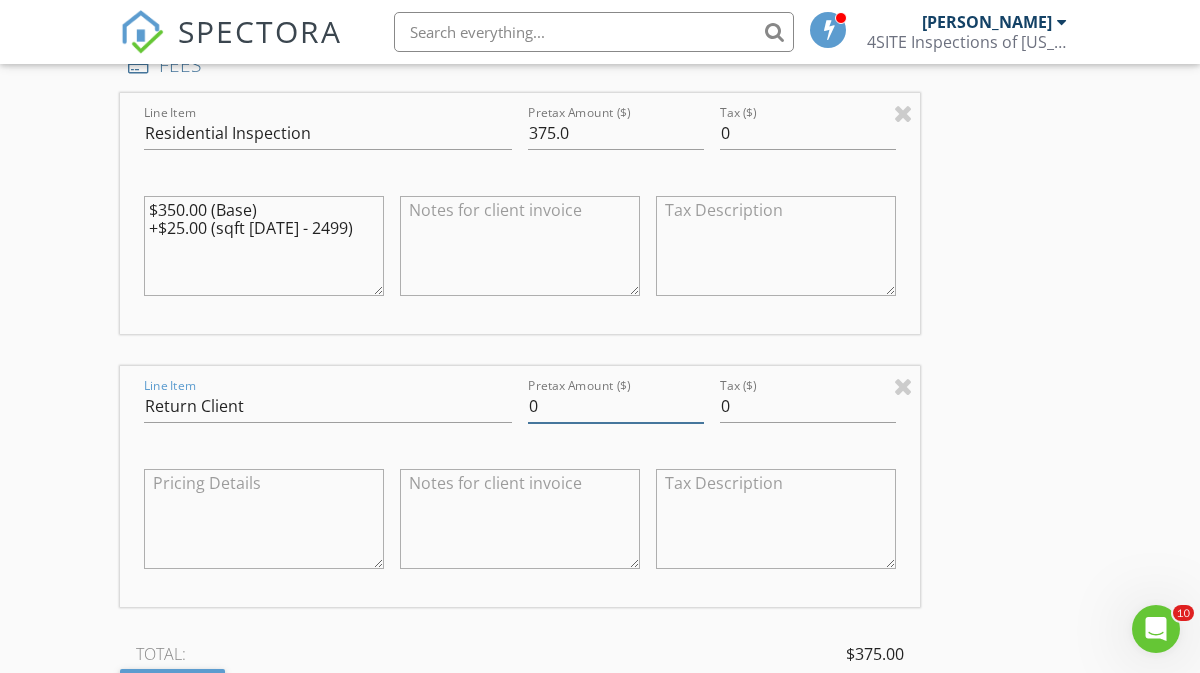click on "0" at bounding box center (616, 406) 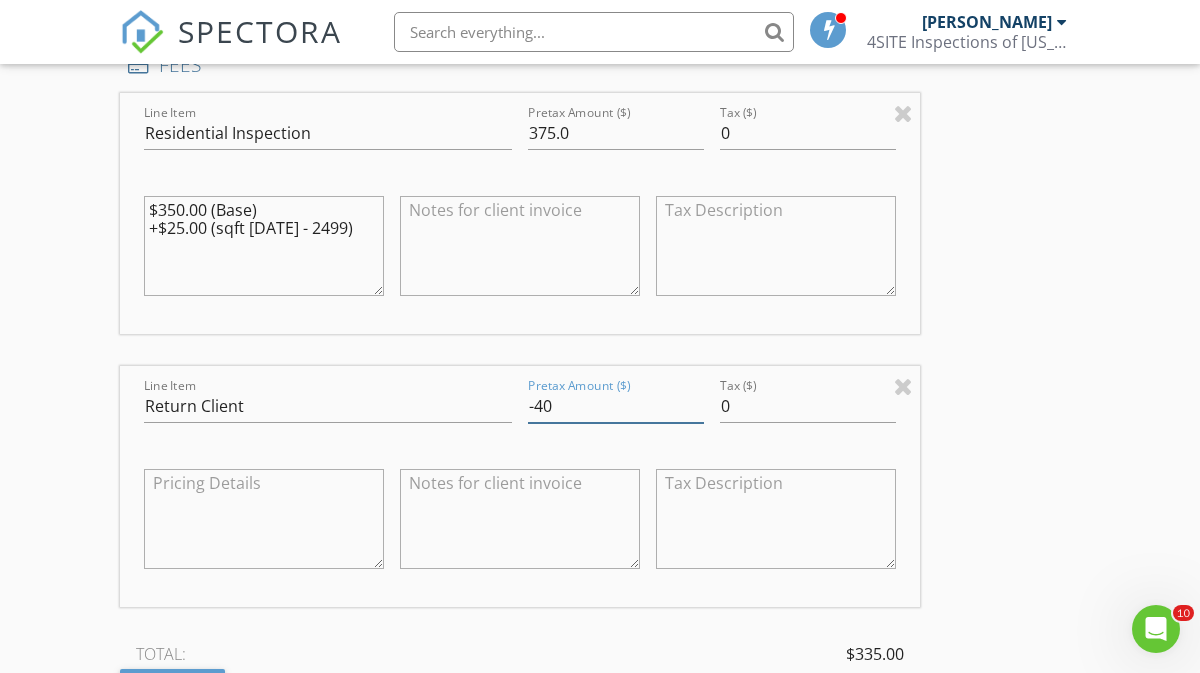 type on "-40" 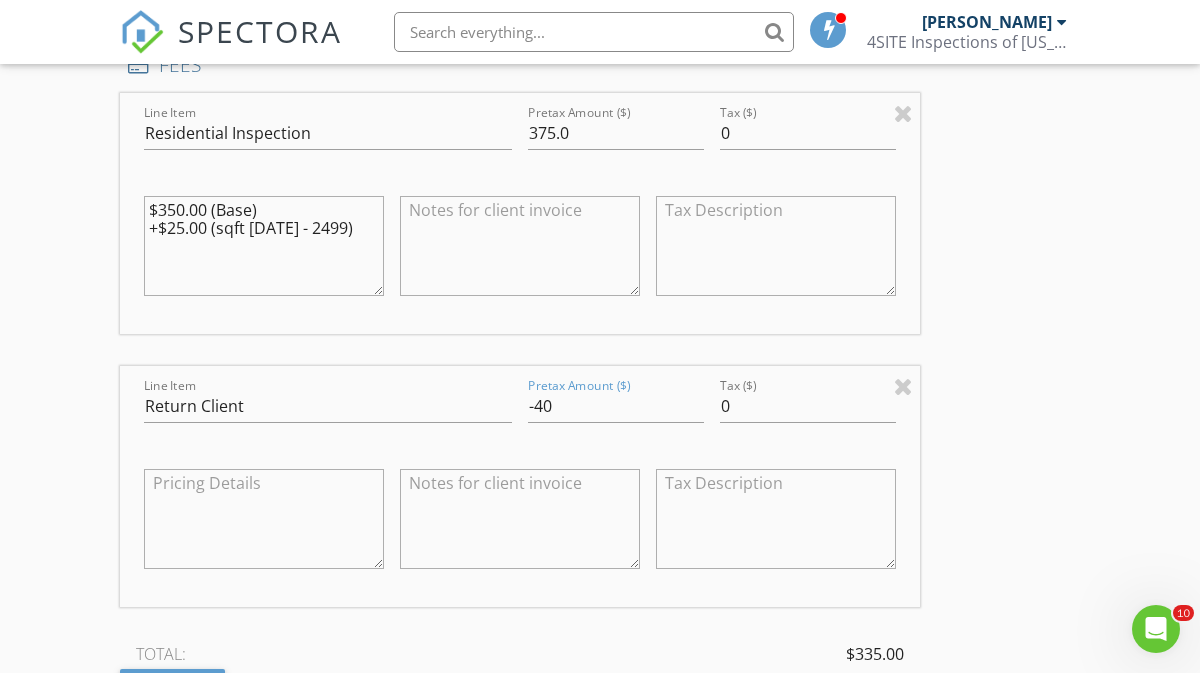 click on "New Inspection
Click here to use the New Order Form
INSPECTOR(S)
check_box   Steven Owens   PRIMARY   check_box_outline_blank   Matthew Chappel     Steven Owens arrow_drop_down   check_box_outline_blank Steven Owens specifically requested
Date/Time
07/15/2025 2:00 PM
Location
Address Search       Address 2816 Chippewa Ln   Unit   City Midland   State MI   Zip 48640   County Midland     Square Feet 2100   Year Built 1938   Foundation arrow_drop_down     Steven Owens     85.2 miles     (2 hours)
client
check_box Enable Client CC email for this inspection   Client Search     check_box_outline_blank Client is a Company/Organization     First Name   Last Name   Email   CC Email   Phone           Notes   Private Notes
ADD ADDITIONAL client
SERVICES
check_box" at bounding box center [600, 297] 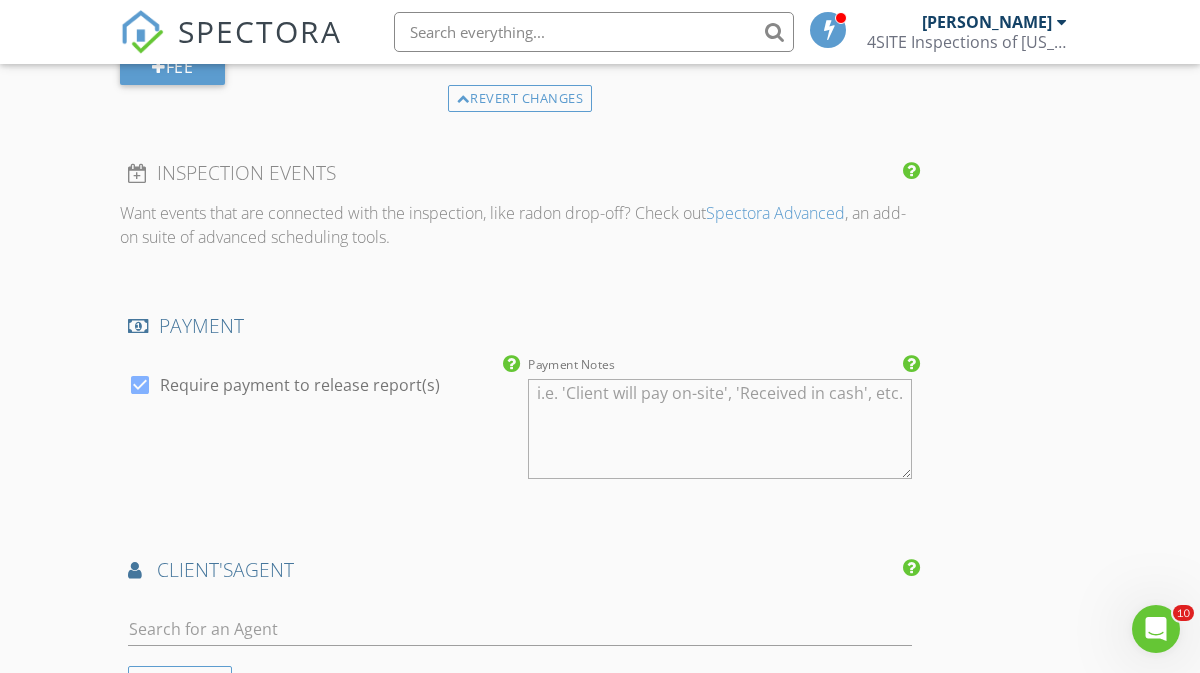 scroll, scrollTop: 2480, scrollLeft: 0, axis: vertical 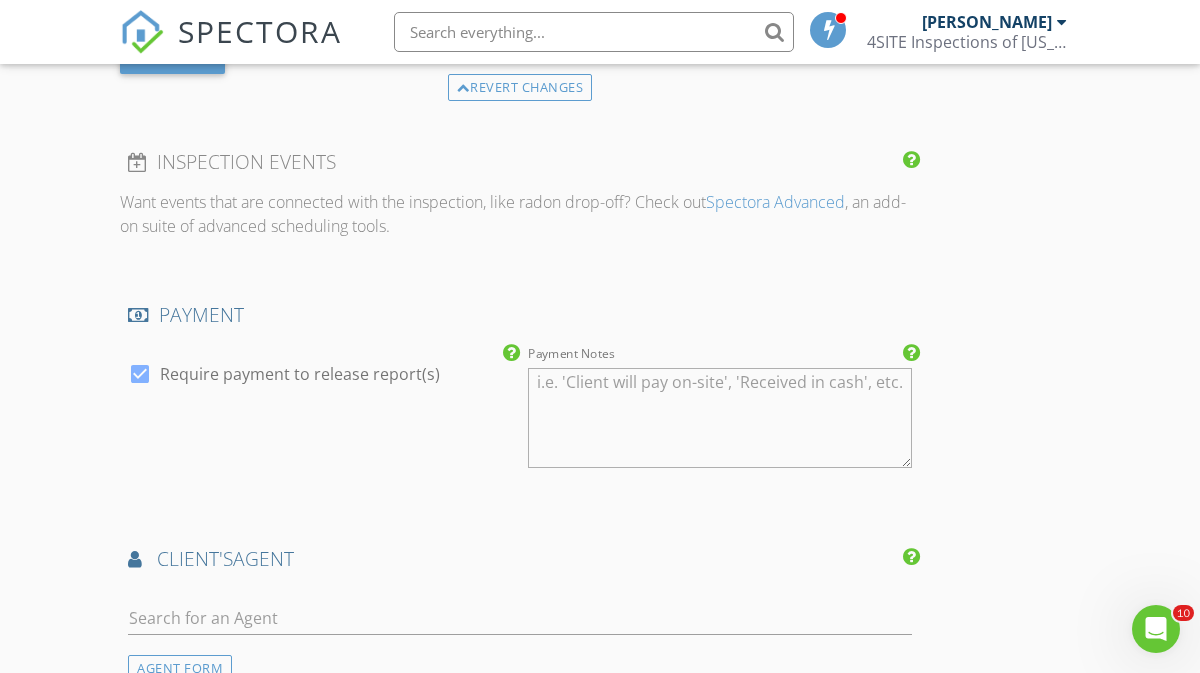 click on "AGENT FORM" at bounding box center (520, 634) 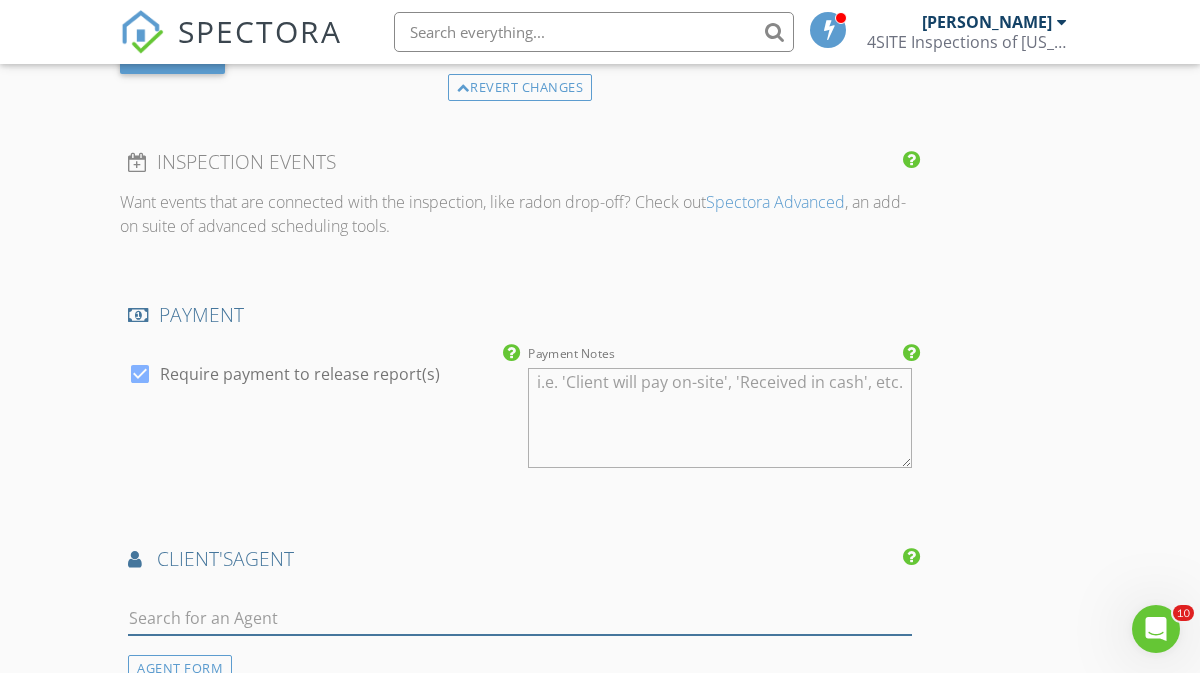 click at bounding box center (520, 618) 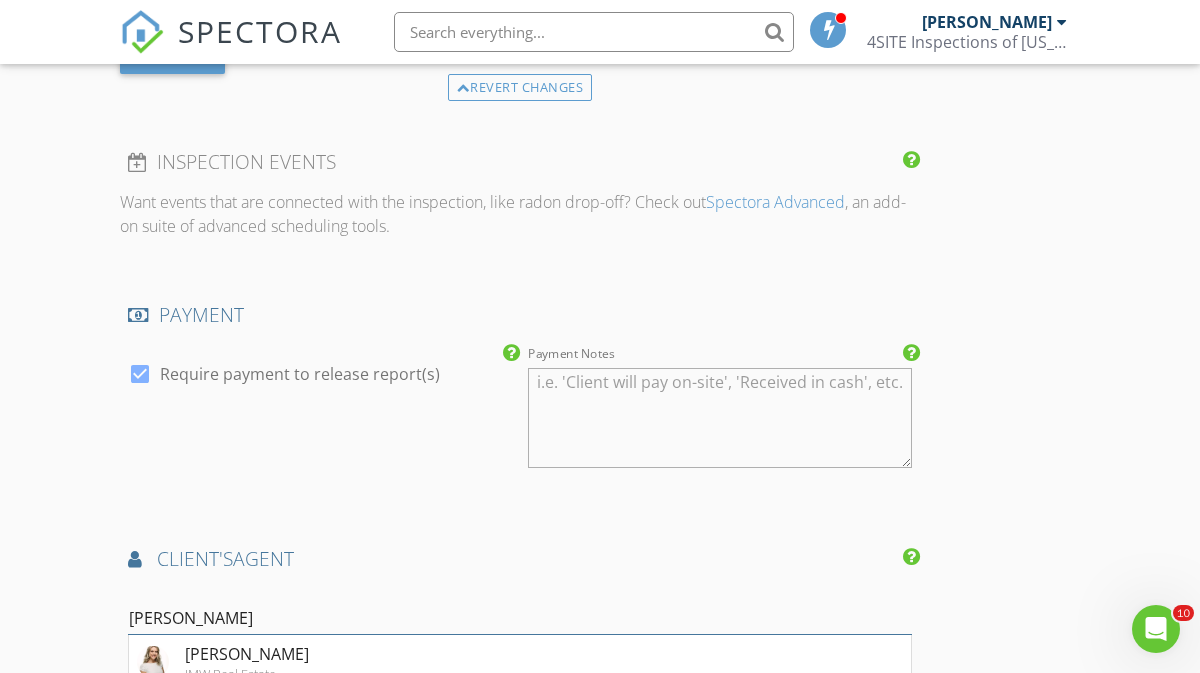 type on "Rachel B" 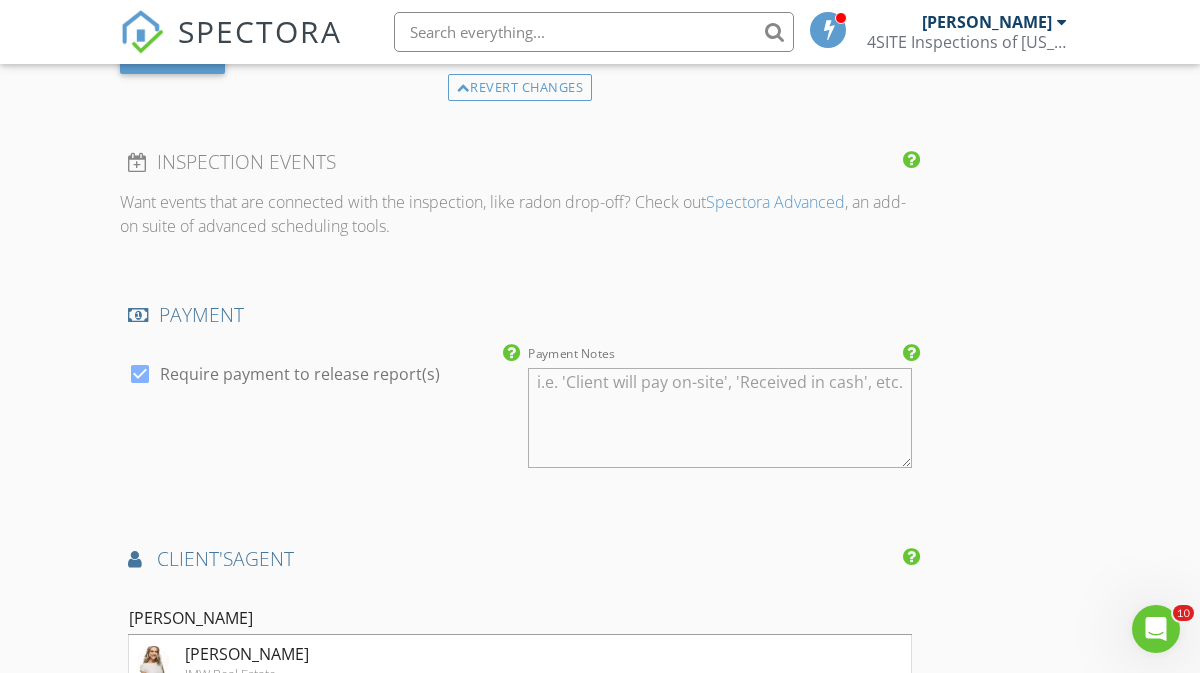 click on "INSPECTOR(S)
check_box   Steven Owens   PRIMARY   check_box_outline_blank   Matthew Chappel     Steven Owens arrow_drop_down   check_box_outline_blank Steven Owens specifically requested
Date/Time
07/15/2025 2:00 PM
Location
Address Search       Address 2816 Chippewa Ln   Unit   City Midland   State MI   Zip 48640   County Midland     Square Feet 2100   Year Built 1938   Foundation arrow_drop_down     Steven Owens     85.2 miles     (2 hours)
client
check_box Enable Client CC email for this inspection   Client Search     check_box_outline_blank Client is a Company/Organization     First Name   Last Name   Email   CC Email   Phone           Notes   Private Notes
ADD ADDITIONAL client
SERVICES
check_box   Residential Inspection   Residential Inspection arrow_drop_down" at bounding box center [520, -358] 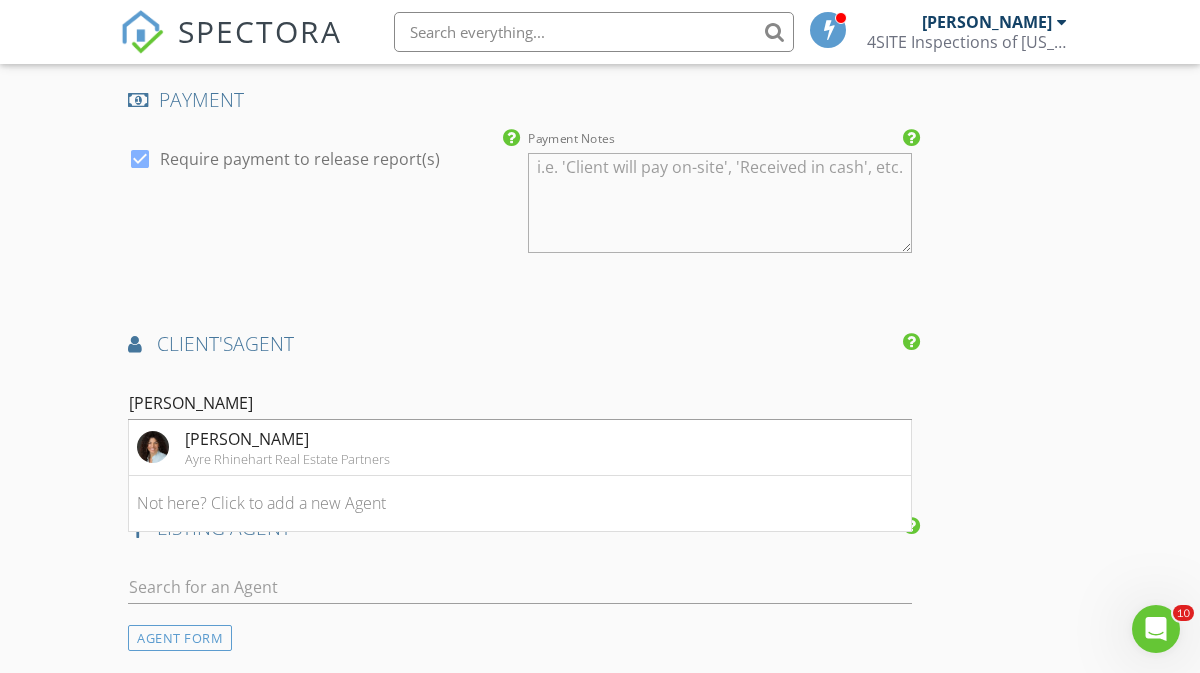 scroll, scrollTop: 2697, scrollLeft: 0, axis: vertical 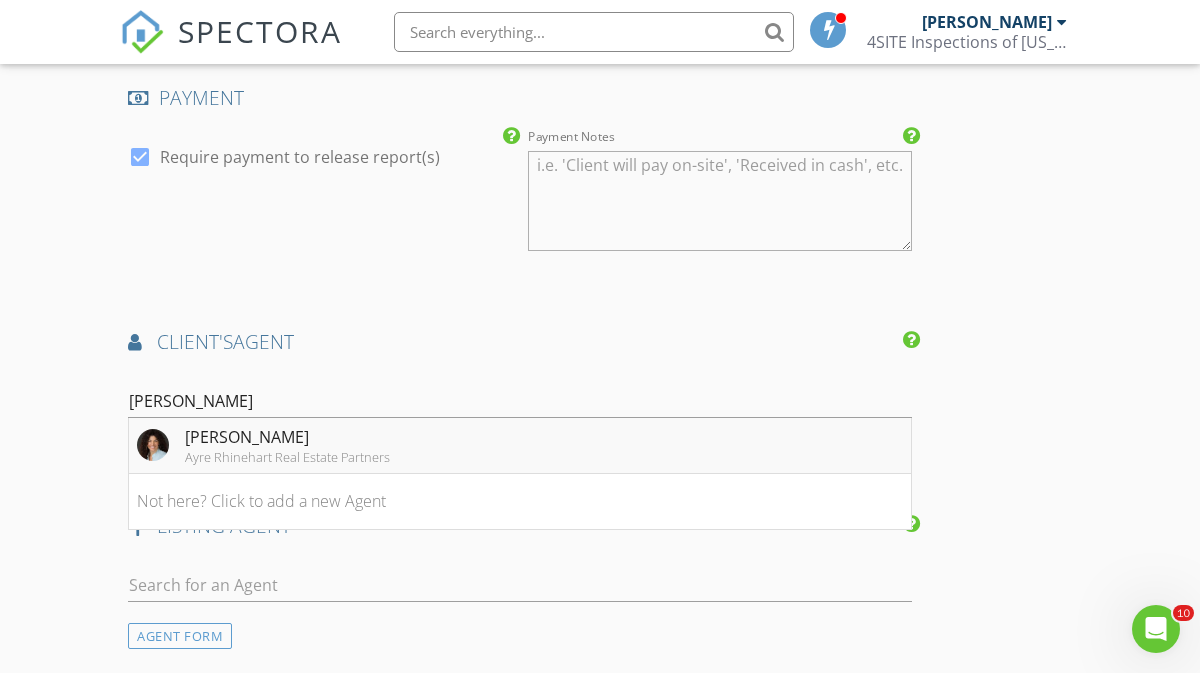 click on "Rachel Belgiorno
Ayre Rhinehart Real Estate Partners" at bounding box center [520, 446] 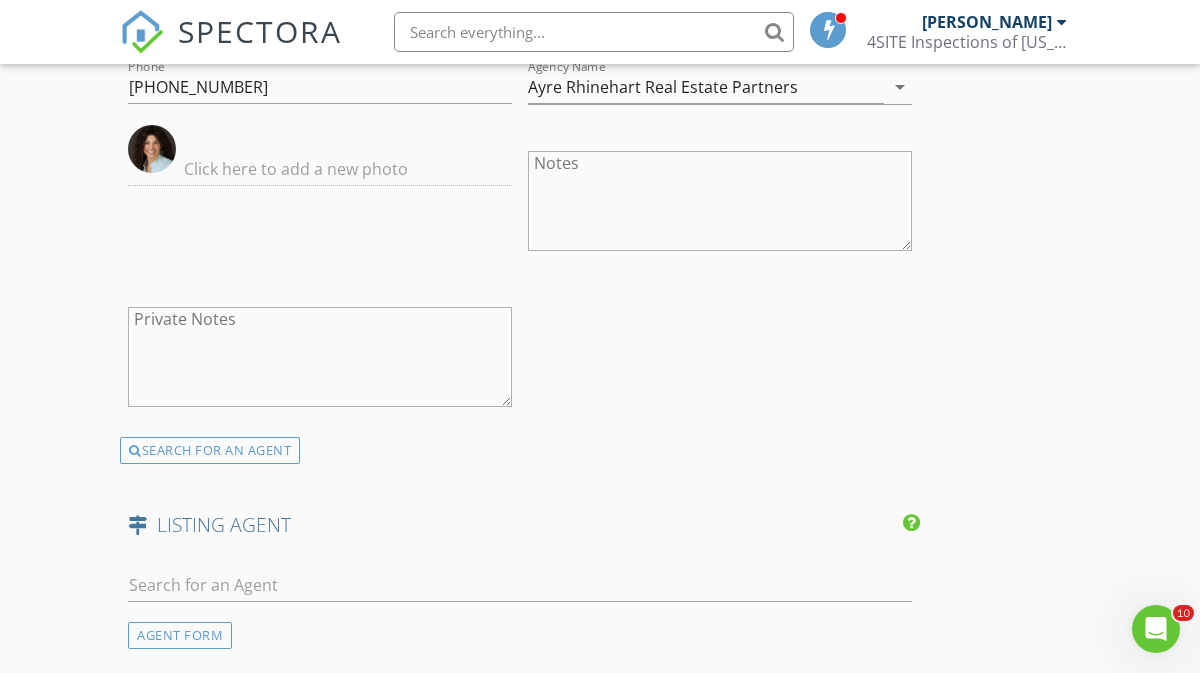 scroll, scrollTop: 3156, scrollLeft: 0, axis: vertical 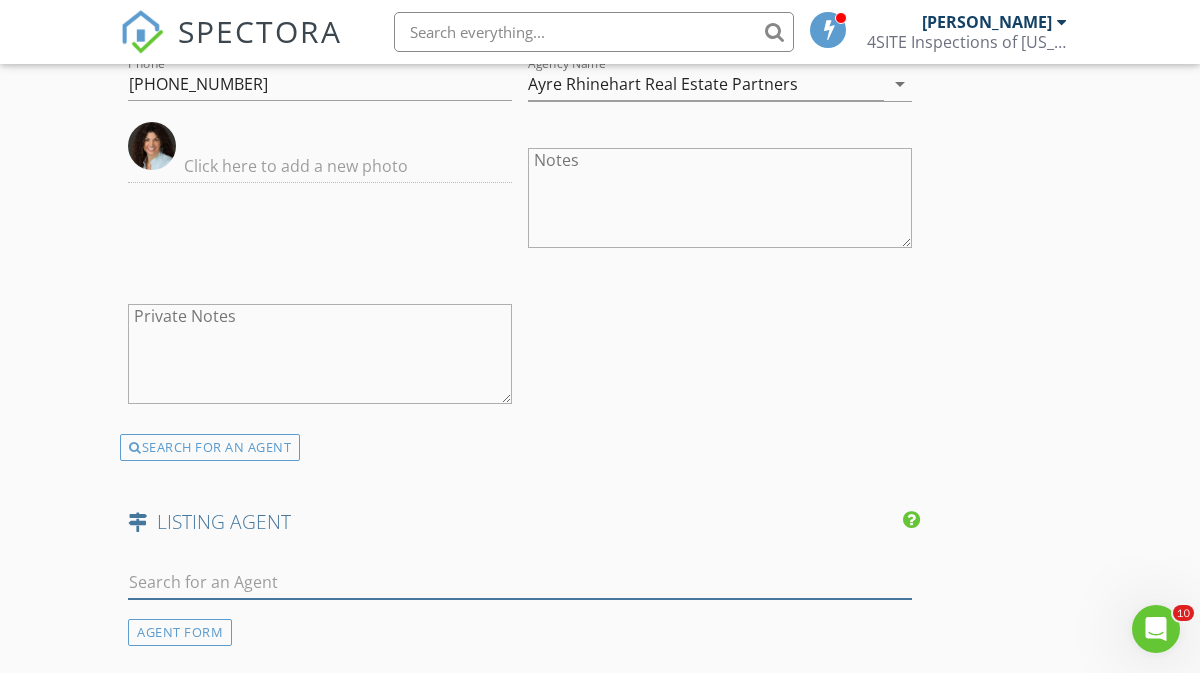 click at bounding box center (520, 582) 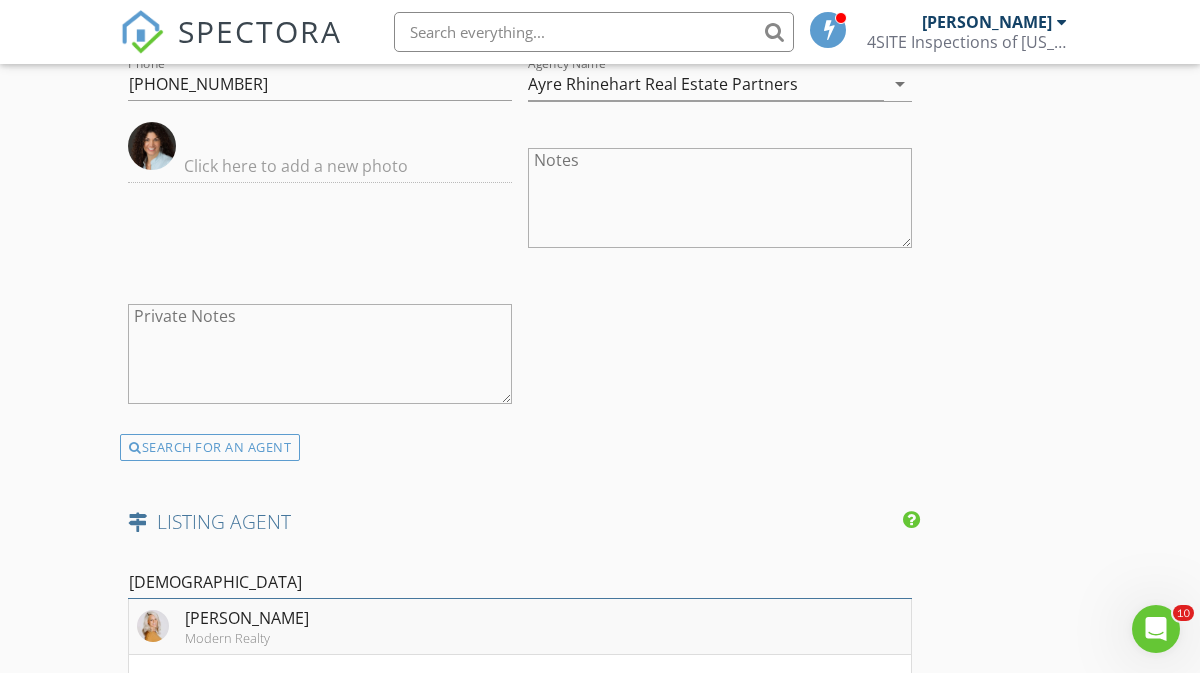 type on "Judi" 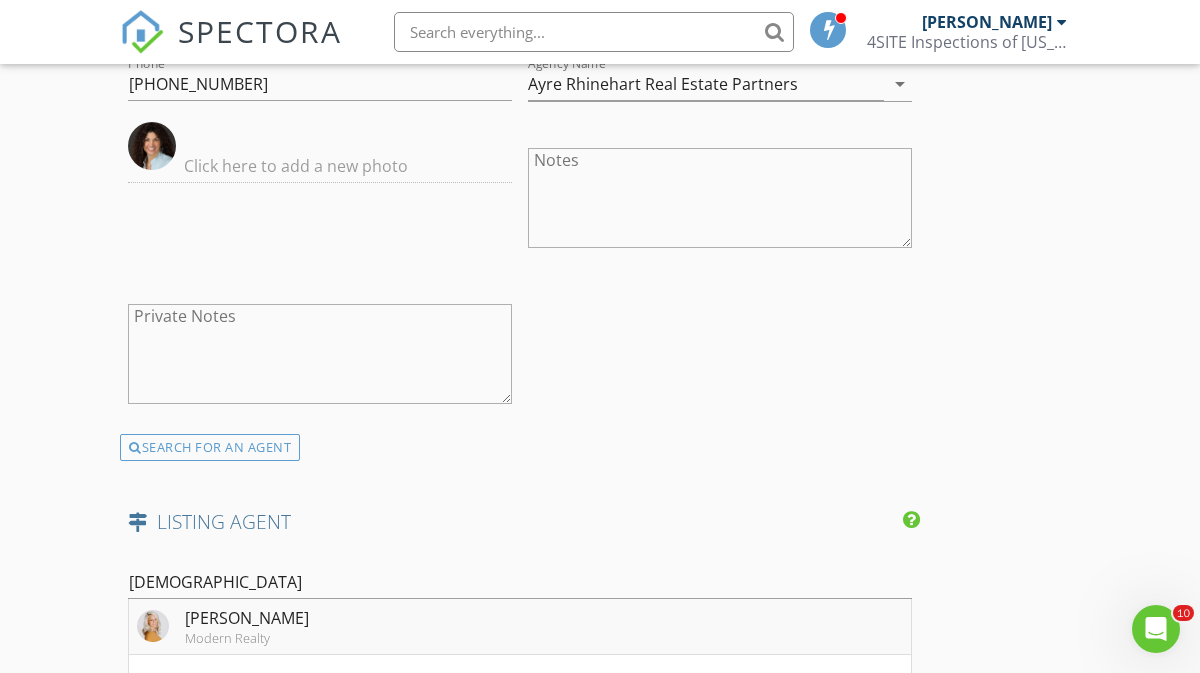 click on "Judi Hughes
Modern Realty" at bounding box center [520, 627] 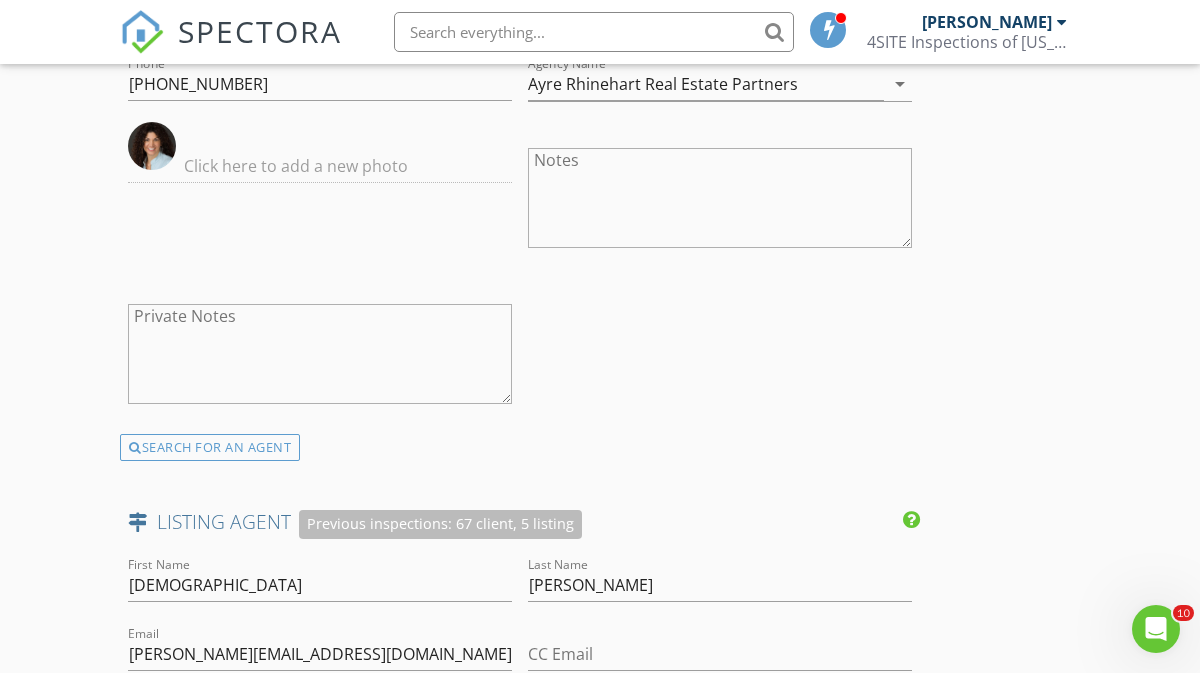 click on "Private Notes" at bounding box center [320, 356] 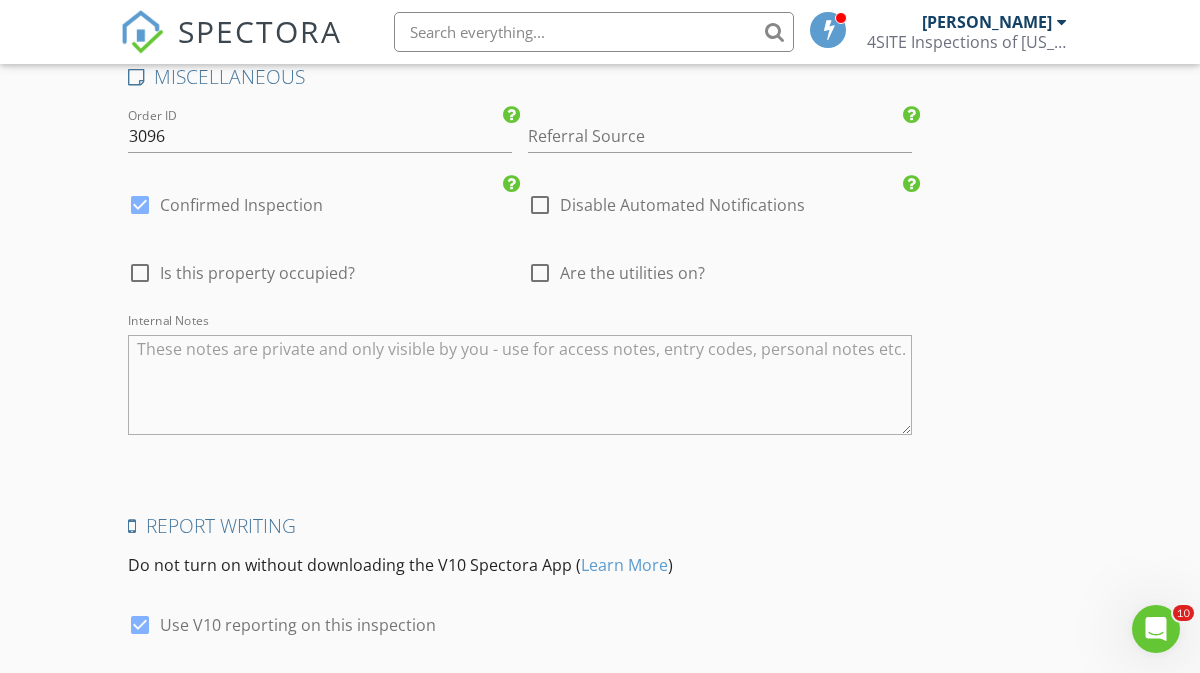 scroll, scrollTop: 4394, scrollLeft: 0, axis: vertical 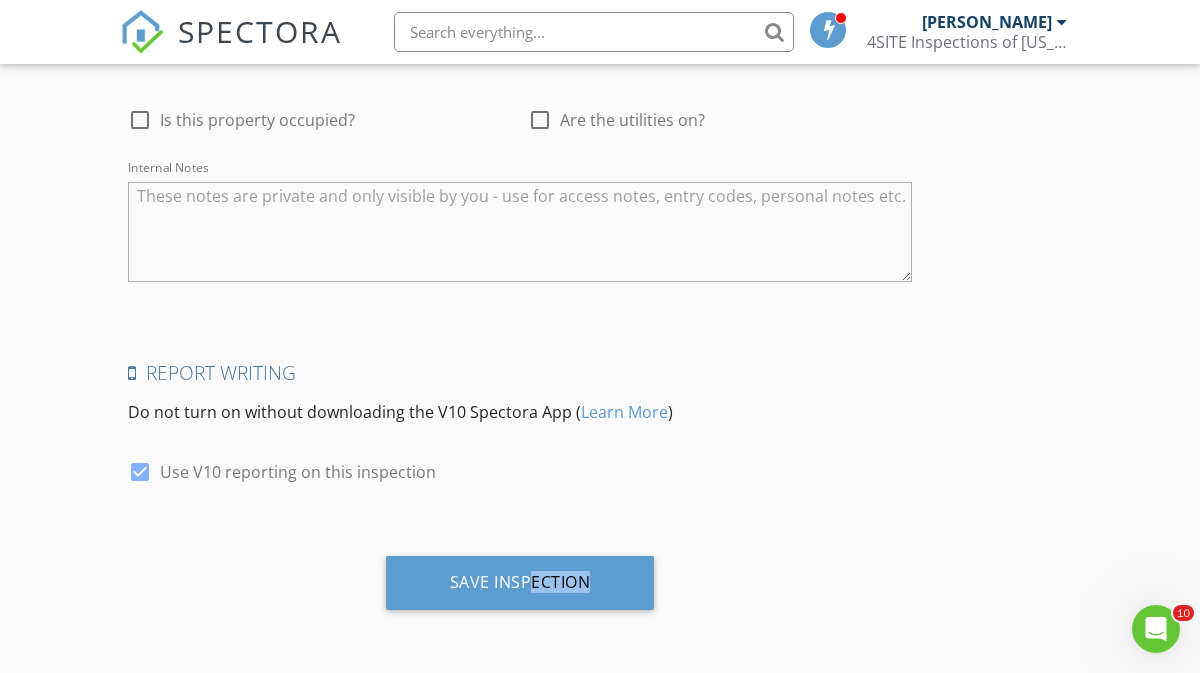 drag, startPoint x: 530, startPoint y: 582, endPoint x: 857, endPoint y: 639, distance: 331.93073 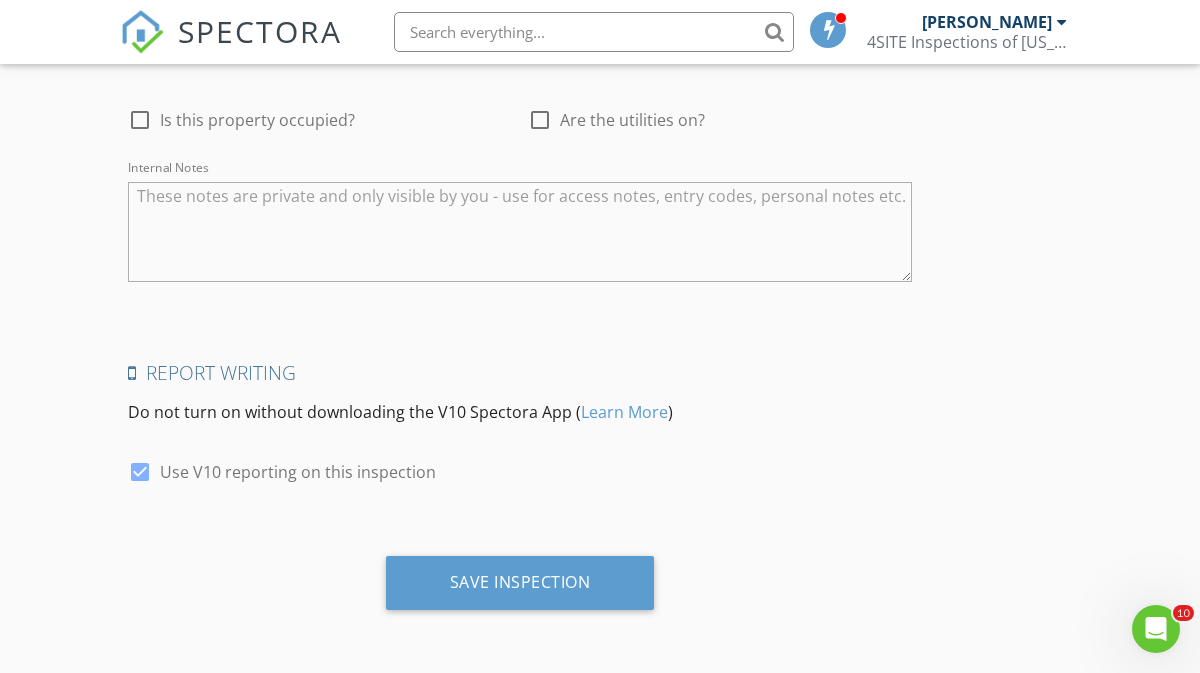 click on "Save Inspection" at bounding box center (520, 590) 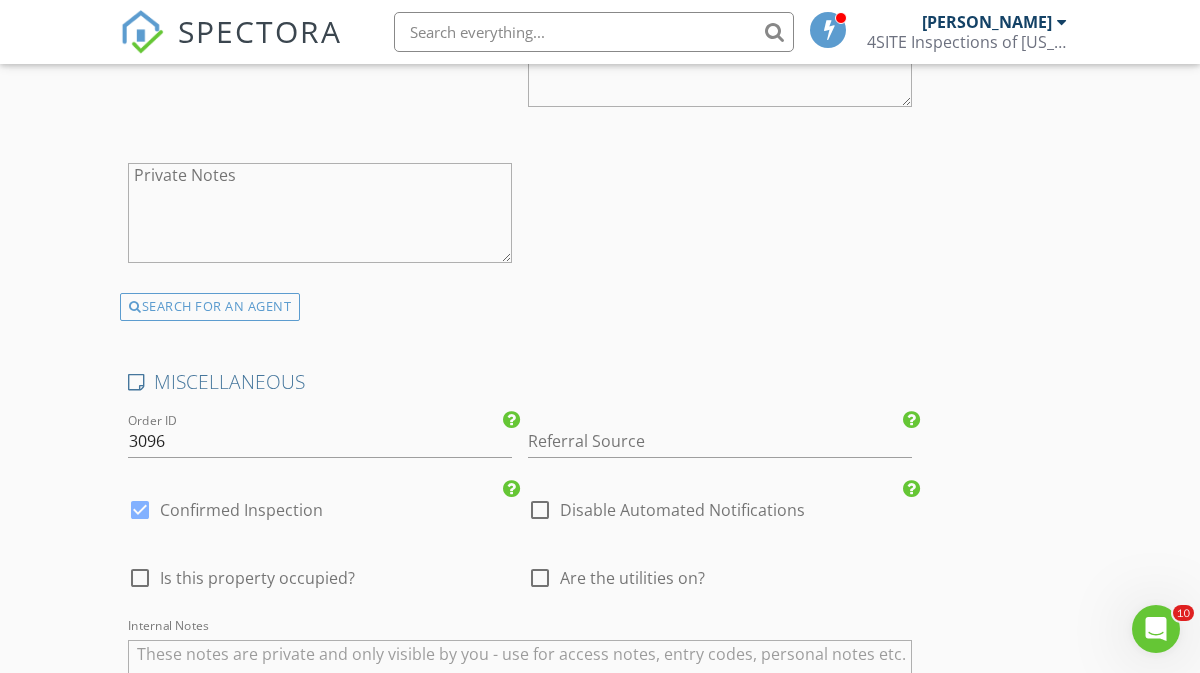 scroll, scrollTop: 4394, scrollLeft: 0, axis: vertical 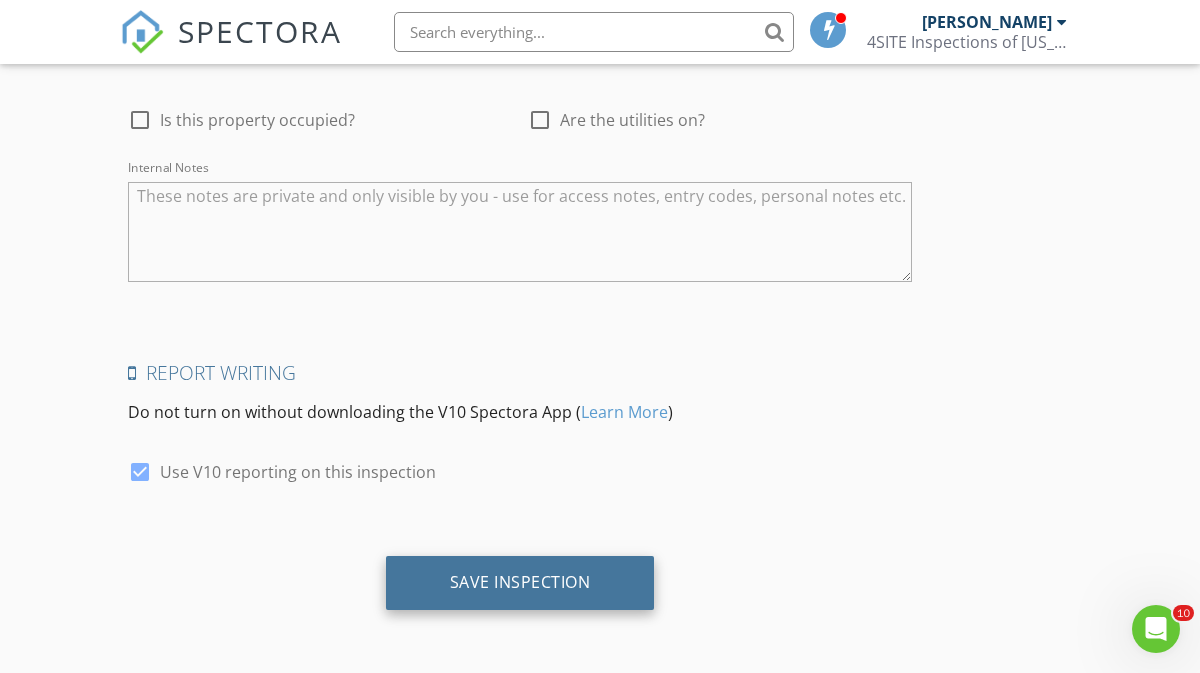 click on "Save Inspection" at bounding box center (520, 583) 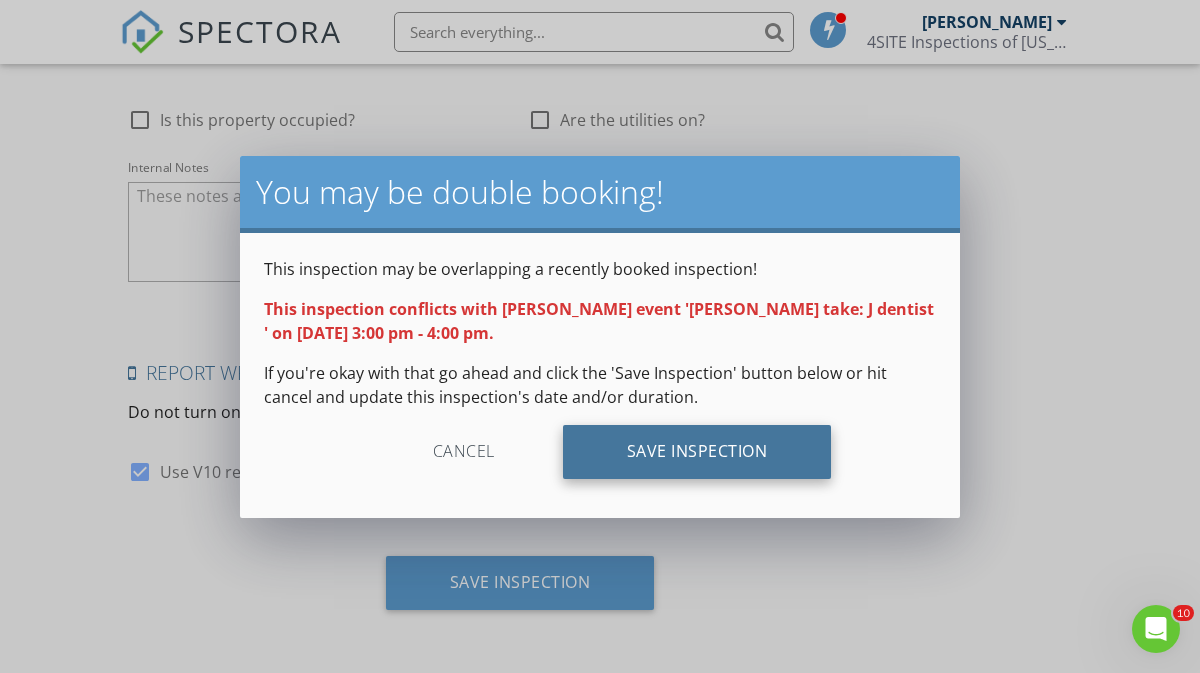 click on "Save Inspection" at bounding box center [697, 452] 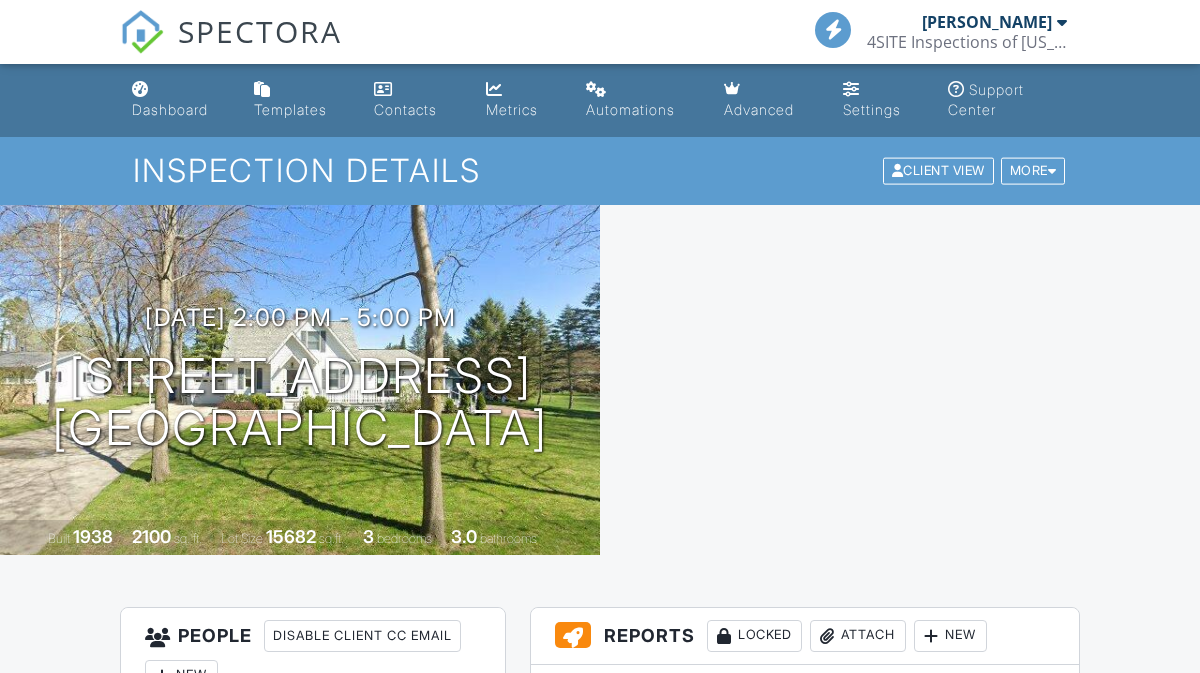 scroll, scrollTop: 0, scrollLeft: 0, axis: both 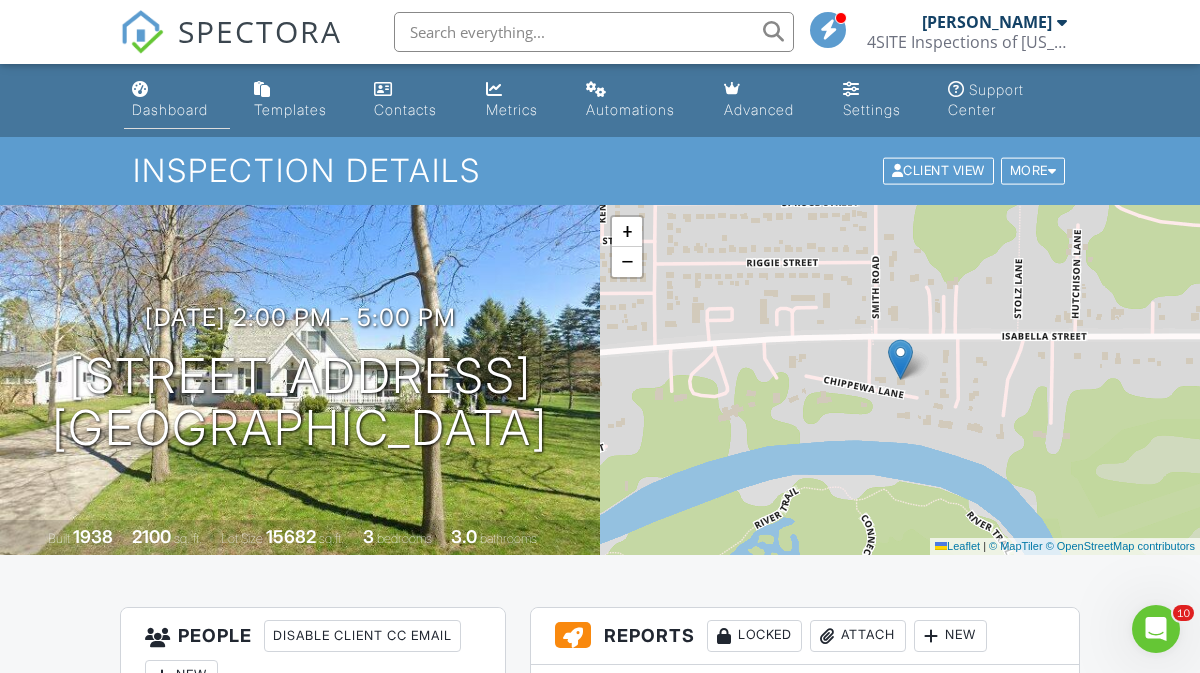 click on "Dashboard" at bounding box center (177, 100) 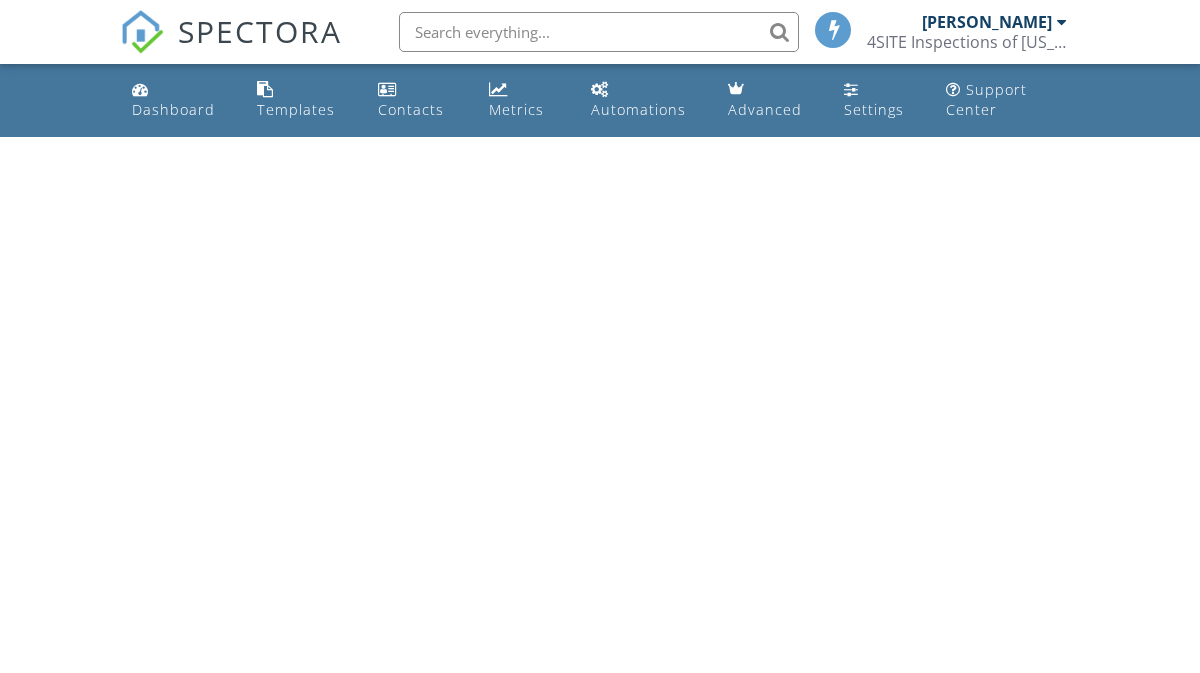 scroll, scrollTop: 0, scrollLeft: 0, axis: both 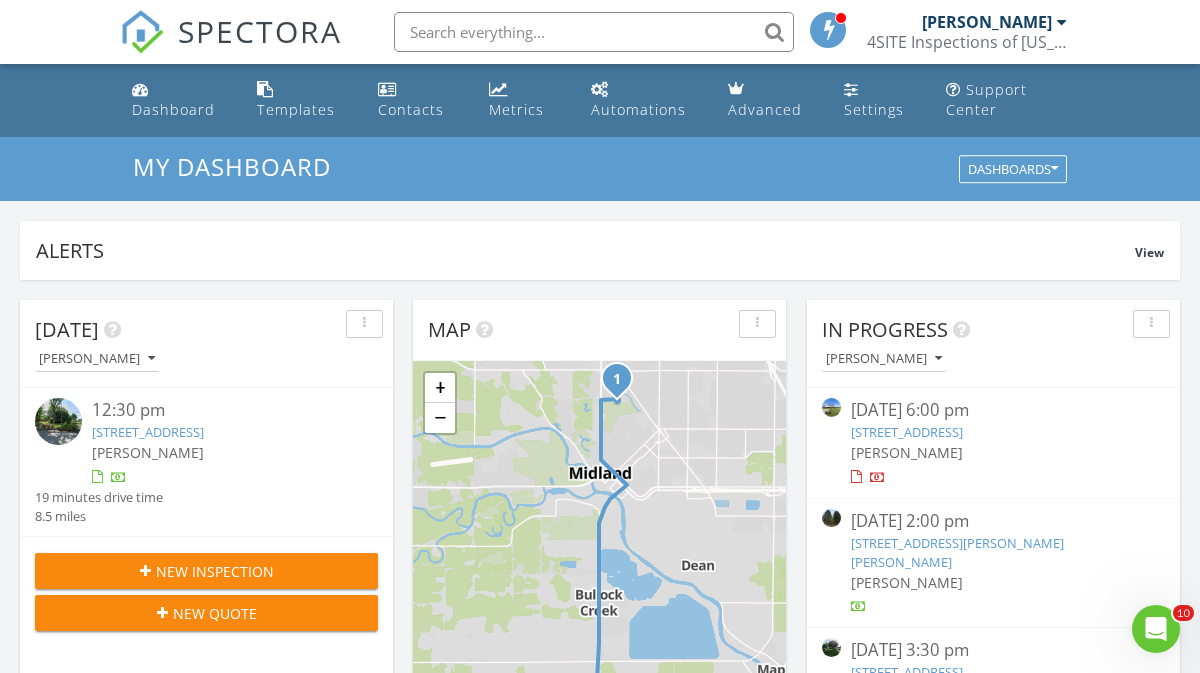 click on "New Inspection     New Quote" at bounding box center [206, 591] 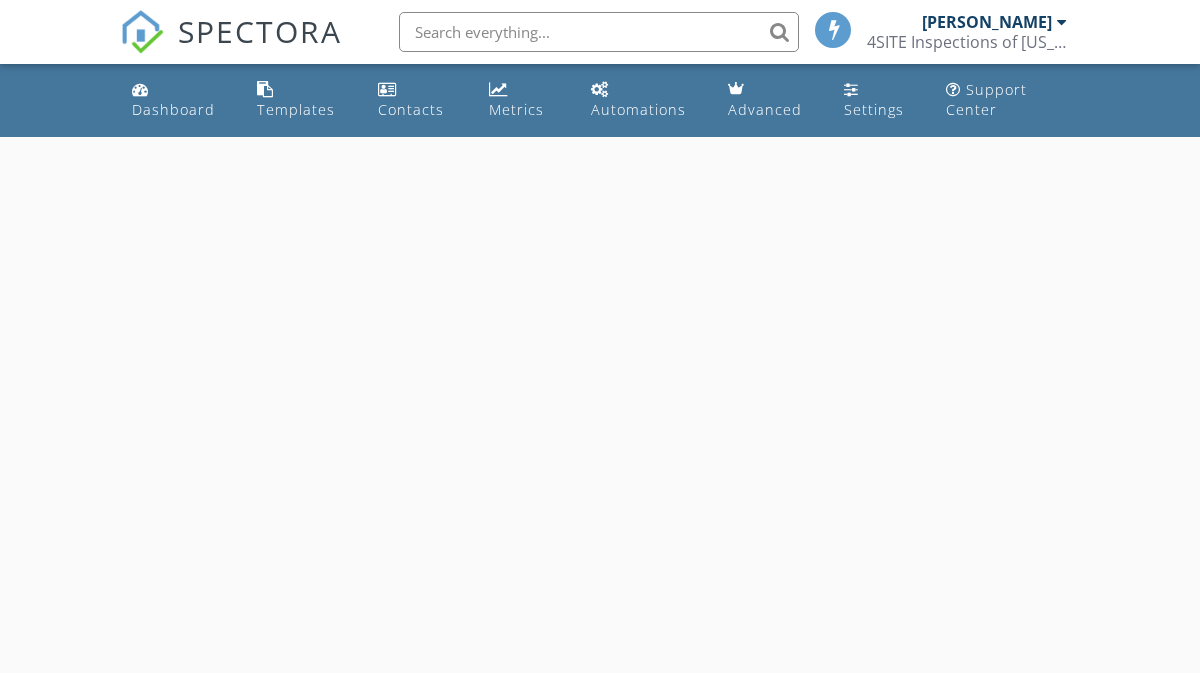 scroll, scrollTop: 0, scrollLeft: 0, axis: both 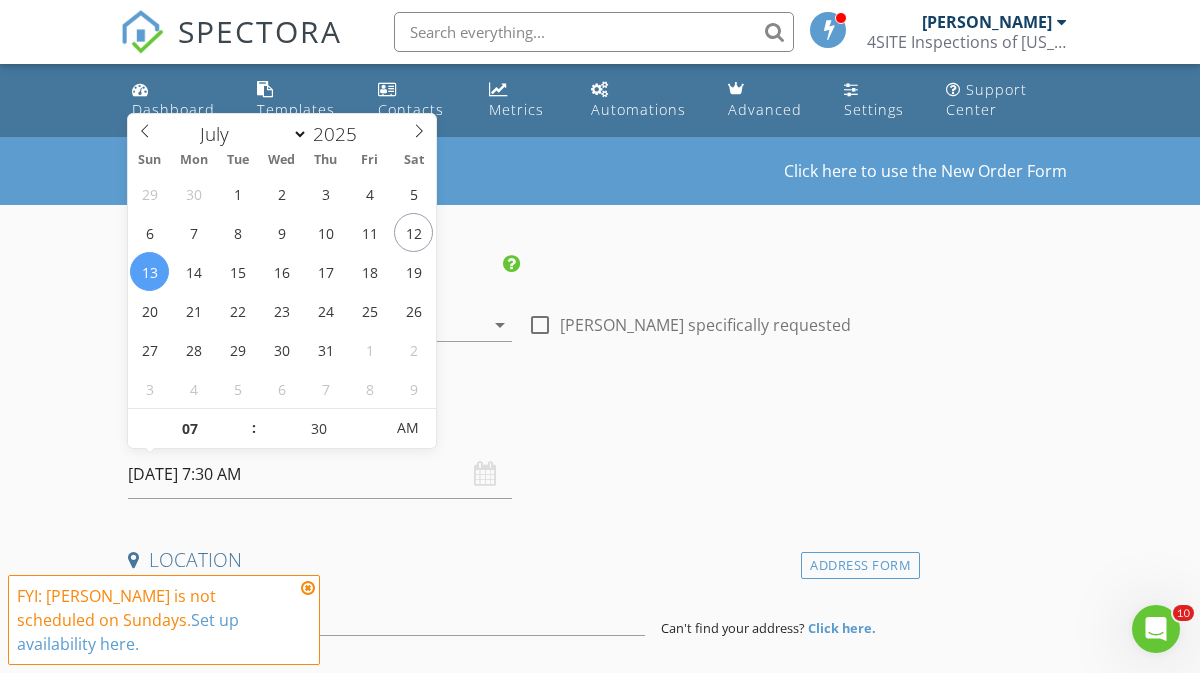 click on "[DATE] 7:30 AM" at bounding box center [320, 474] 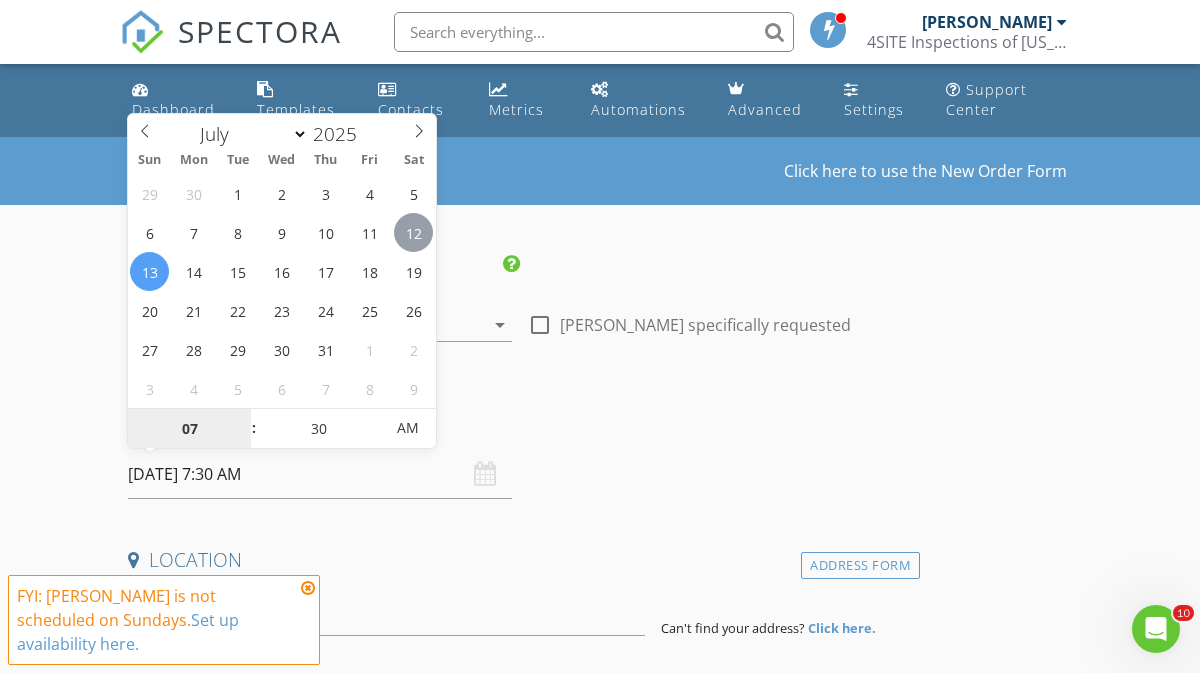 type on "[DATE] 7:30 AM" 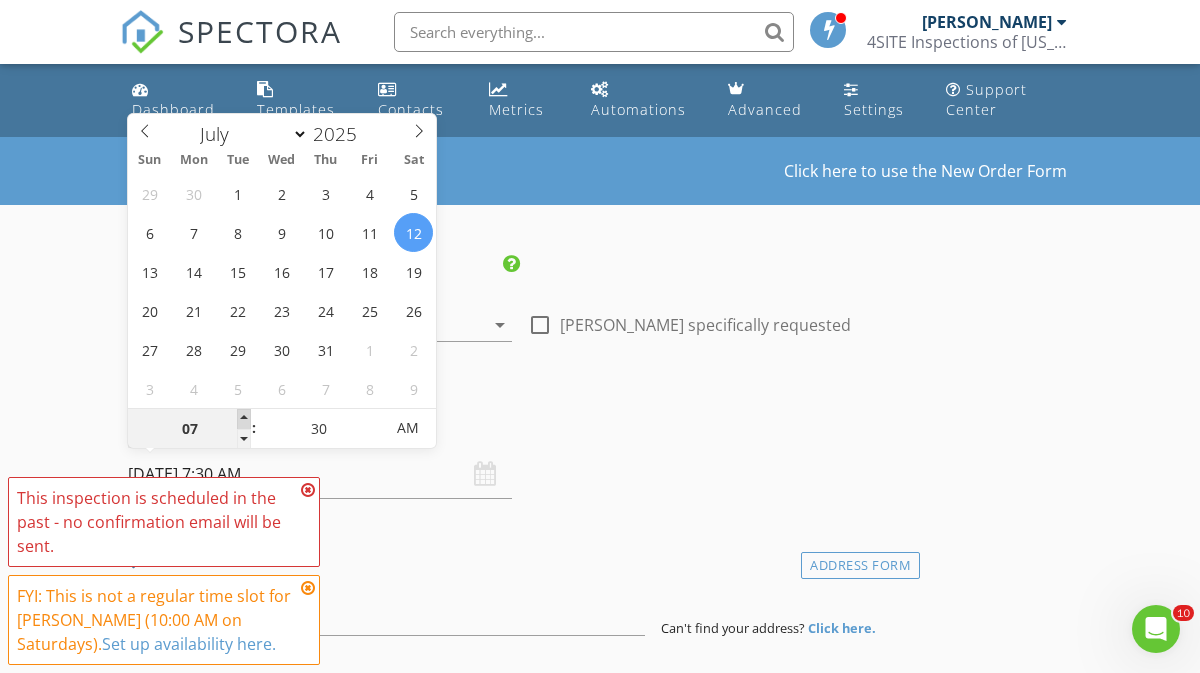 type on "08" 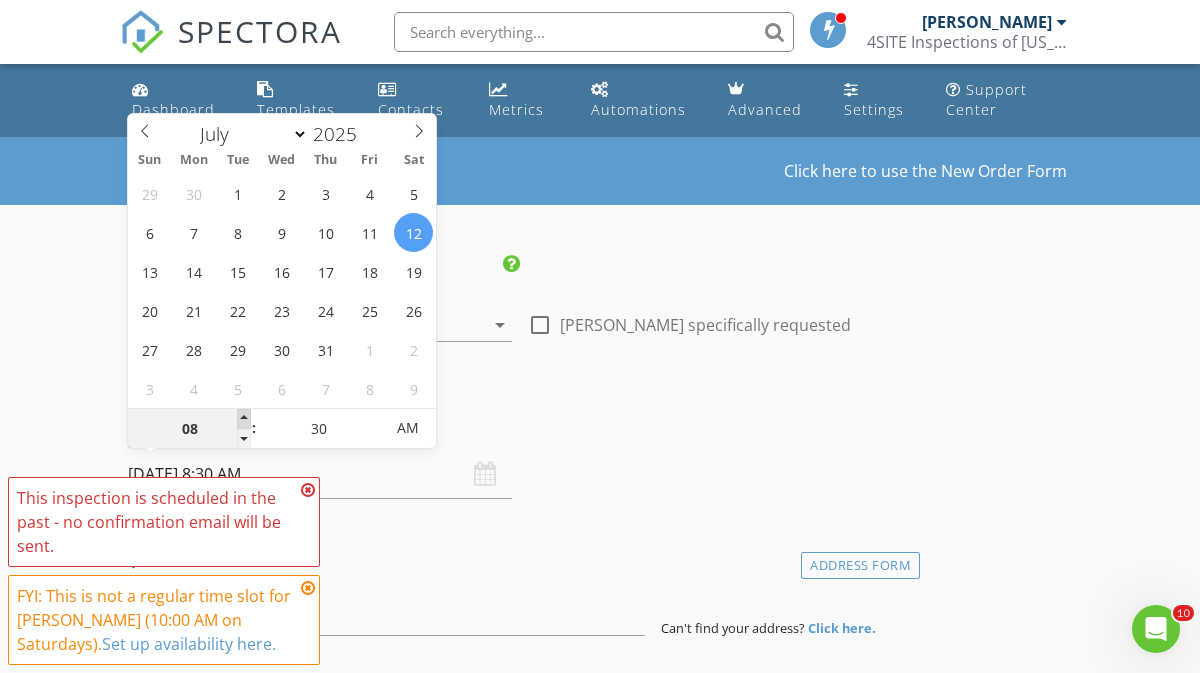 click at bounding box center [244, 419] 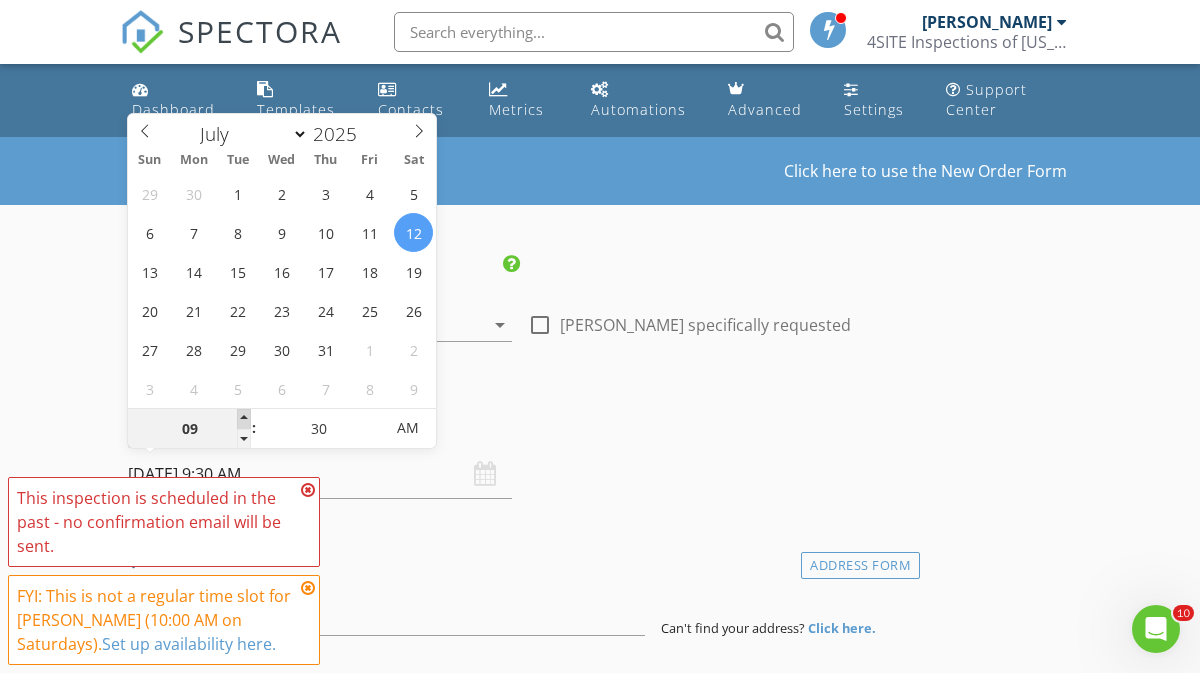 click at bounding box center [244, 419] 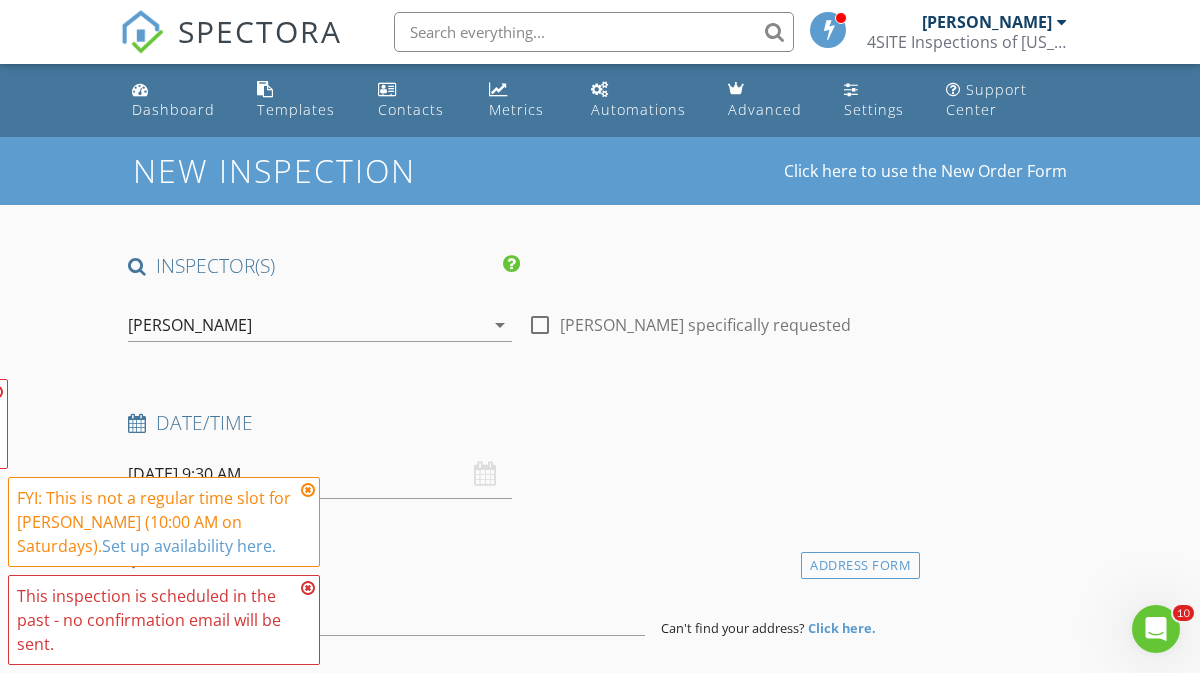click on "This inspection is scheduled in the past - no confirmation email will be sent.   FYI: This is not a regular time slot for [PERSON_NAME] (10:00 AM on Saturdays).  Set up availability here.   This inspection is scheduled in the past - no confirmation email will be sent." at bounding box center (164, 522) 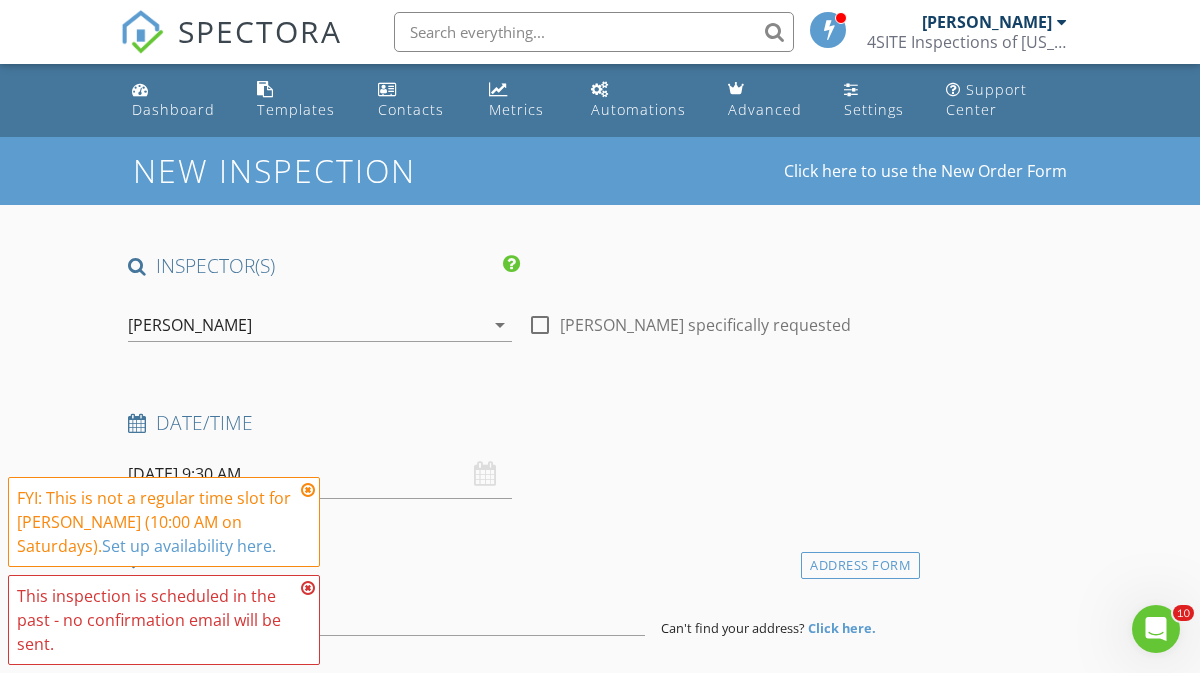 click on "Date/Time" at bounding box center (520, 423) 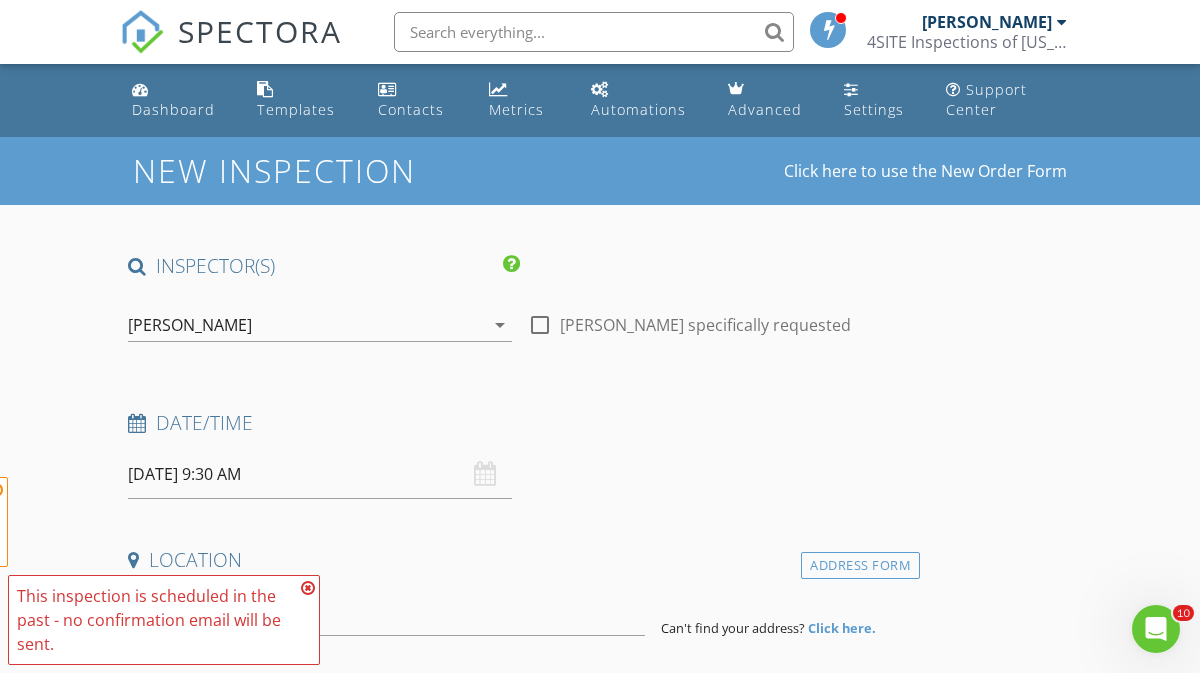 click on "This inspection is scheduled in the past - no confirmation email will be sent." at bounding box center (164, 620) 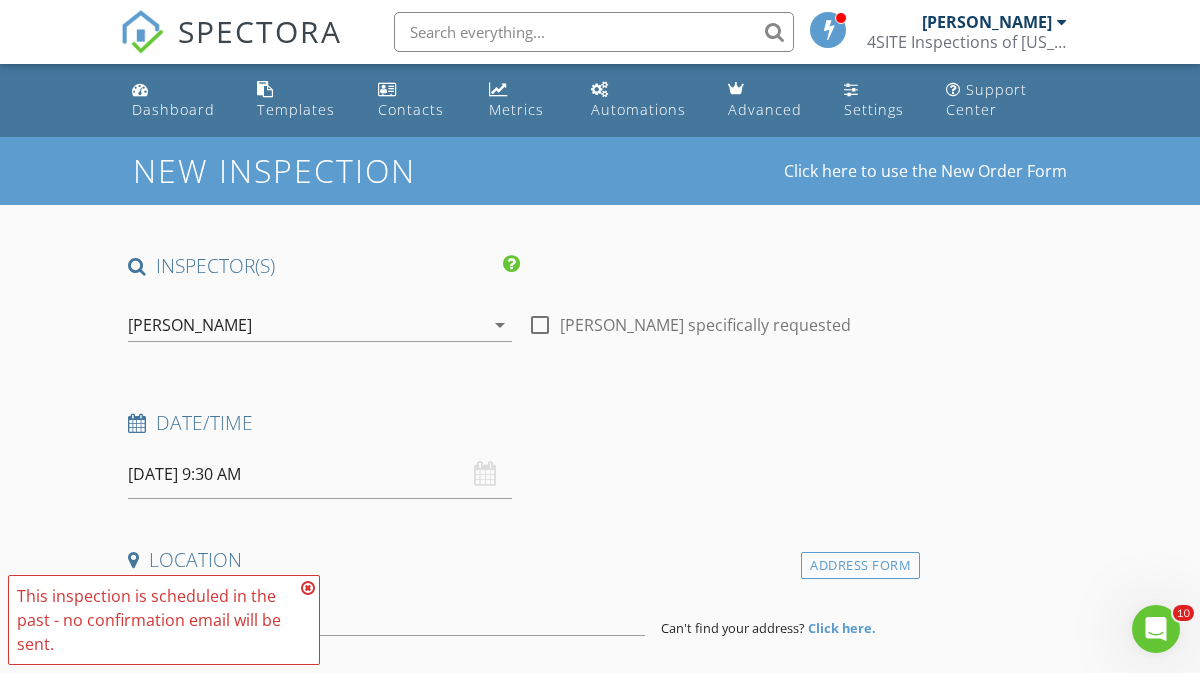 click at bounding box center [308, 588] 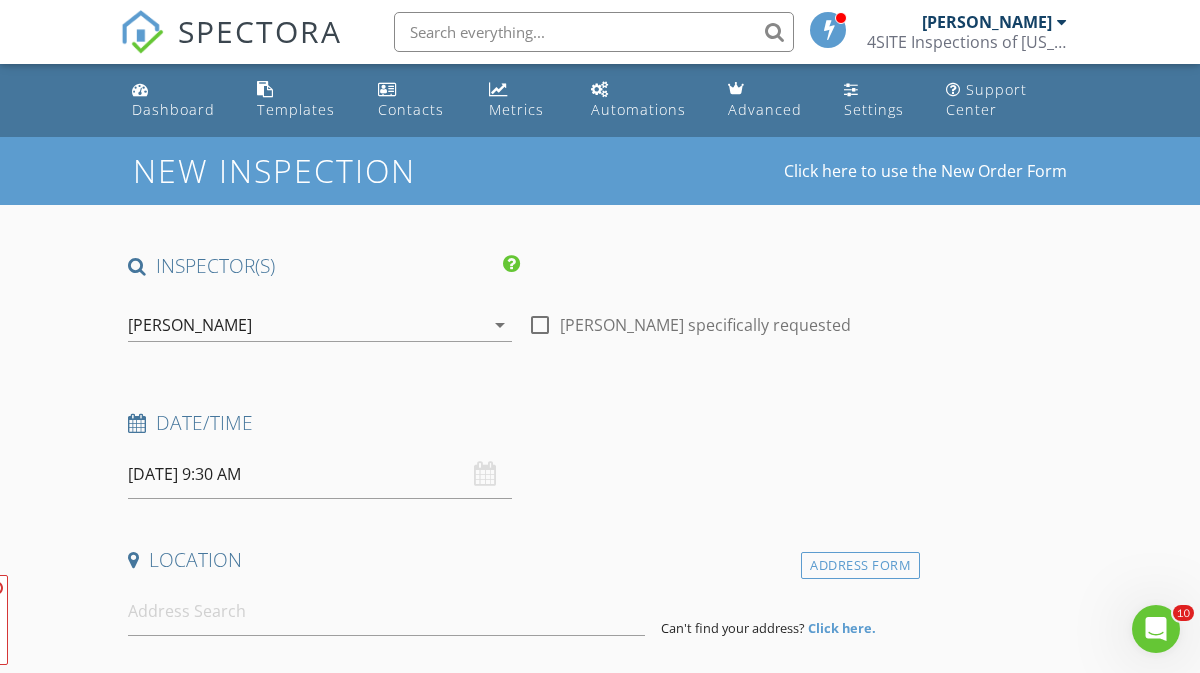 click on "07/12/2025 9:30 AM" at bounding box center [320, 474] 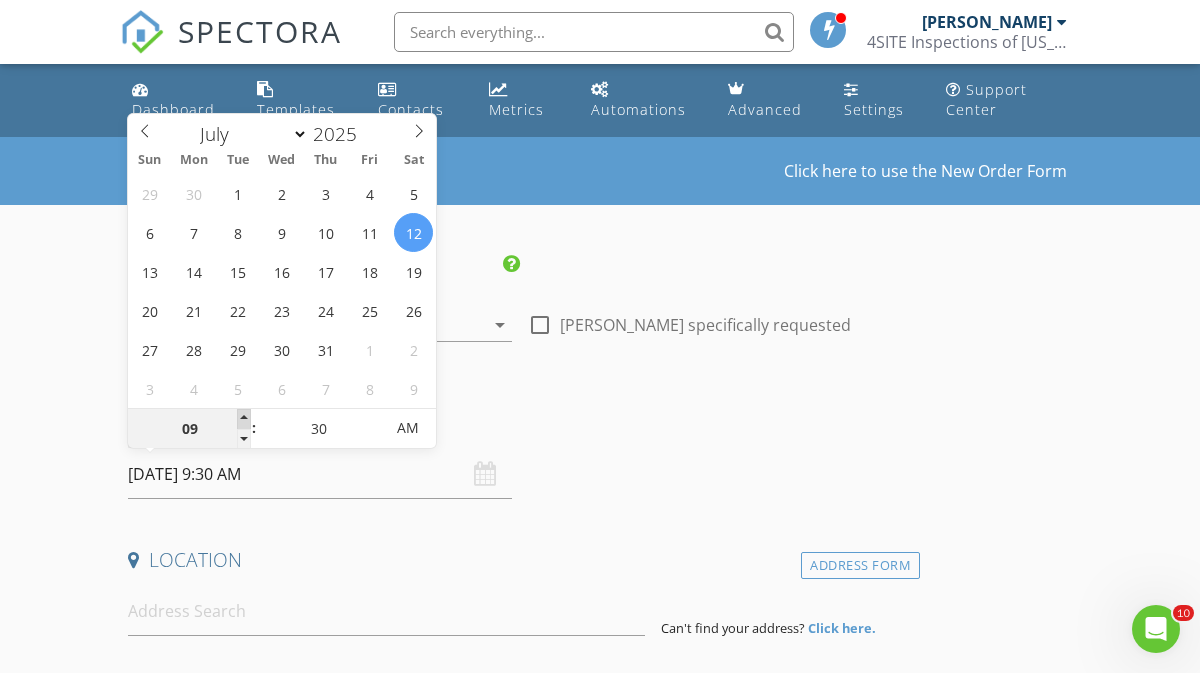 type on "10" 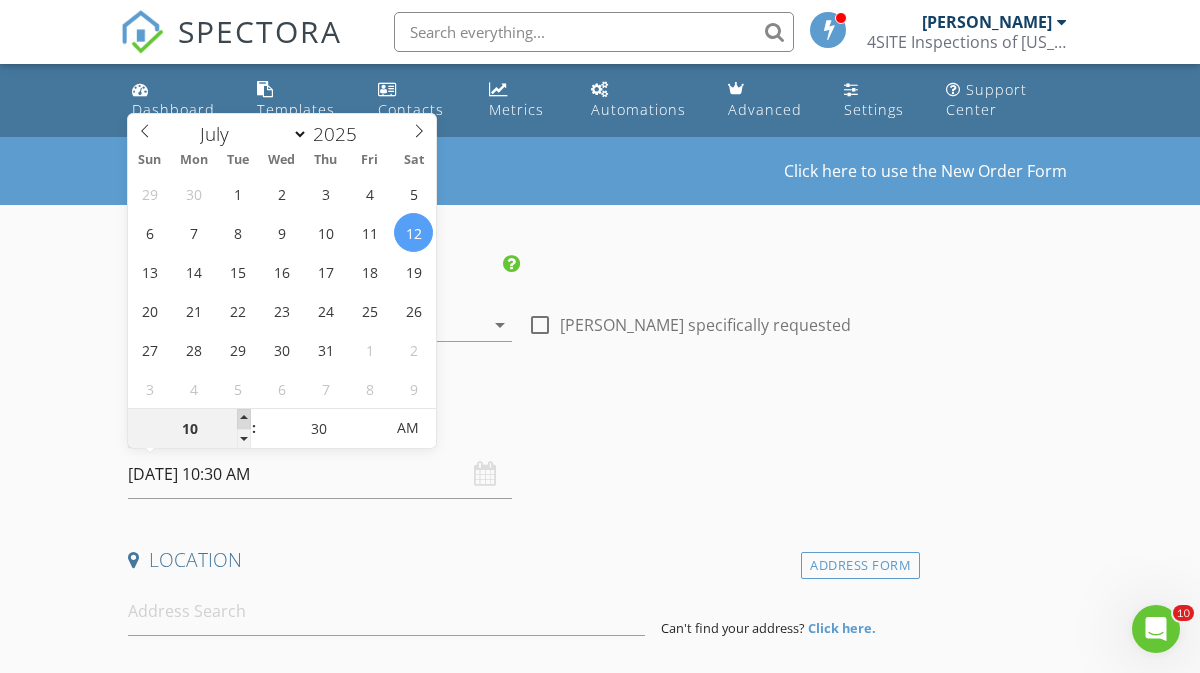 click at bounding box center [244, 419] 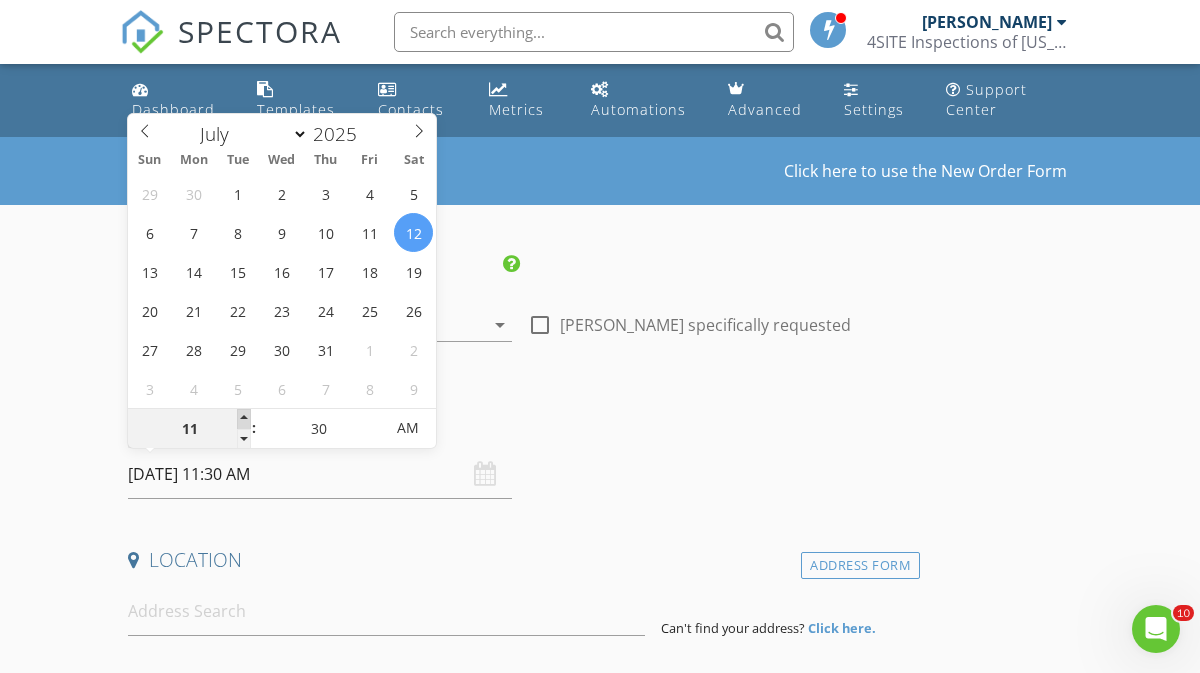 click at bounding box center (244, 419) 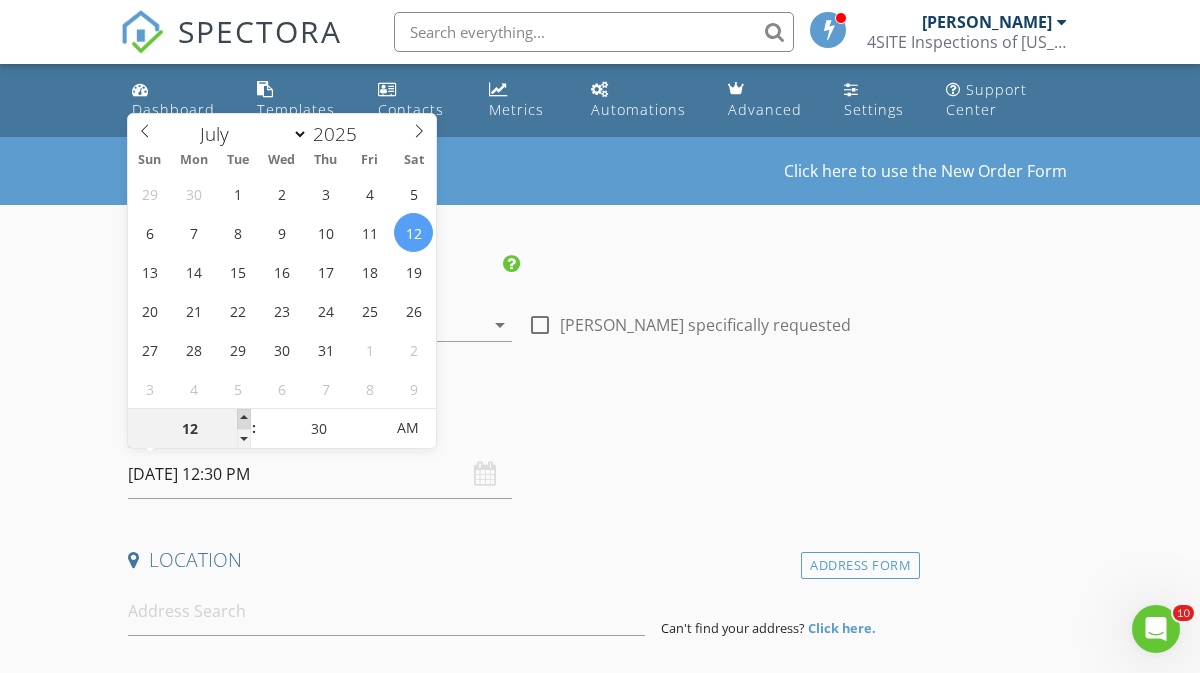 click at bounding box center (244, 419) 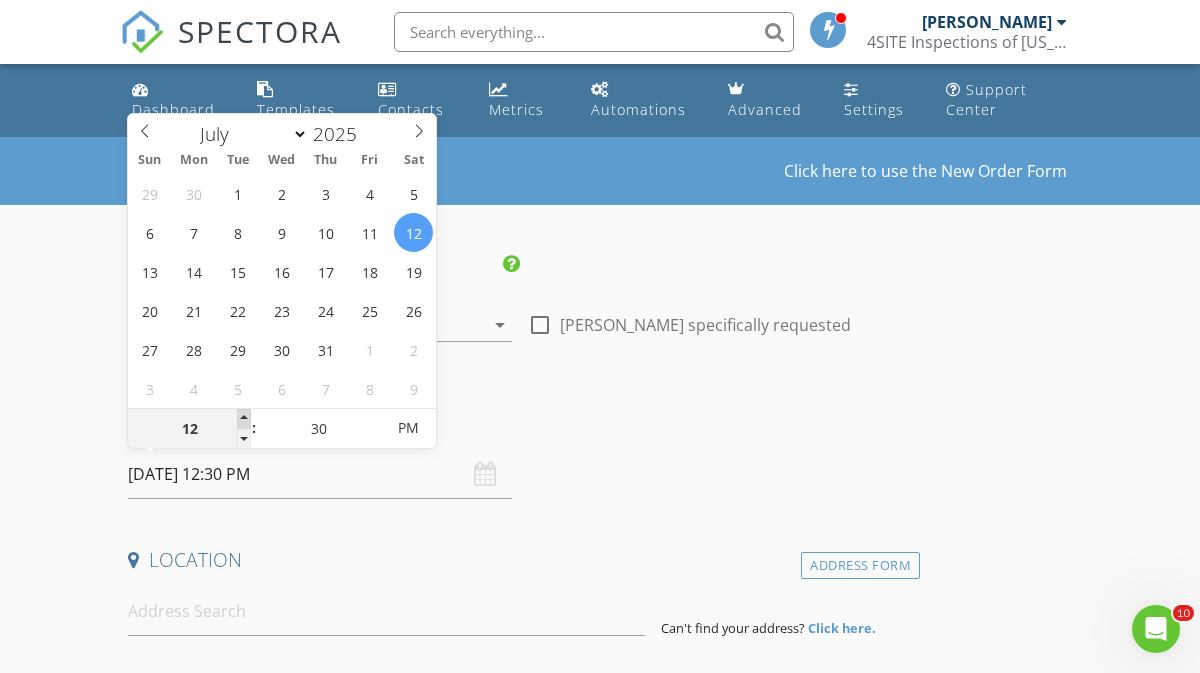 type on "01" 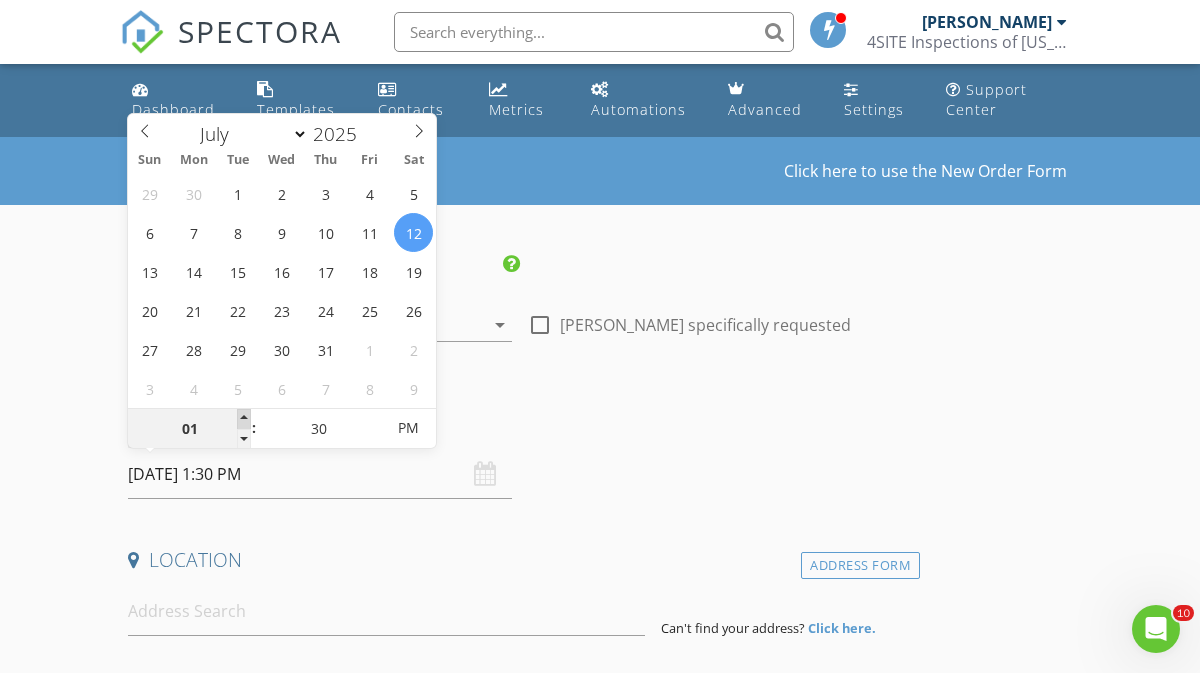 click at bounding box center (244, 419) 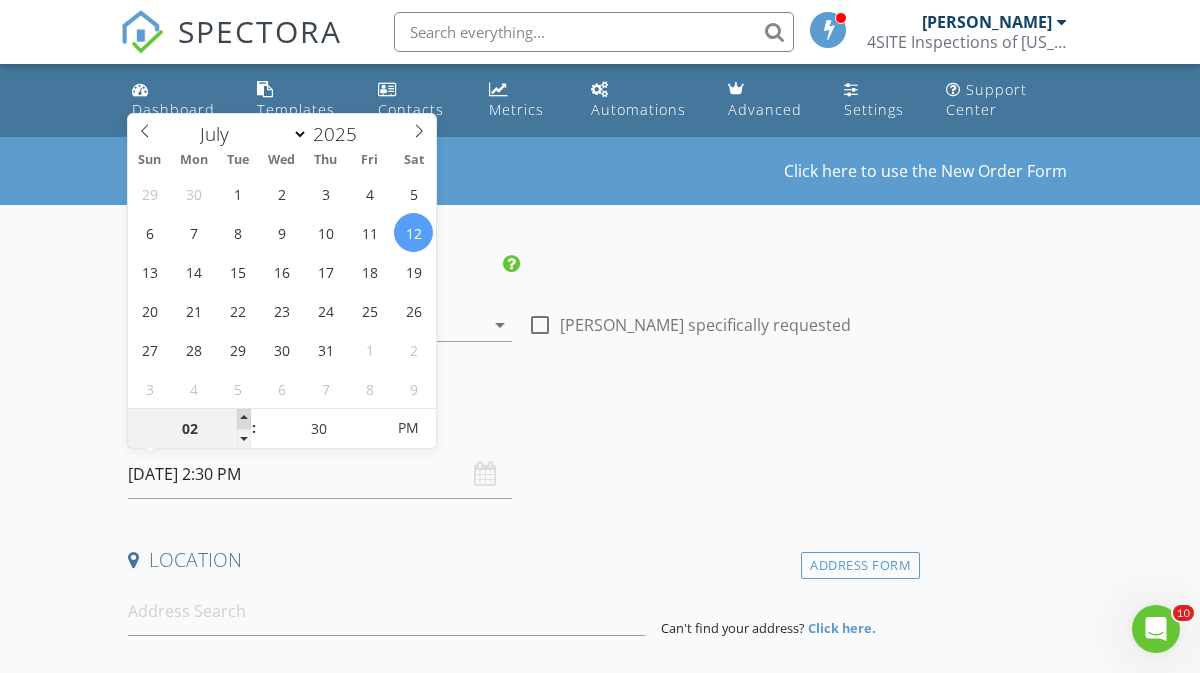 click at bounding box center (244, 419) 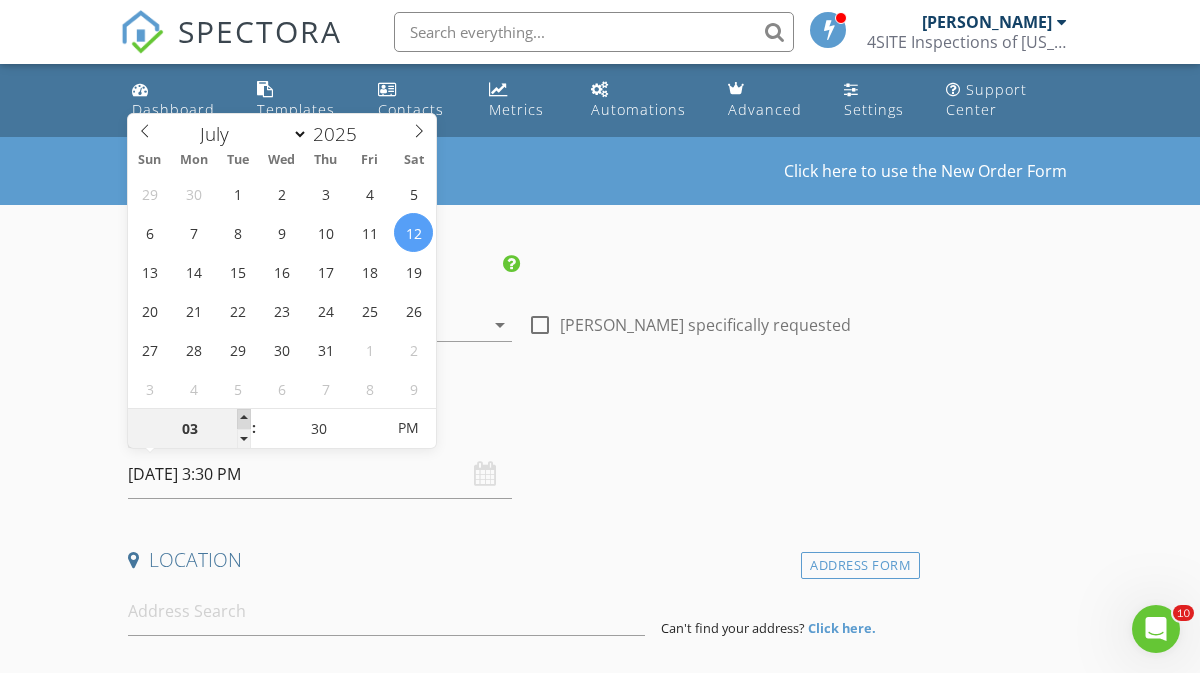 click at bounding box center [244, 419] 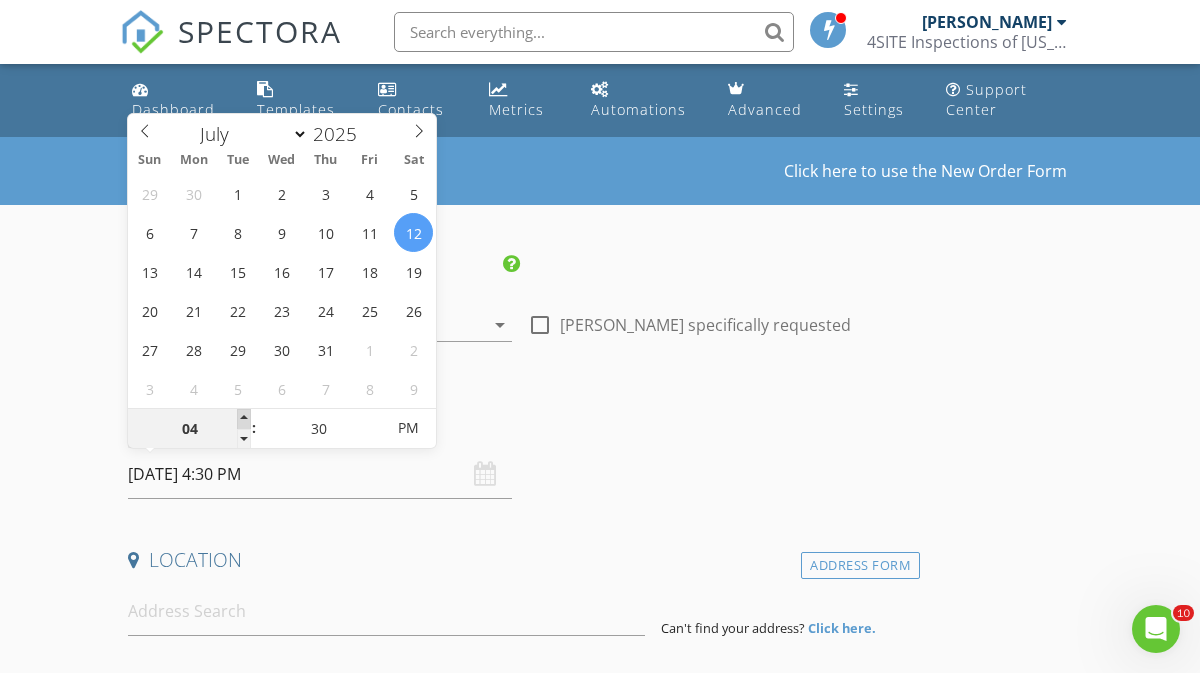 click at bounding box center [244, 419] 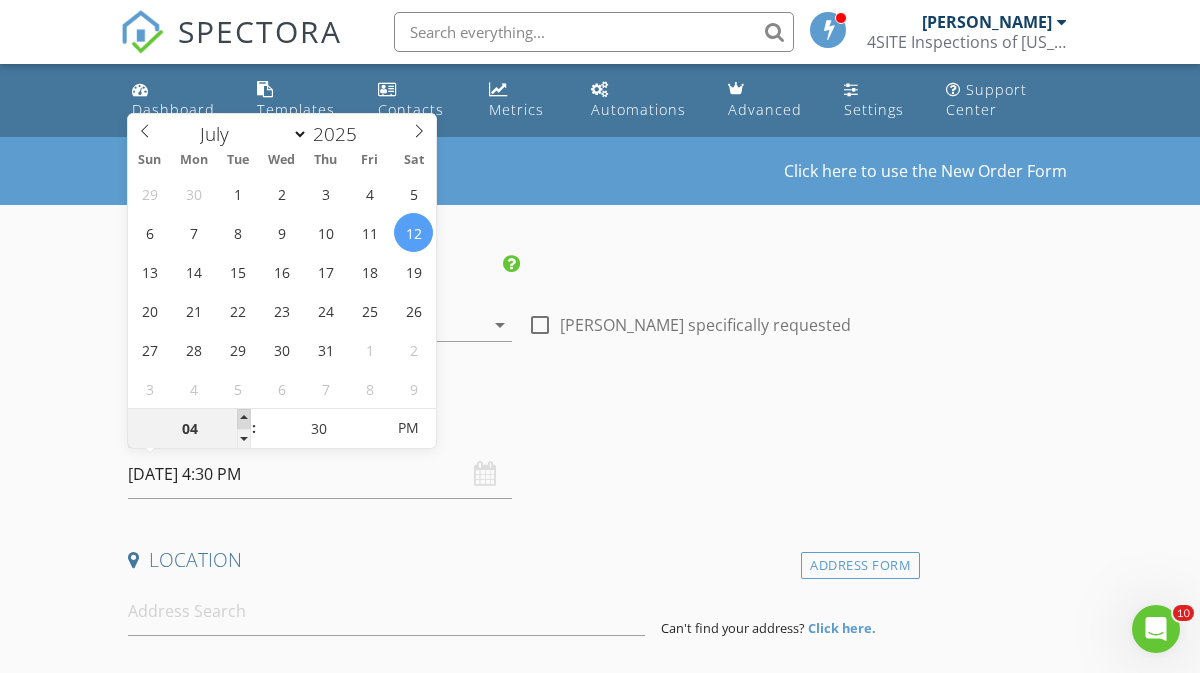 type on "05" 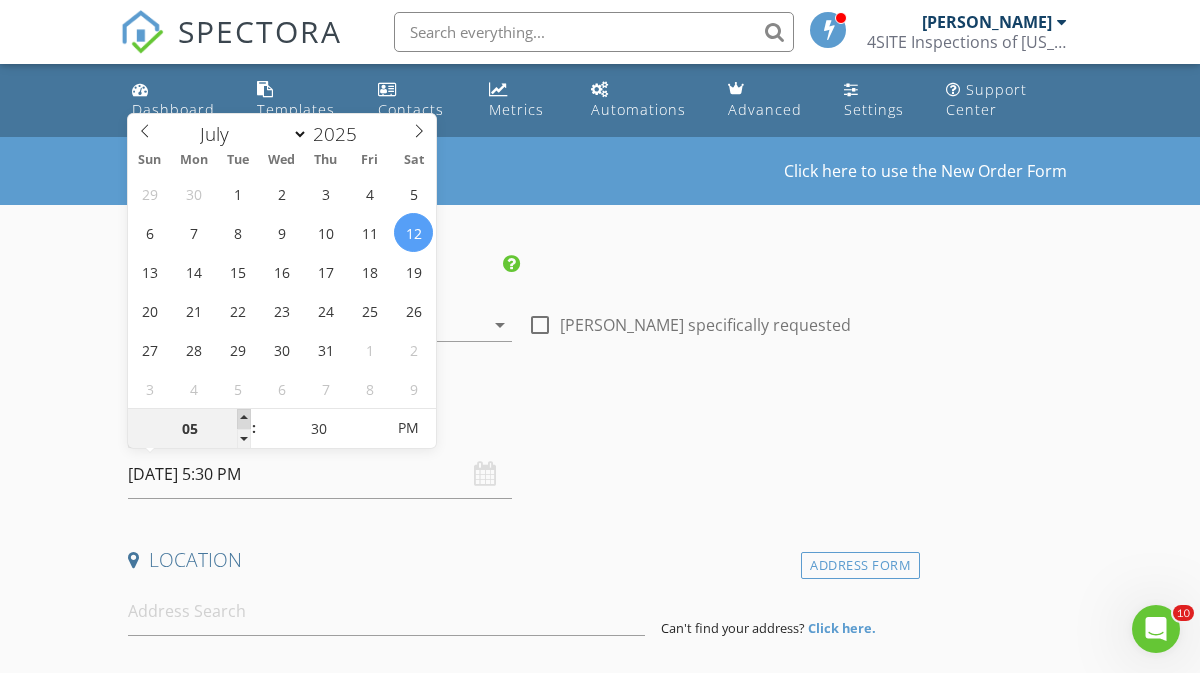 click at bounding box center (244, 419) 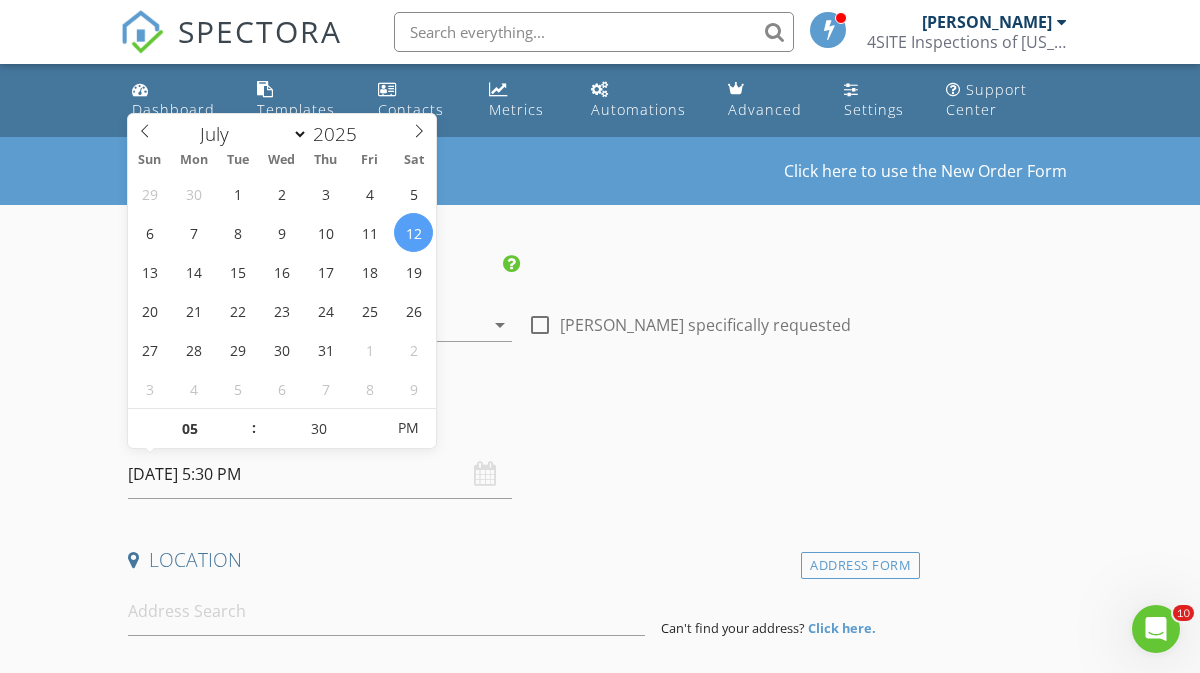 click on "Date/Time" at bounding box center [520, 423] 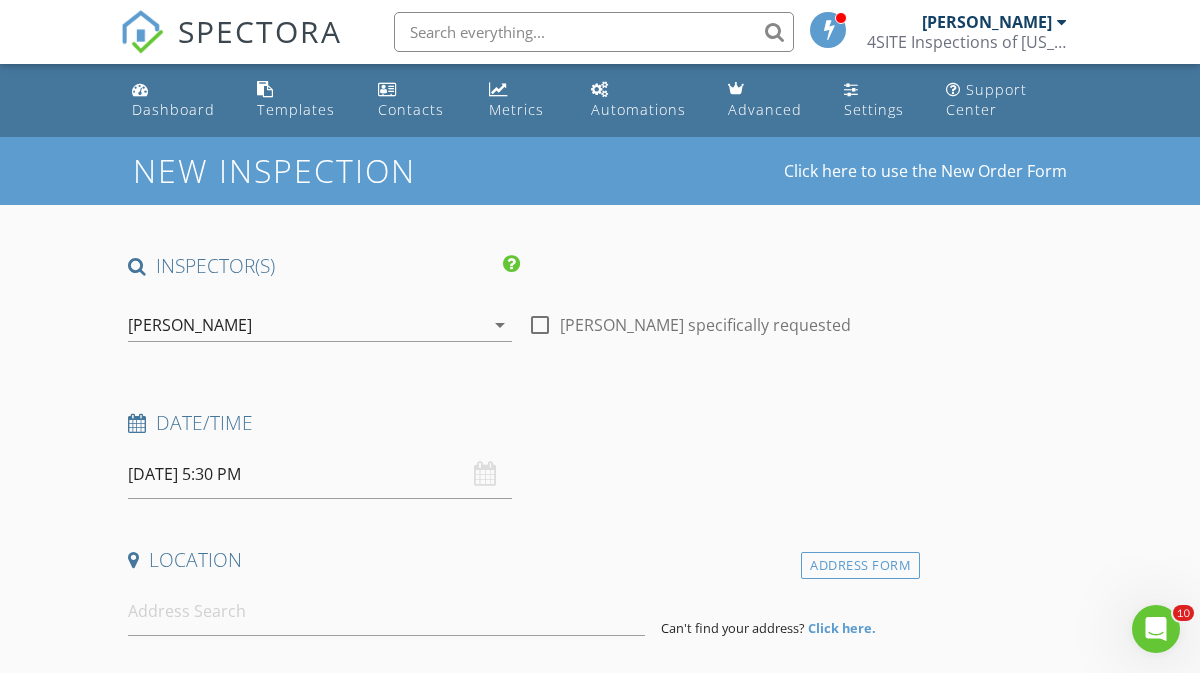 click on "INSPECTOR(S)
check_box   Steven Owens   PRIMARY   check_box_outline_blank   Matthew Chappel     Steven Owens arrow_drop_down   check_box_outline_blank Steven Owens specifically requested
Date/Time
07/12/2025 5:30 PM
Location
Address Form       Can't find your address?   Click here.
client
check_box Enable Client CC email for this inspection   Client Search     check_box_outline_blank Client is a Company/Organization     First Name   Last Name   Email   CC Email   Phone           Notes   Private Notes
ADD ADDITIONAL client
SERVICES
check_box_outline_blank   Residential Inspection   arrow_drop_down     Select Discount Code arrow_drop_down    Charges       TOTAL   $0.00    Duration    No services with durations selected      Templates    No templates selected    Agreements" at bounding box center (520, 1663) 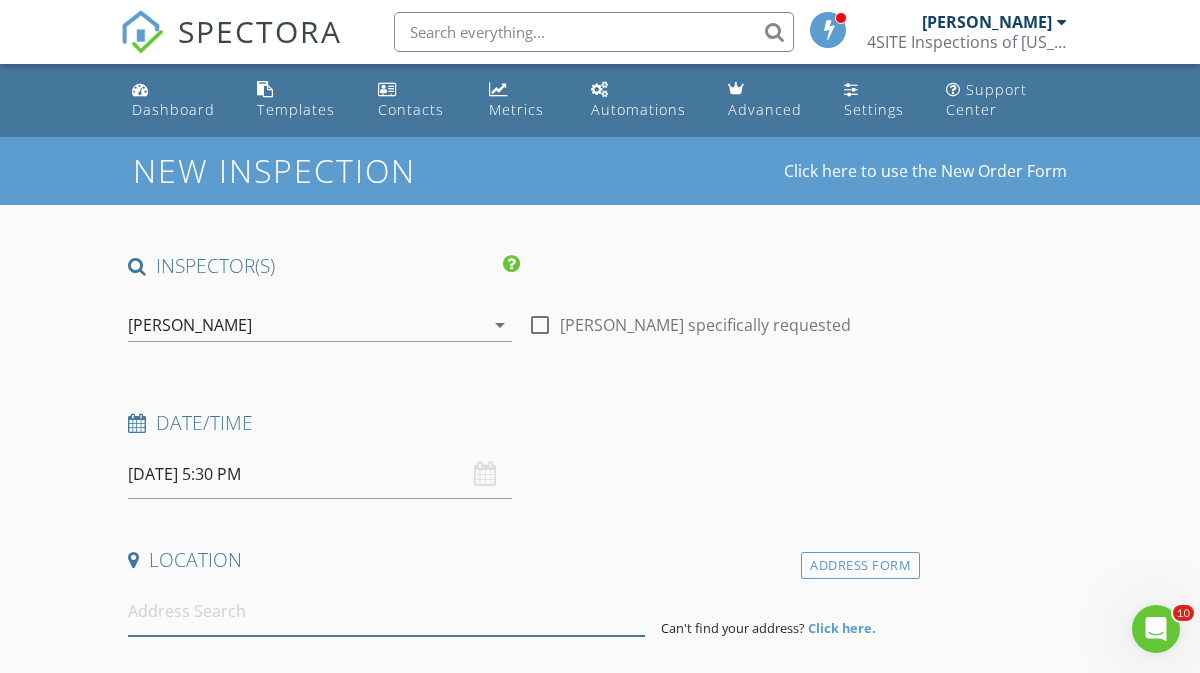 click at bounding box center [386, 611] 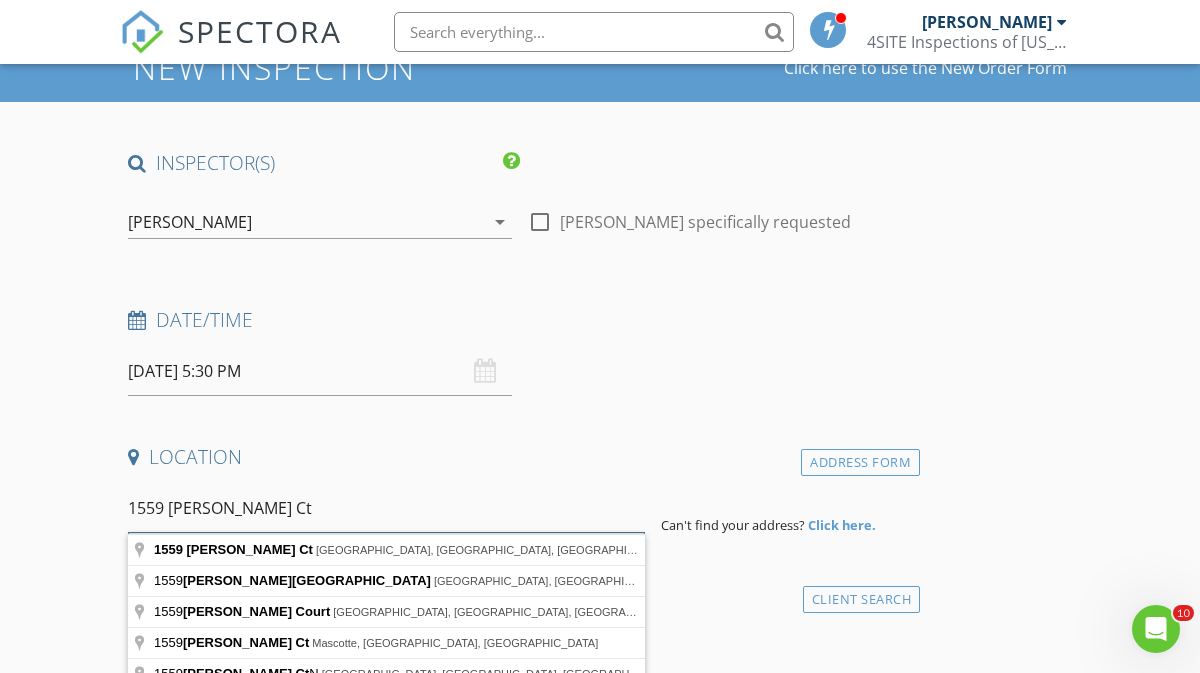 scroll, scrollTop: 126, scrollLeft: 0, axis: vertical 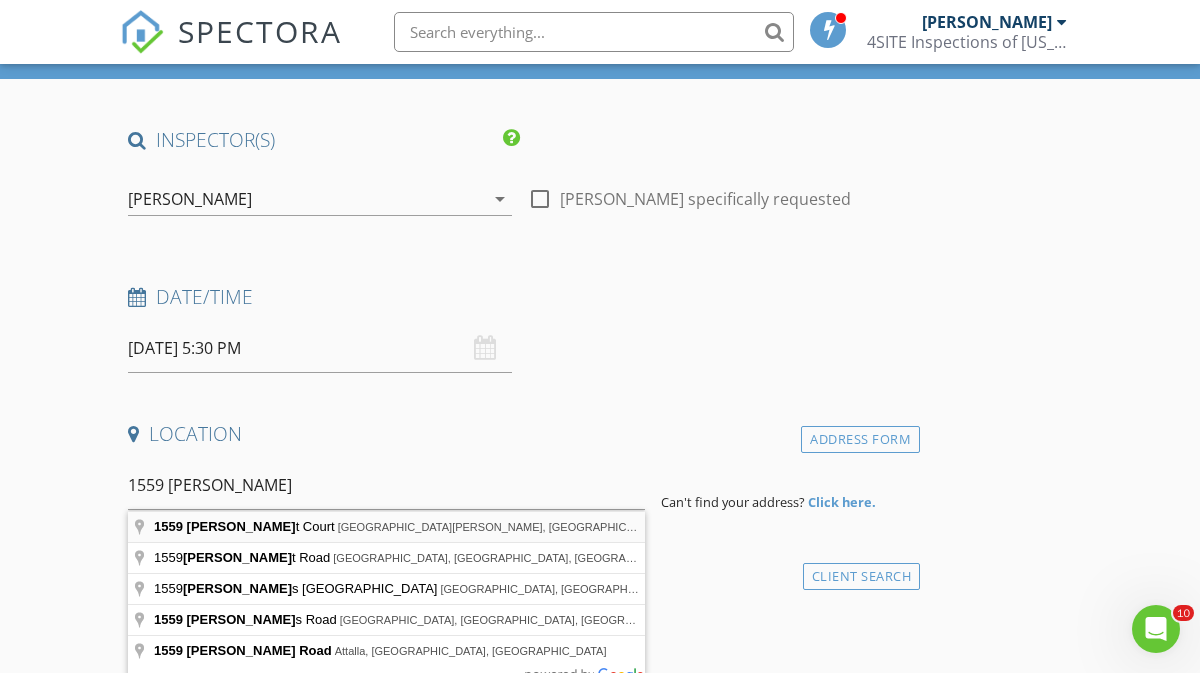 type on "1559 Willett Court, Saint Helen, MI, USA" 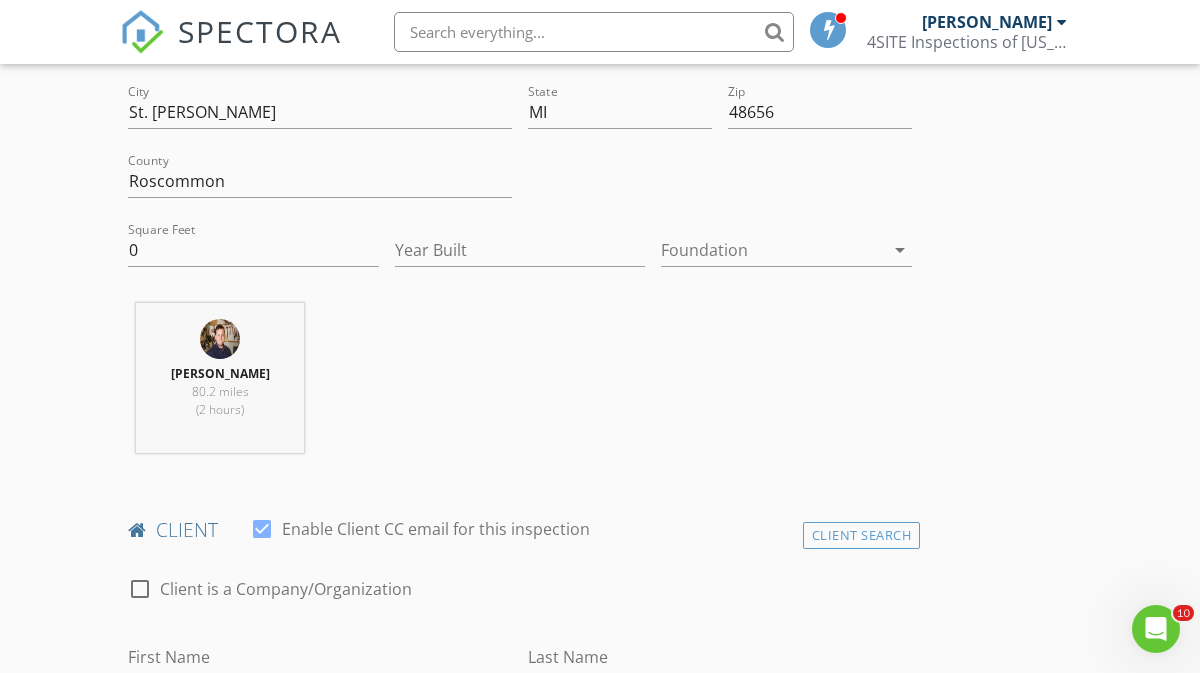scroll, scrollTop: 574, scrollLeft: 0, axis: vertical 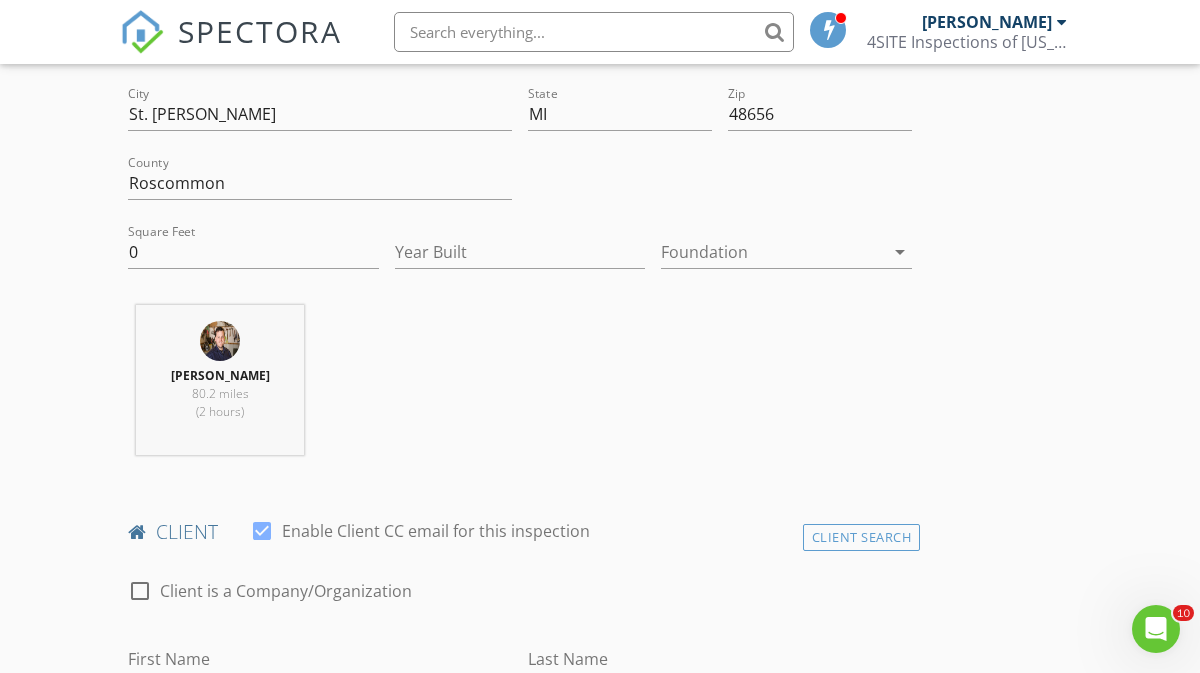 click on "Steven Owens     80.2 miles     (2 hours)" at bounding box center (520, 388) 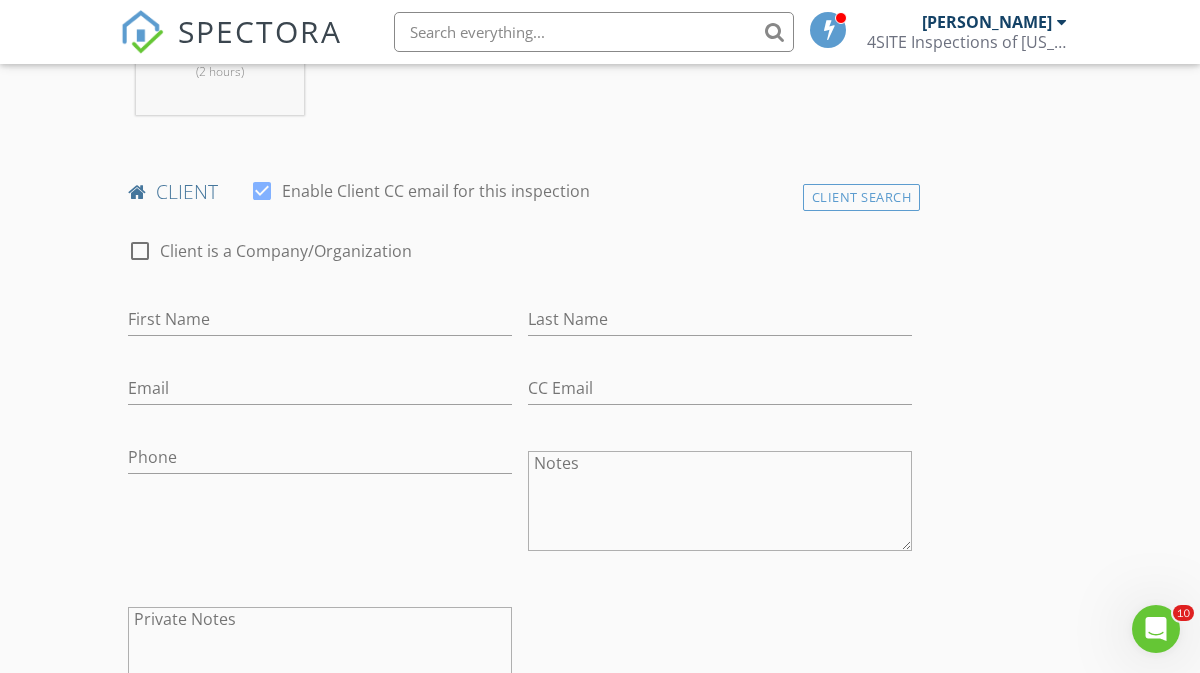scroll, scrollTop: 920, scrollLeft: 0, axis: vertical 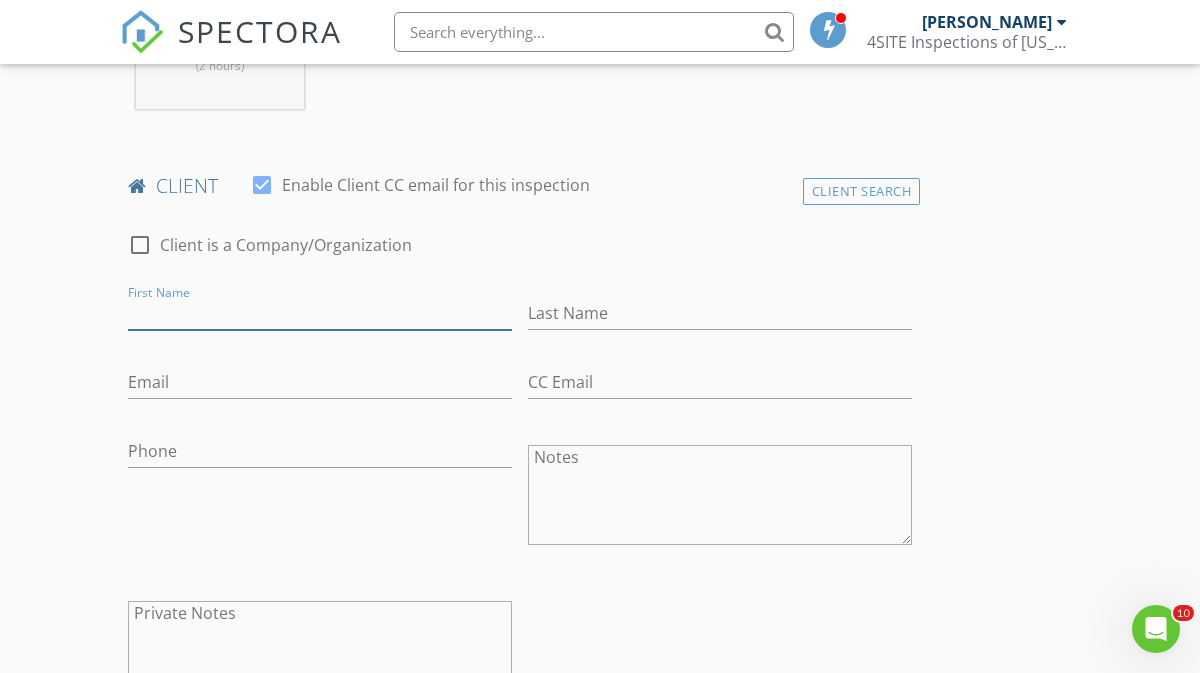 click on "First Name" at bounding box center [320, 313] 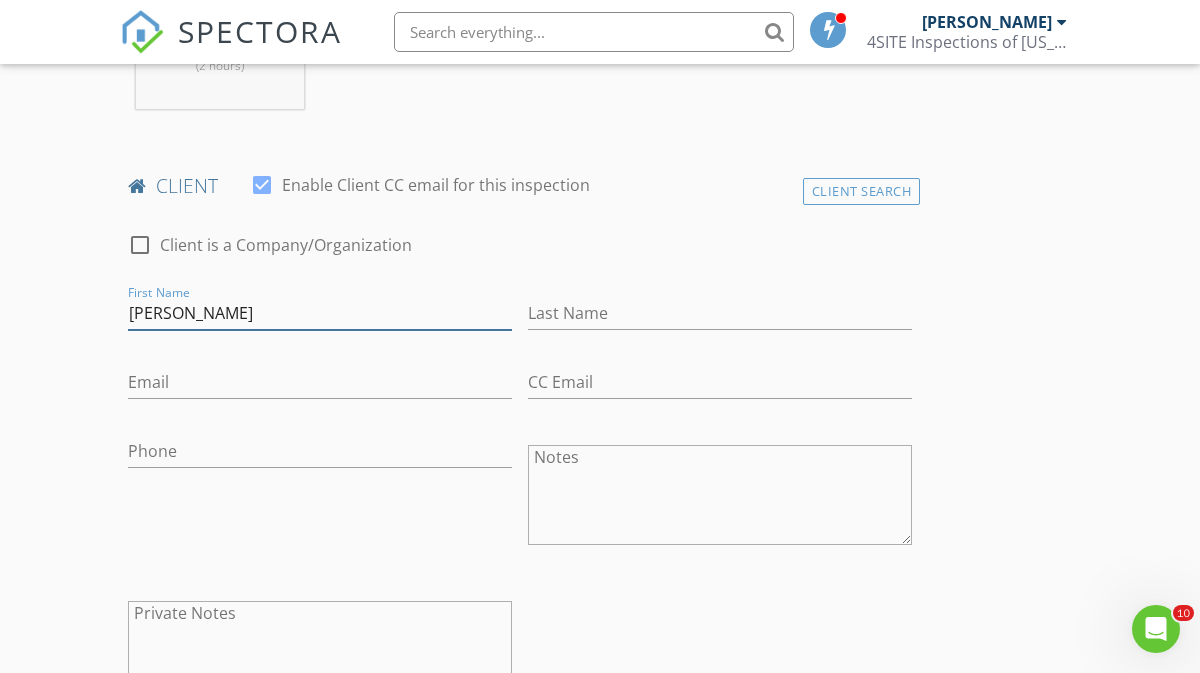 type on "Callie" 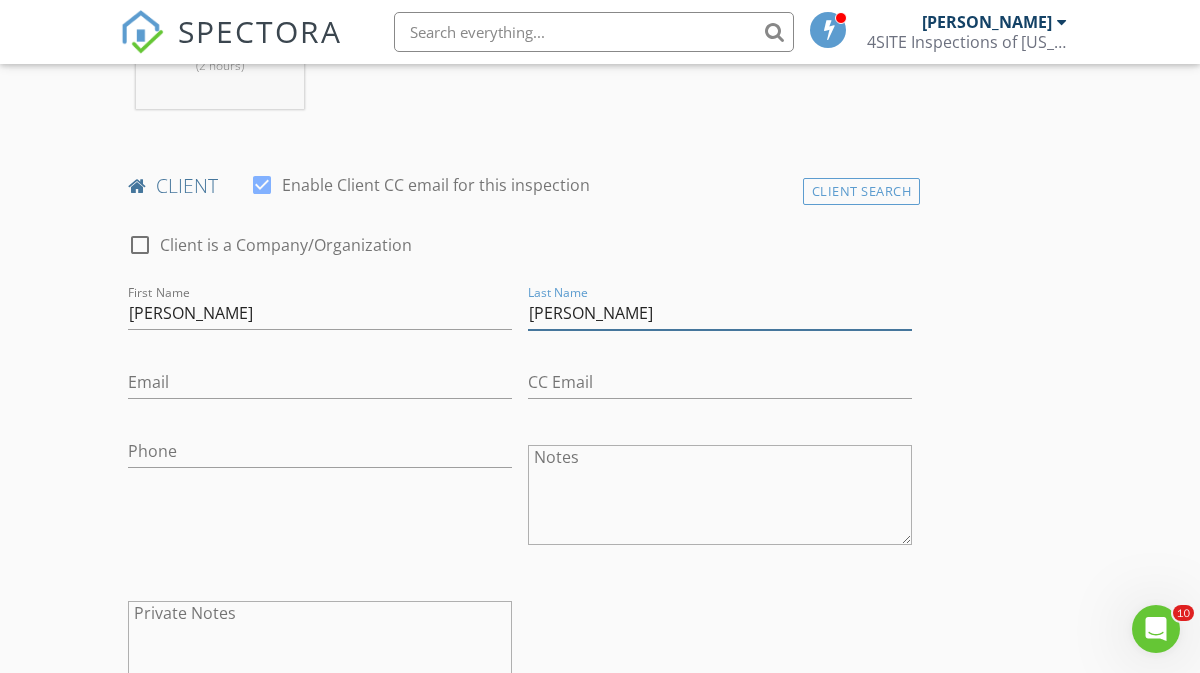 type on "Adams" 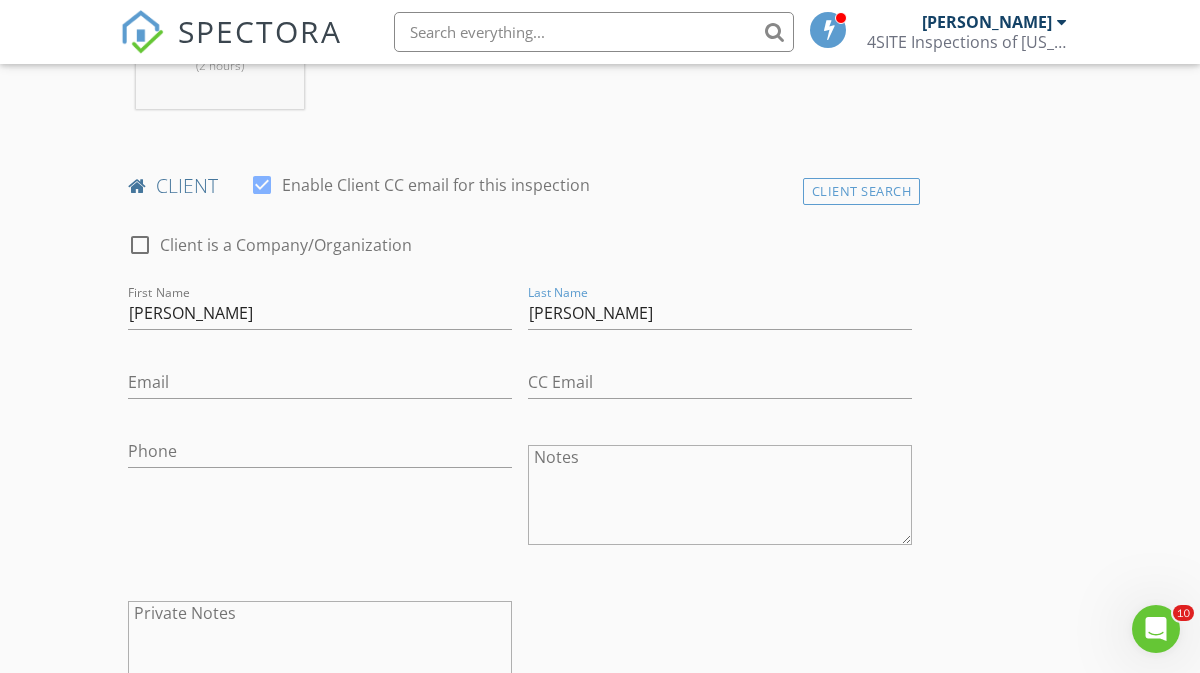 click on "client
check_box Enable Client CC email for this inspection" at bounding box center (520, 193) 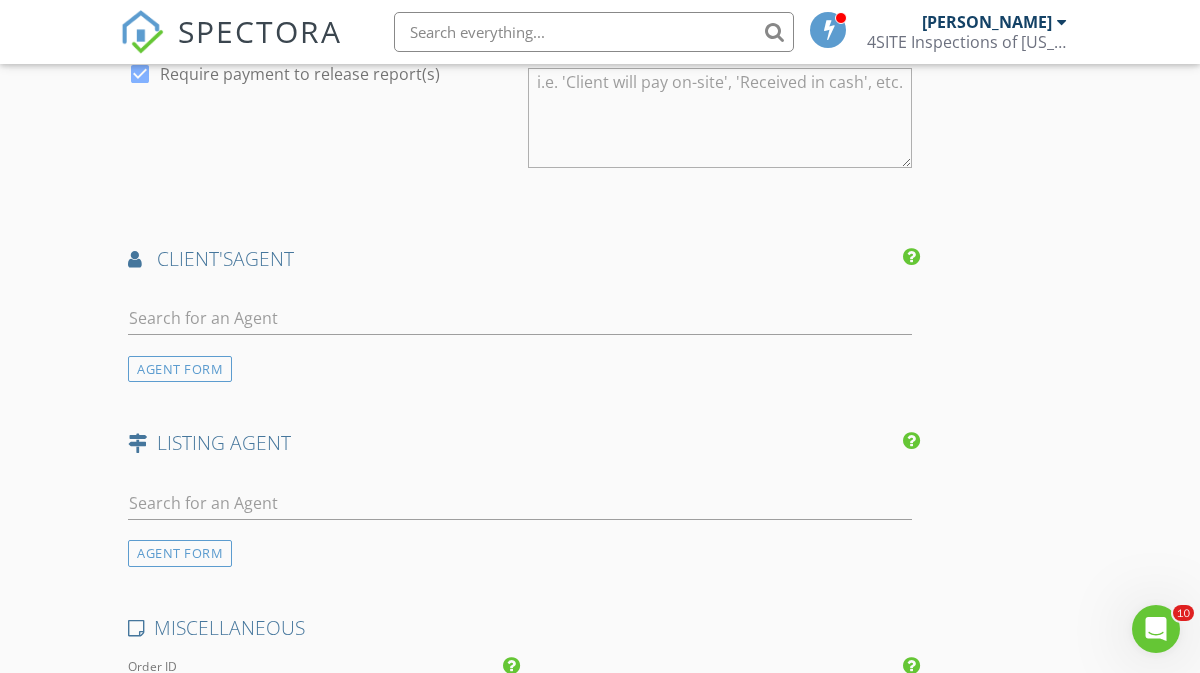 scroll, scrollTop: 2297, scrollLeft: 0, axis: vertical 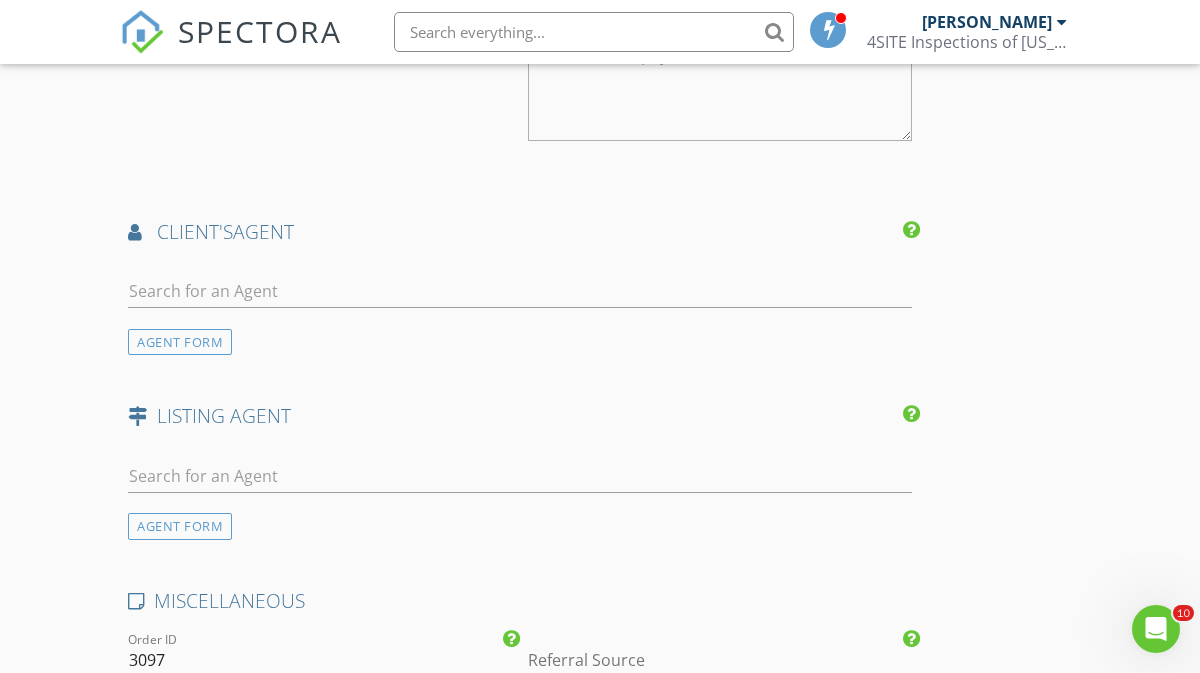 click at bounding box center [520, 295] 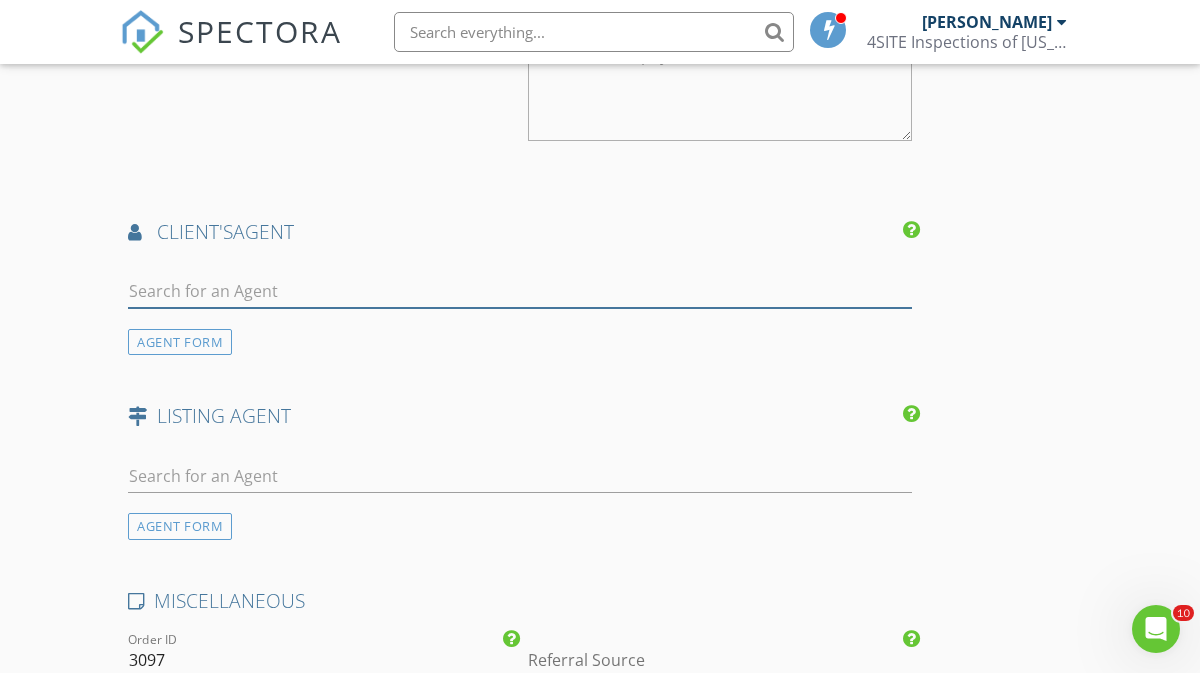 click at bounding box center [520, 291] 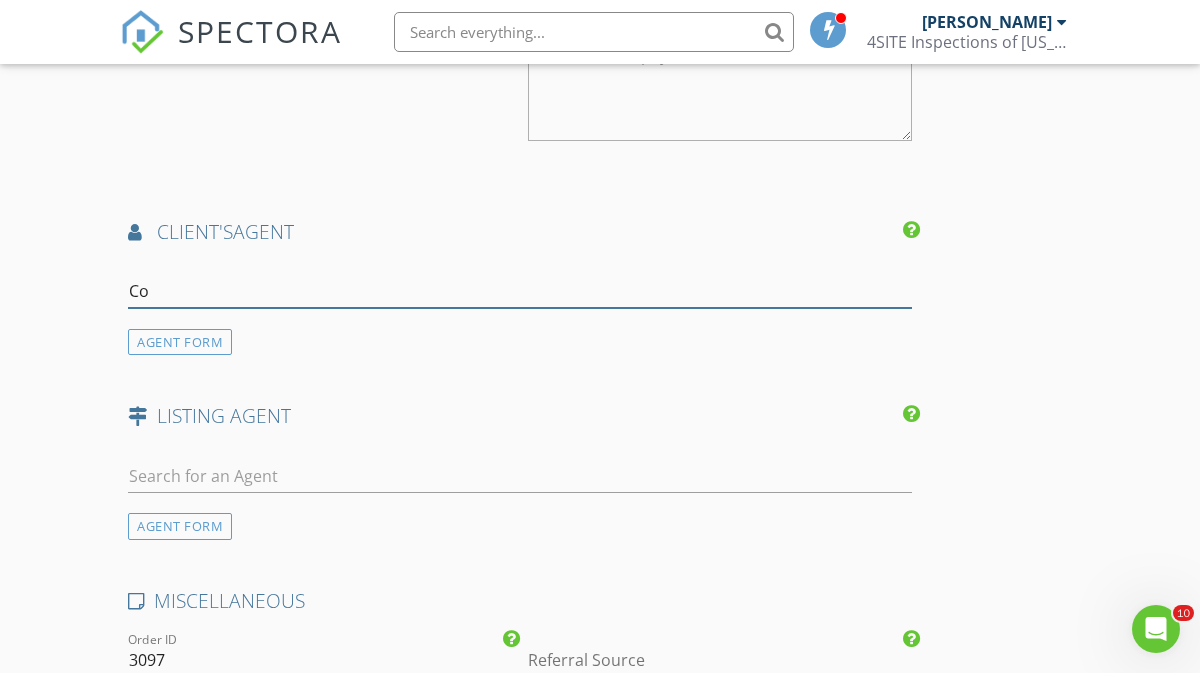 type on "C" 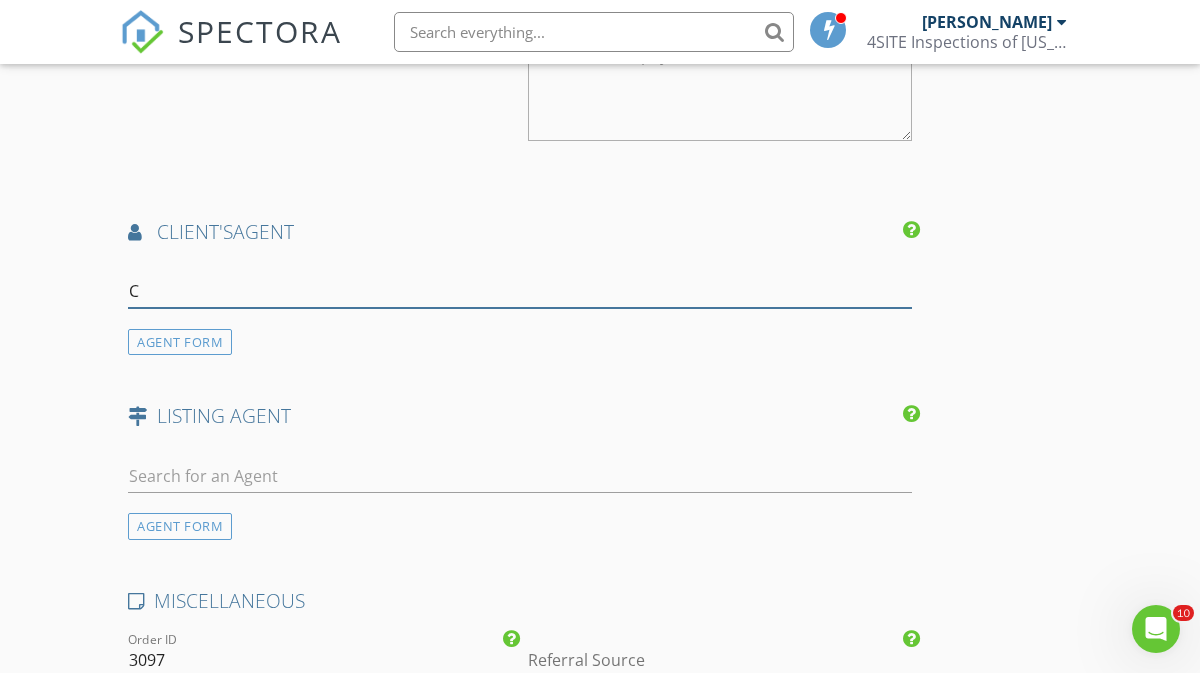 type 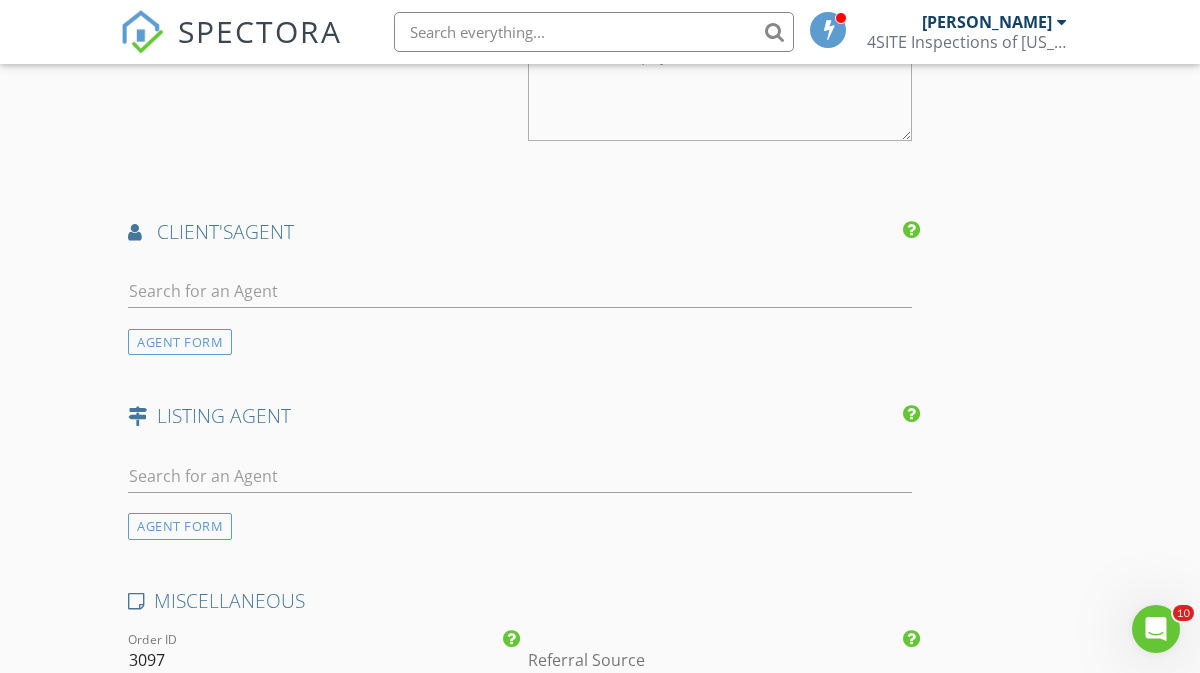 click on "INSPECTOR(S)
check_box   Steven Owens   PRIMARY   check_box_outline_blank   Matthew Chappel     Steven Owens arrow_drop_down   check_box_outline_blank Steven Owens specifically requested
Date/Time
07/12/2025 5:30 PM
Location
Address Search       Address 1559 Willett Ct   Unit   City St. Helen   State MI   Zip 48656   County Roscommon     Square Feet 0   Year Built   Foundation arrow_drop_down     Steven Owens     80.2 miles     (2 hours)
client
check_box Enable Client CC email for this inspection   Client Search     check_box_outline_blank Client is a Company/Organization     First Name Callie   Last Name Adams   Email   CC Email   Phone           Notes   Private Notes
ADD ADDITIONAL client
SERVICES
check_box_outline_blank   Residential Inspection   arrow_drop_down" at bounding box center [600, -371] 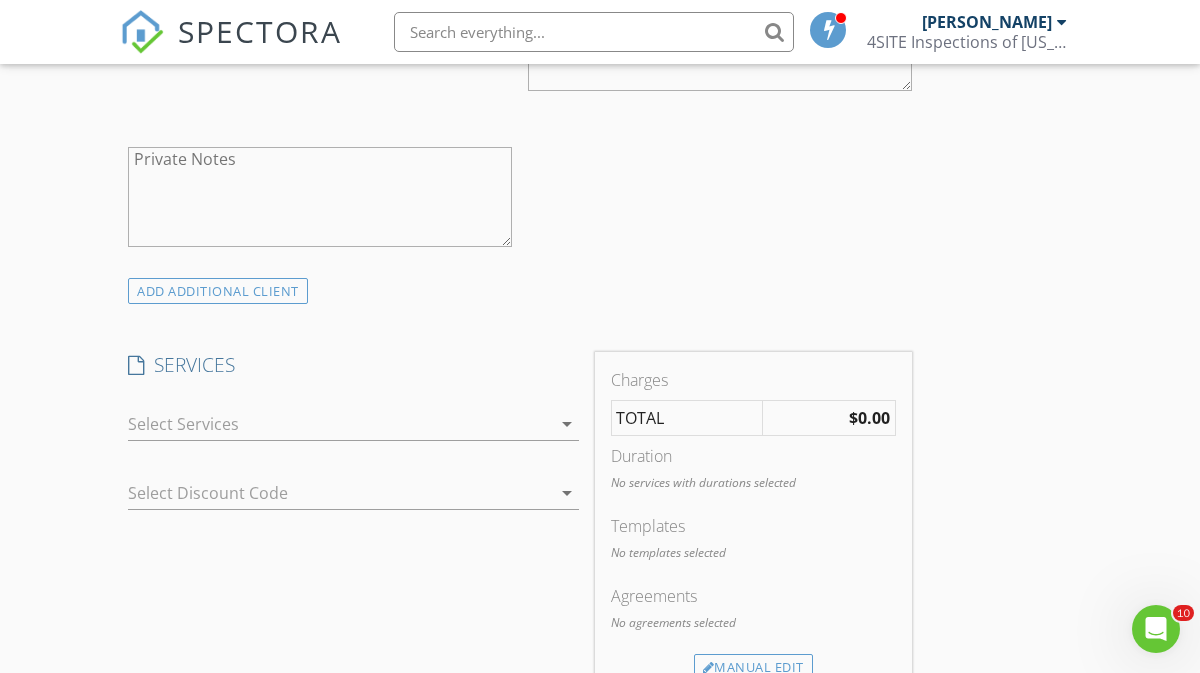 scroll, scrollTop: 1378, scrollLeft: 0, axis: vertical 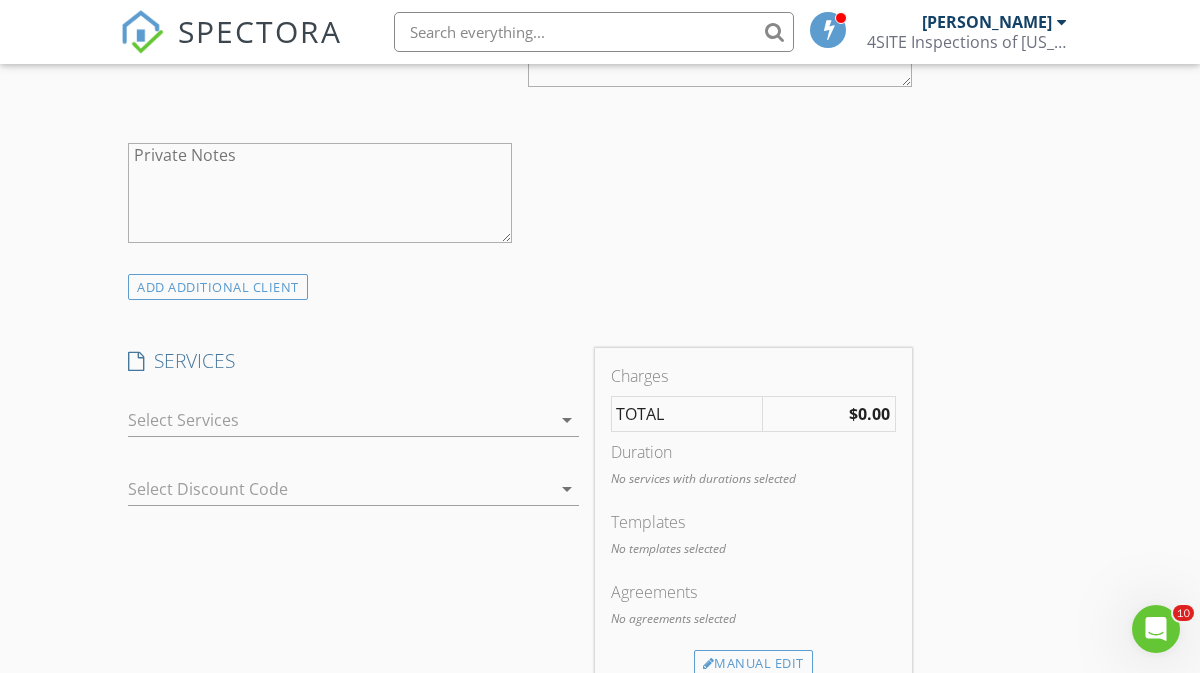 click at bounding box center (339, 420) 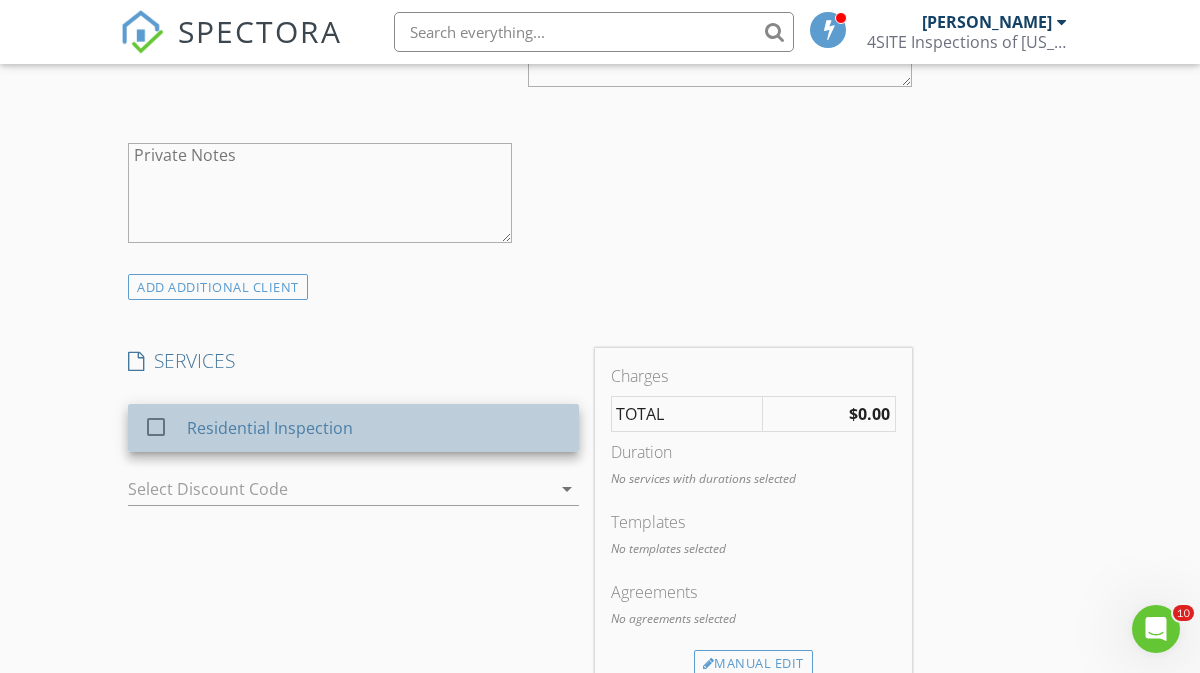 click on "Residential Inspection" at bounding box center [375, 428] 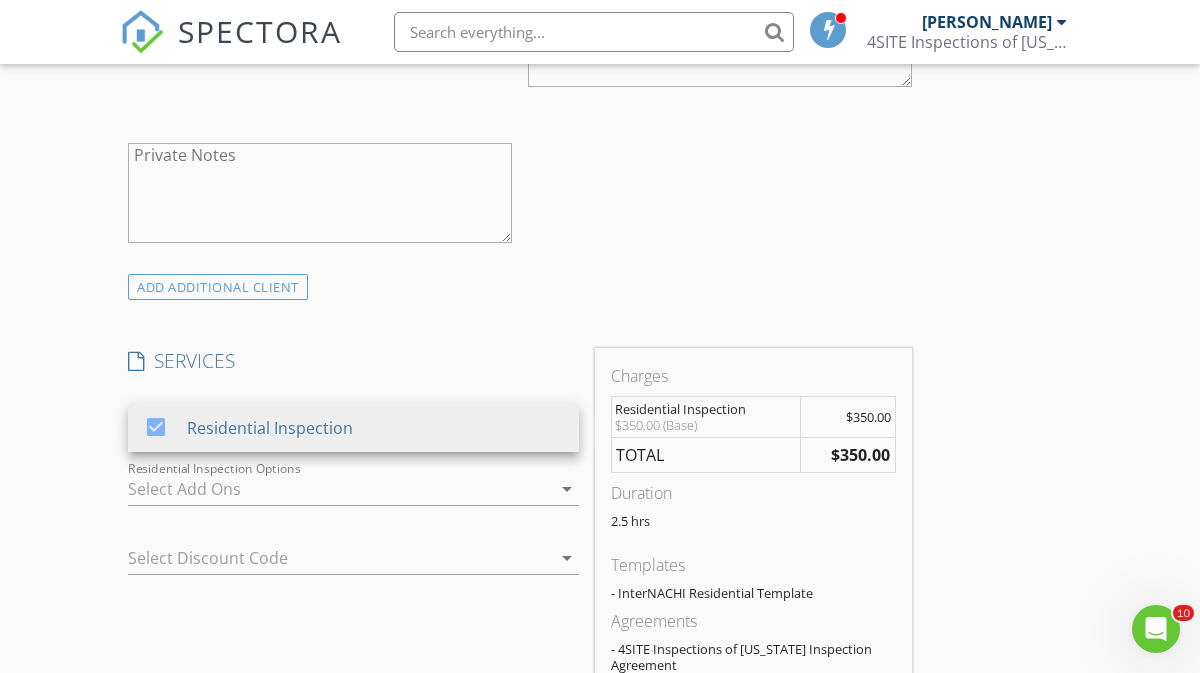 click on "INSPECTOR(S)
check_box   Steven Owens   PRIMARY   check_box_outline_blank   Matthew Chappel     Steven Owens arrow_drop_down   check_box_outline_blank Steven Owens specifically requested
Date/Time
07/12/2025 5:30 PM
Location
Address Search       Address 1559 Willett Ct   Unit   City St. Helen   State MI   Zip 48656   County Roscommon     Square Feet 0   Year Built   Foundation arrow_drop_down     Steven Owens     80.2 miles     (2 hours)
client
check_box Enable Client CC email for this inspection   Client Search     check_box_outline_blank Client is a Company/Organization     First Name Callie   Last Name Adams   Email   CC Email   Phone           Notes   Private Notes
ADD ADDITIONAL client
SERVICES
check_box   Residential Inspection   Residential Inspection arrow_drop_down" at bounding box center [520, 505] 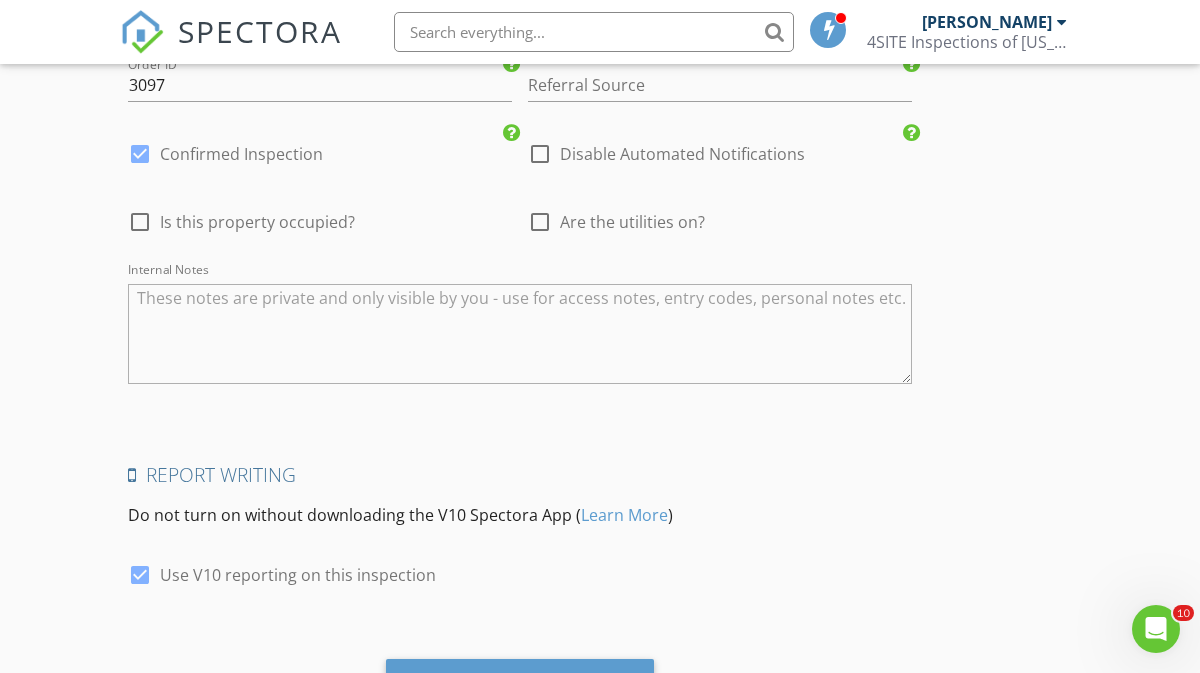 scroll, scrollTop: 3005, scrollLeft: 0, axis: vertical 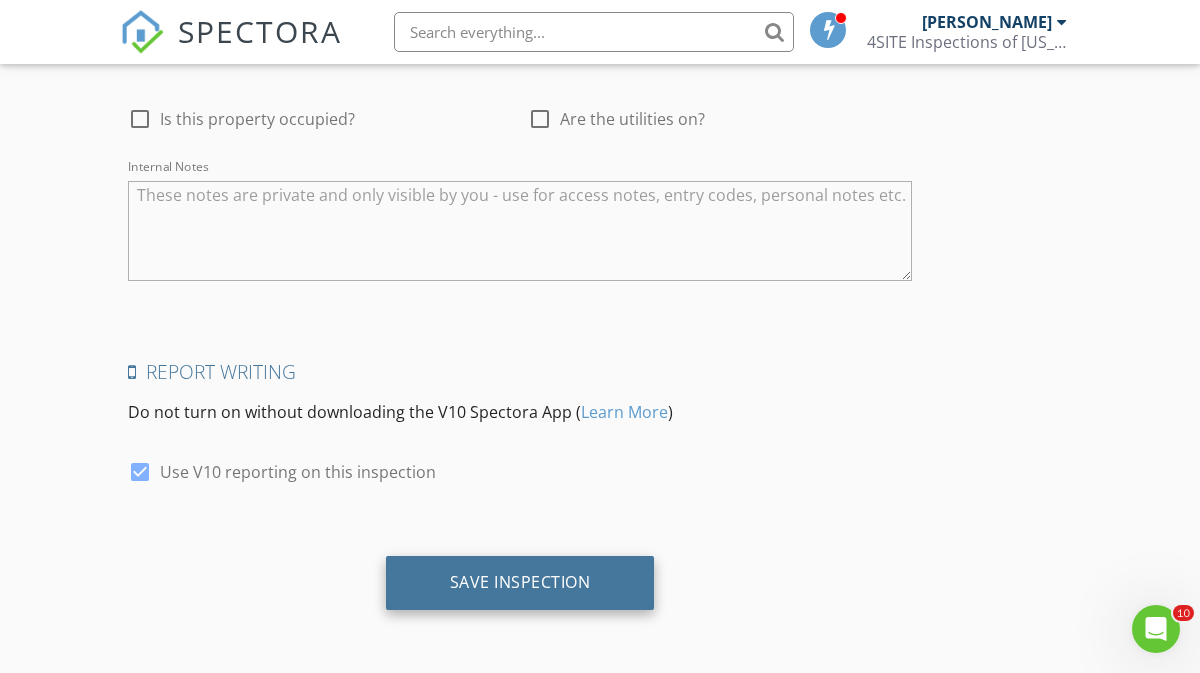 click on "Save Inspection" at bounding box center (520, 583) 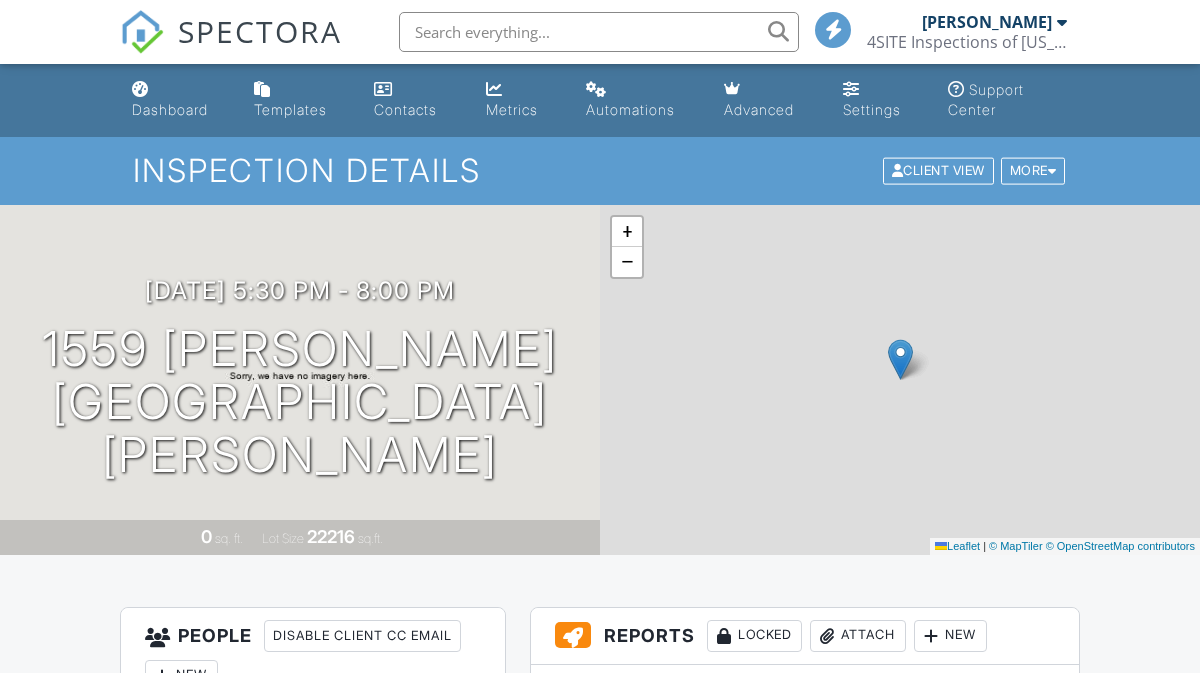 scroll, scrollTop: 0, scrollLeft: 0, axis: both 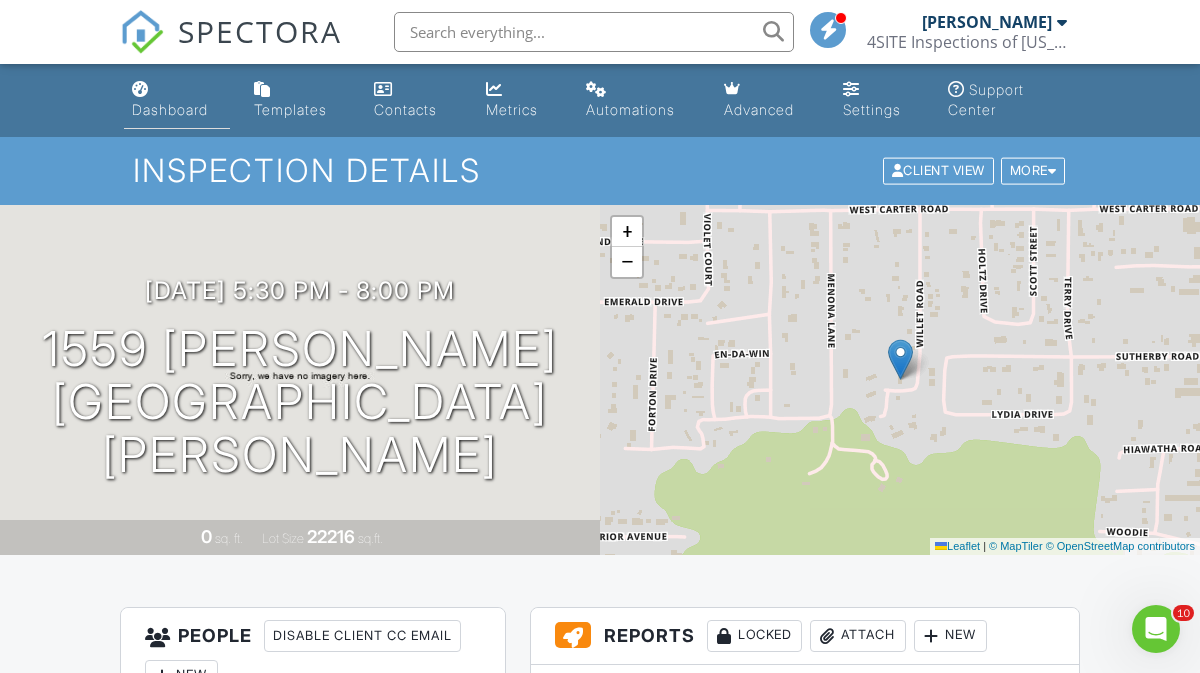 click on "Dashboard" at bounding box center [170, 109] 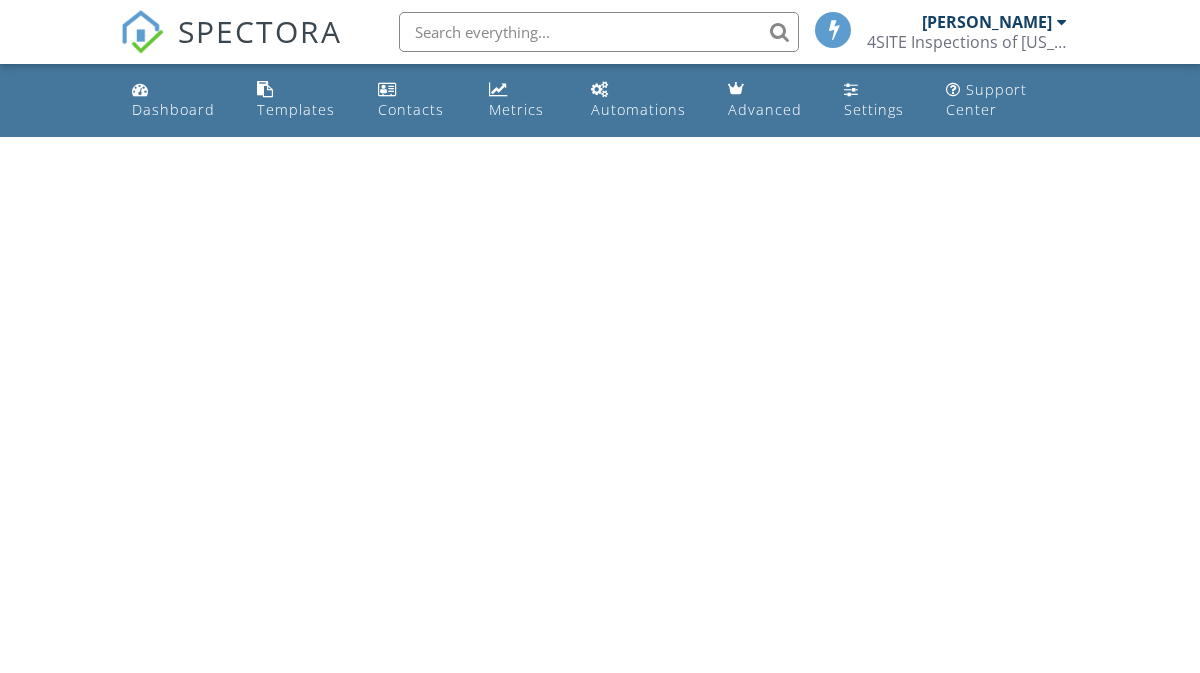 scroll, scrollTop: 0, scrollLeft: 0, axis: both 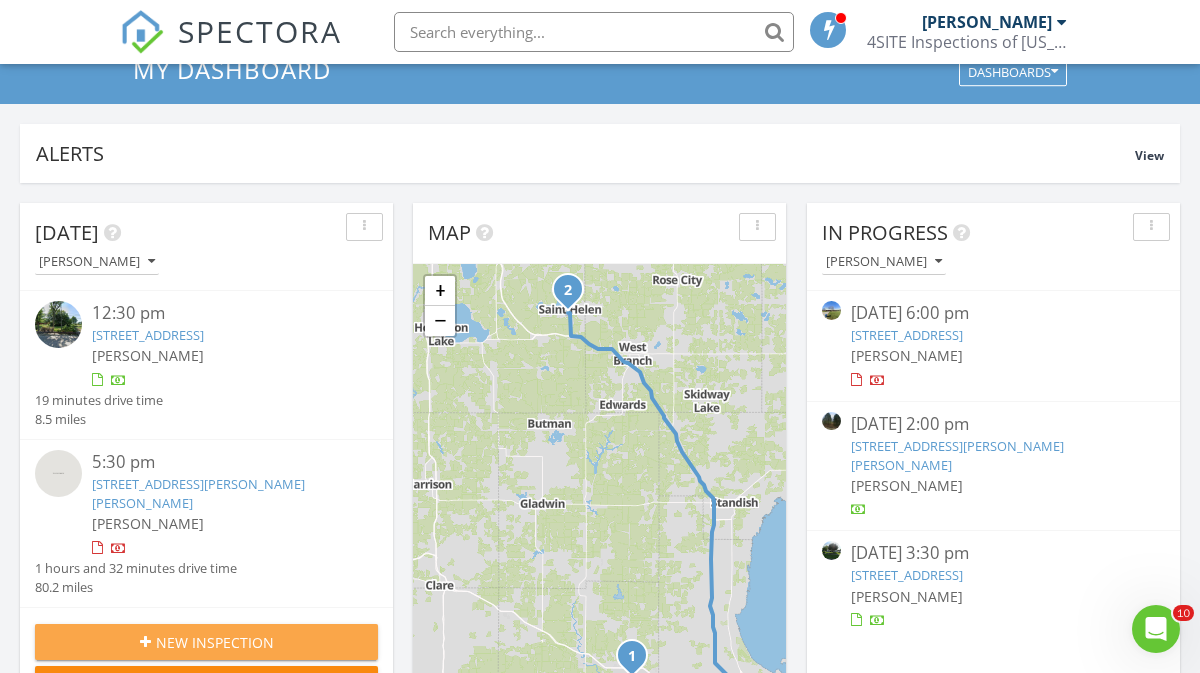 click on "New Inspection" at bounding box center (206, 642) 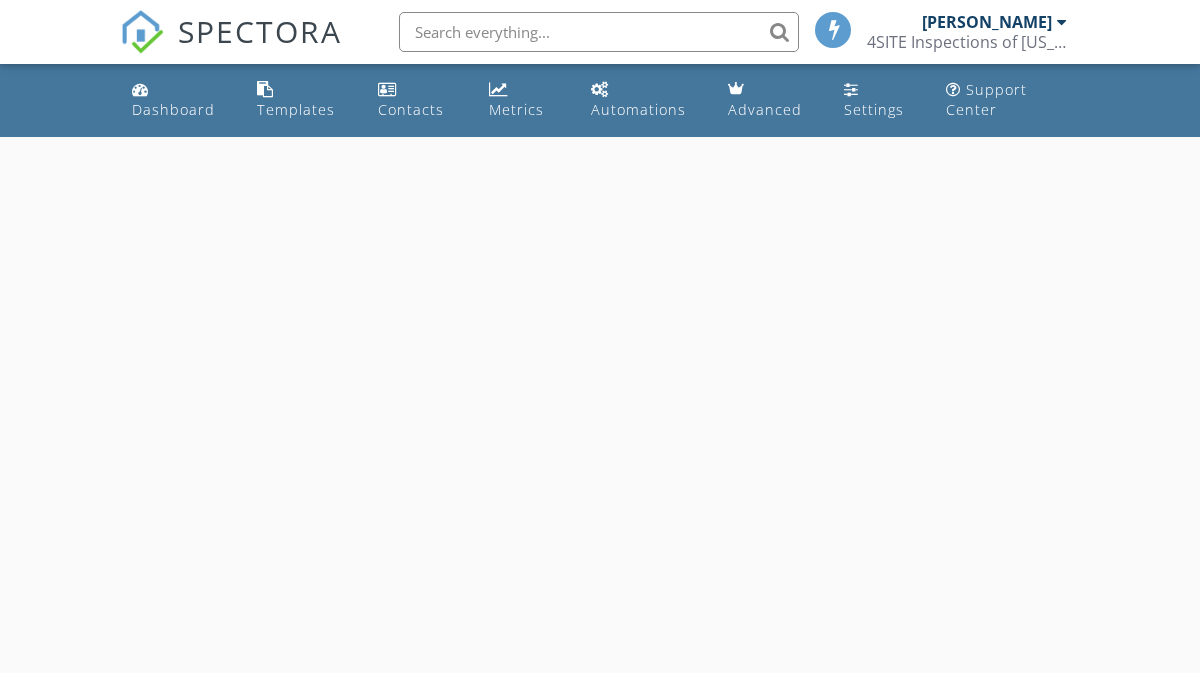 scroll, scrollTop: 0, scrollLeft: 0, axis: both 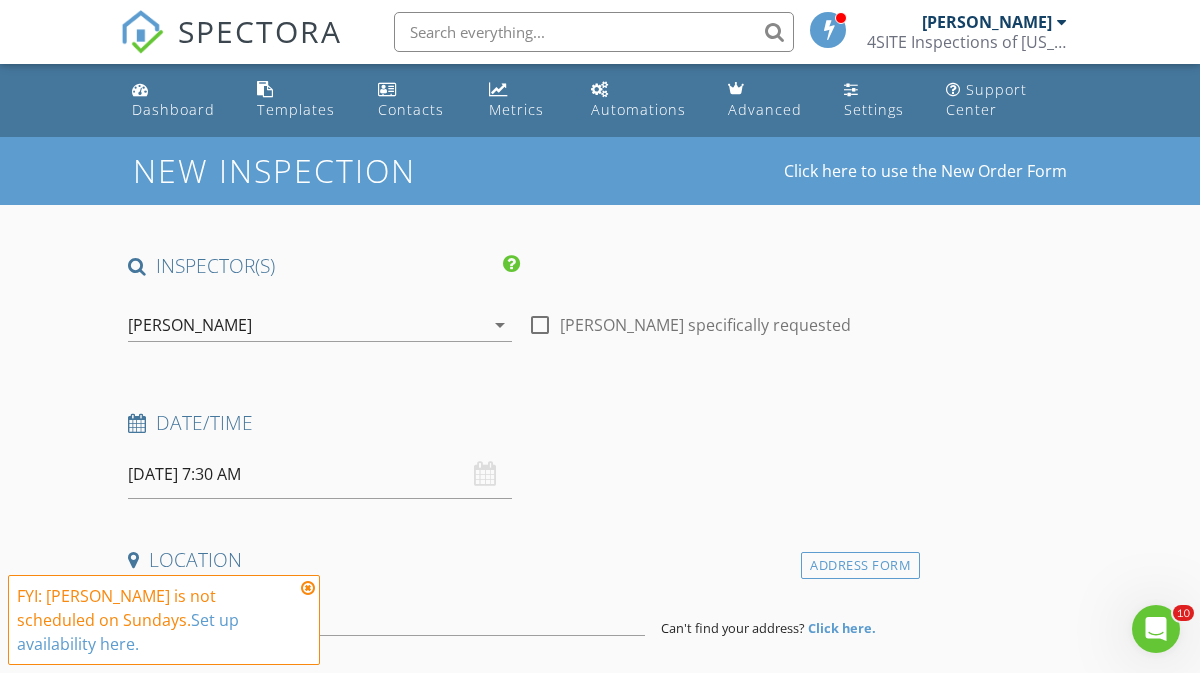 click at bounding box center (308, 588) 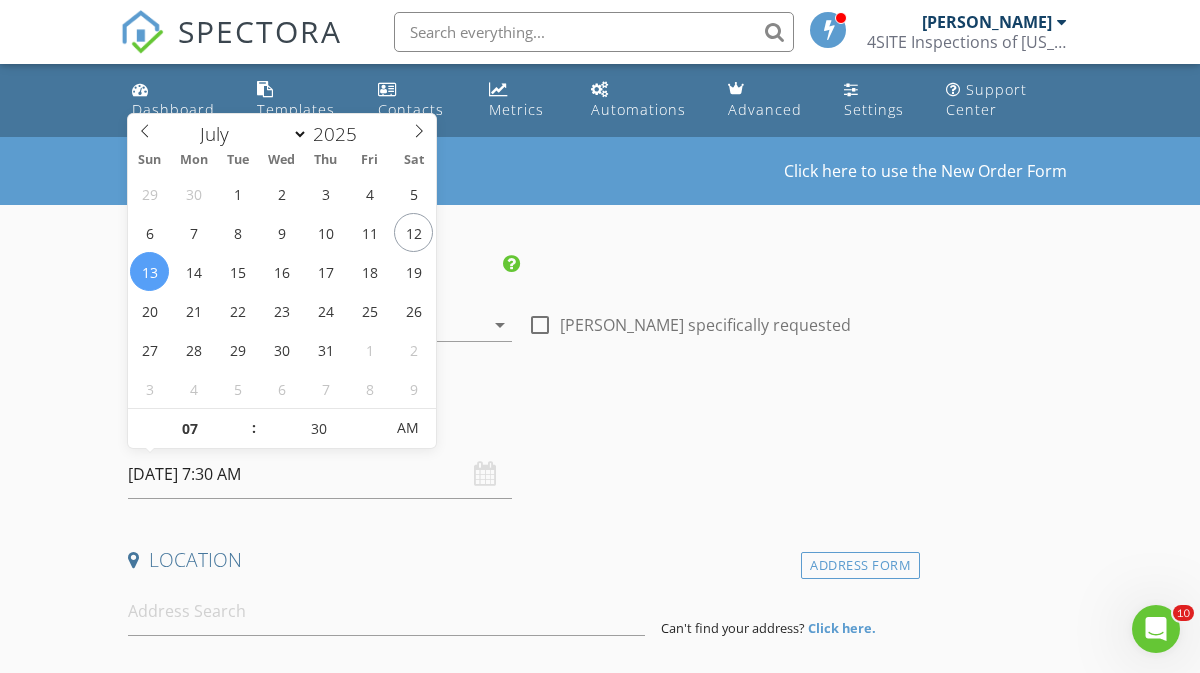 click on "[DATE] 7:30 AM" at bounding box center (320, 474) 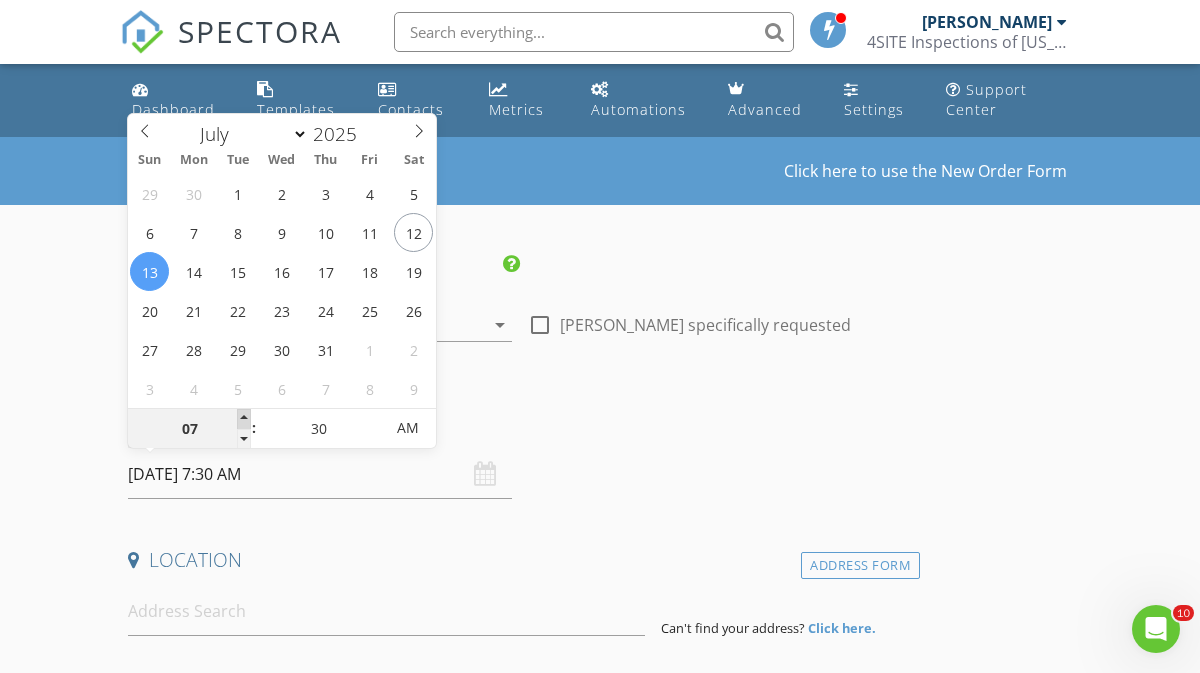 type on "08" 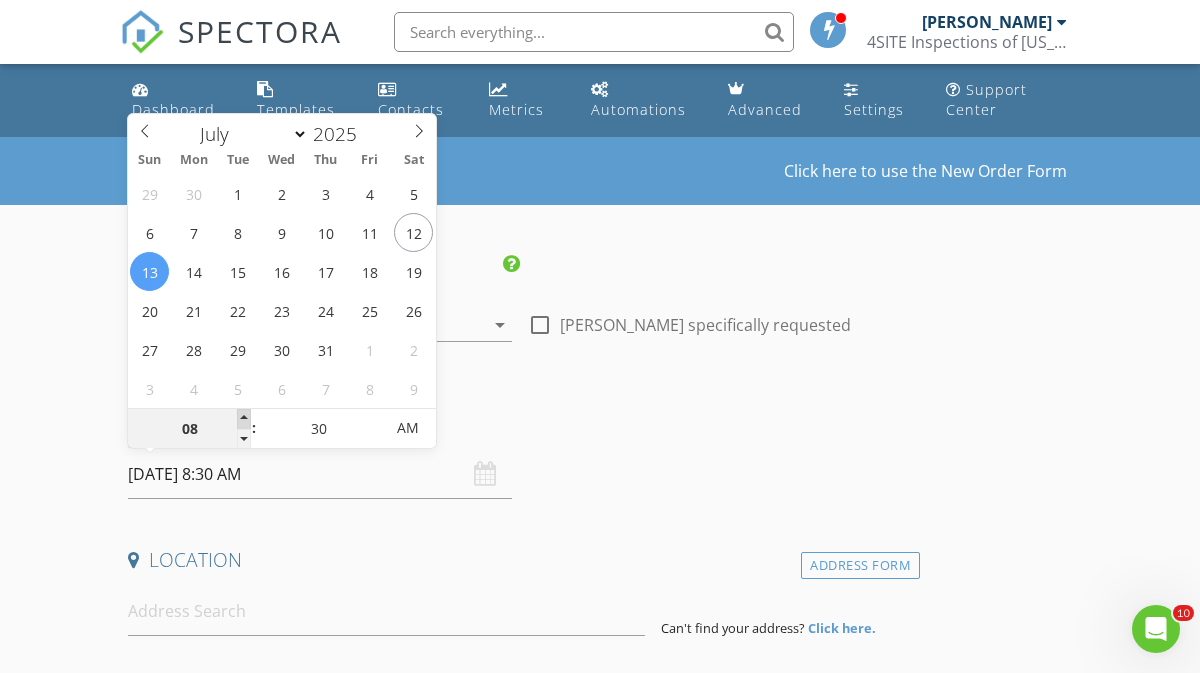 click at bounding box center (244, 419) 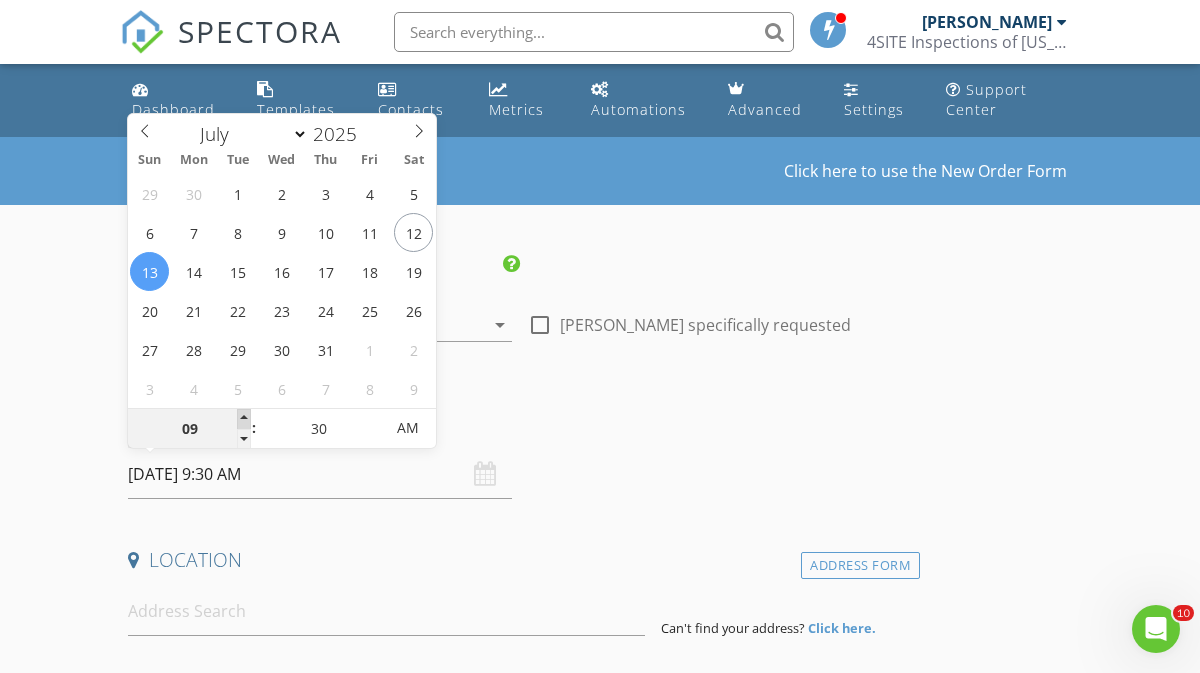 click at bounding box center [244, 419] 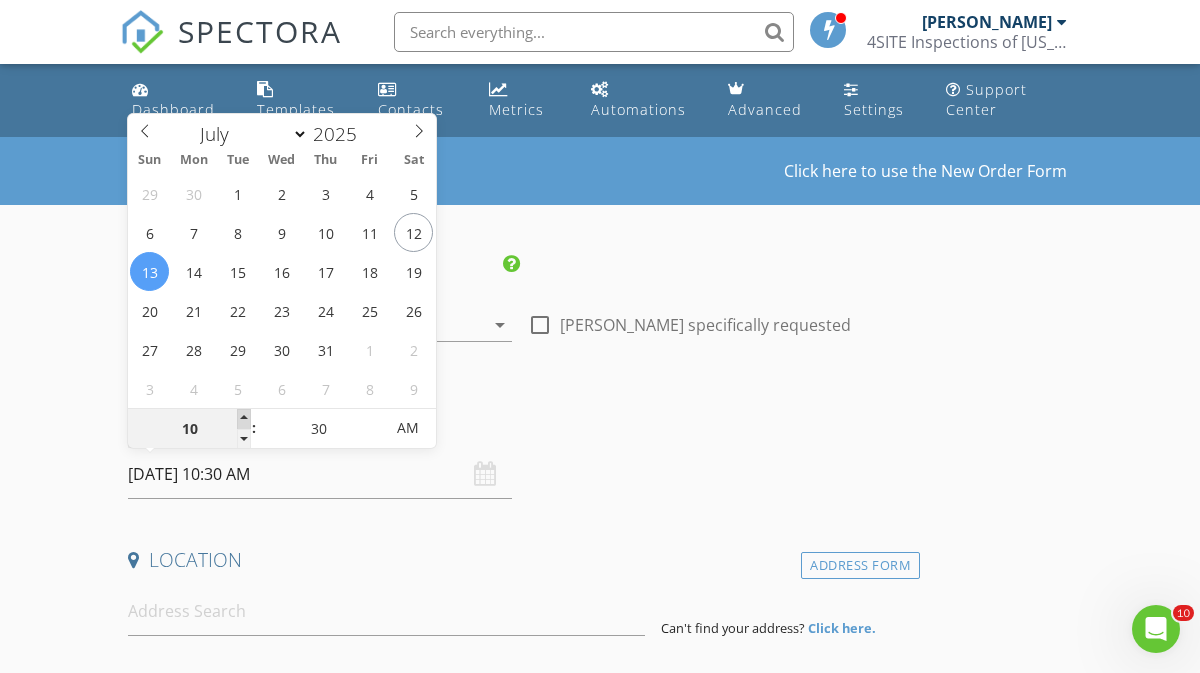 click at bounding box center [244, 419] 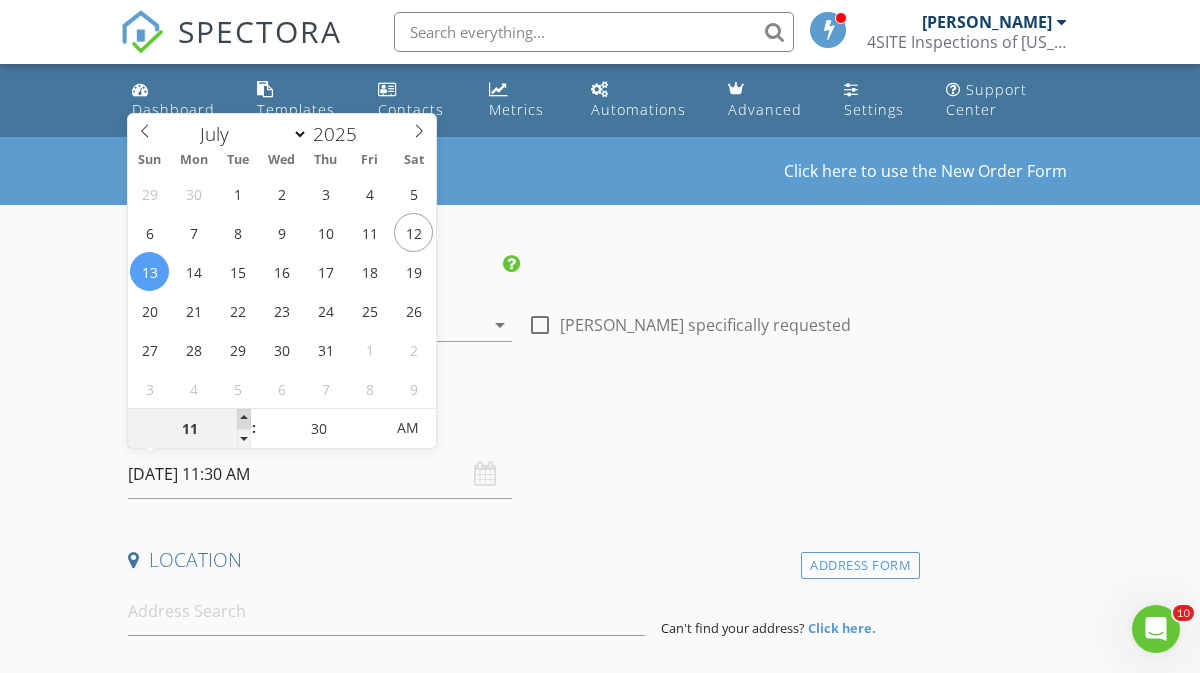 click at bounding box center [244, 419] 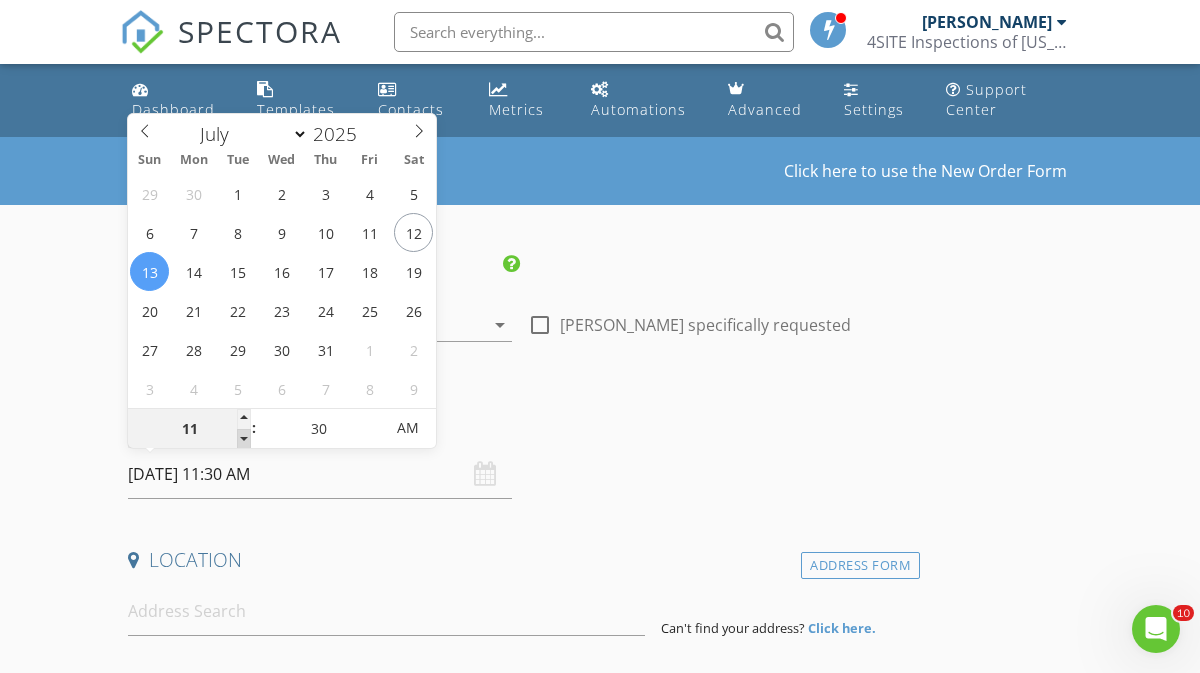 type on "10" 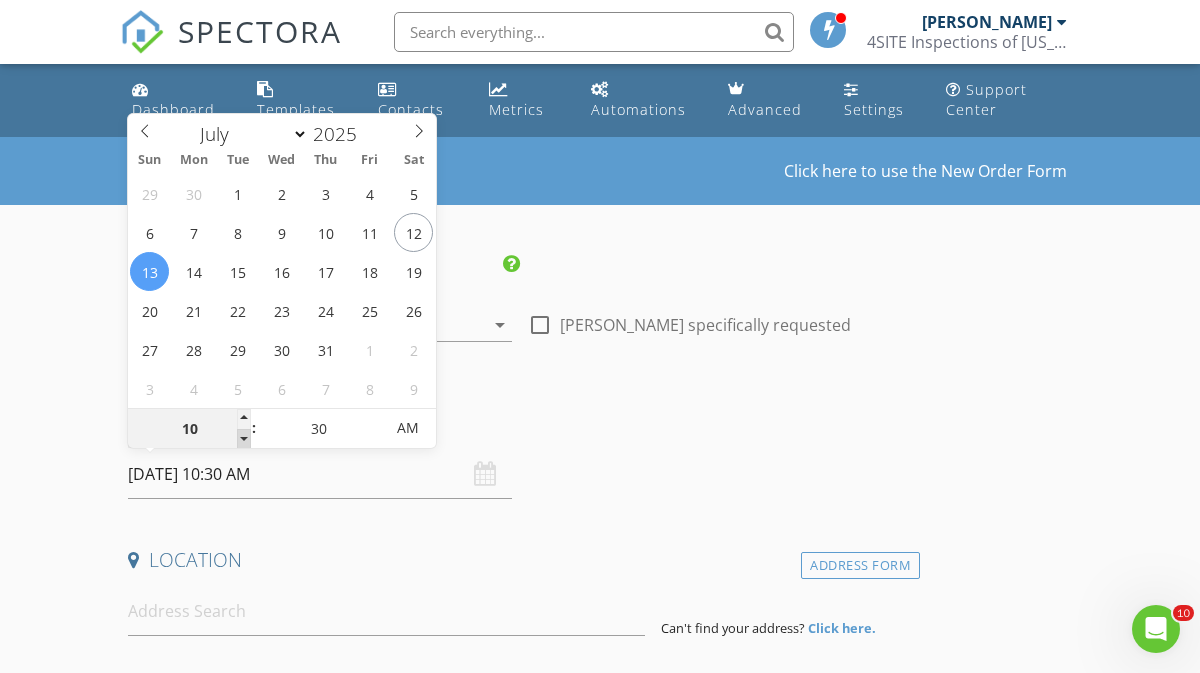 click at bounding box center (244, 439) 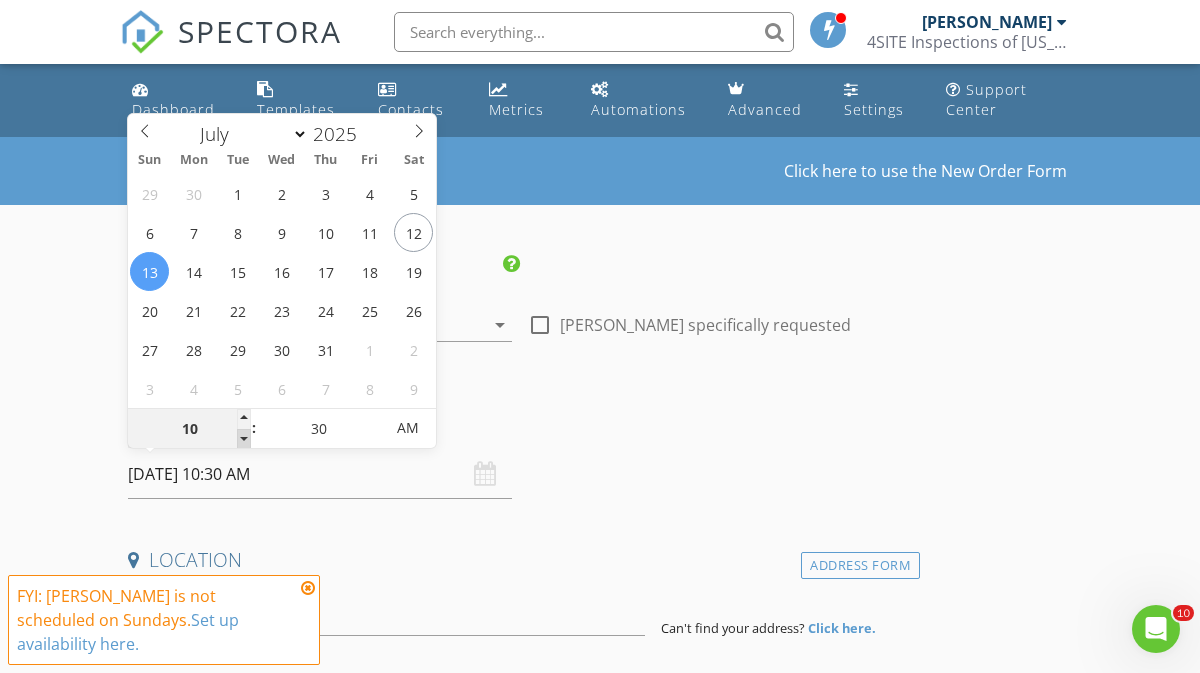 type on "09" 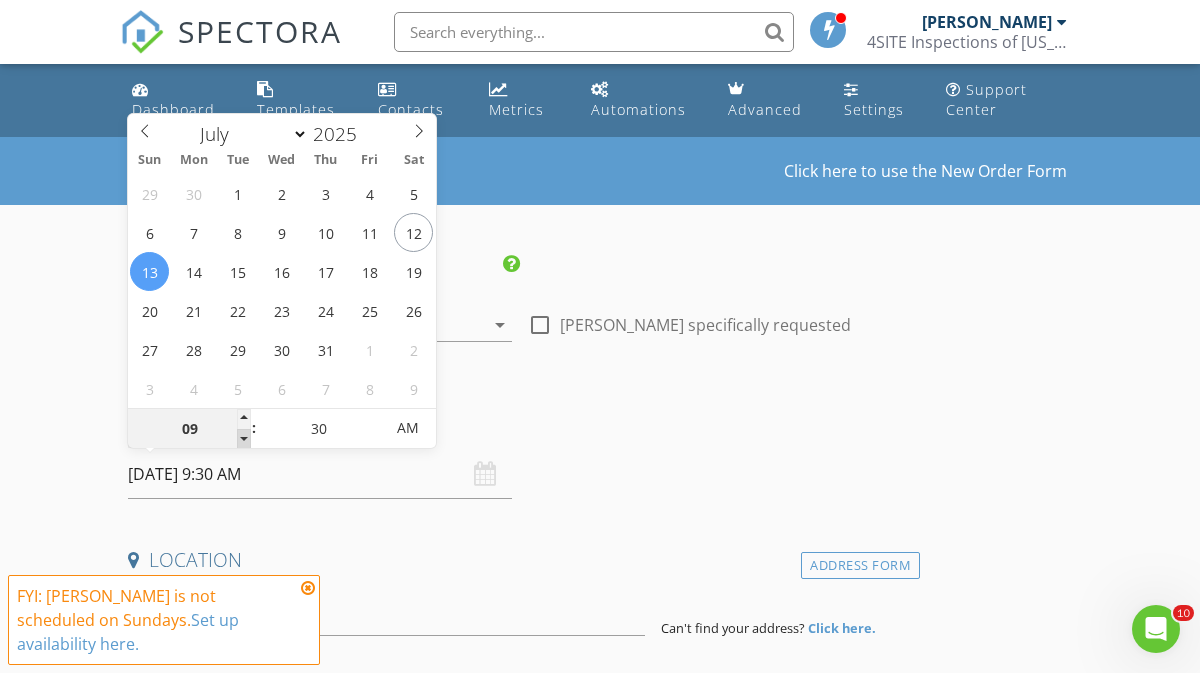 click at bounding box center (244, 439) 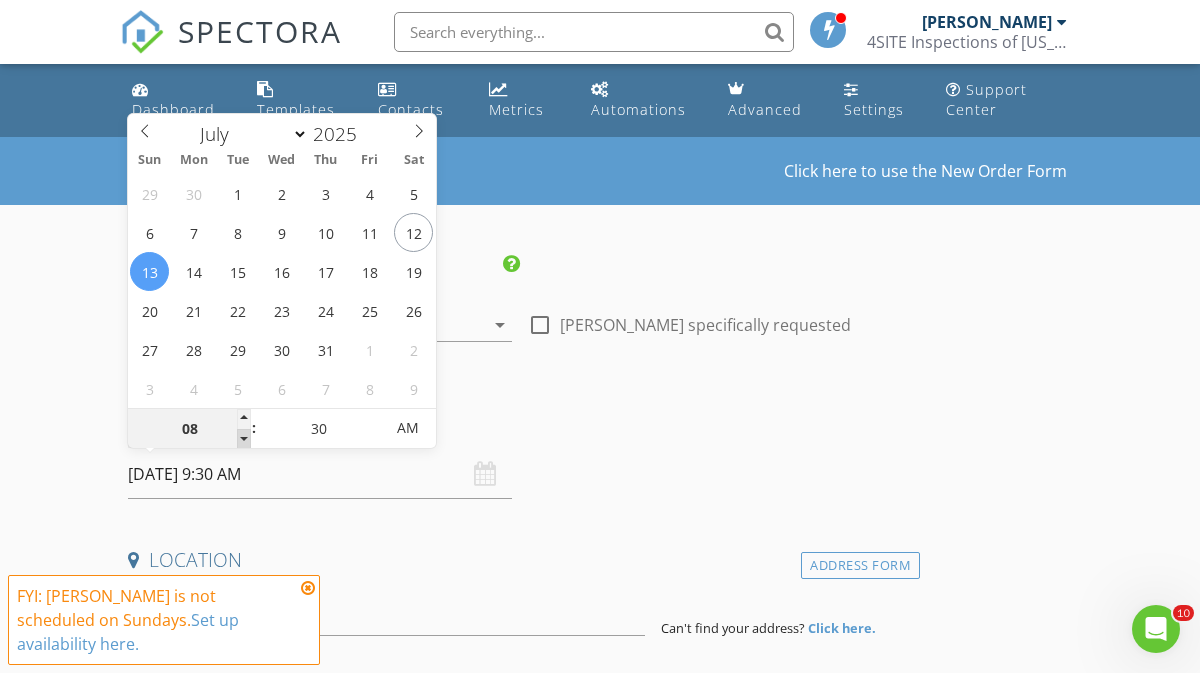 type on "07/13/2025 8:30 AM" 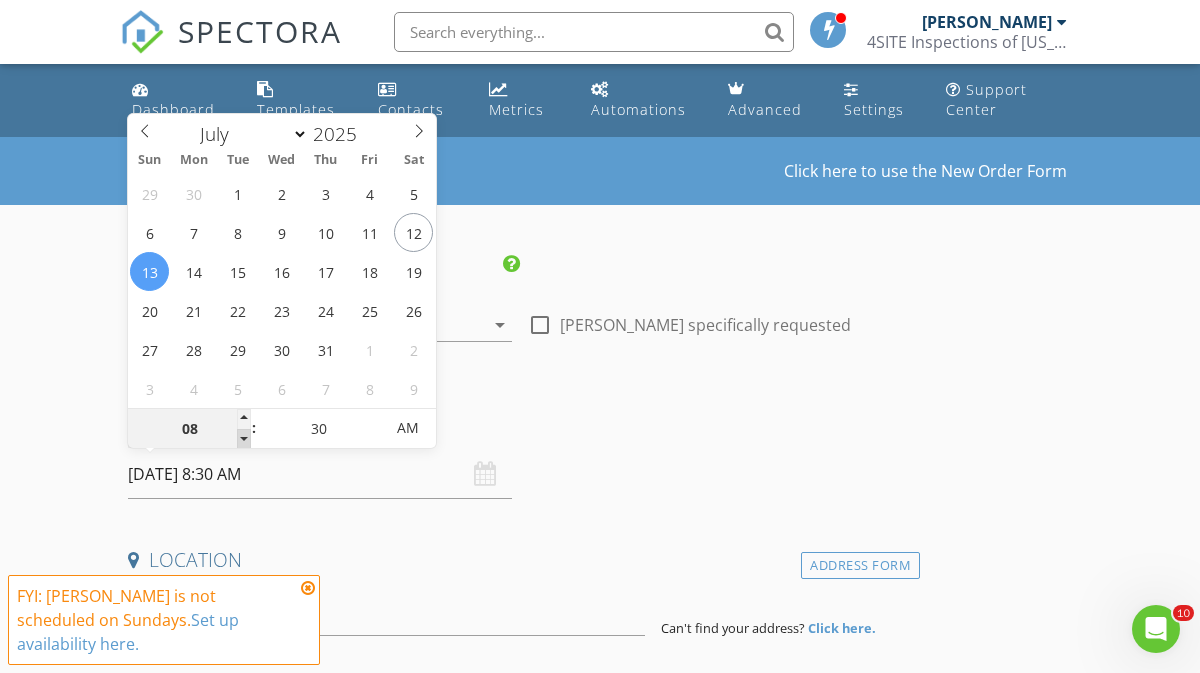 click at bounding box center (244, 439) 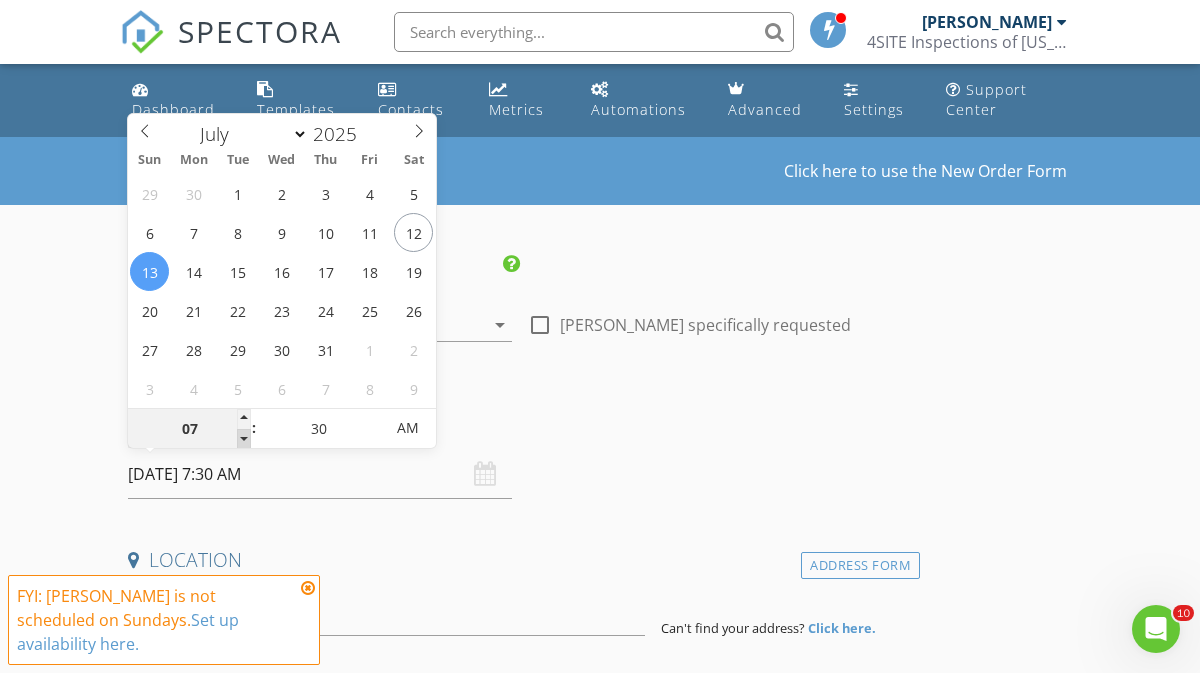 click at bounding box center (244, 439) 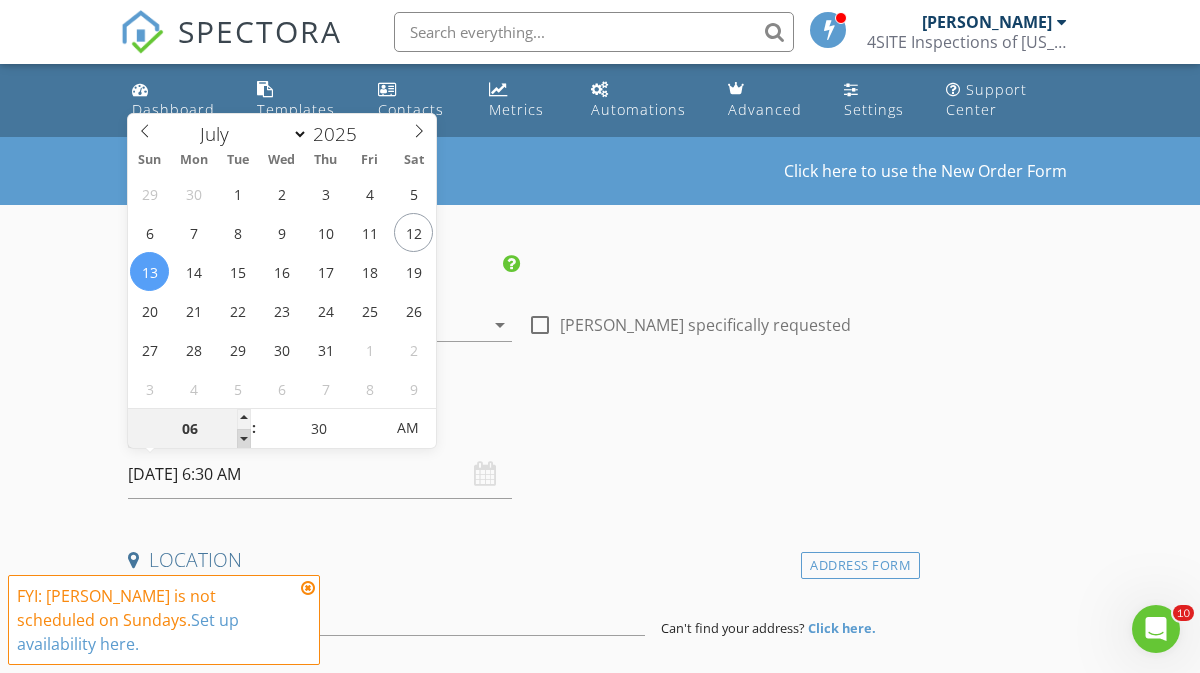 click at bounding box center (244, 439) 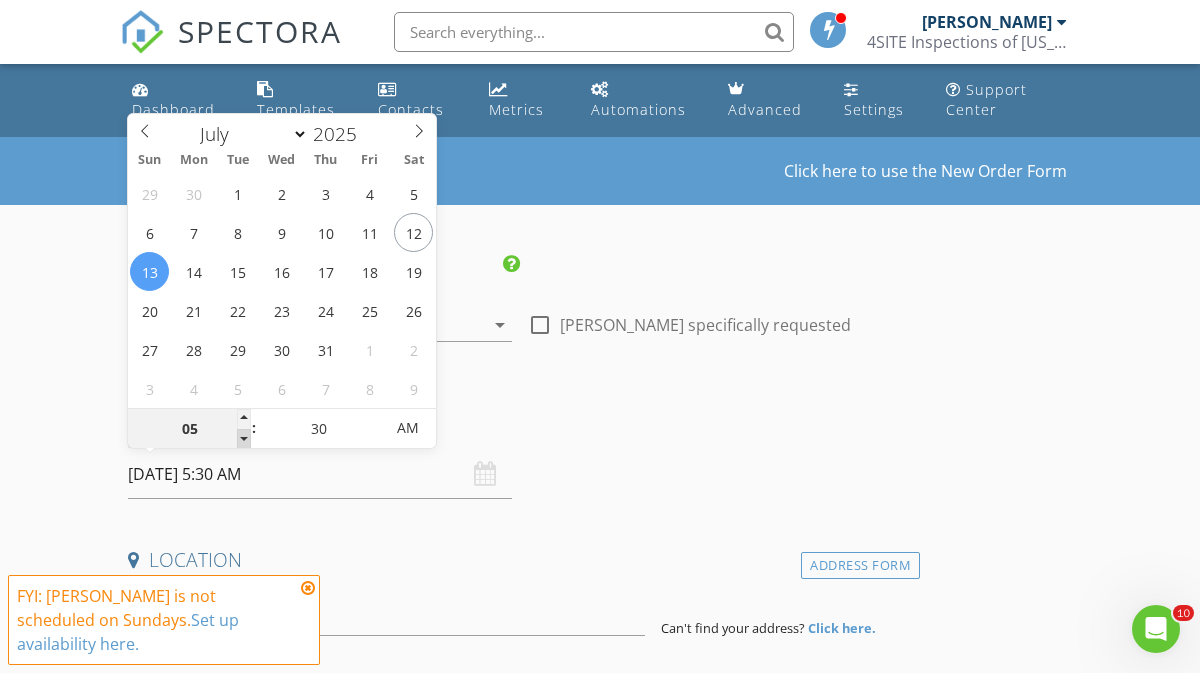 click at bounding box center [244, 439] 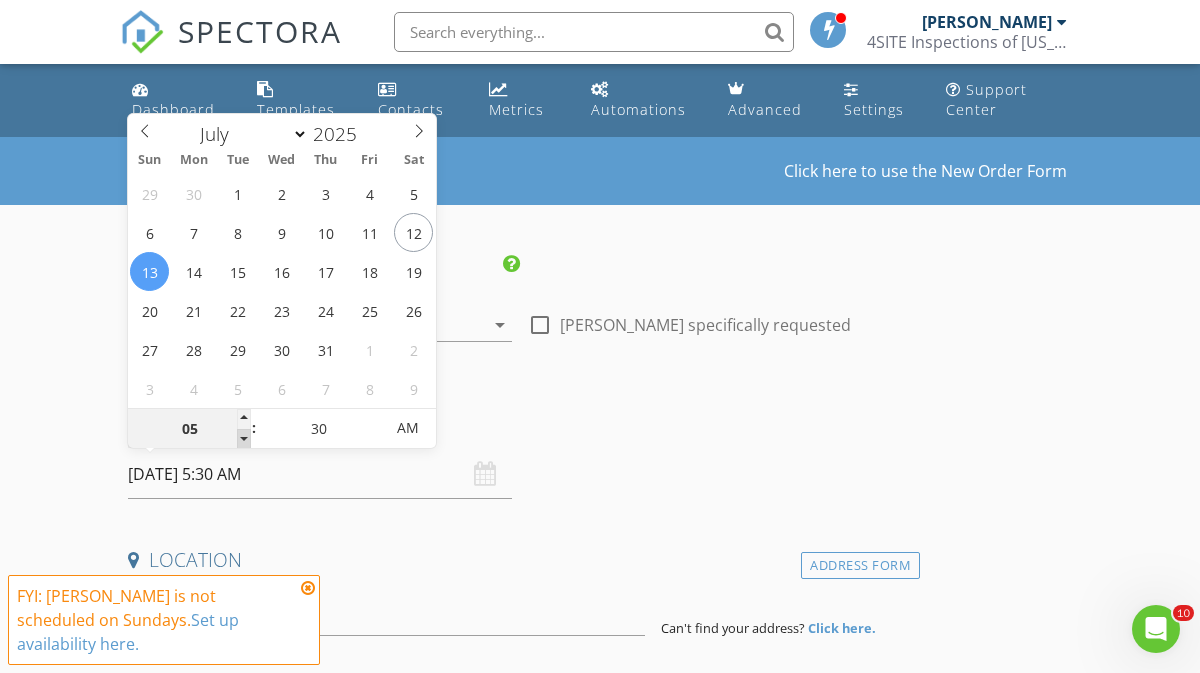 type on "04" 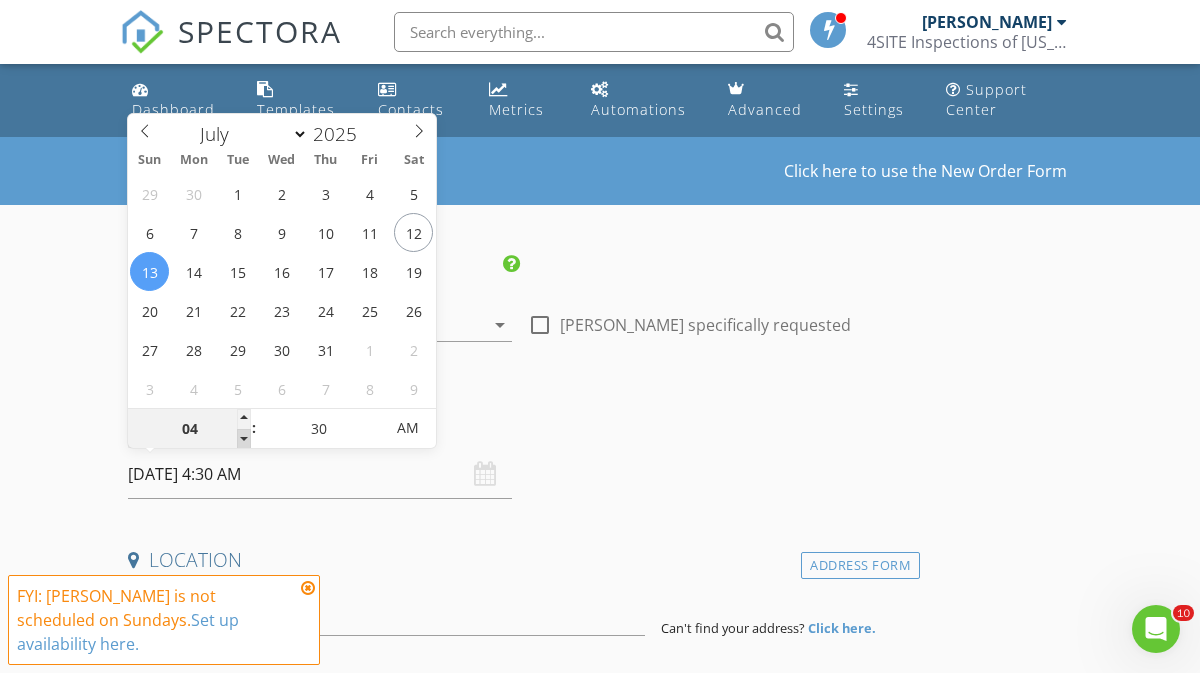 click at bounding box center [244, 439] 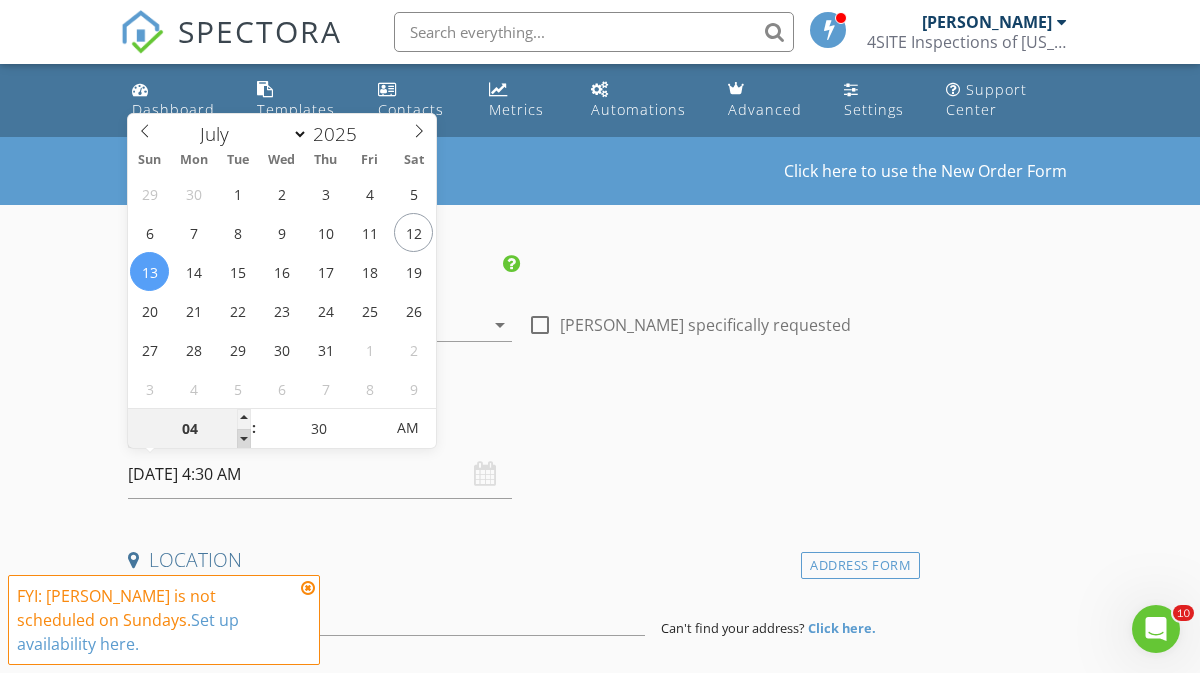 type on "03" 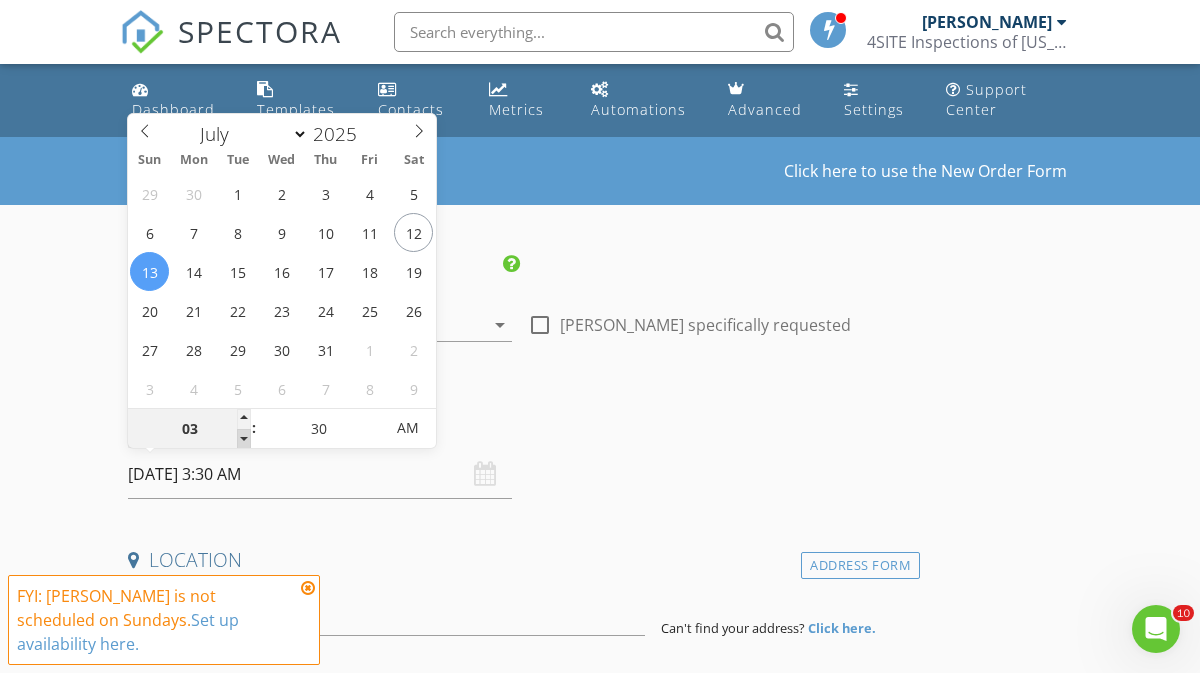 click at bounding box center (244, 439) 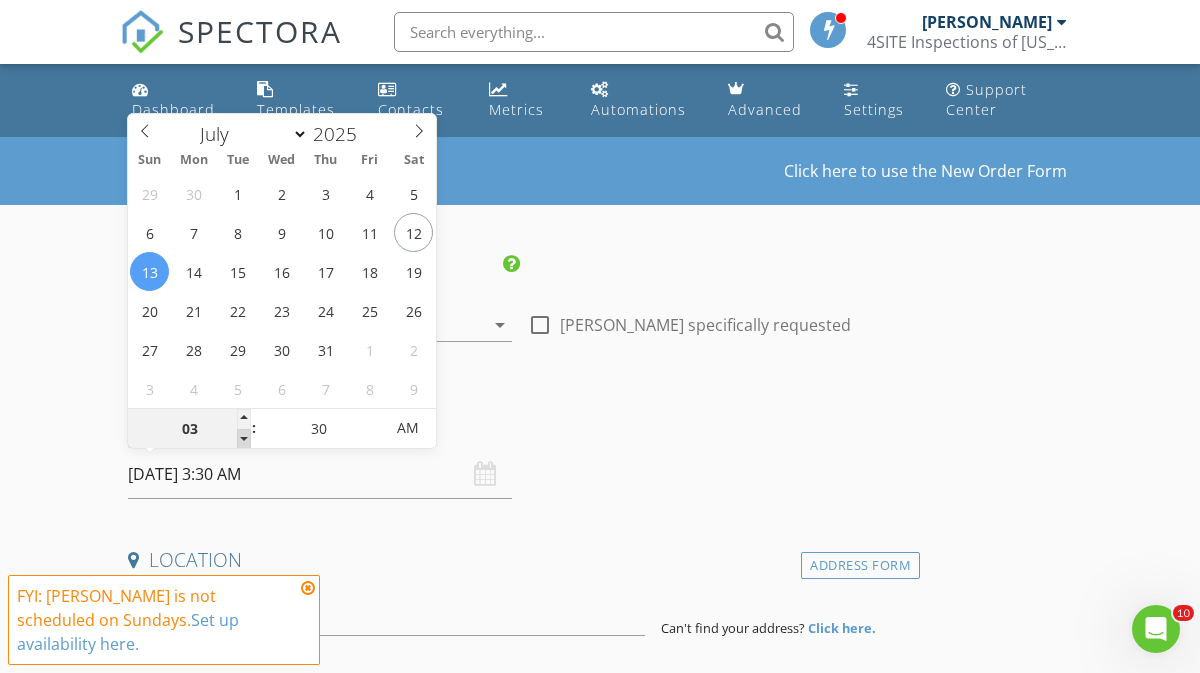 type on "02" 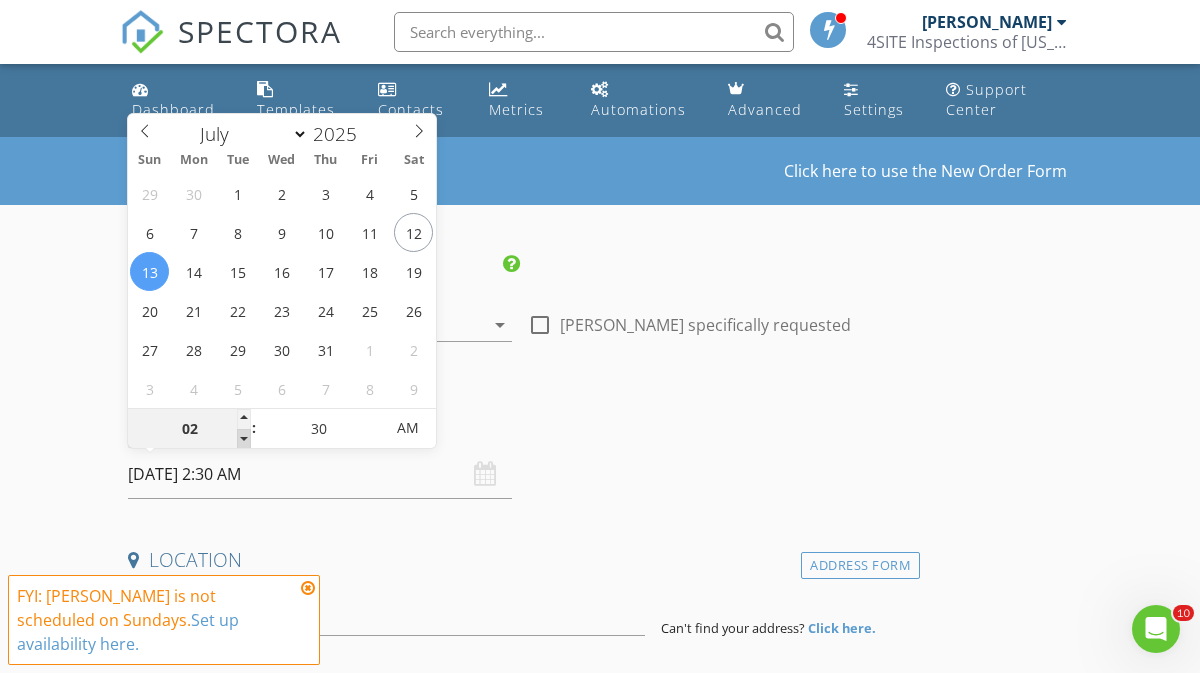 click at bounding box center (244, 439) 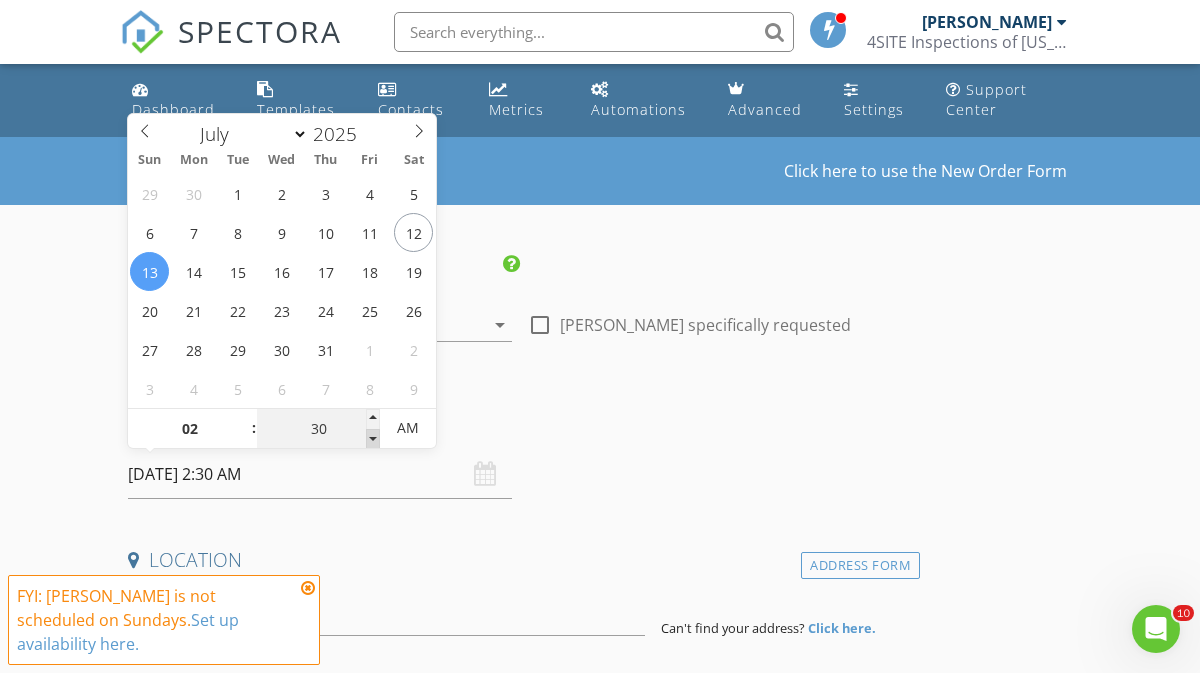 type on "25" 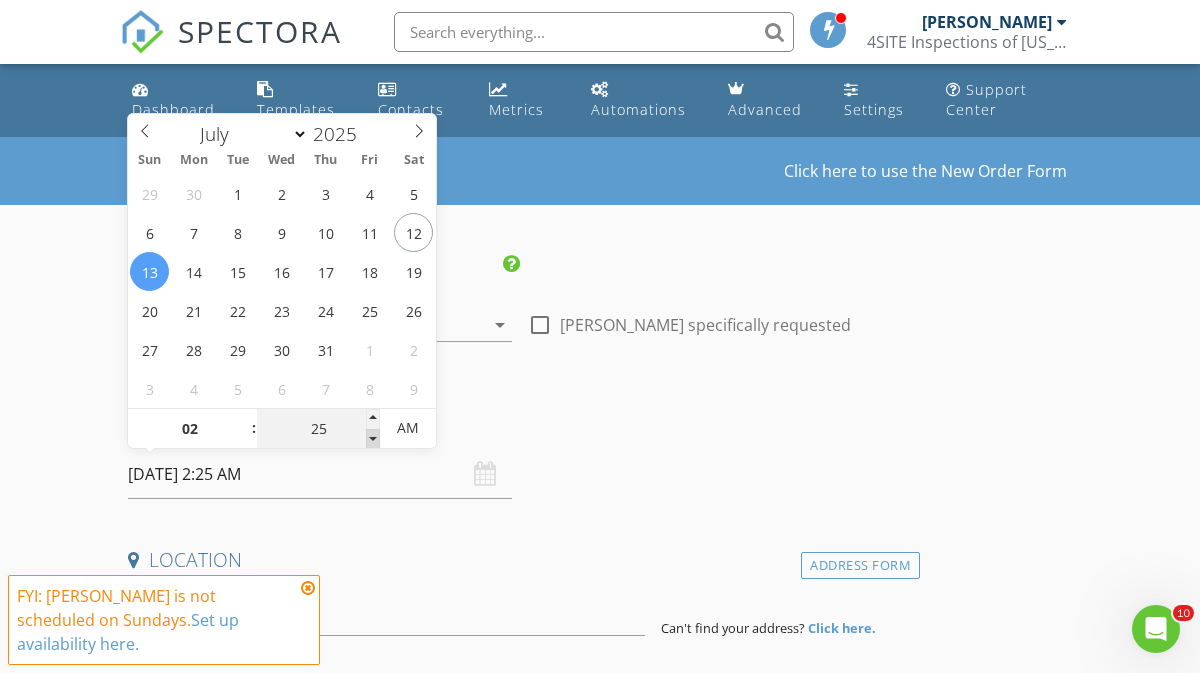 click at bounding box center [373, 439] 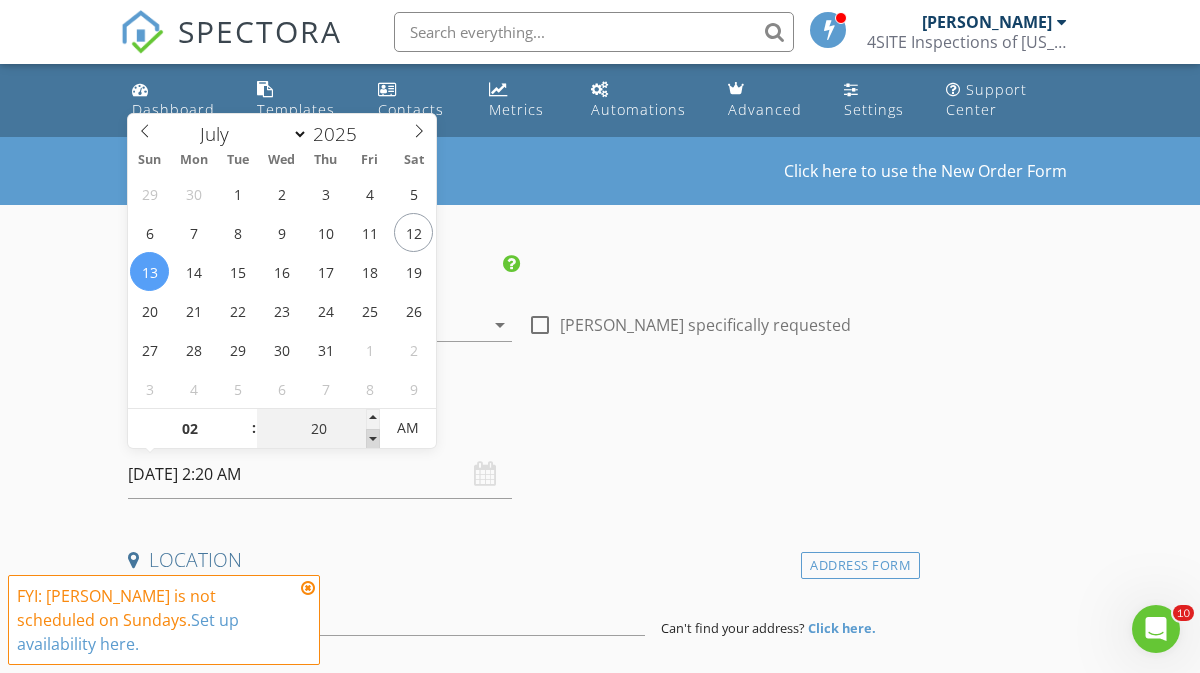 click at bounding box center [373, 439] 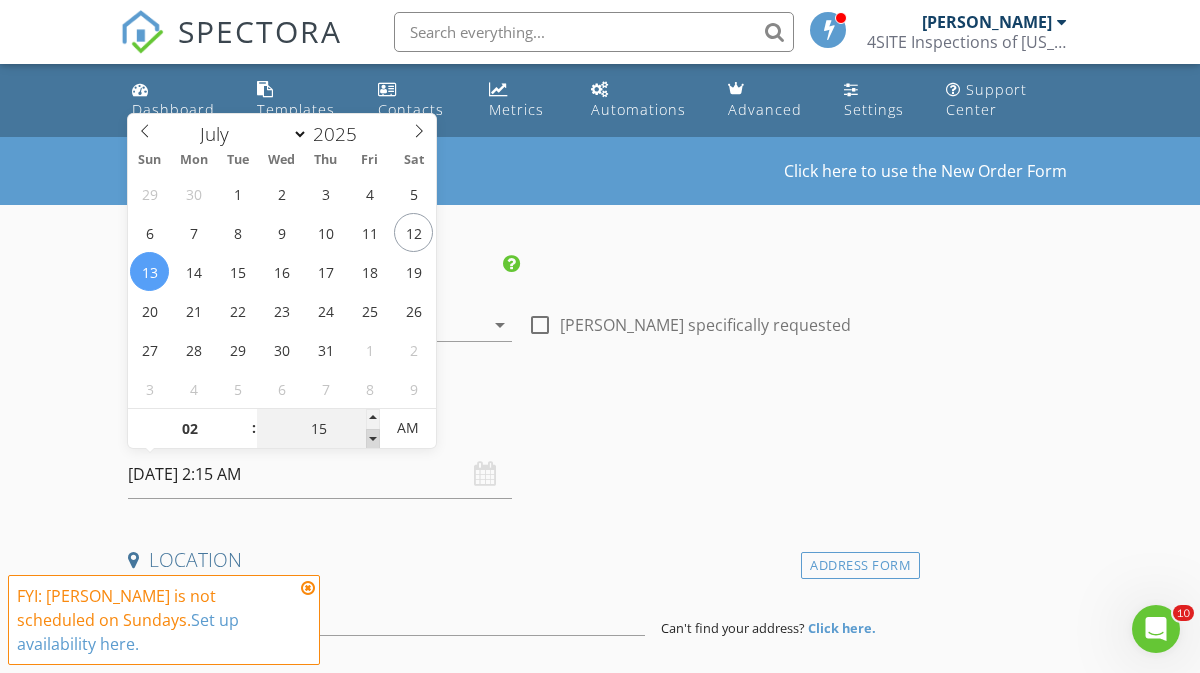 click at bounding box center [373, 439] 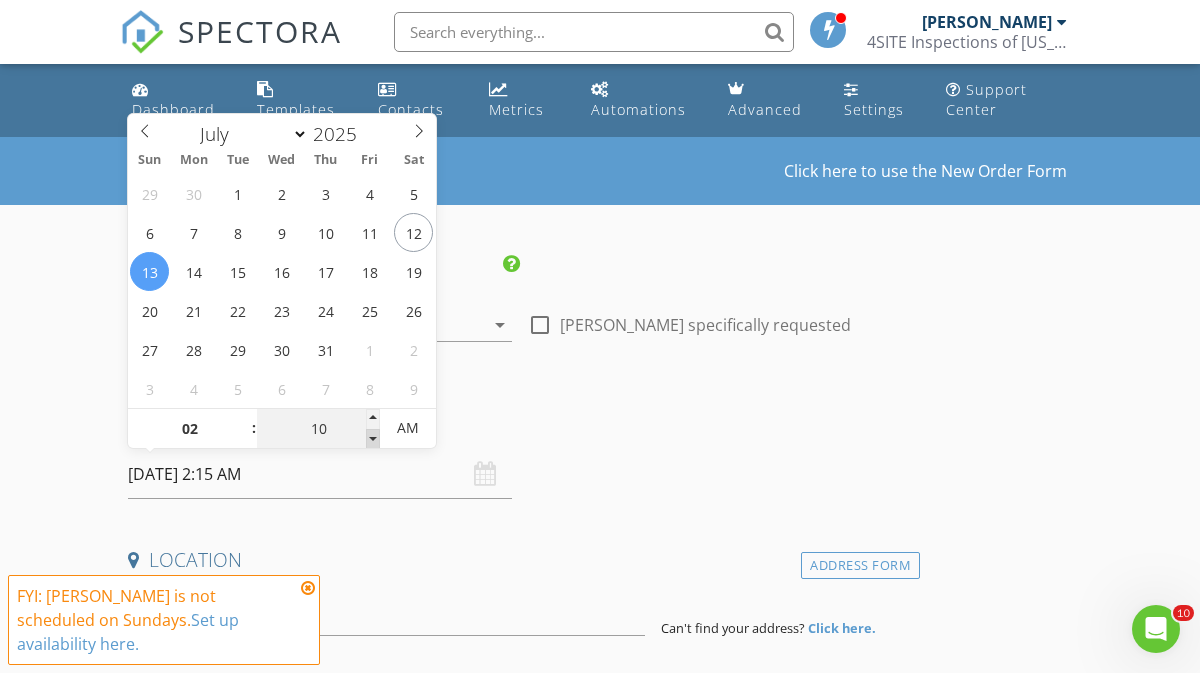 type on "07/13/2025 2:10 AM" 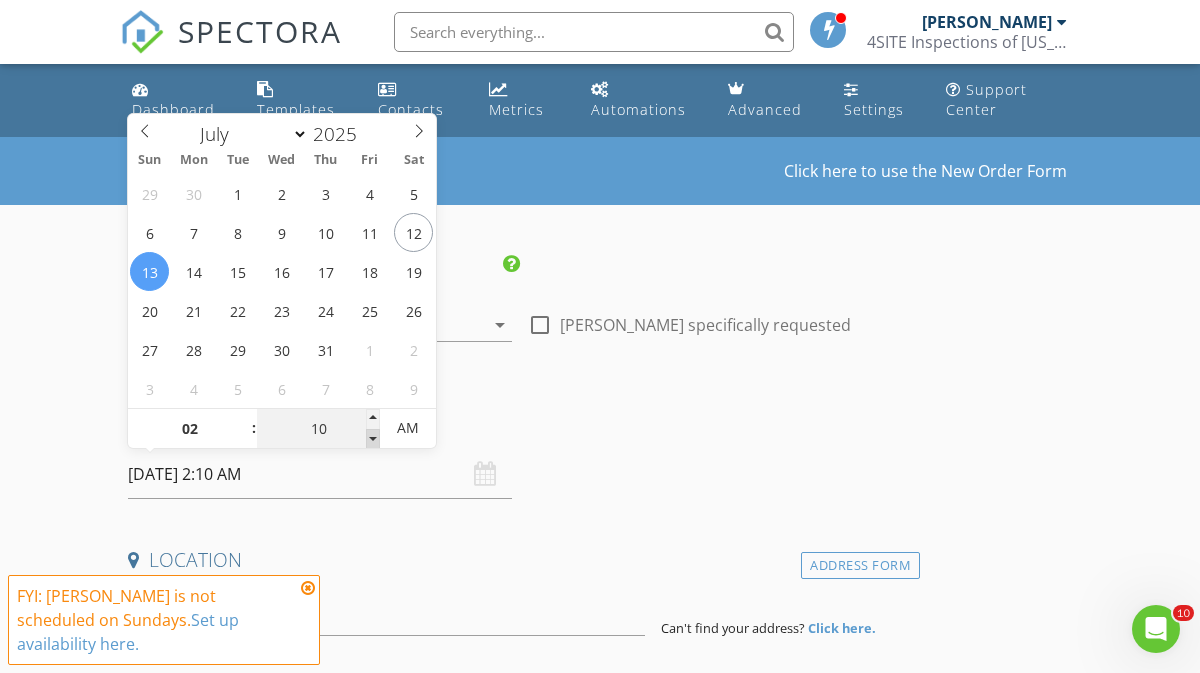 click at bounding box center (373, 439) 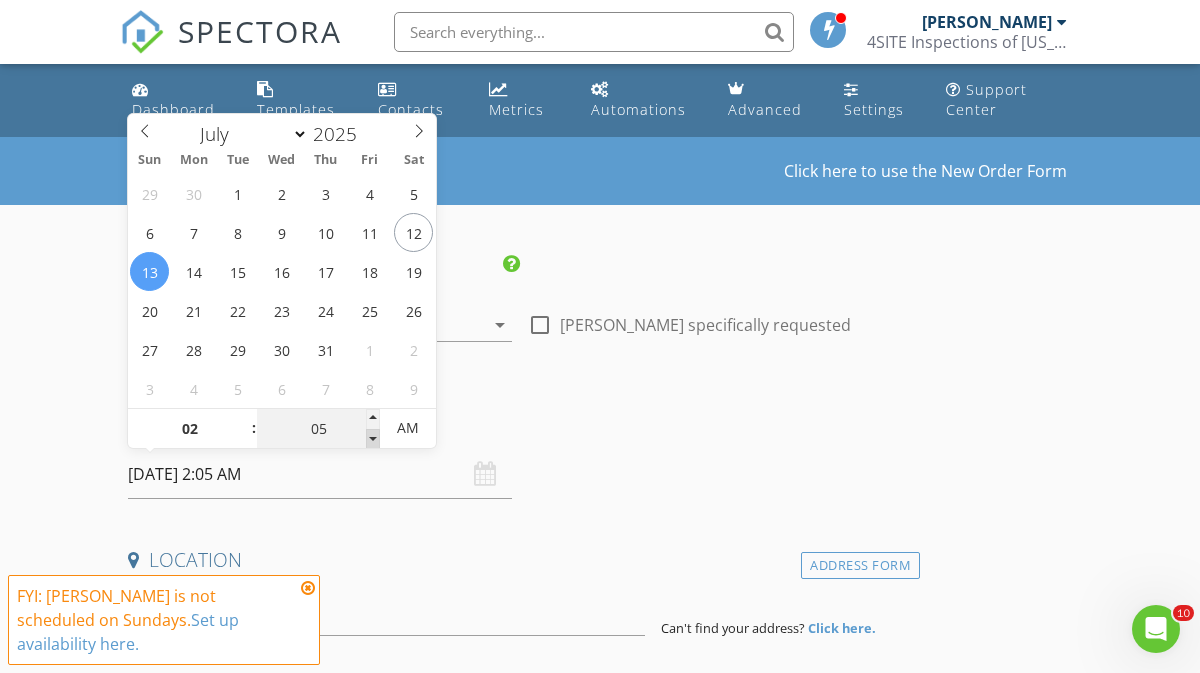 click at bounding box center [373, 439] 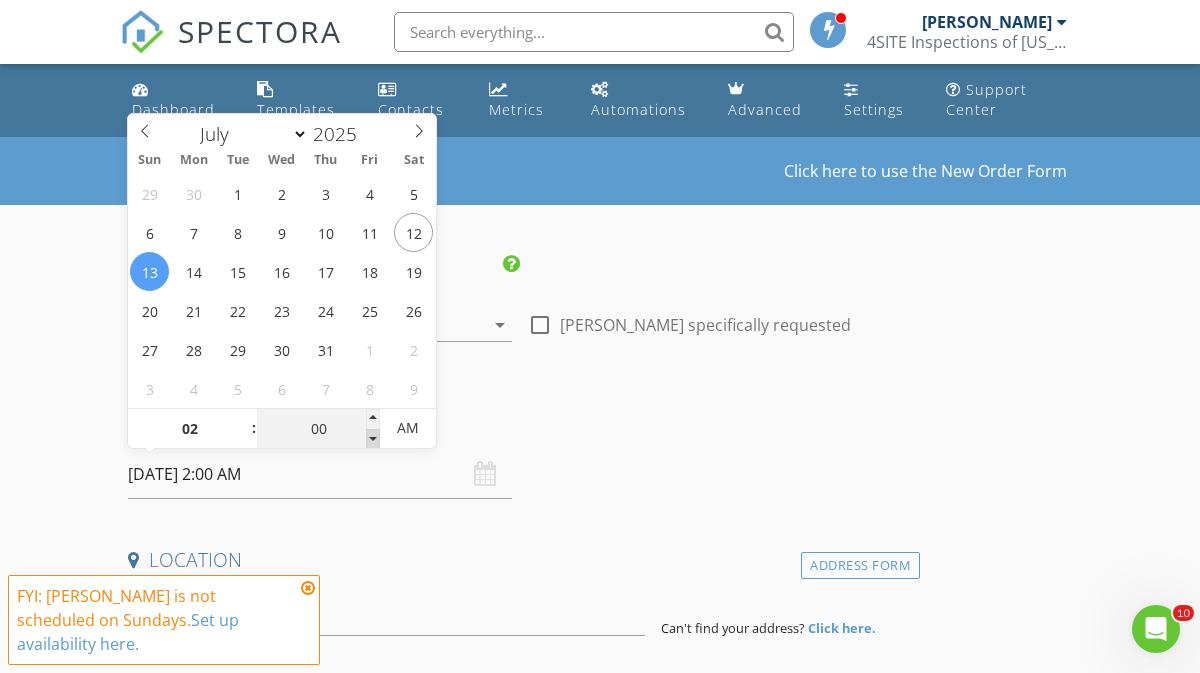 click at bounding box center (373, 439) 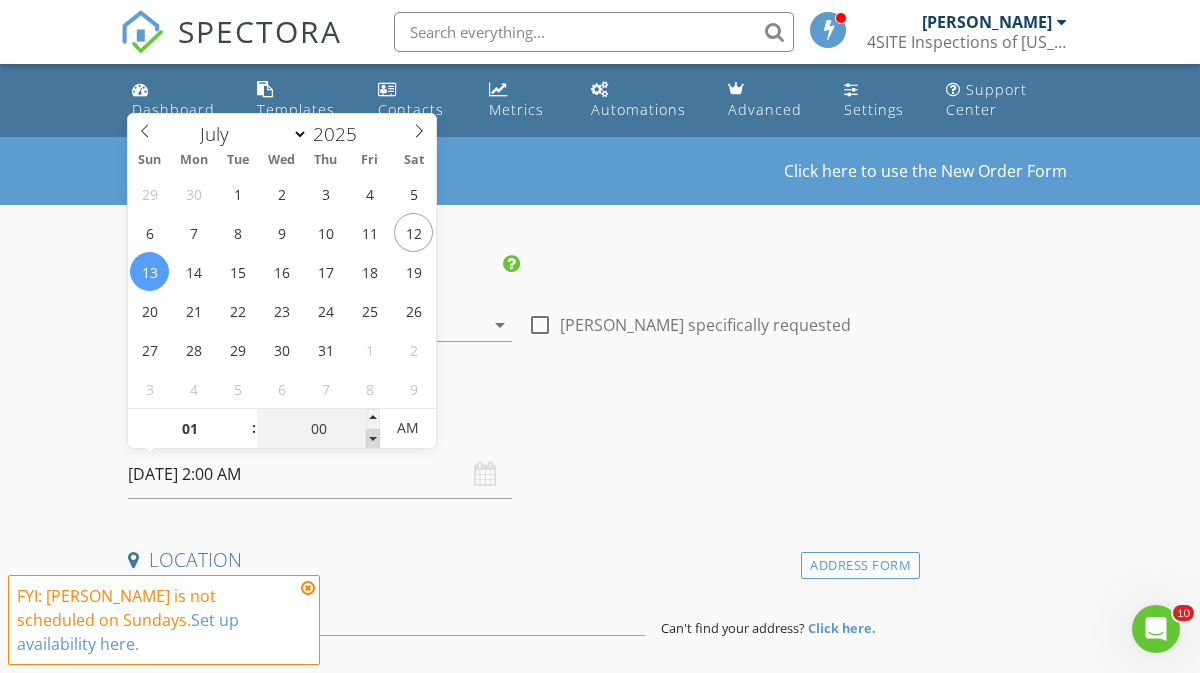type on "55" 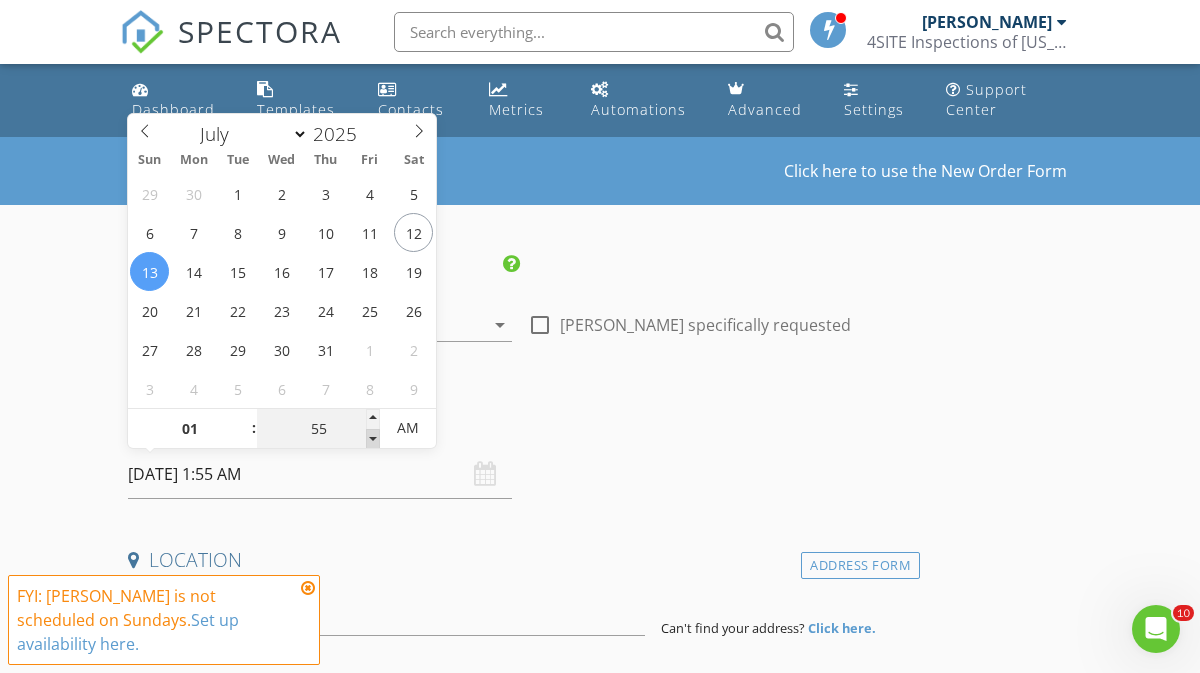 click at bounding box center (373, 439) 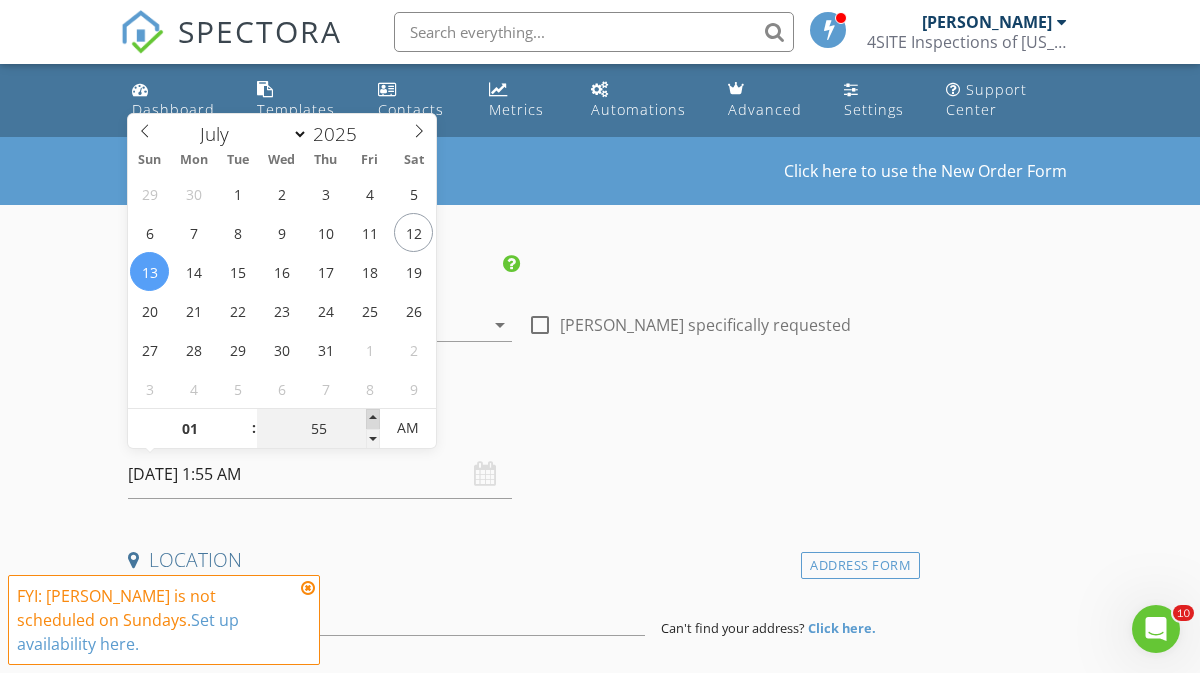 type on "02" 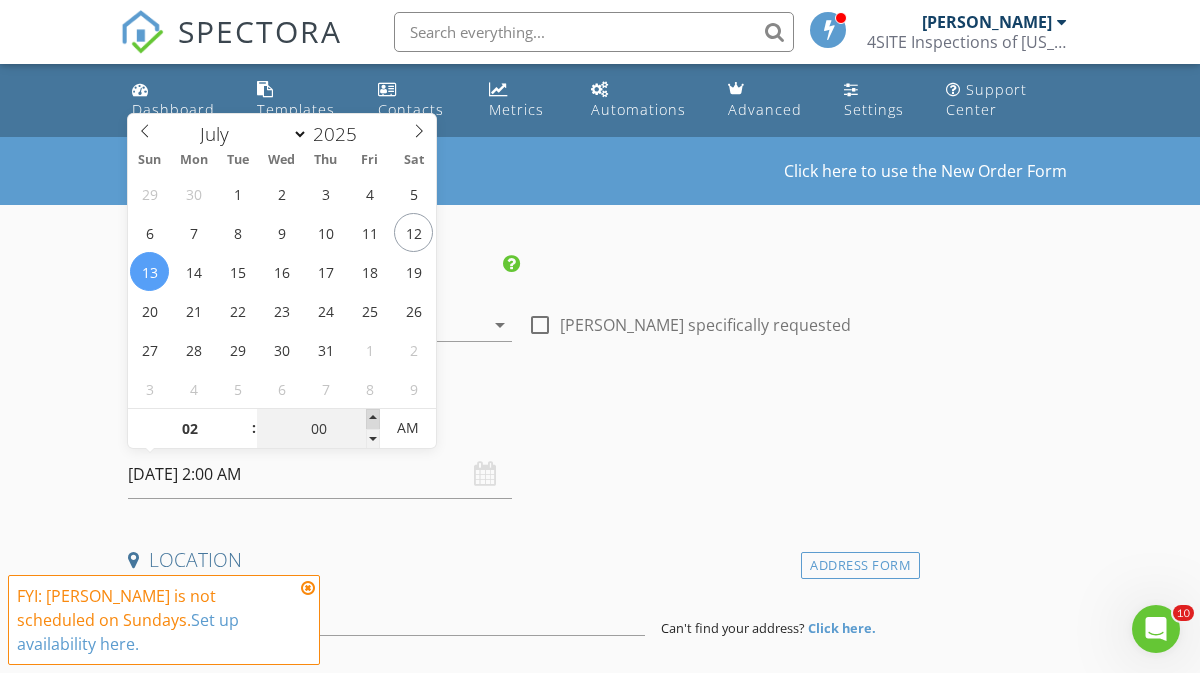 click at bounding box center (373, 419) 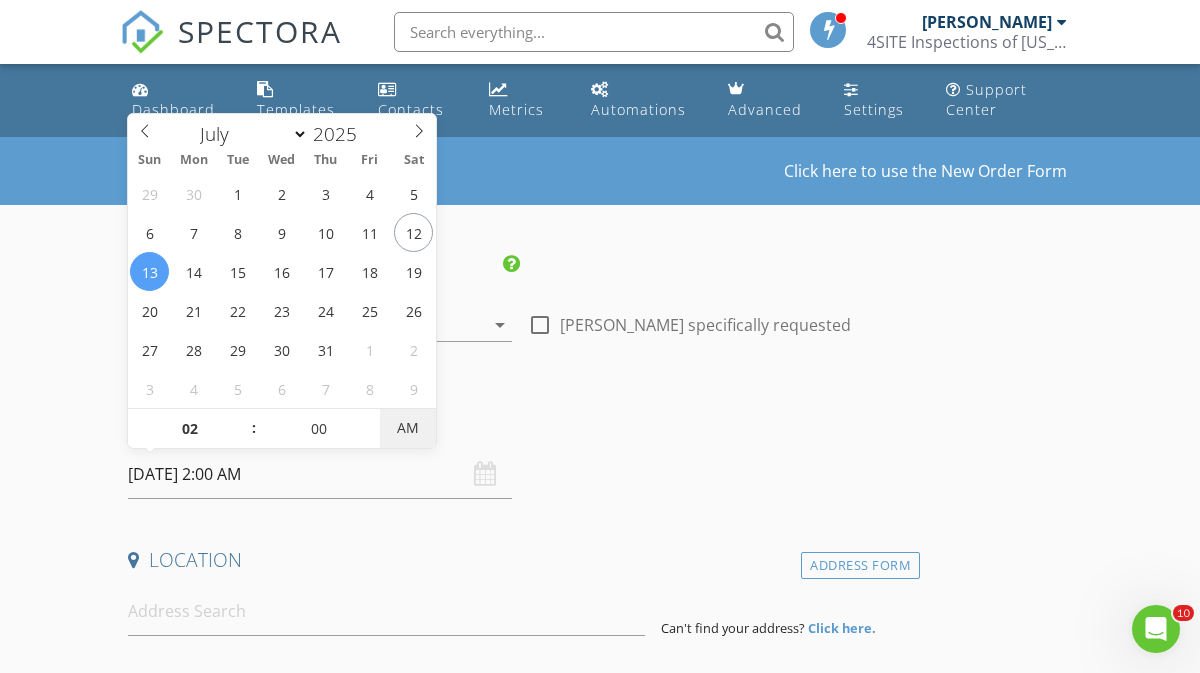 type on "07/13/2025 2:00 PM" 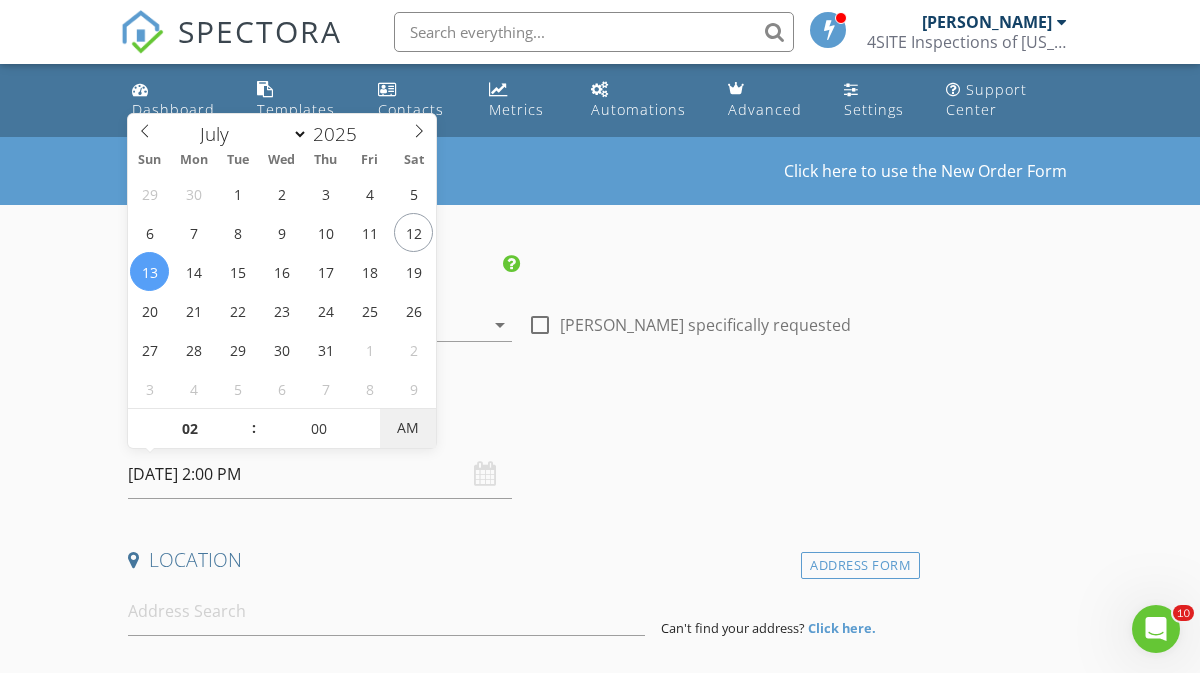 click on "AM" at bounding box center (407, 428) 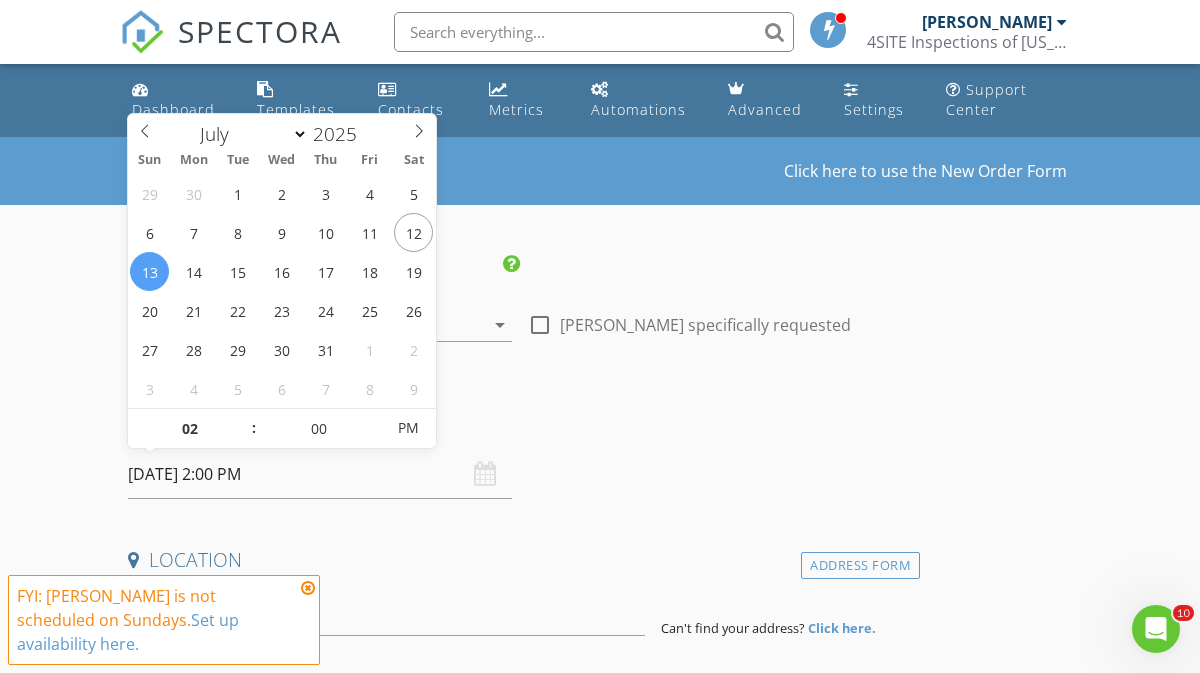 click on "INSPECTOR(S)
check_box   Steven Owens   PRIMARY   check_box_outline_blank   Matthew Chappel     Steven Owens arrow_drop_down   check_box_outline_blank Steven Owens specifically requested
Date/Time
07/13/2025 2:00 PM
Location
Address Form       Can't find your address?   Click here.
client
check_box Enable Client CC email for this inspection   Client Search     check_box_outline_blank Client is a Company/Organization     First Name   Last Name   Email   CC Email   Phone           Notes   Private Notes
ADD ADDITIONAL client
SERVICES
check_box_outline_blank   Residential Inspection   arrow_drop_down     Select Discount Code arrow_drop_down    Charges       TOTAL   $0.00    Duration    No services with durations selected      Templates    No templates selected    Agreements" at bounding box center (520, 1663) 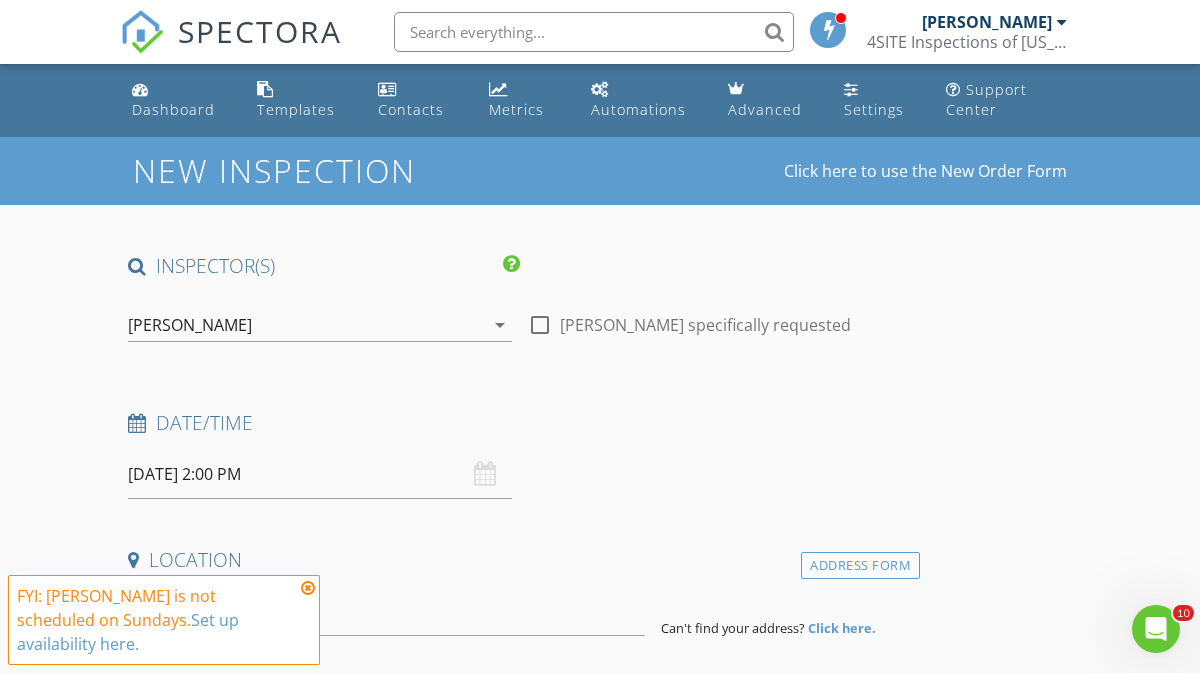 click on "FYI: Steven Owens is not scheduled on Sundays.  Set up availability here." at bounding box center (164, 620) 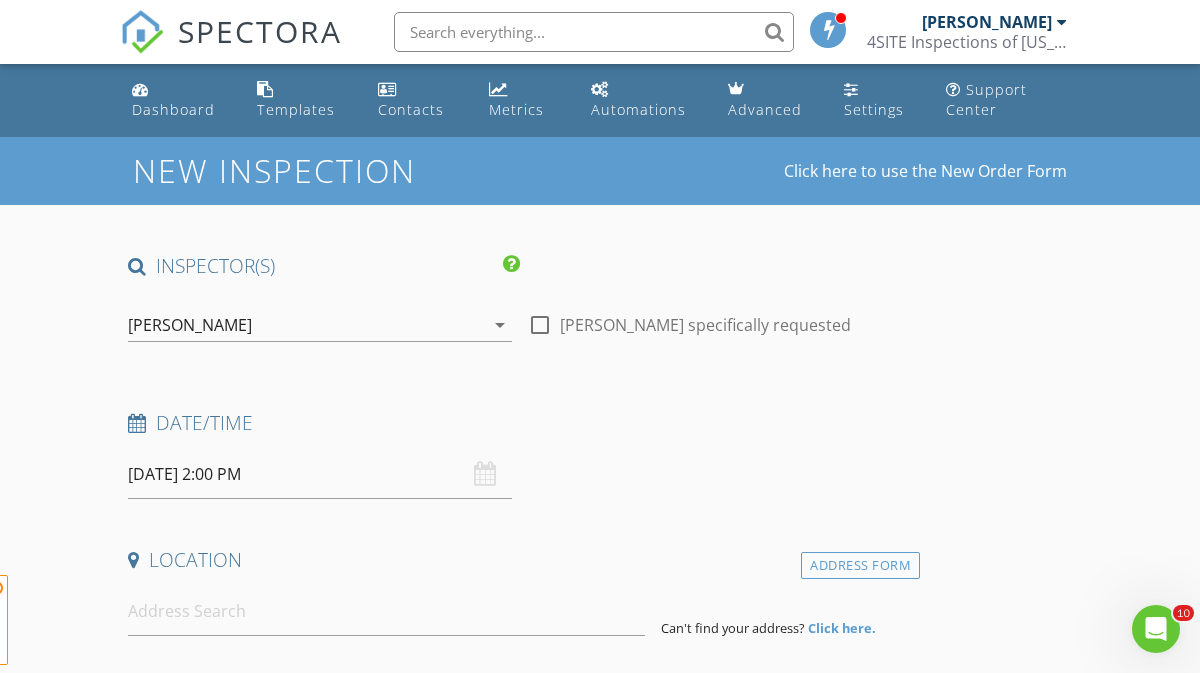 click on "FYI: Steven Owens is not scheduled on Sundays.  Set up availability here." at bounding box center [164, 620] 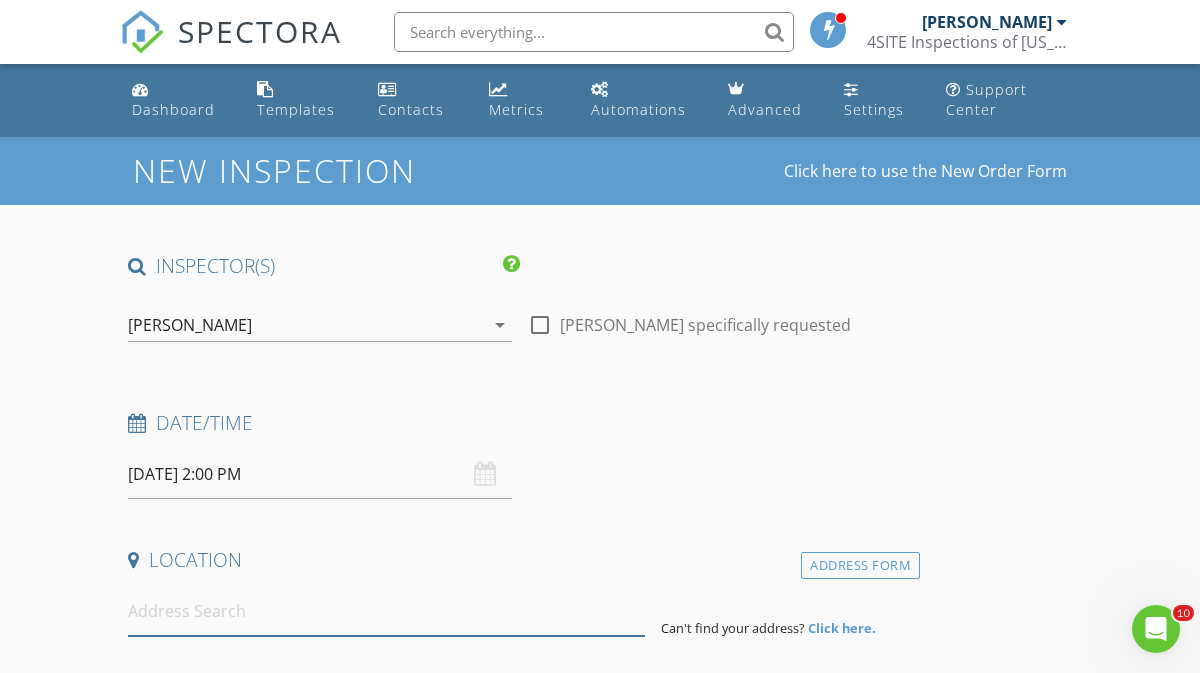 click at bounding box center (386, 611) 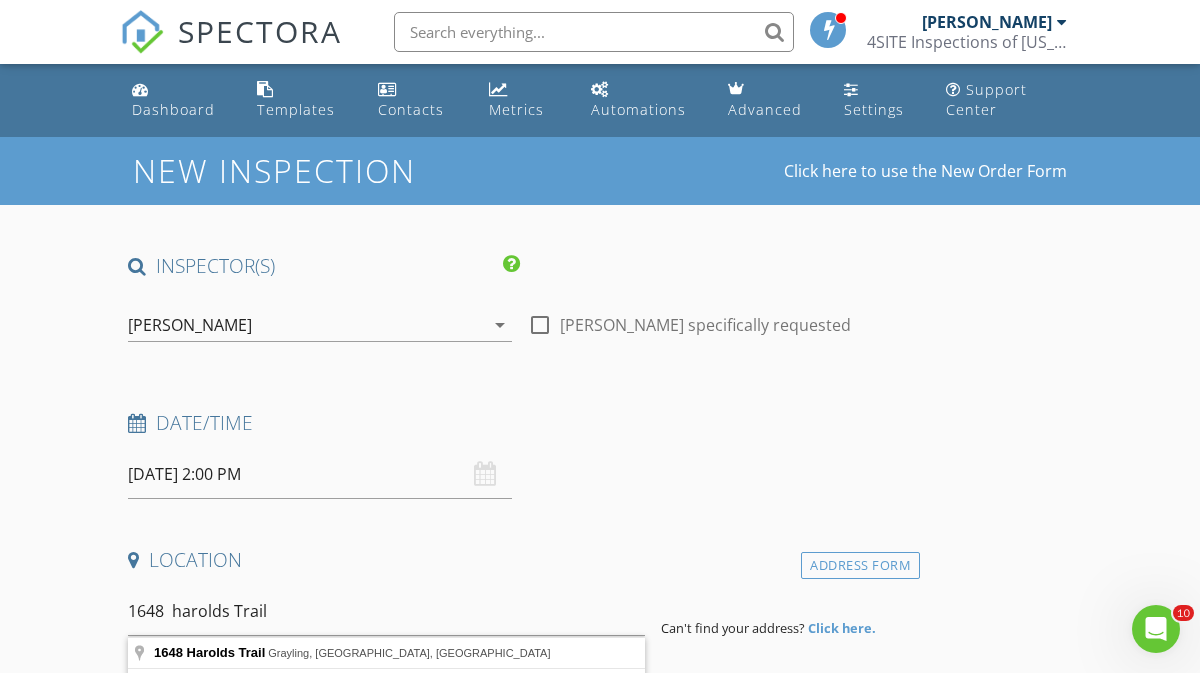 type on "1648 Harolds Trail, Grayling, MI, USA" 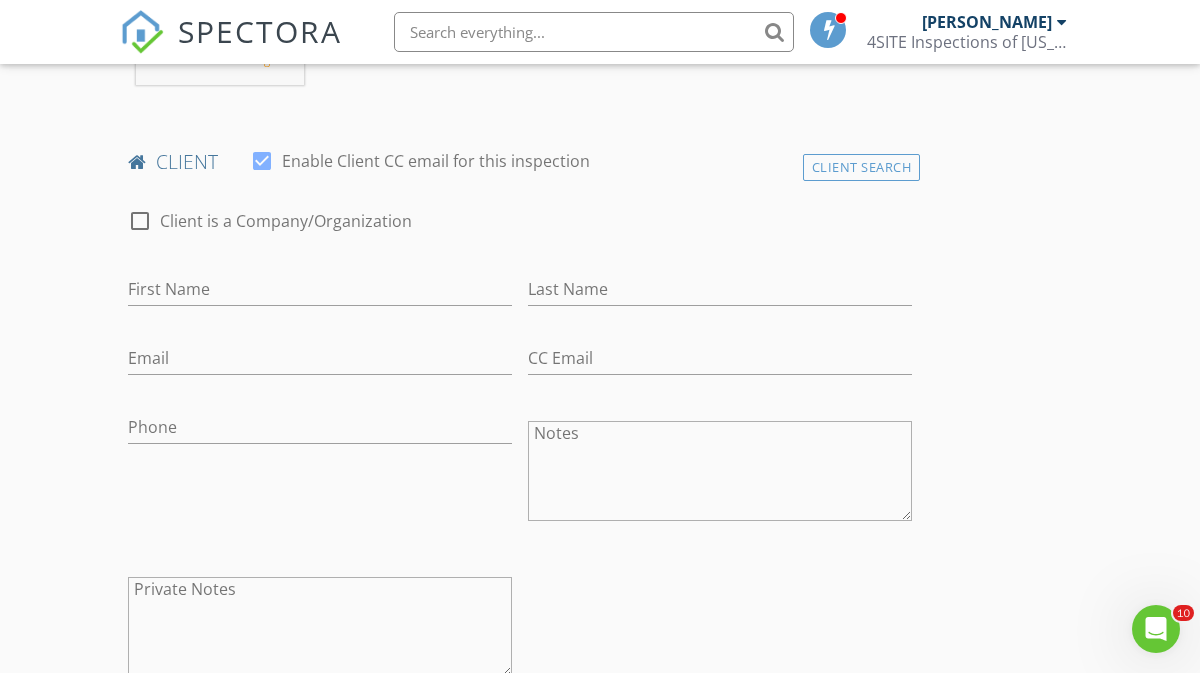 scroll, scrollTop: 925, scrollLeft: 0, axis: vertical 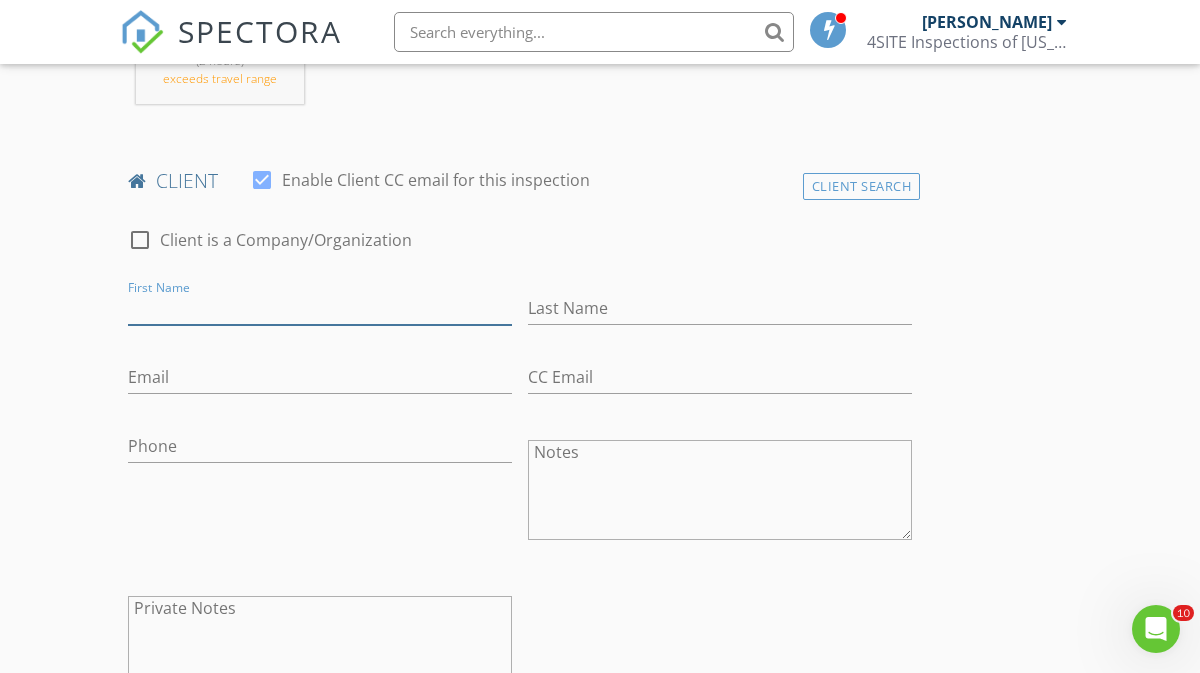 click on "First Name" at bounding box center (320, 308) 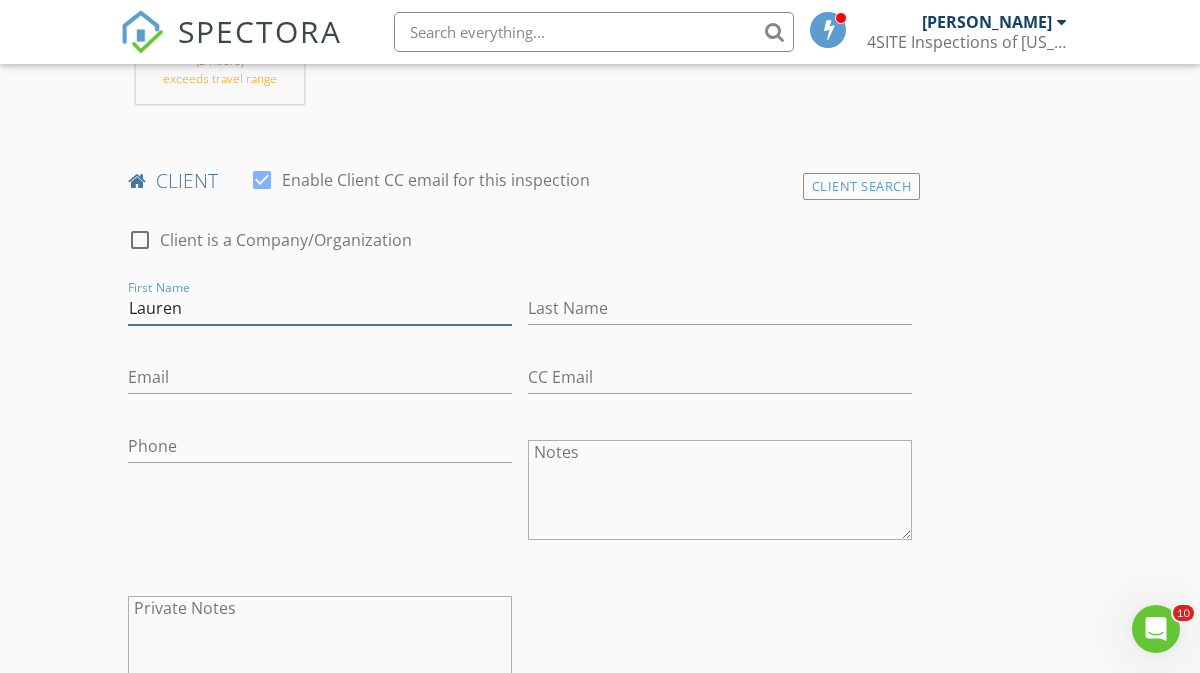 type on "Lauren" 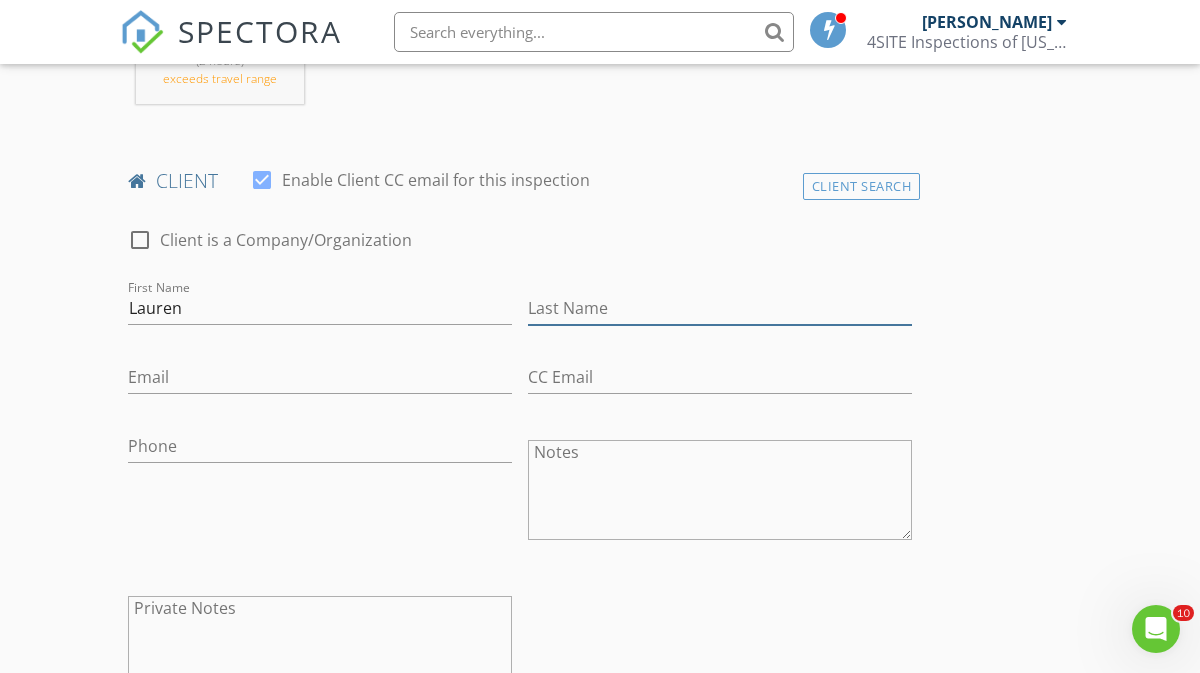 click on "Last Name" at bounding box center [720, 308] 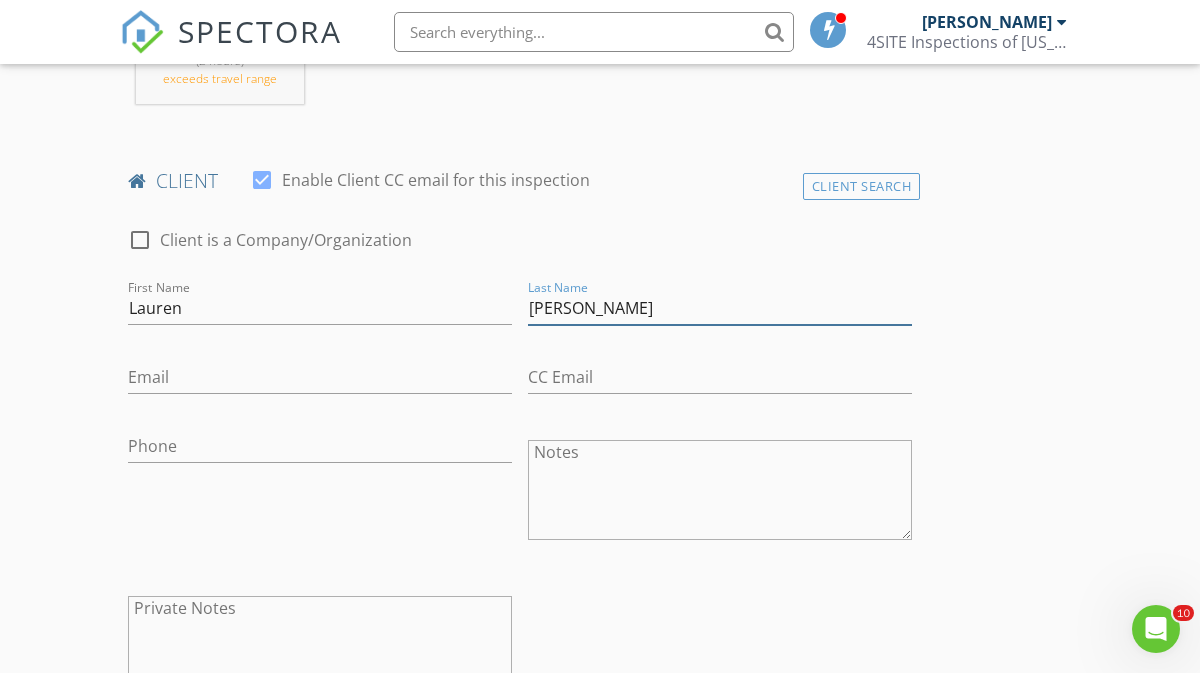 type on "Heindl" 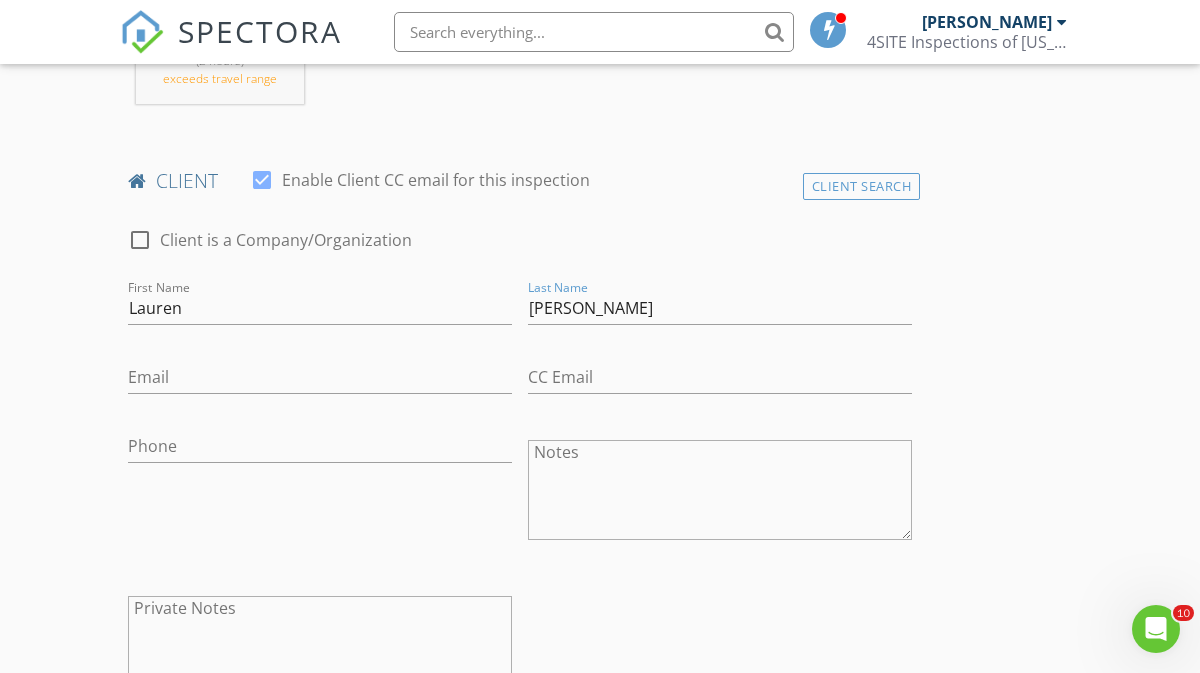 click on "INSPECTOR(S)
check_box   Steven Owens   PRIMARY   check_box_outline_blank   Matthew Chappel     Steven Owens arrow_drop_down   check_box_outline_blank Steven Owens specifically requested
Date/Time
07/13/2025 2:00 PM
Location
Address Search       Address 1648 Harolds Trail   Unit   City Grayling   State MI   Zip 49738   County Crawford     Square Feet   Year Built   Foundation arrow_drop_down     Steven Owens     117.2 miles     (2 hours)     exceeds travel range
client
check_box Enable Client CC email for this inspection   Client Search     check_box_outline_blank Client is a Company/Organization     First Name Lauren   Last Name Heindl   Email   CC Email   Phone           Notes   Private Notes
ADD ADDITIONAL client
SERVICES
check_box_outline_blank   Residential Inspection" at bounding box center [600, 1001] 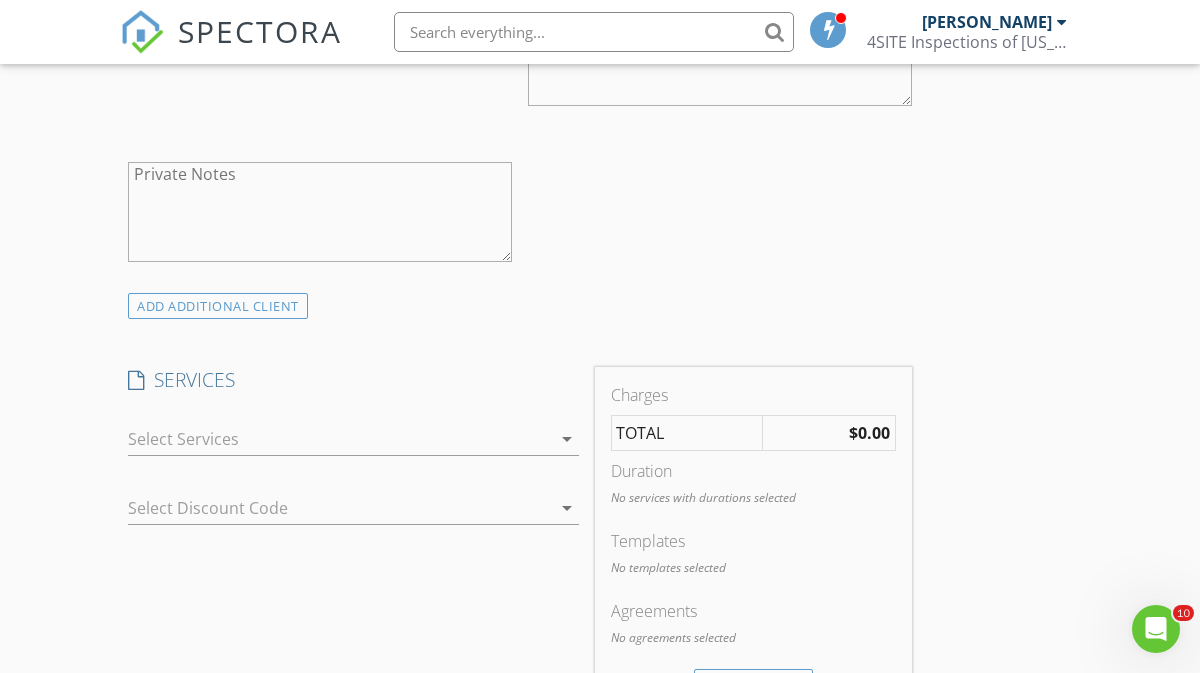 scroll, scrollTop: 1370, scrollLeft: 0, axis: vertical 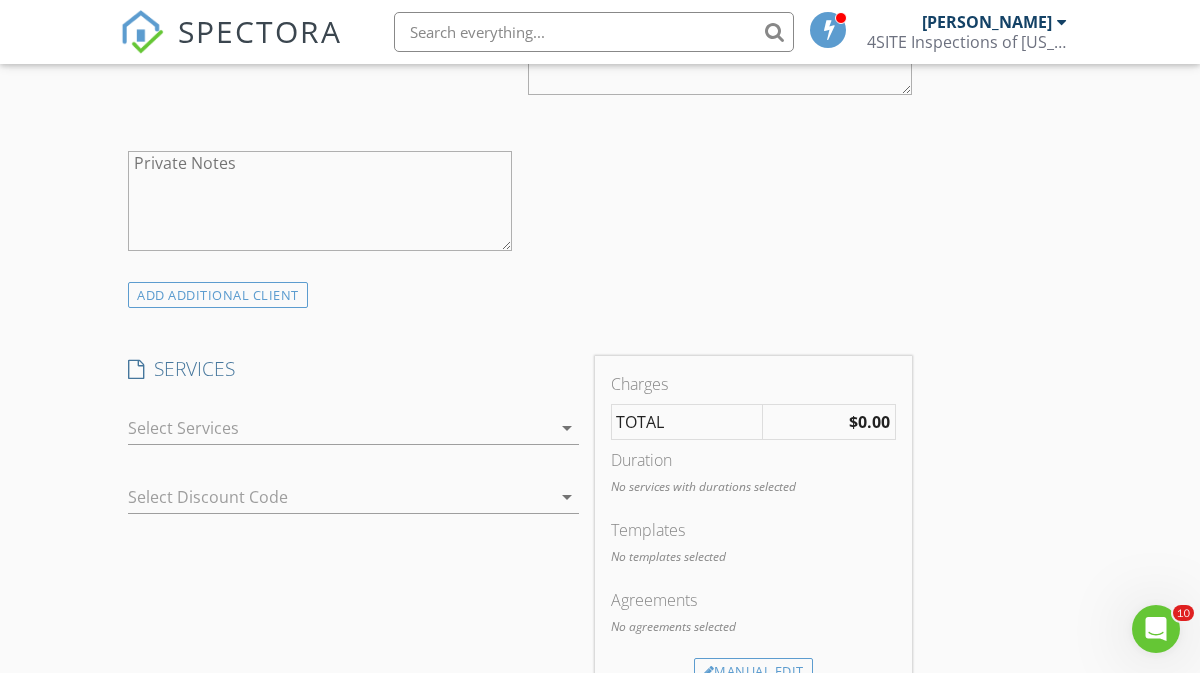 click at bounding box center [339, 428] 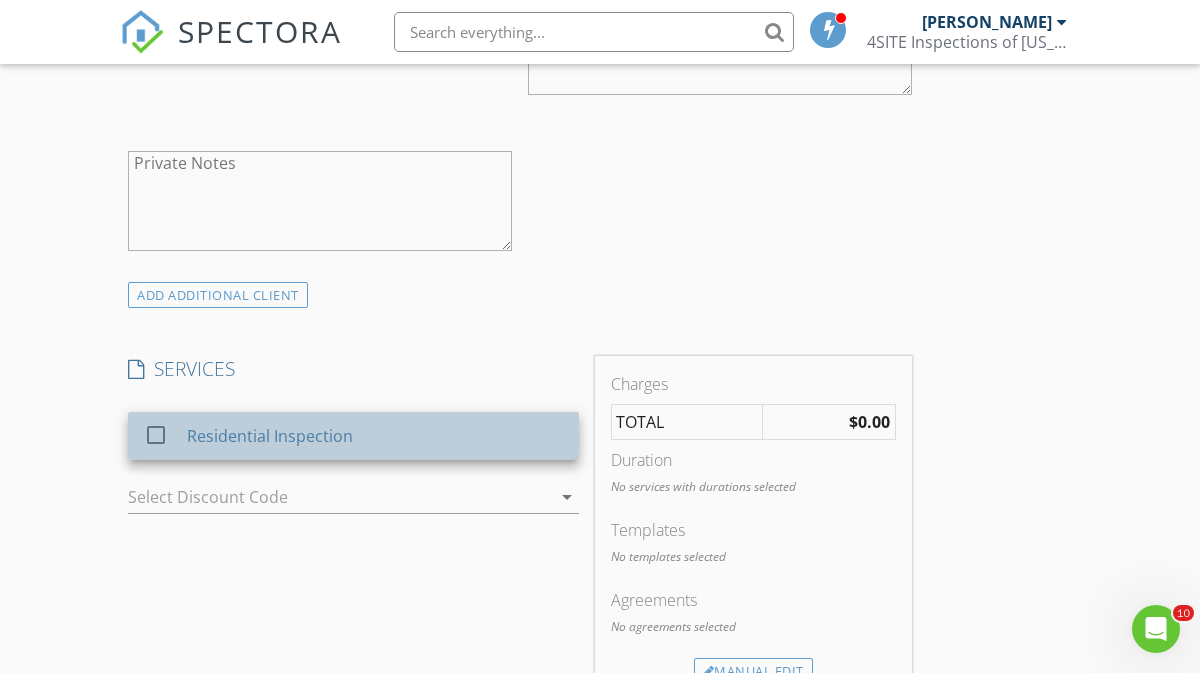 click on "Residential Inspection" at bounding box center [375, 436] 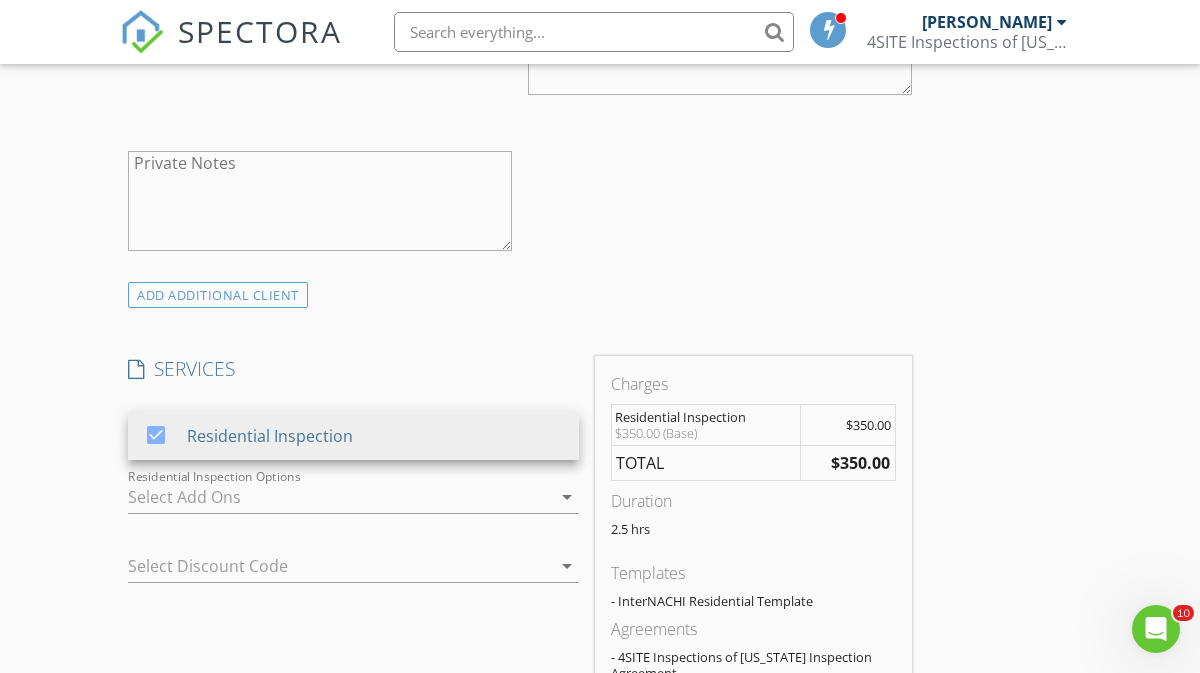 click on "SERVICES" at bounding box center (353, 369) 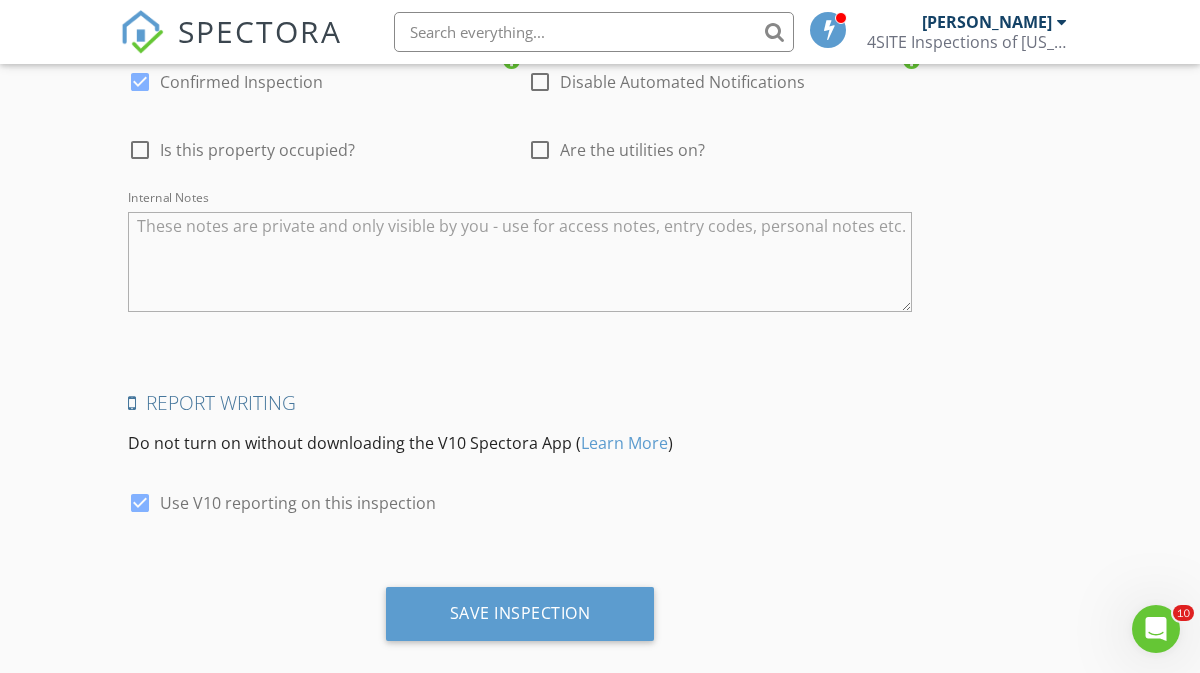 scroll, scrollTop: 3005, scrollLeft: 0, axis: vertical 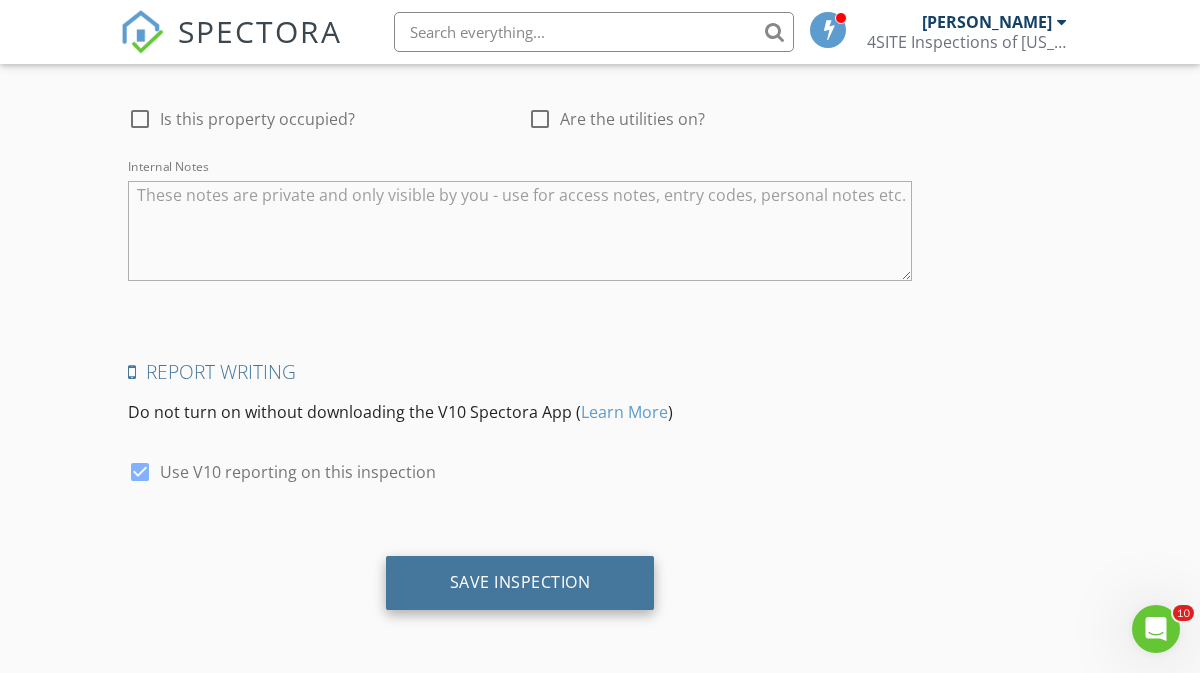 click on "Save Inspection" at bounding box center [520, 583] 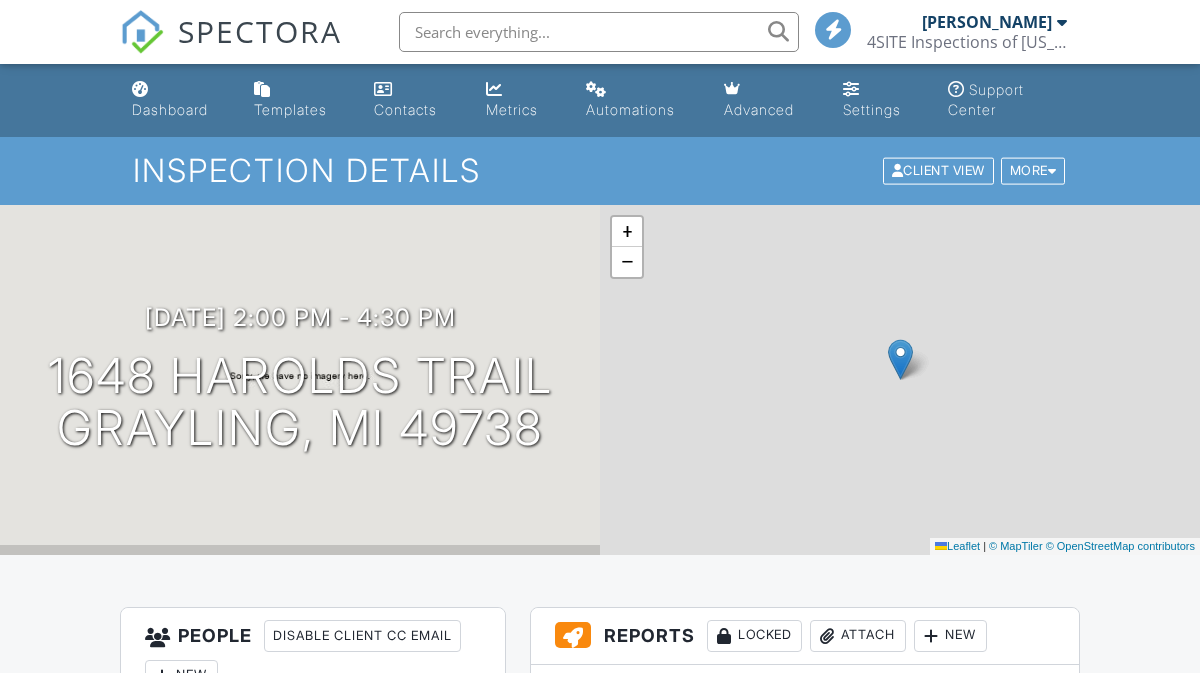 scroll, scrollTop: 0, scrollLeft: 0, axis: both 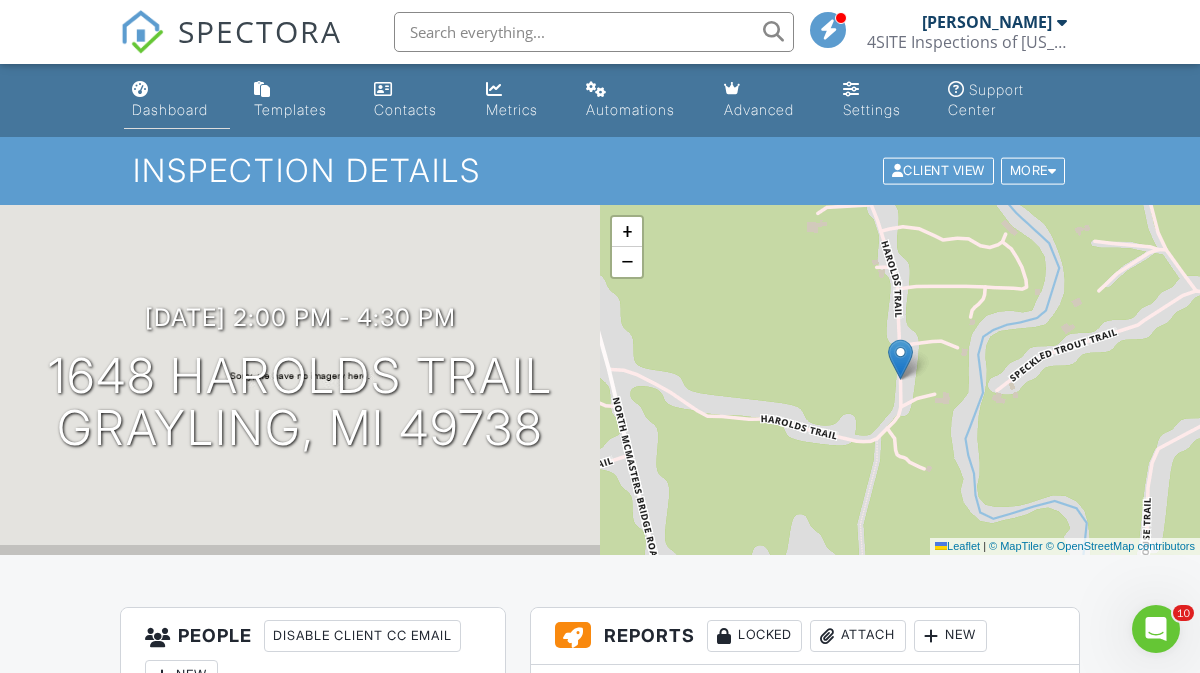 click on "Dashboard" at bounding box center [170, 109] 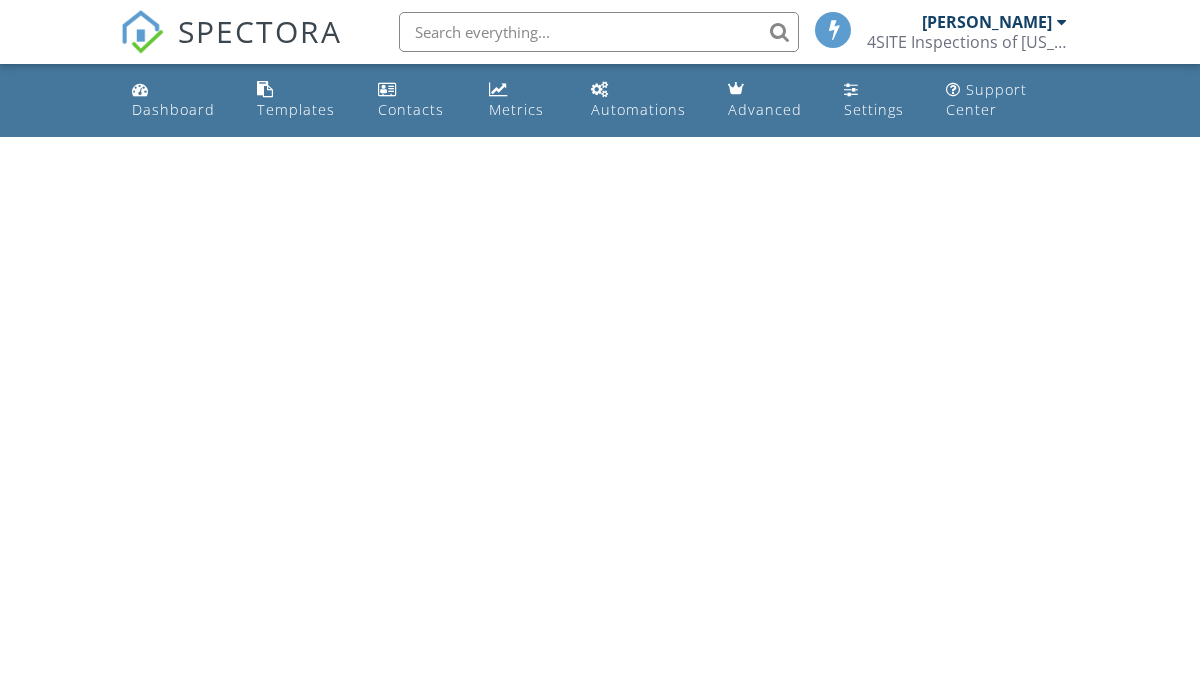 scroll, scrollTop: 0, scrollLeft: 0, axis: both 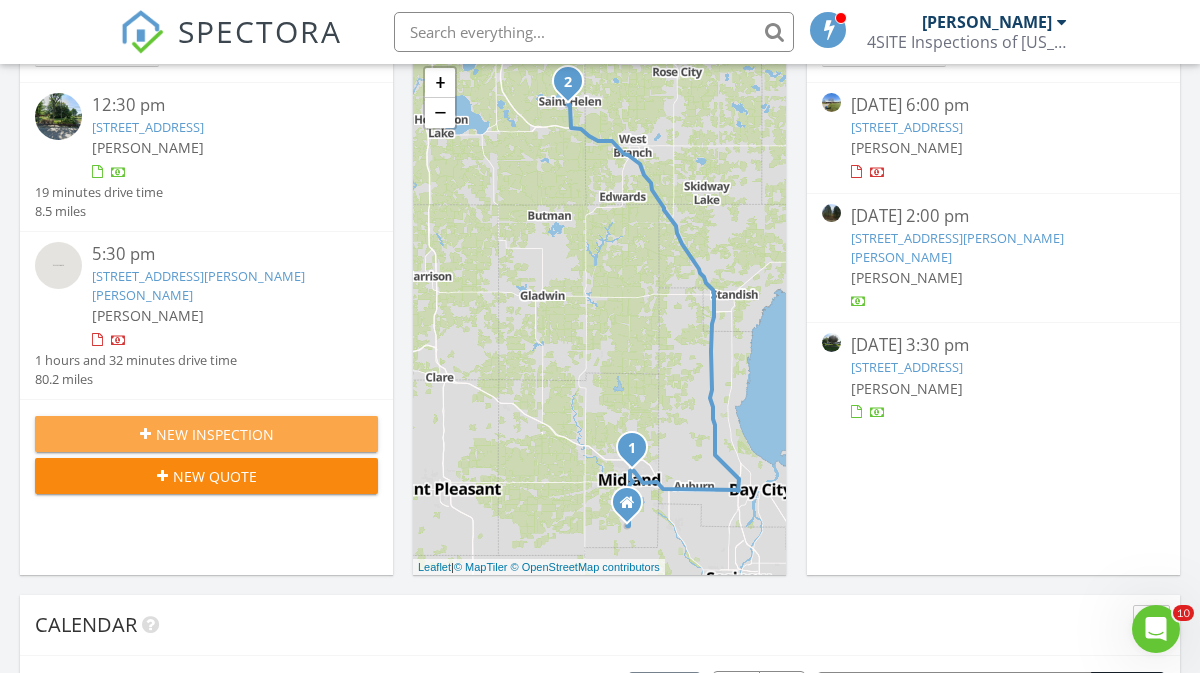 click on "New Inspection" at bounding box center (206, 434) 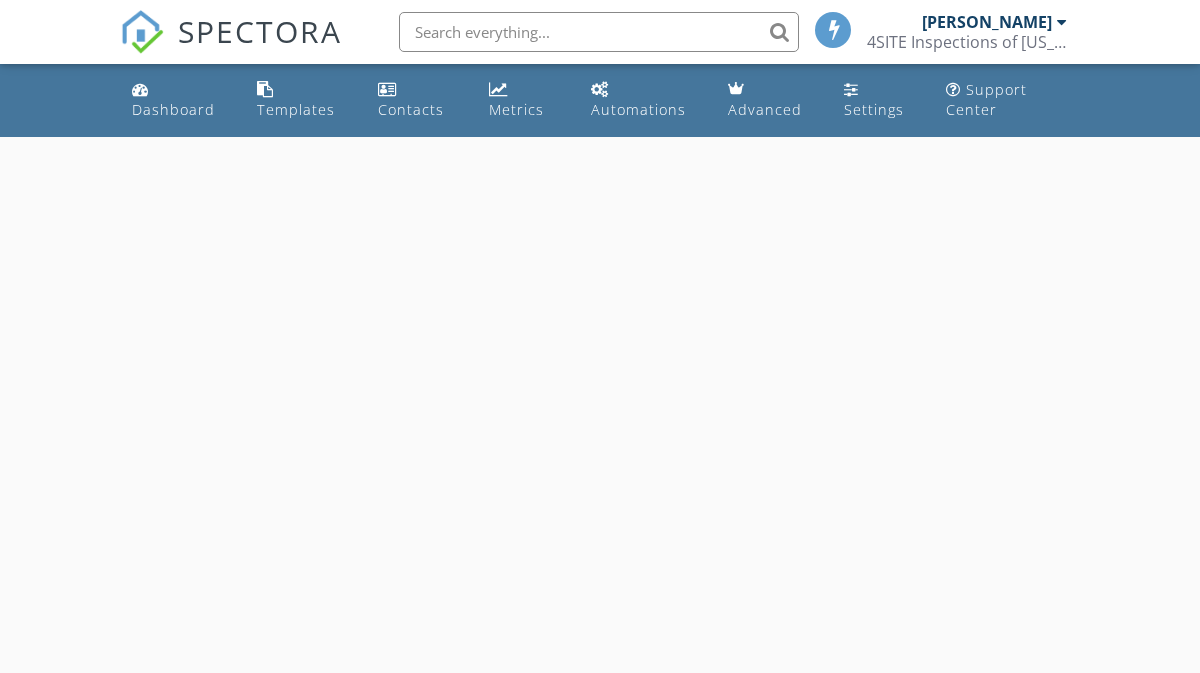 scroll, scrollTop: 0, scrollLeft: 0, axis: both 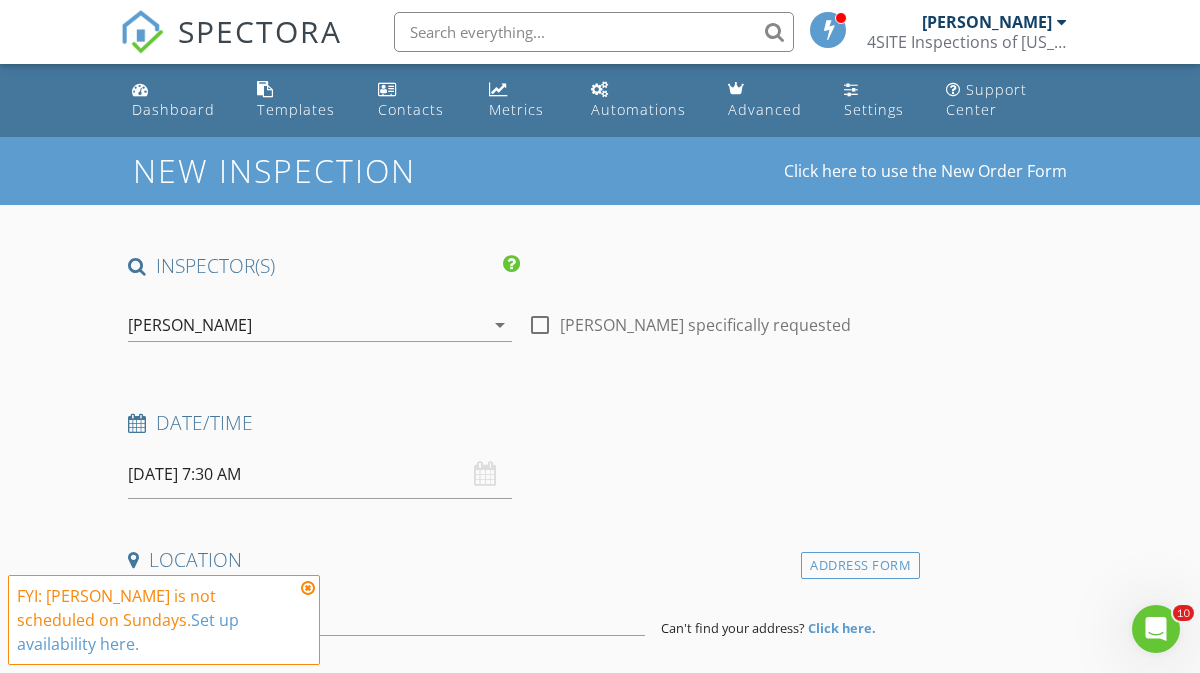 click on "[DATE] 7:30 AM" at bounding box center (320, 474) 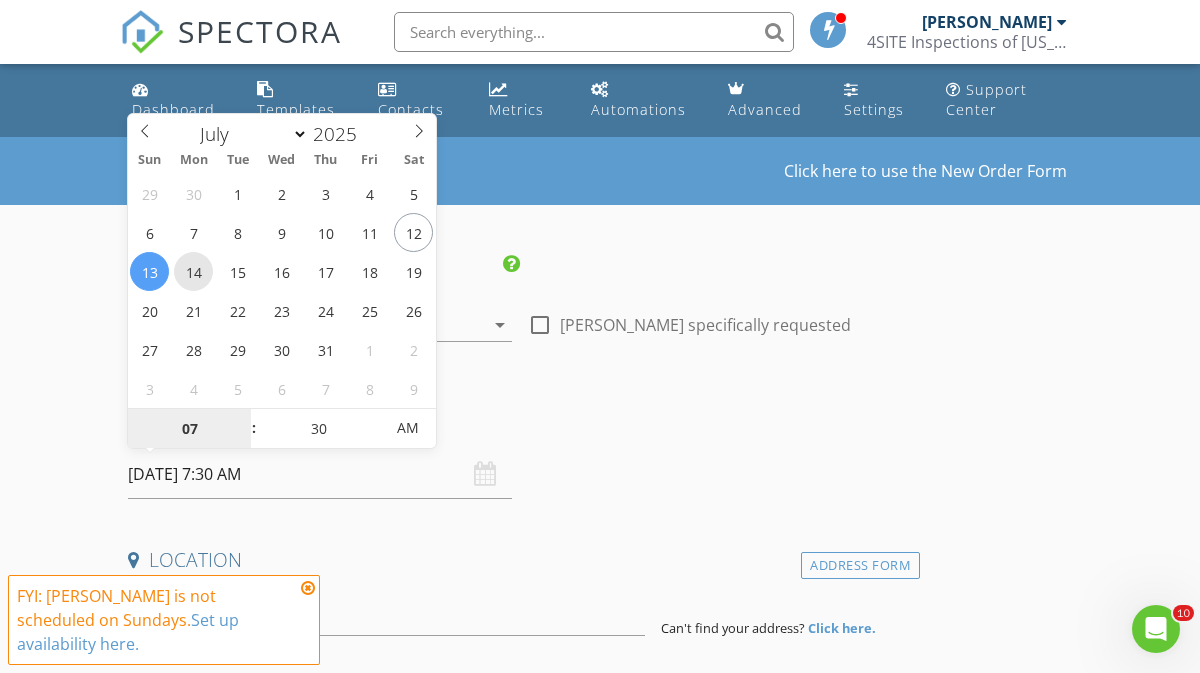 type on "07/14/2025 7:30 AM" 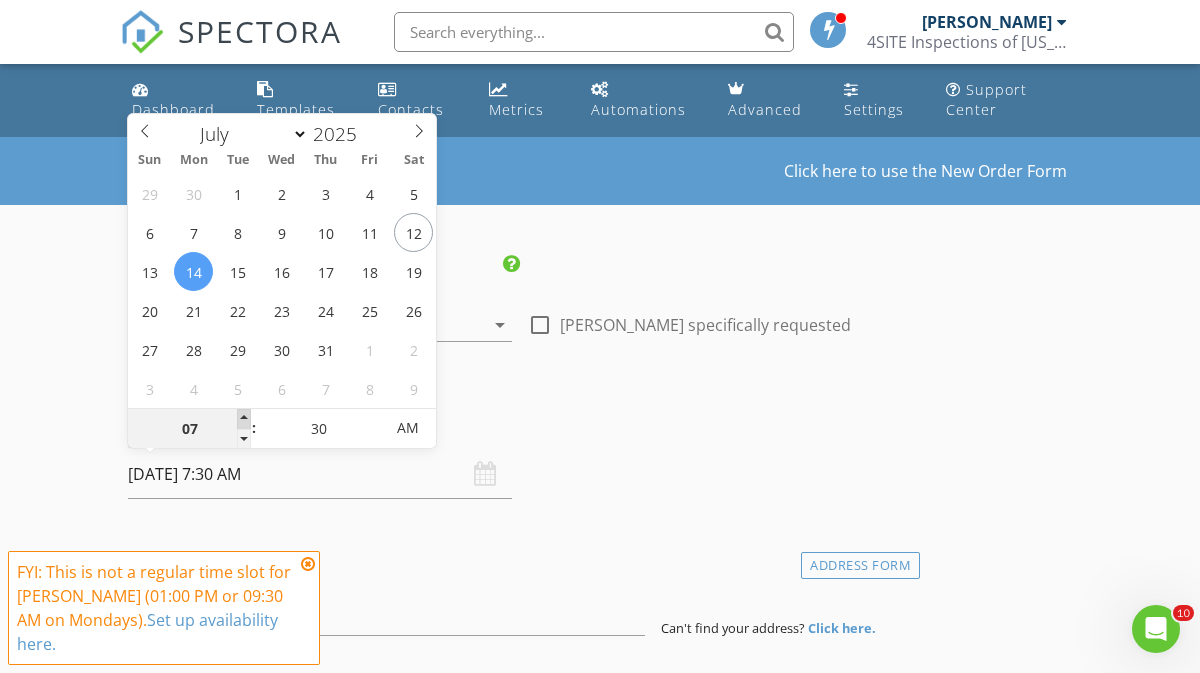 type on "08" 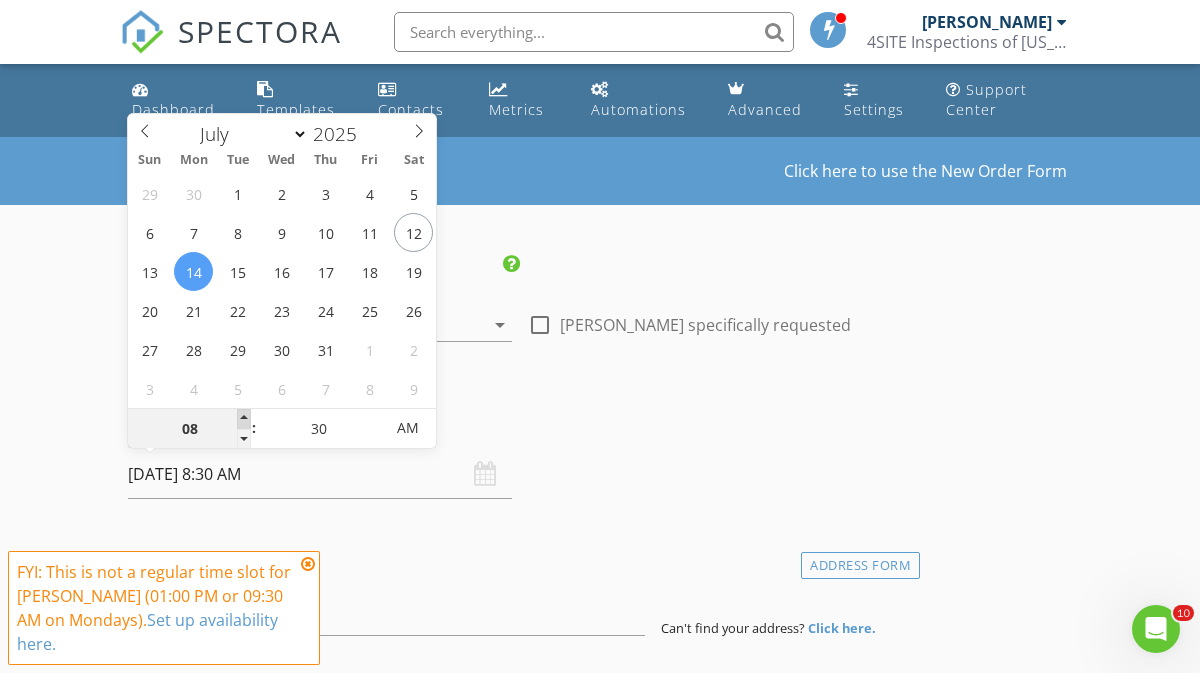 click at bounding box center (244, 419) 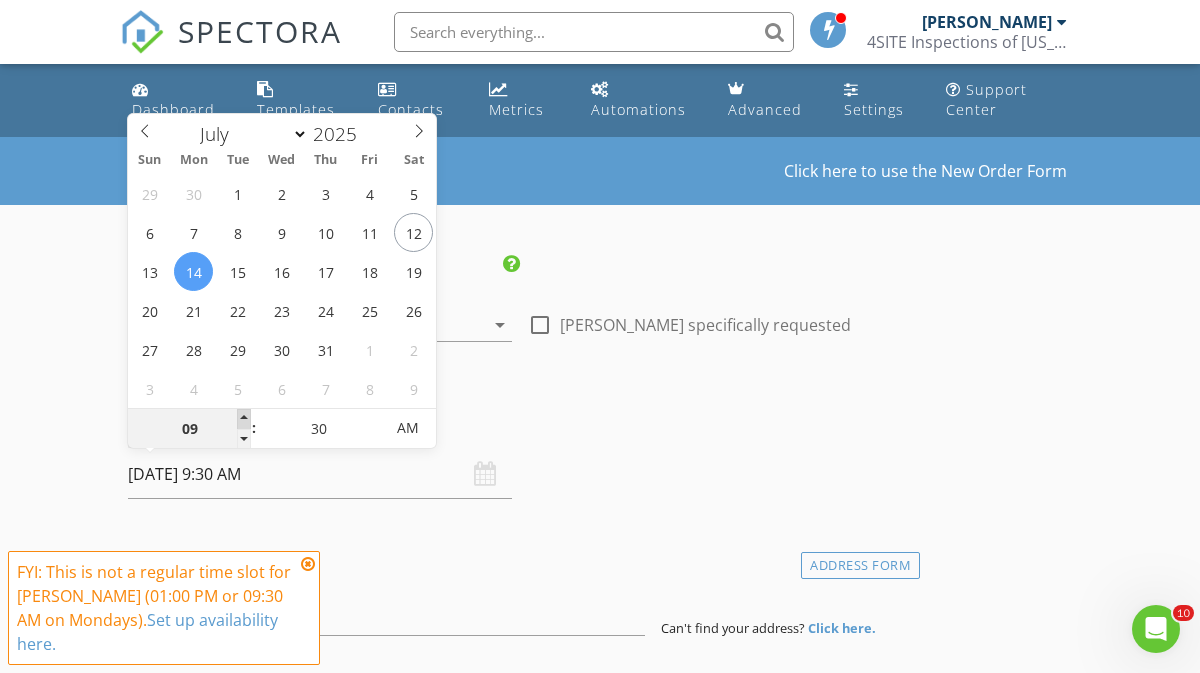 click at bounding box center (244, 419) 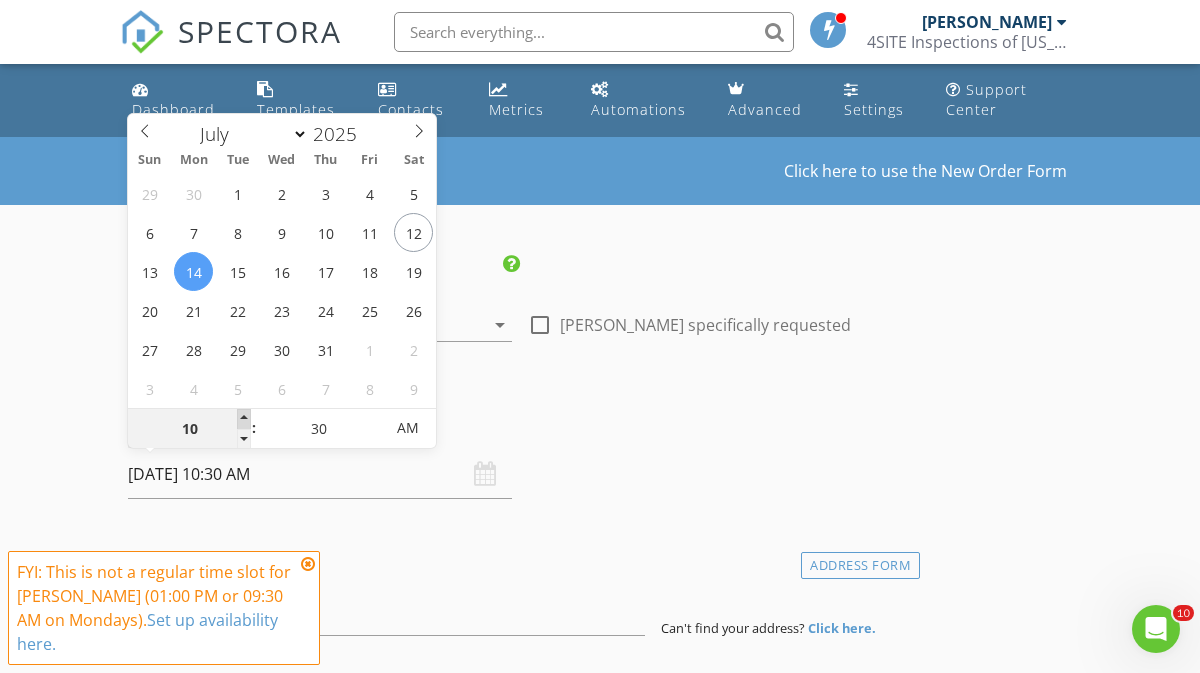 click at bounding box center [244, 419] 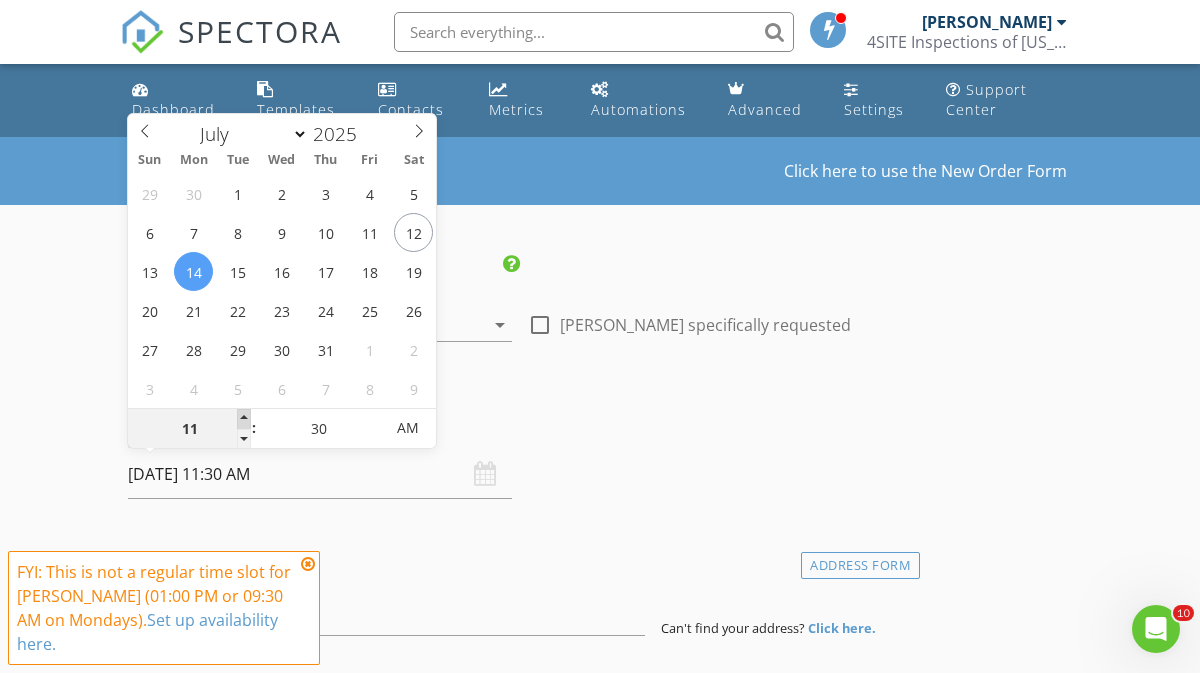 click at bounding box center [244, 419] 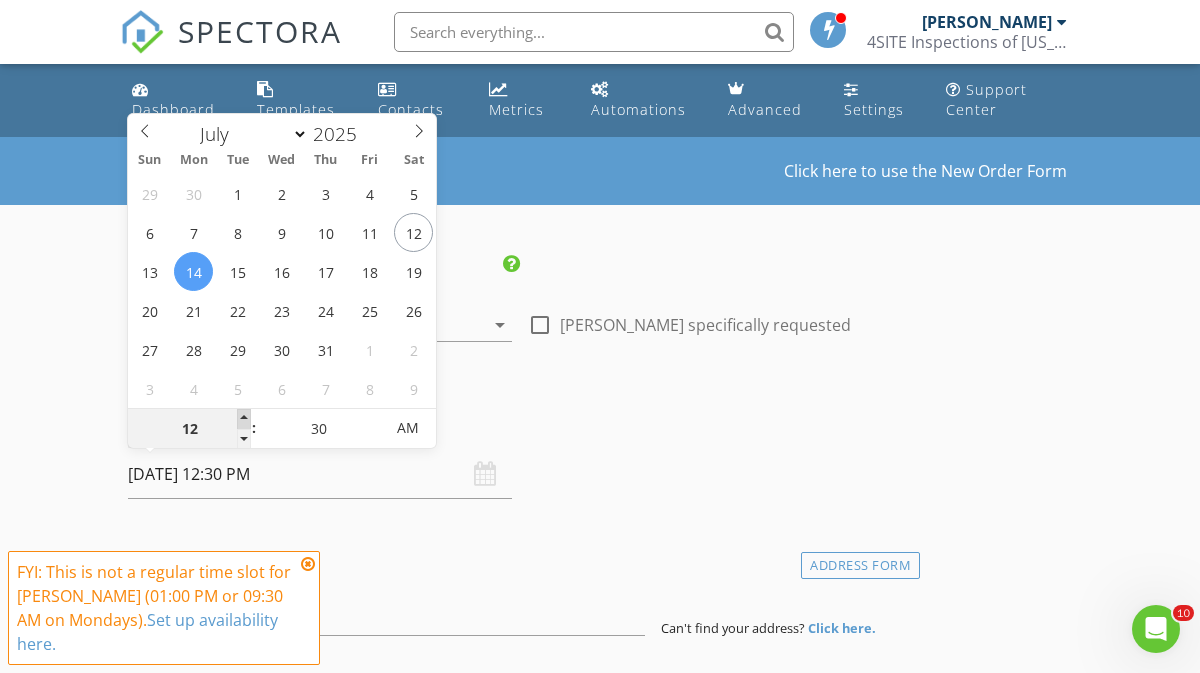 click at bounding box center [244, 419] 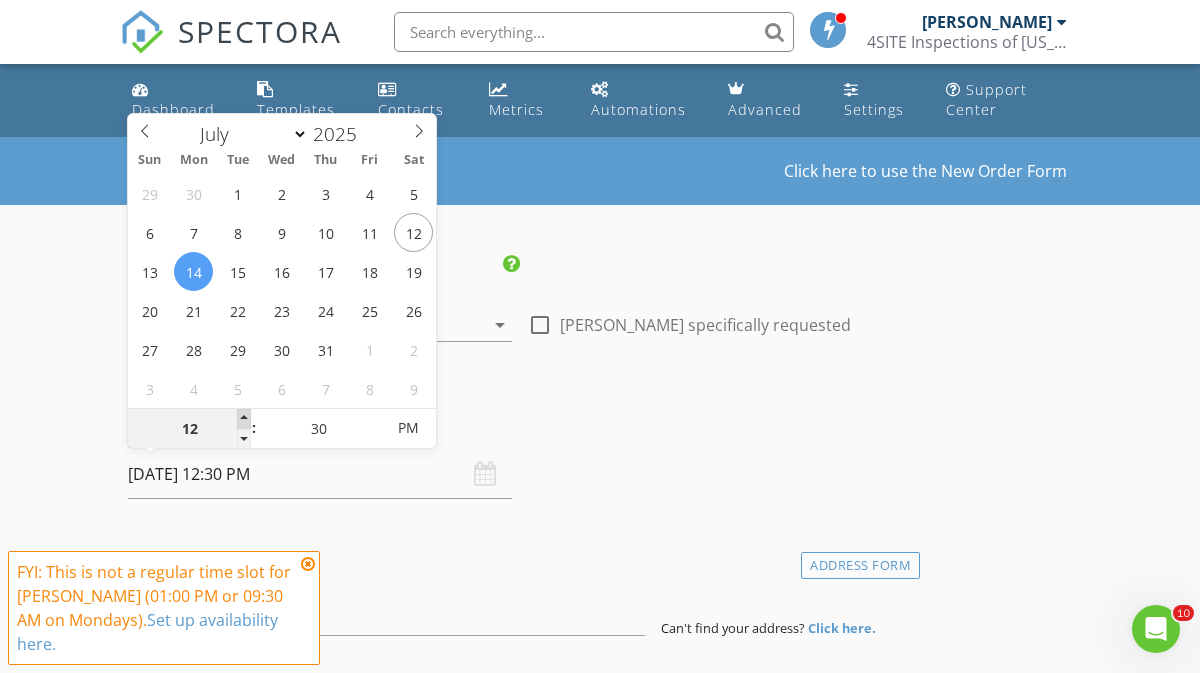 type on "01" 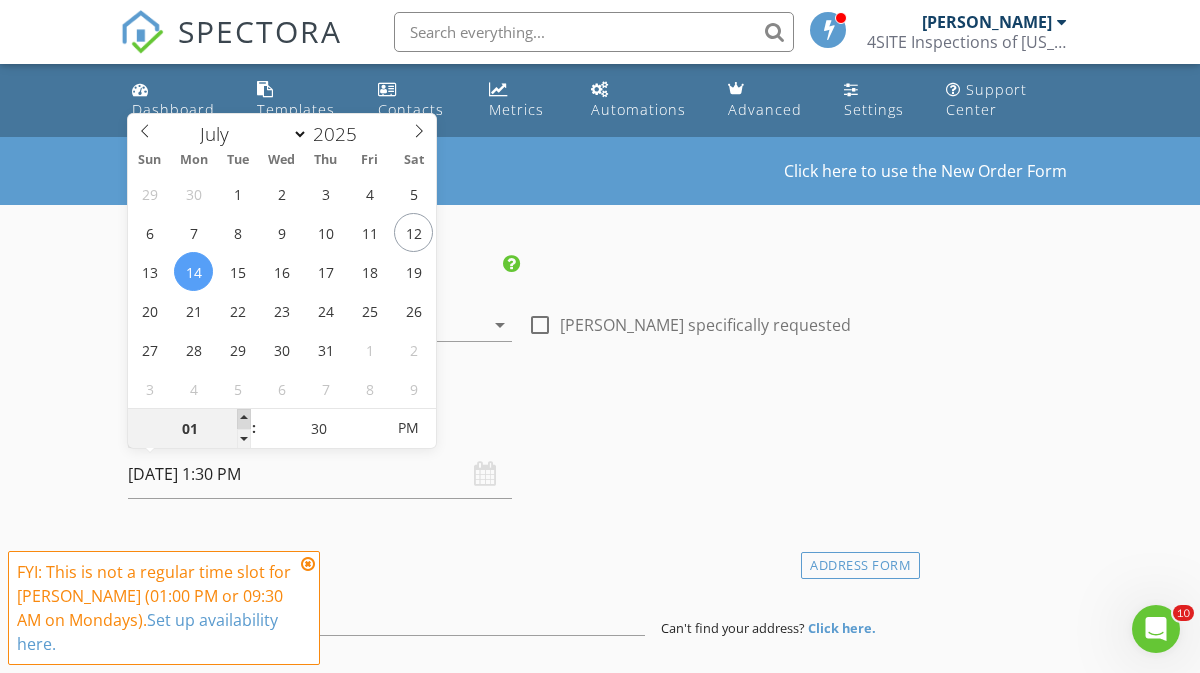 click at bounding box center [244, 419] 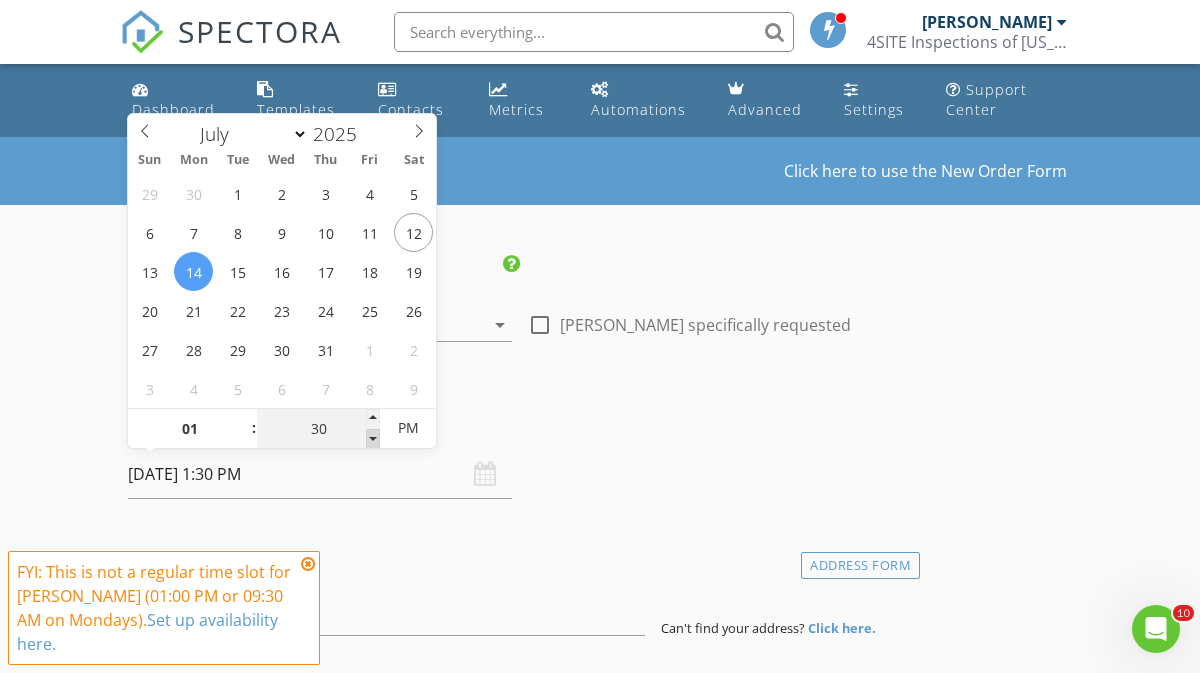 type on "25" 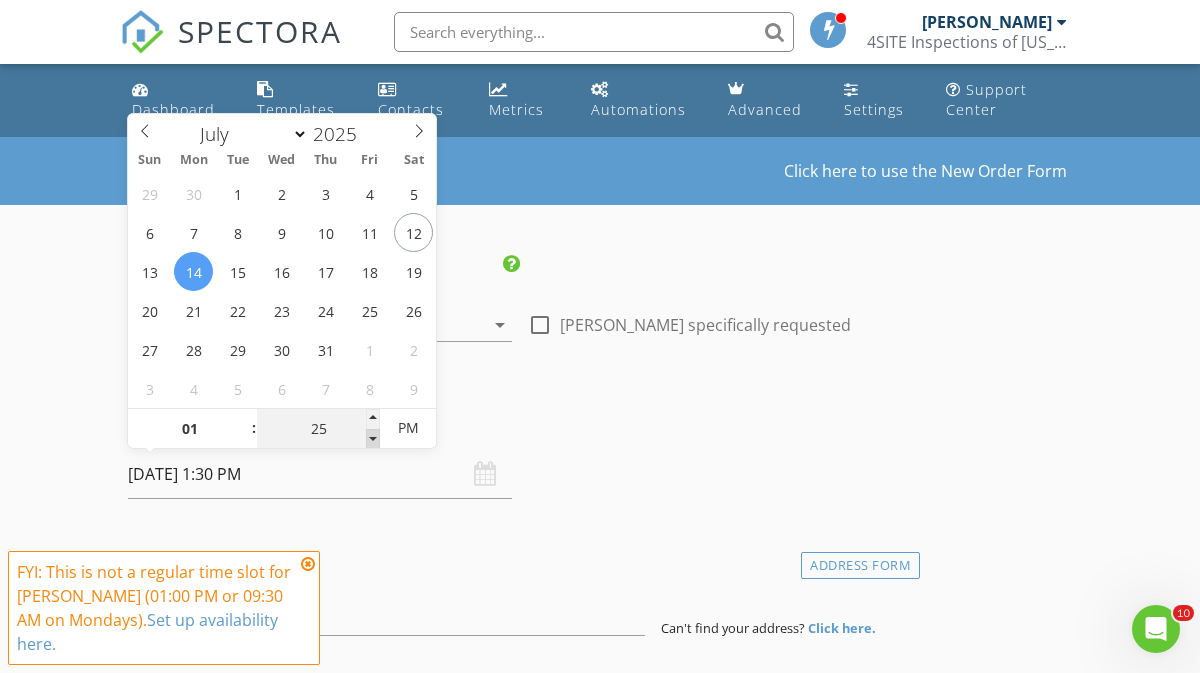 type on "07/14/2025 1:25 PM" 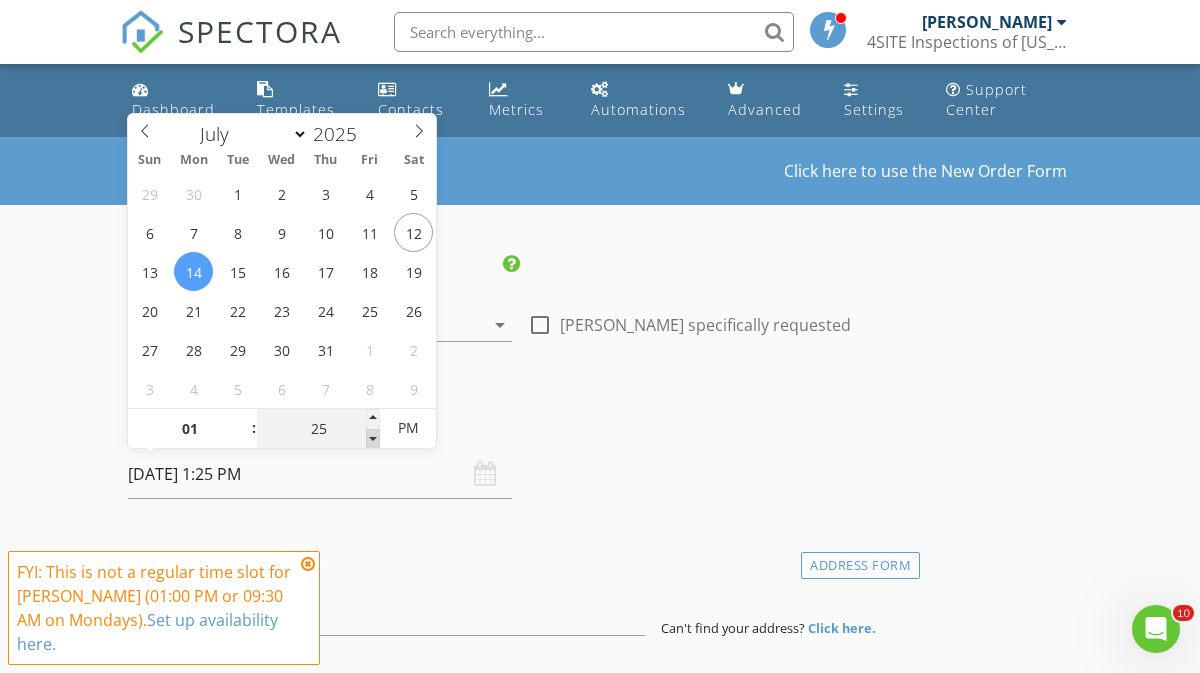 click at bounding box center [373, 439] 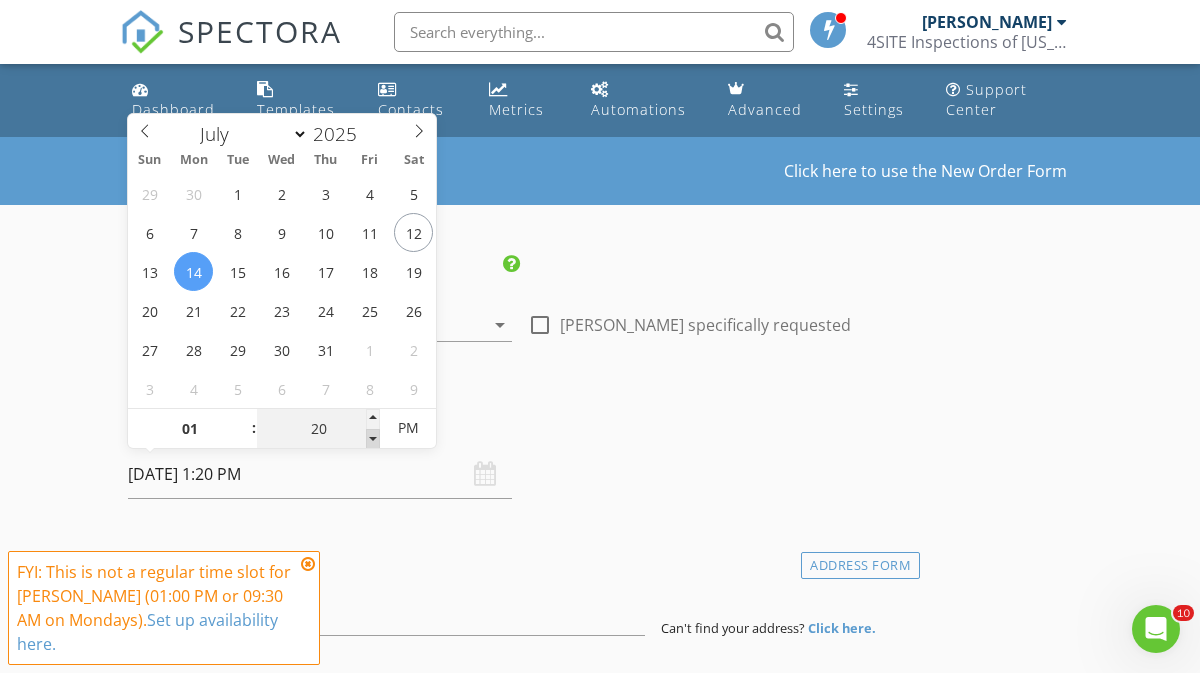 click at bounding box center [373, 439] 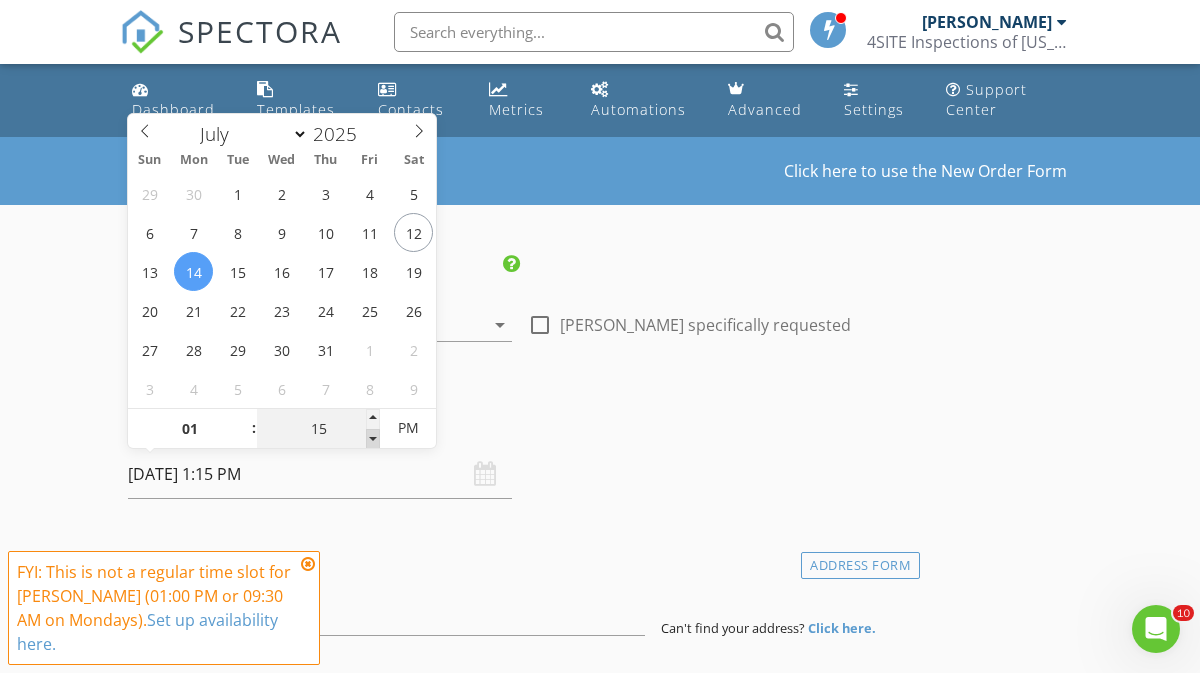 click at bounding box center [373, 439] 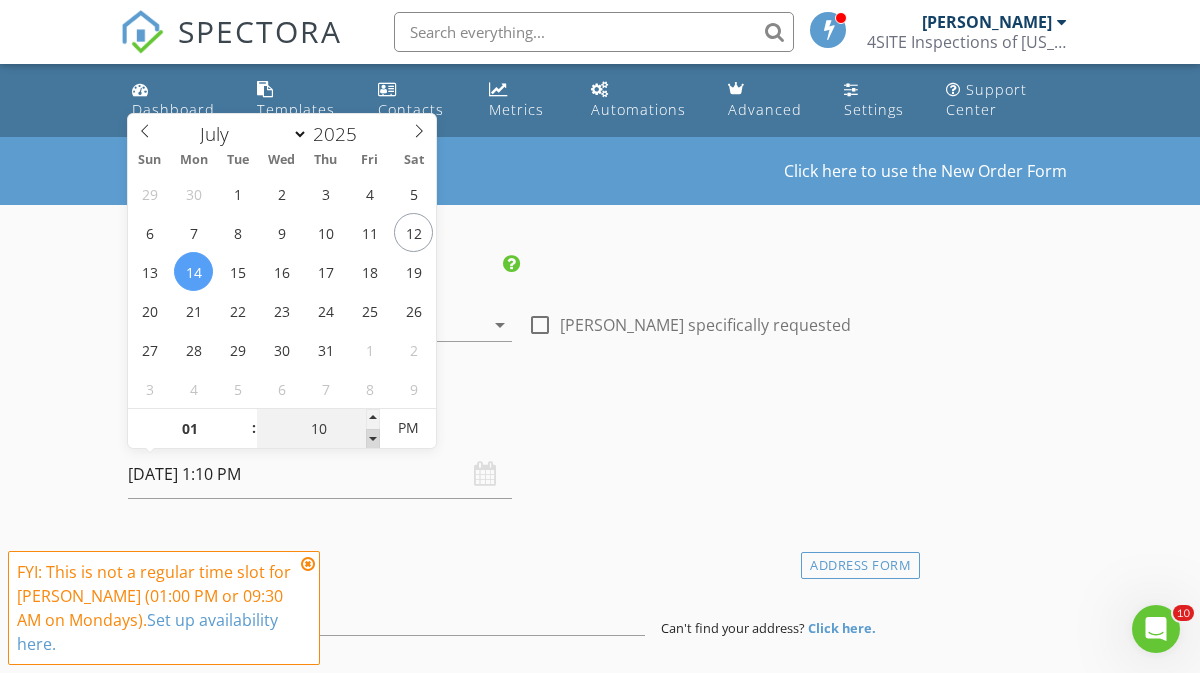 click at bounding box center (373, 439) 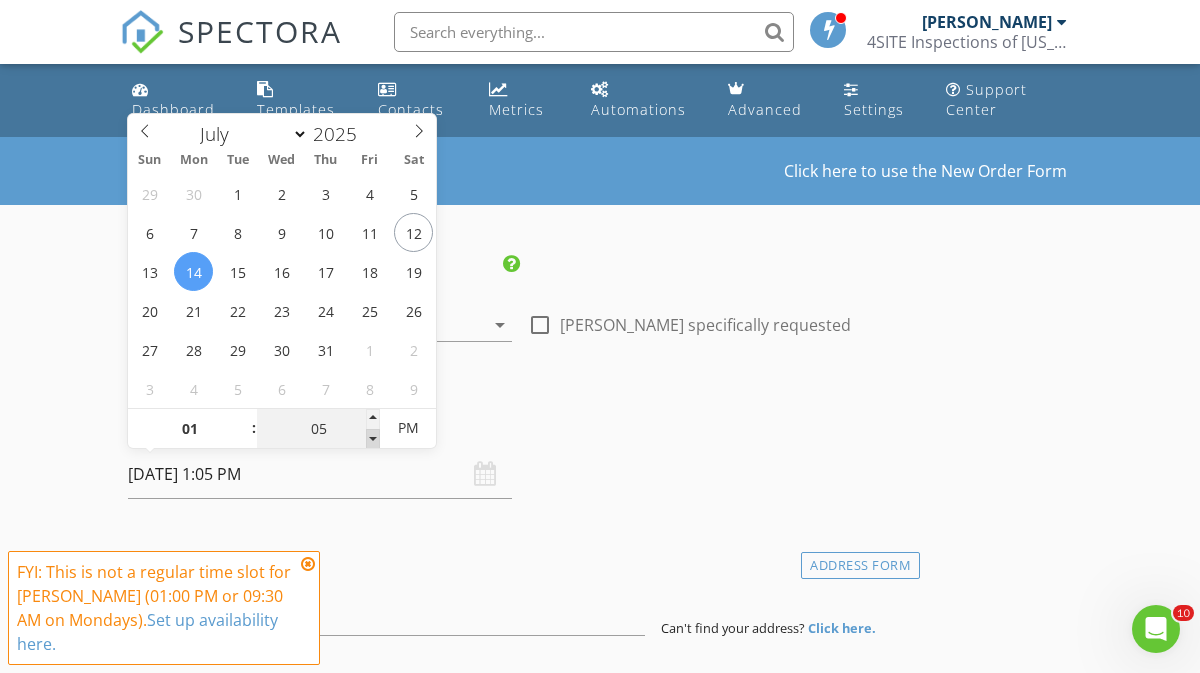 click at bounding box center [373, 439] 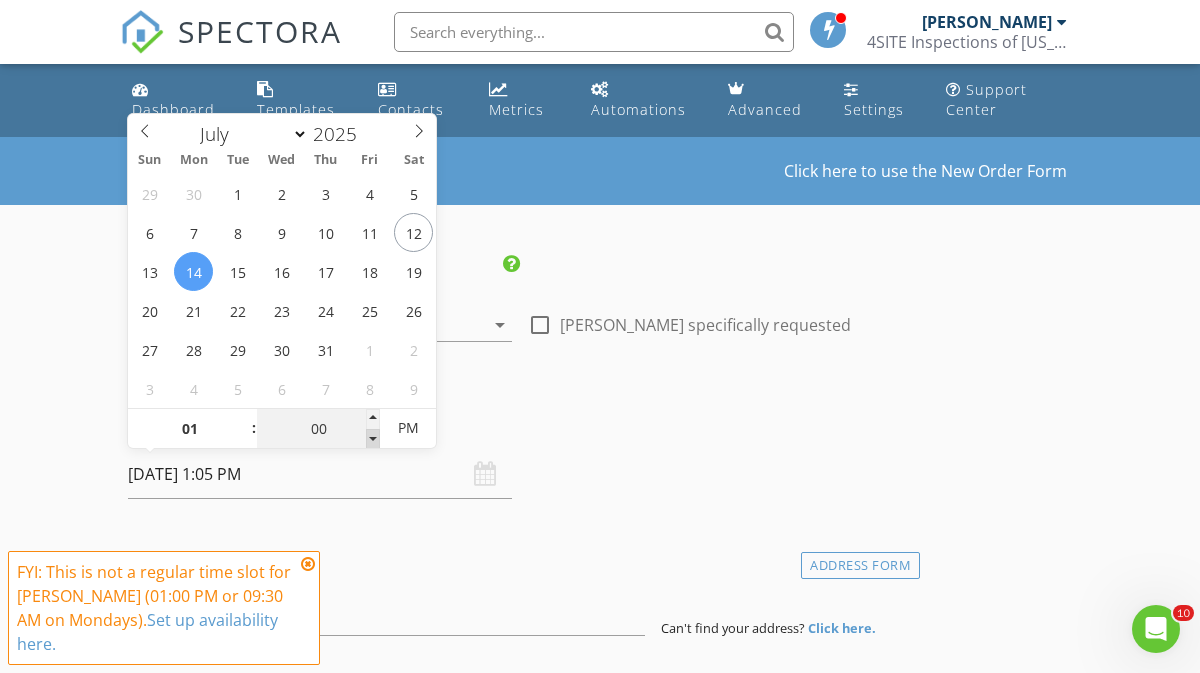 type on "[DATE] 1:00 PM" 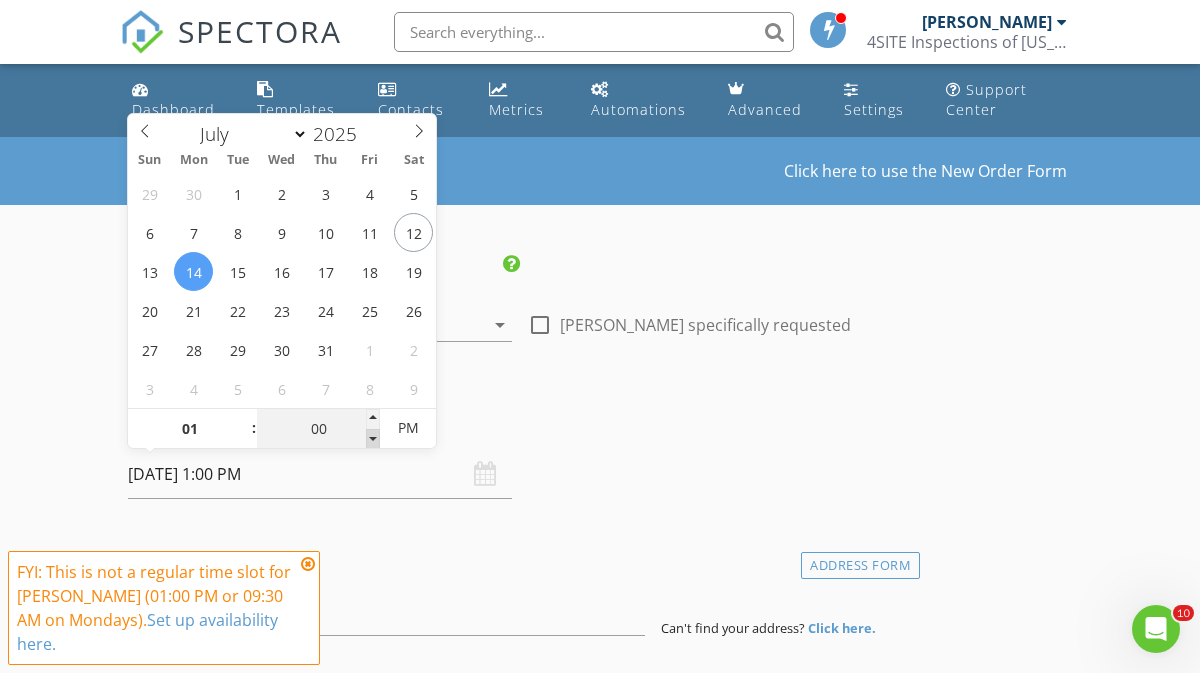 click at bounding box center (373, 439) 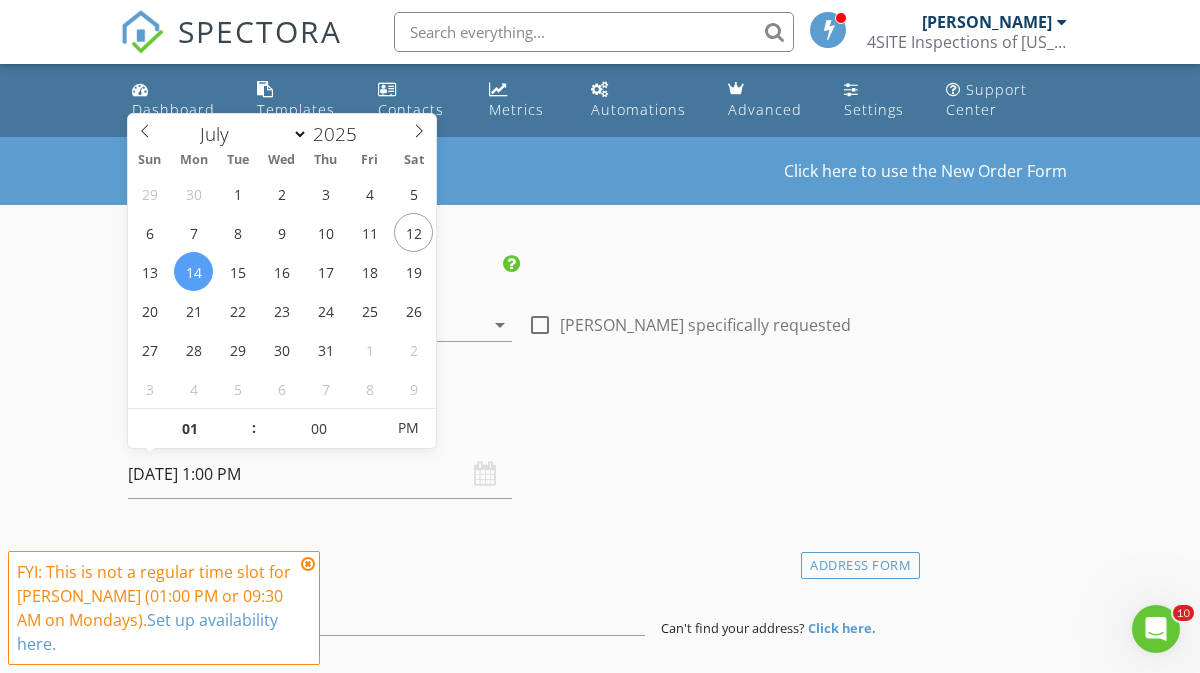 click on "Date/Time" at bounding box center [520, 430] 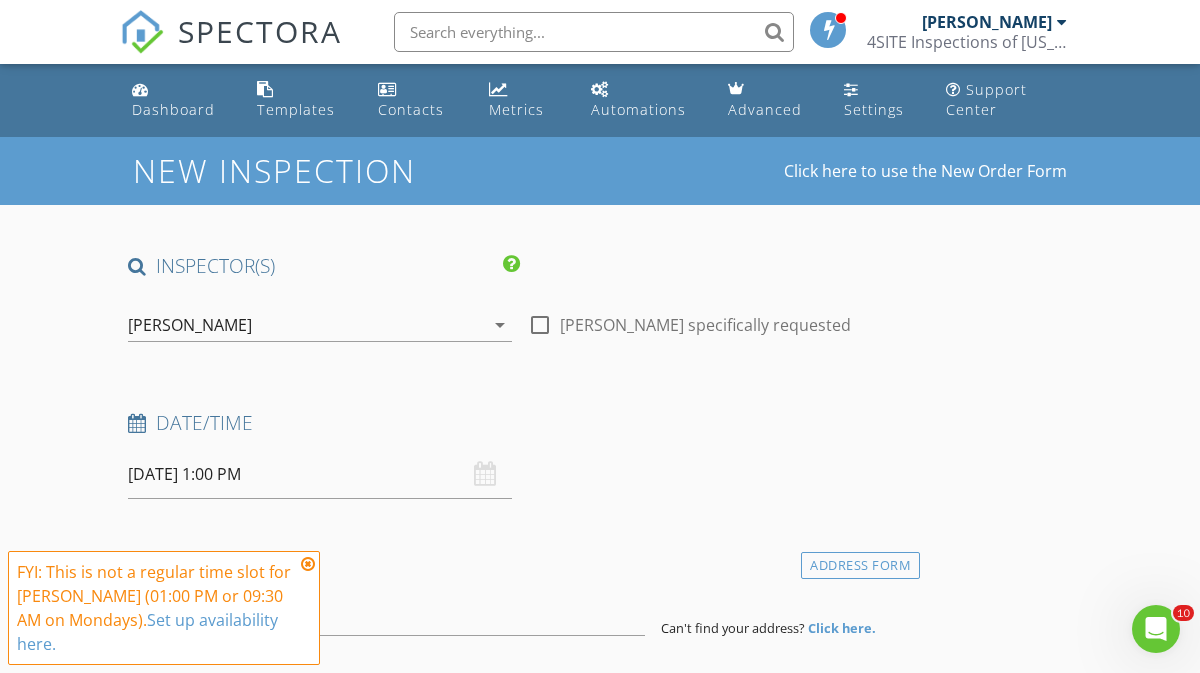 click at bounding box center (308, 564) 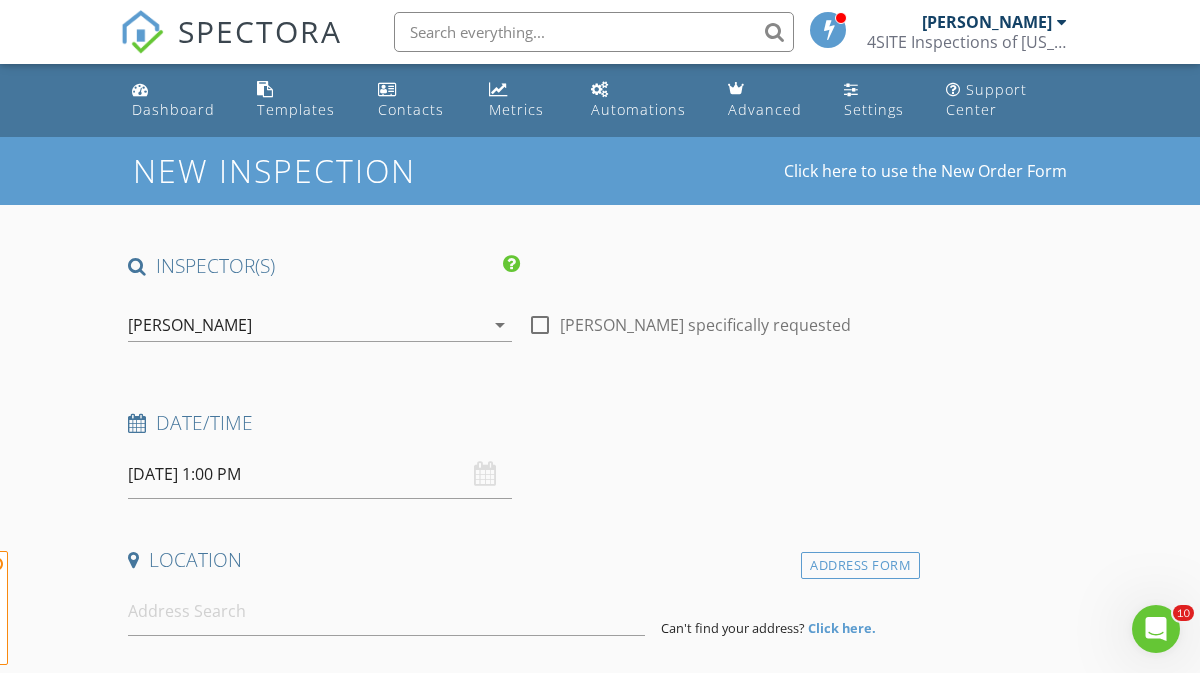click on "FYI: This is not a regular time slot for Steven Owens (01:00 PM or 09:30 AM on Mondays).  Set up availability here." at bounding box center [164, 608] 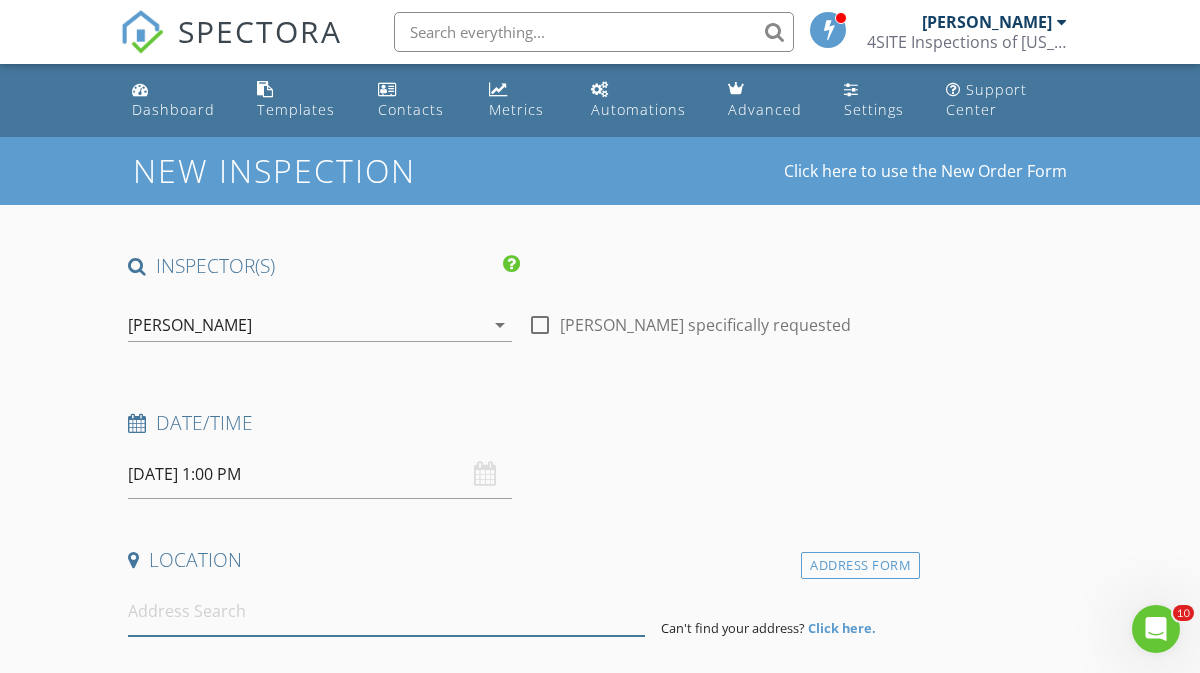 click at bounding box center [386, 611] 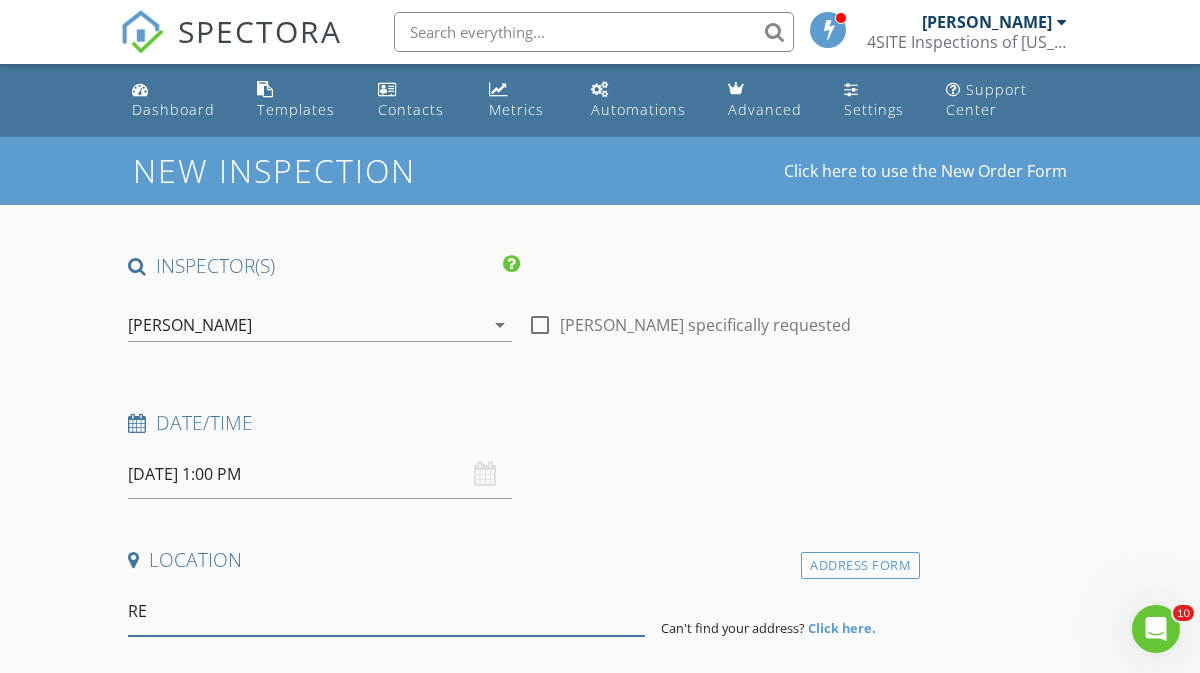 type on "R" 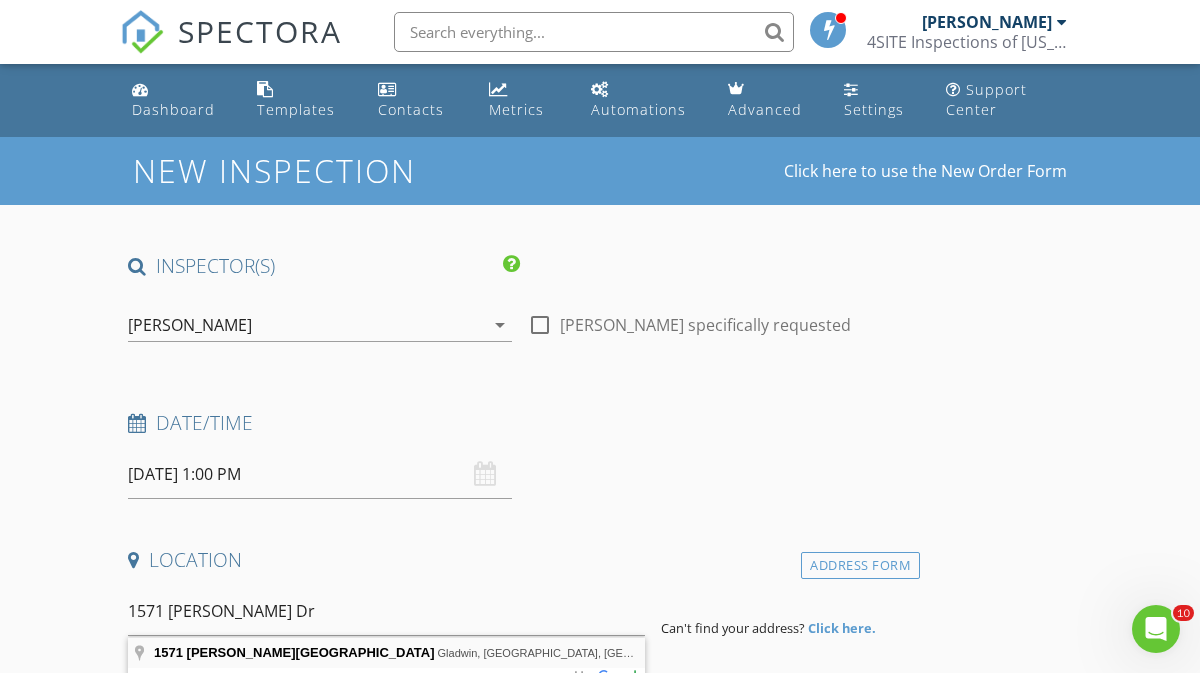 type on "1571 Loebrich Road, Gladwin, MI, USA" 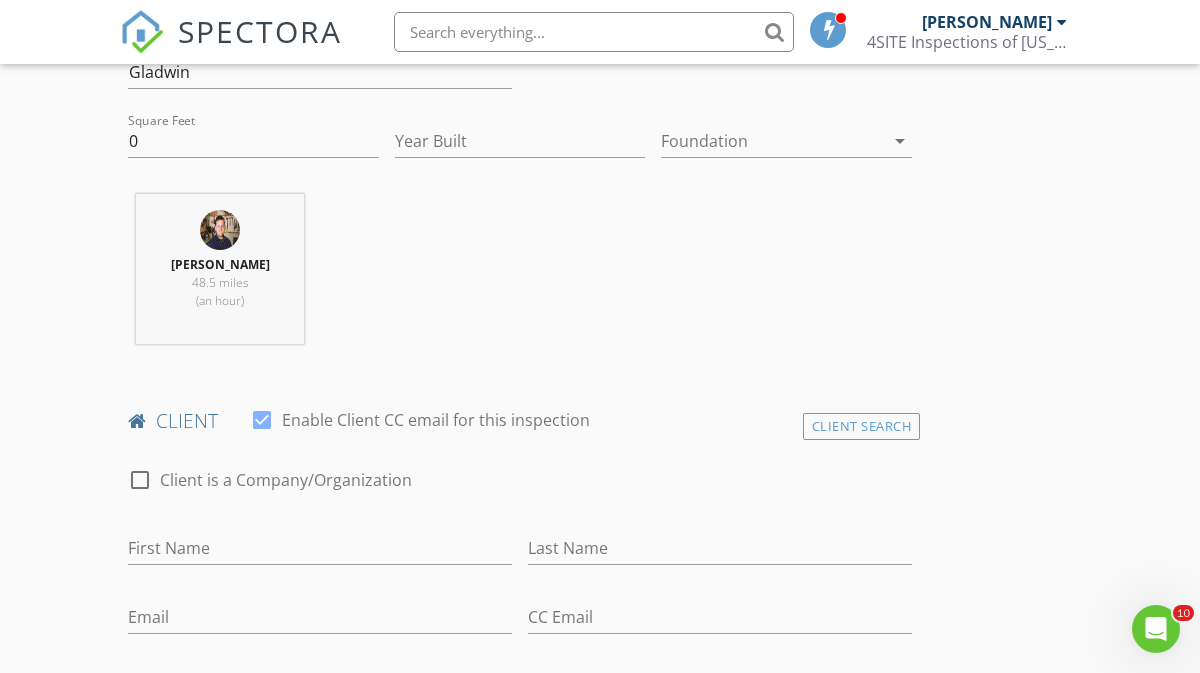 scroll, scrollTop: 695, scrollLeft: 0, axis: vertical 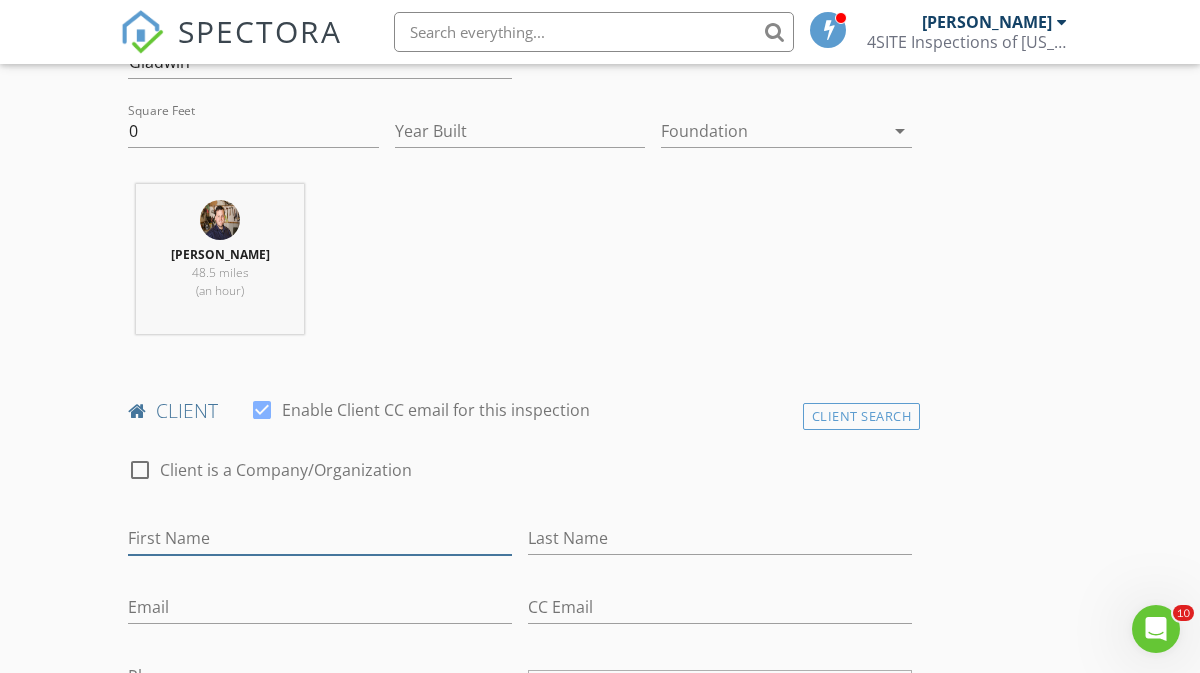 click on "First Name" at bounding box center (320, 538) 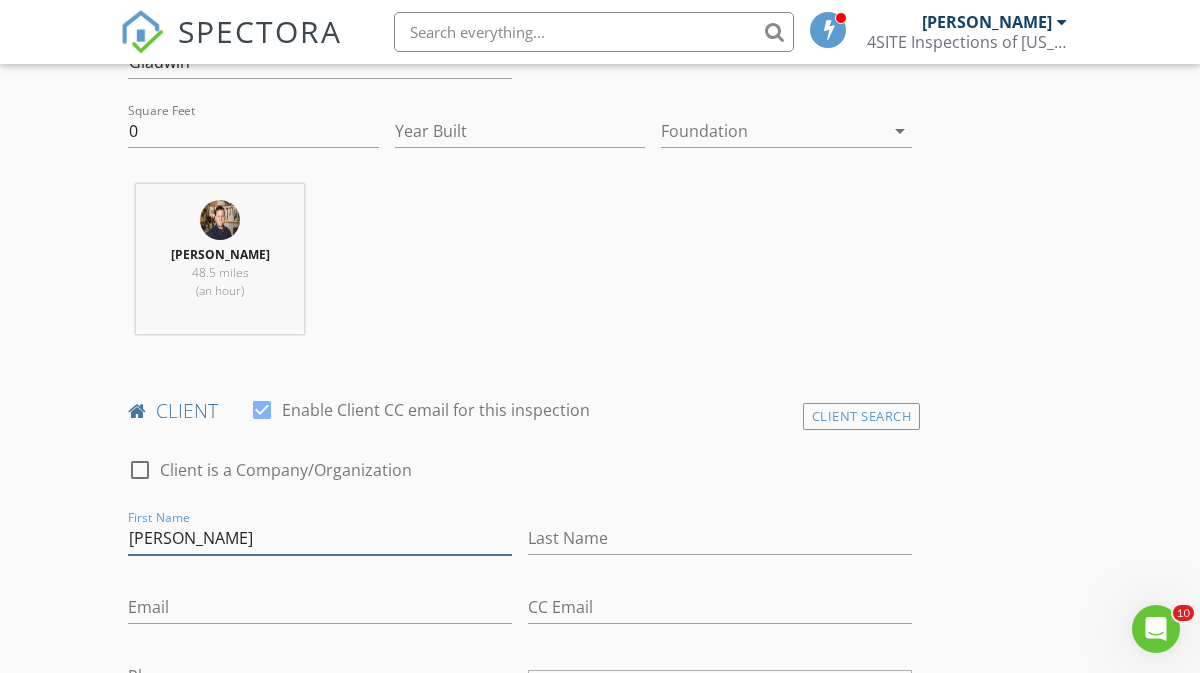 type on "[PERSON_NAME]" 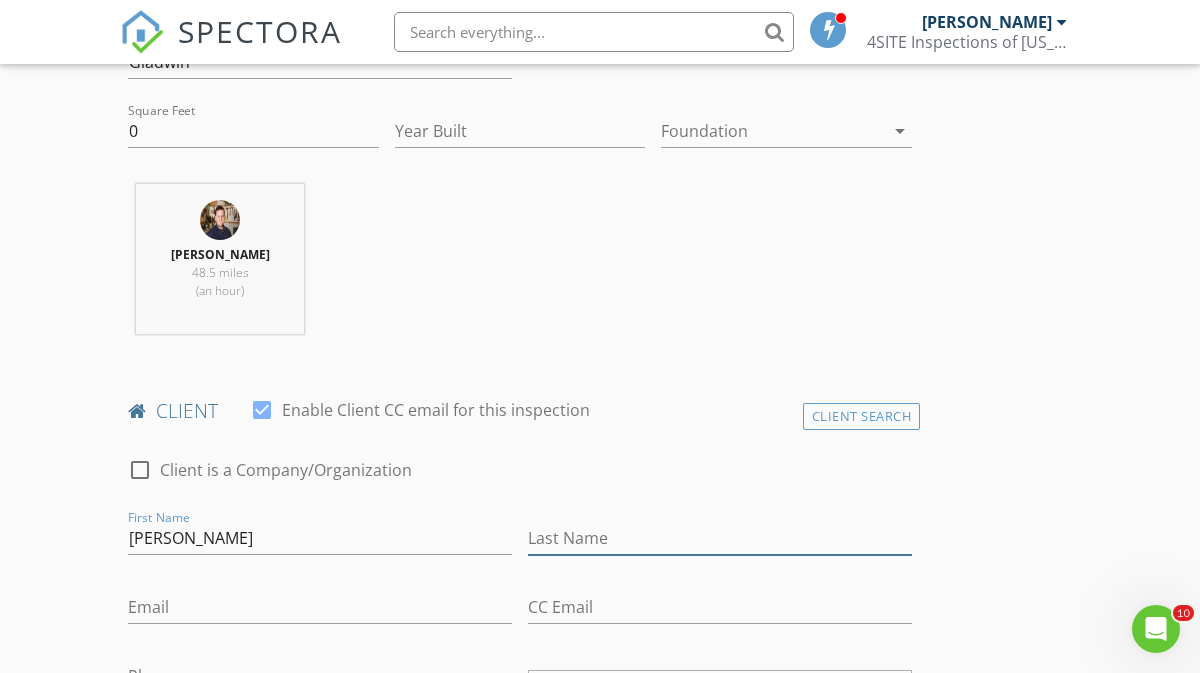 click on "Last Name" at bounding box center [720, 538] 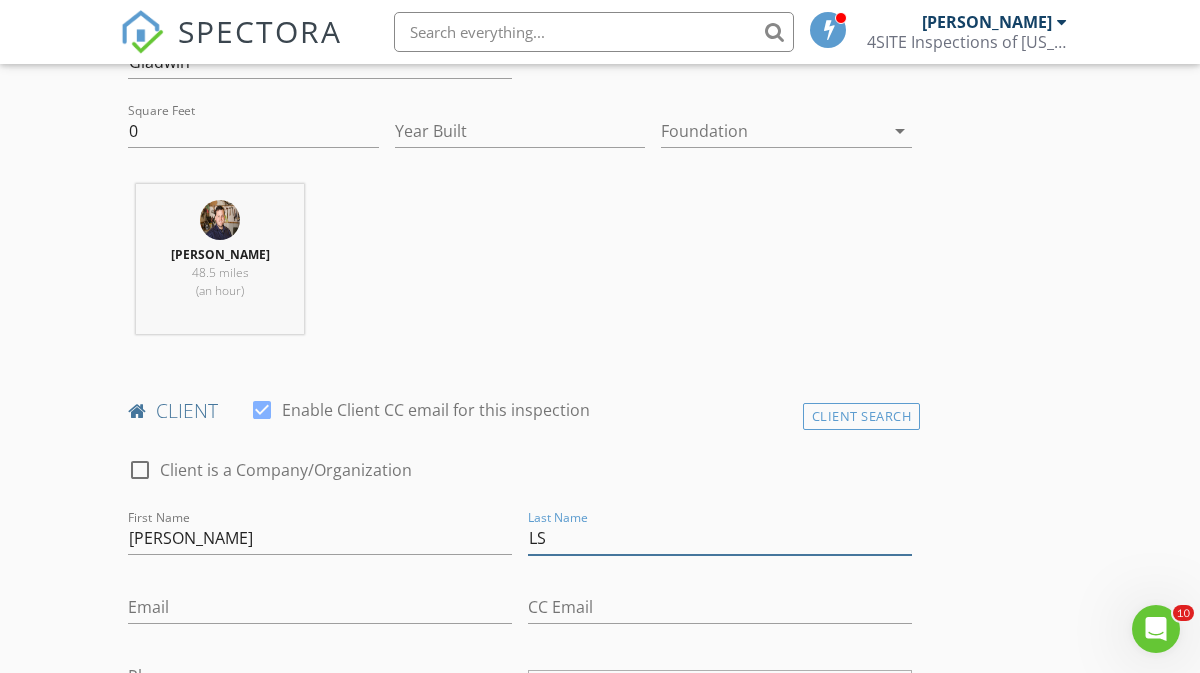 type on "L" 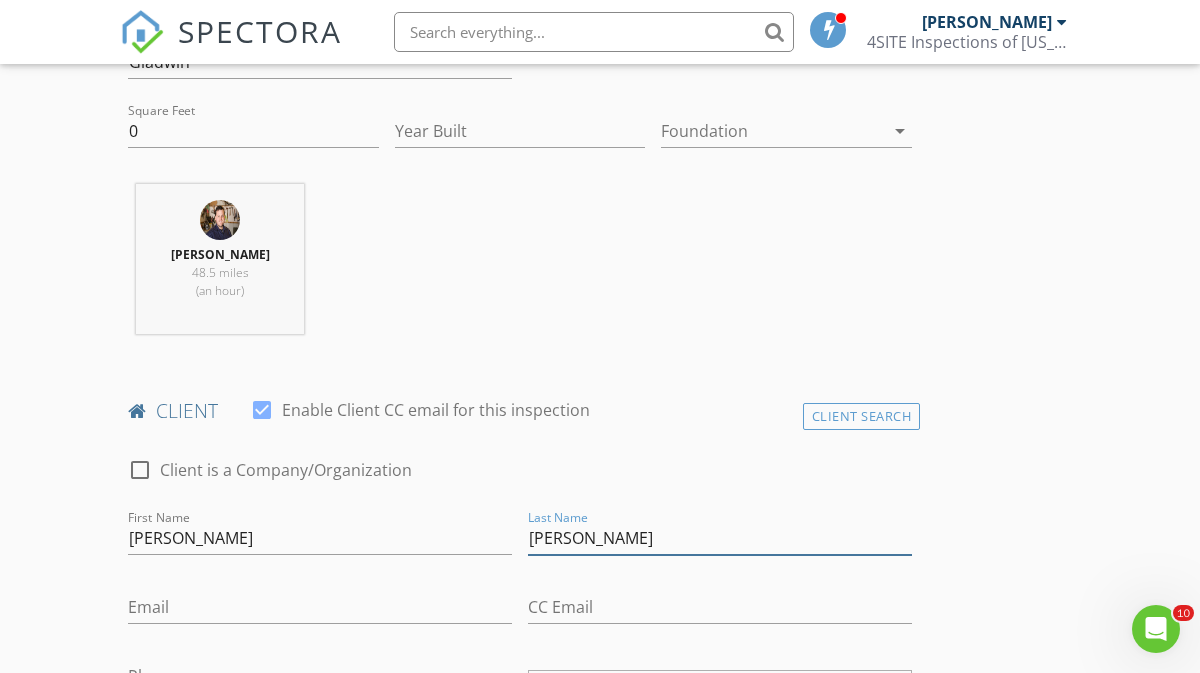 type on "[PERSON_NAME]" 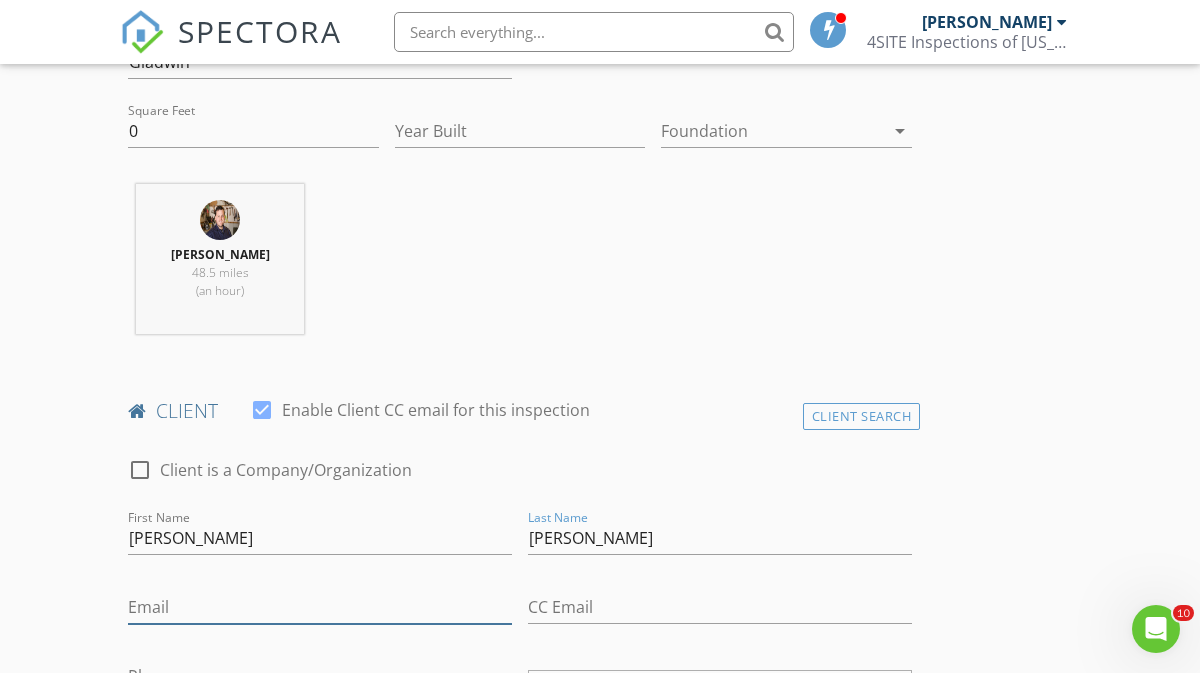click on "Email" at bounding box center [320, 607] 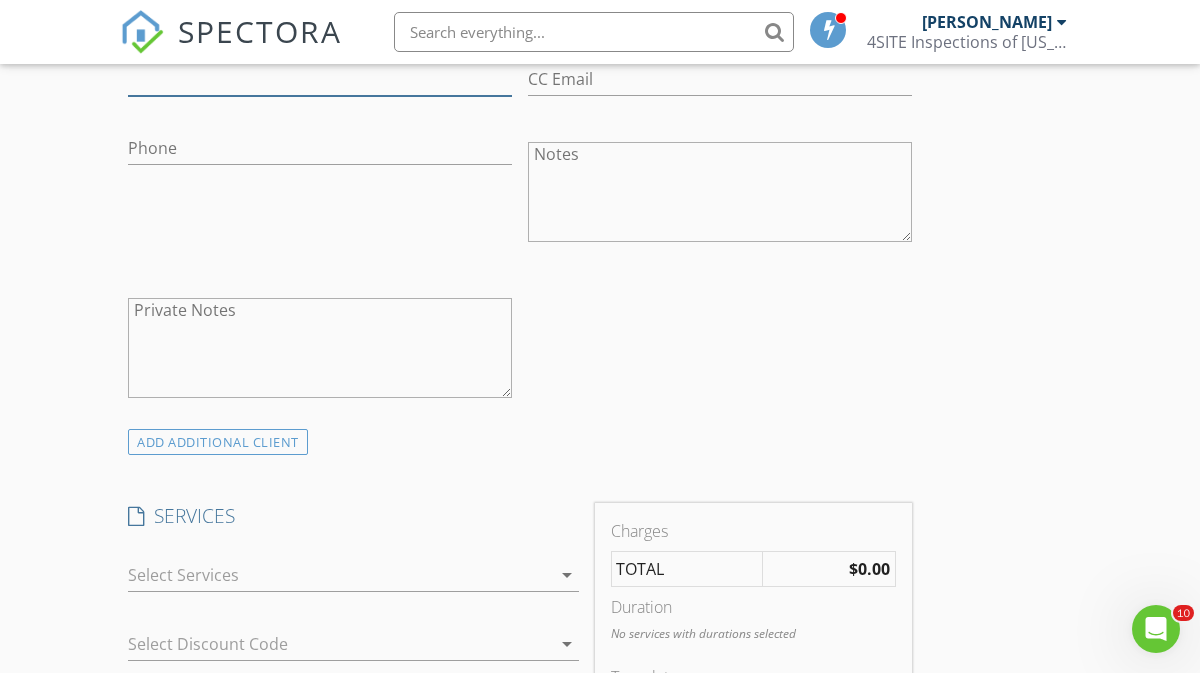 scroll, scrollTop: 1228, scrollLeft: 0, axis: vertical 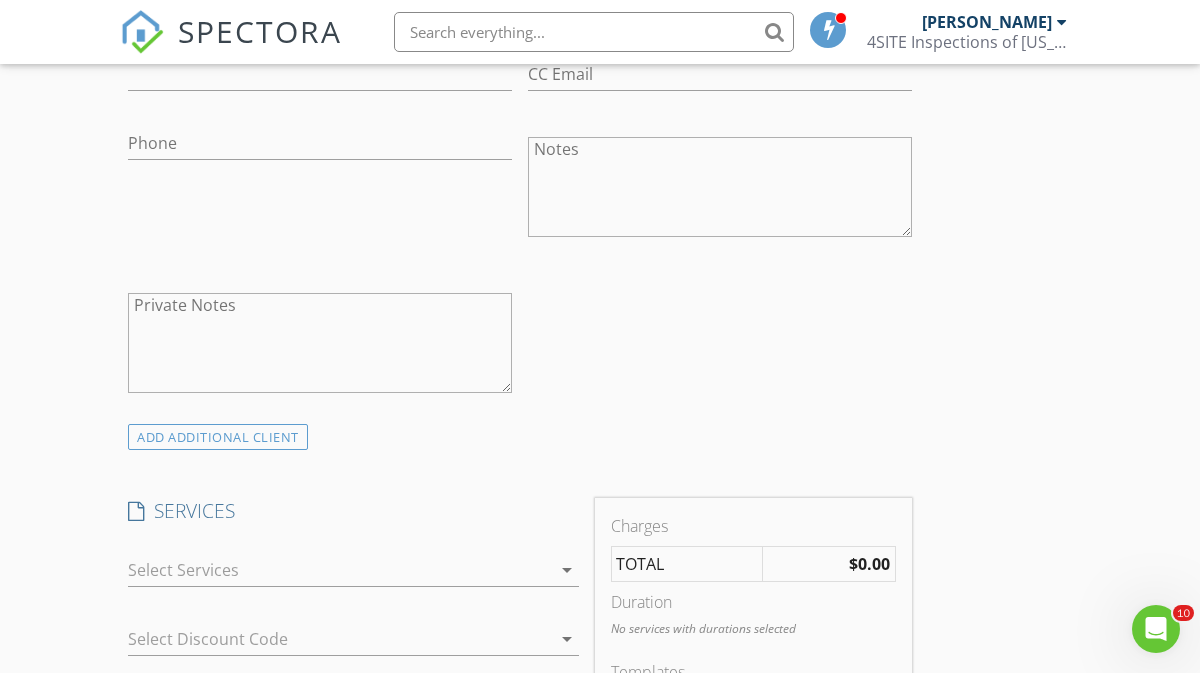 click at bounding box center [339, 570] 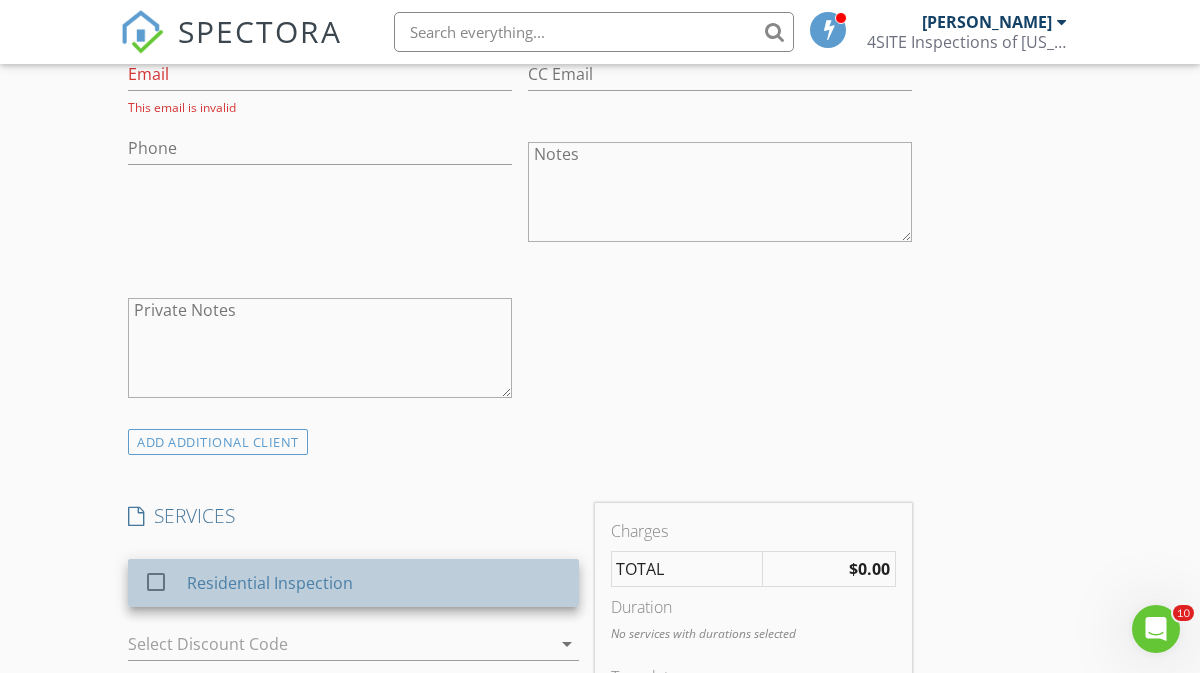 click on "Residential Inspection" at bounding box center [270, 583] 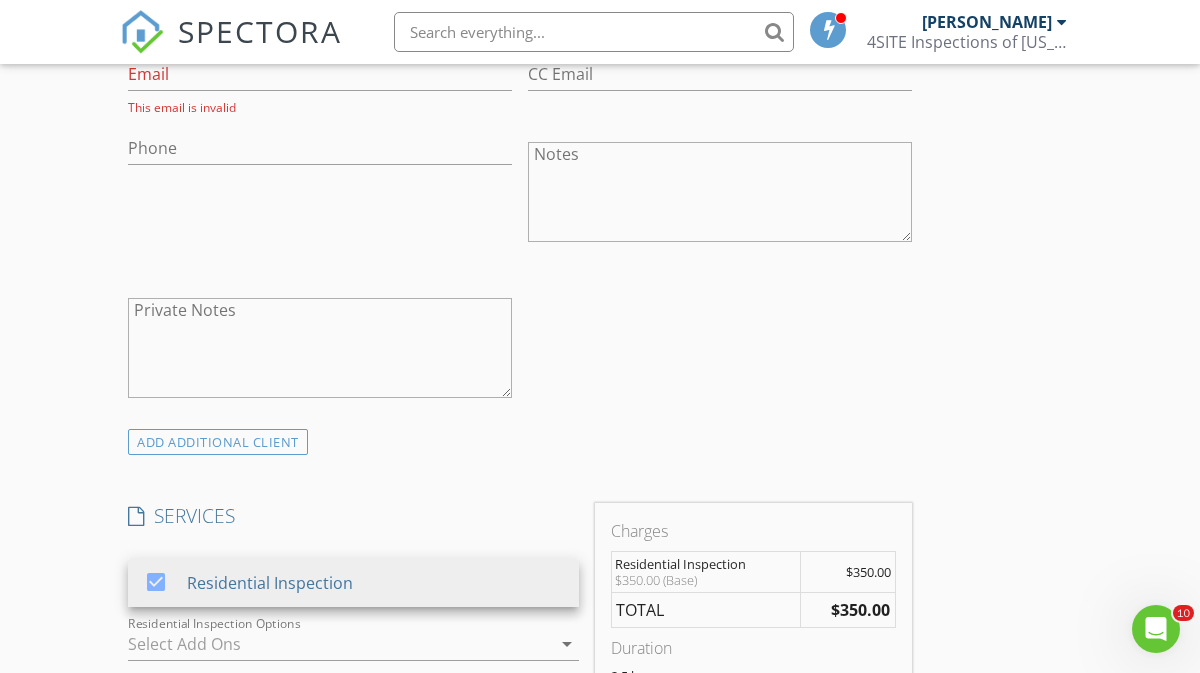 click on "INSPECTOR(S)
check_box   Steven Owens   PRIMARY   check_box_outline_blank   Matthew Chappel     Steven Owens arrow_drop_down   check_box_outline_blank Steven Owens specifically requested
Date/Time
07/14/2025 1:00 PM
Location
Address Search       Address 1571 Loebrich Rd   Unit   City Gladwin   State MI   Zip 48624   County Gladwin     Square Feet 0   Year Built   Foundation arrow_drop_down     Steven Owens     48.5 miles     (an hour)
client
check_box Enable Client CC email for this inspection   Client Search     check_box_outline_blank Client is a Company/Organization     First Name Renee   Last Name Stanton   Email This email is invalid   CC Email   Phone           Notes   Private Notes
ADD ADDITIONAL client
SERVICES
check_box   Residential Inspection   Residential Inspection" at bounding box center [520, 657] 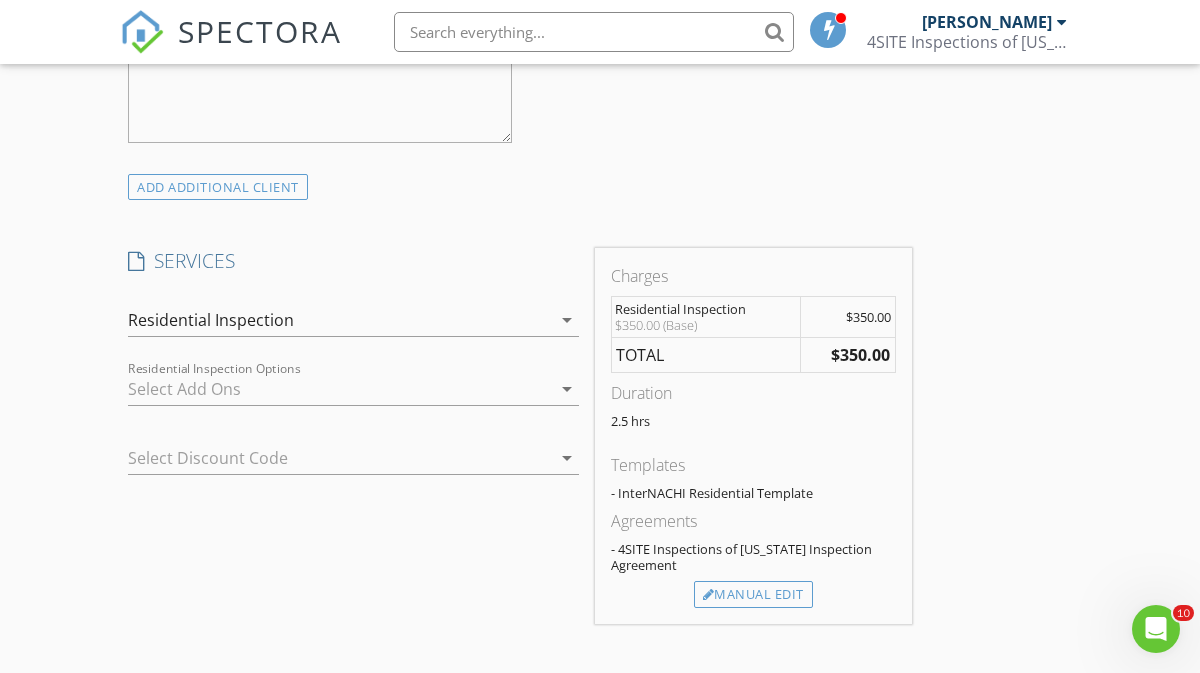 scroll, scrollTop: 1491, scrollLeft: 0, axis: vertical 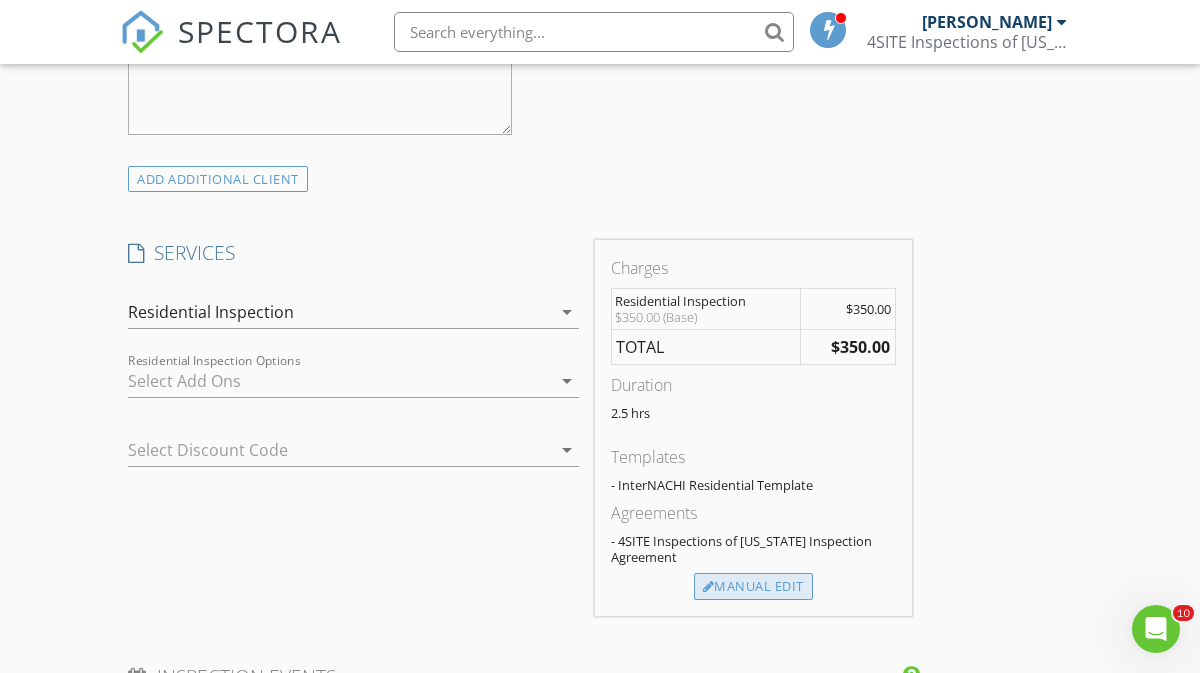 click on "Manual Edit" at bounding box center [753, 587] 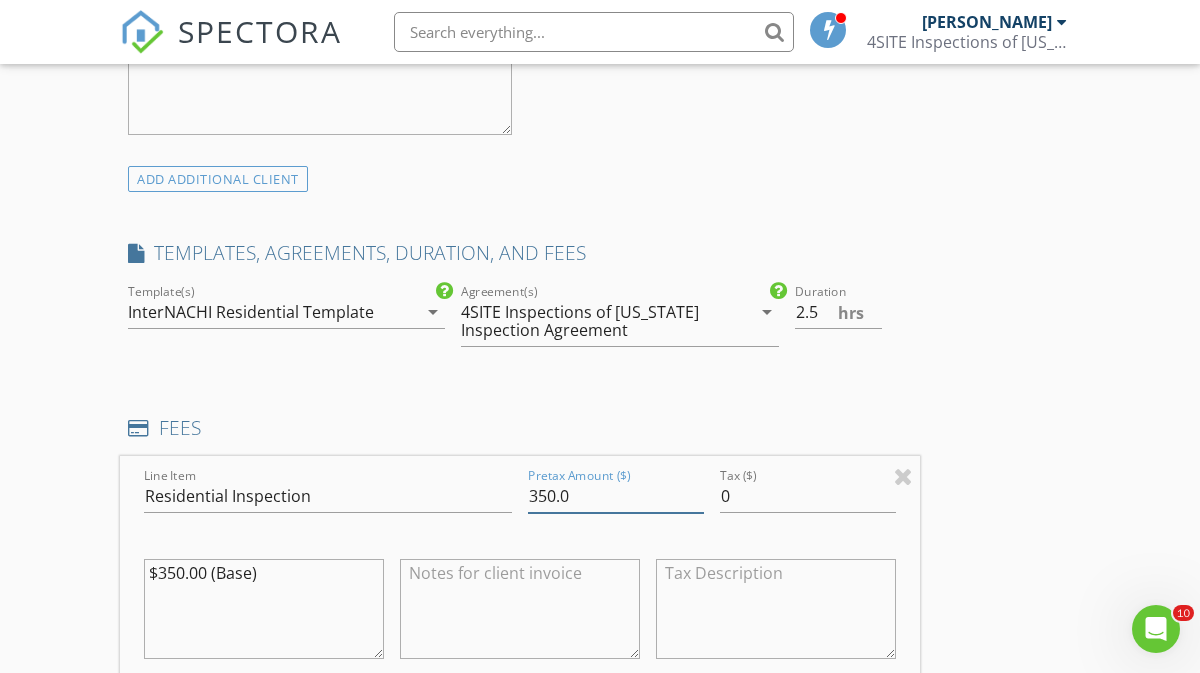 drag, startPoint x: 555, startPoint y: 495, endPoint x: 540, endPoint y: 496, distance: 15.033297 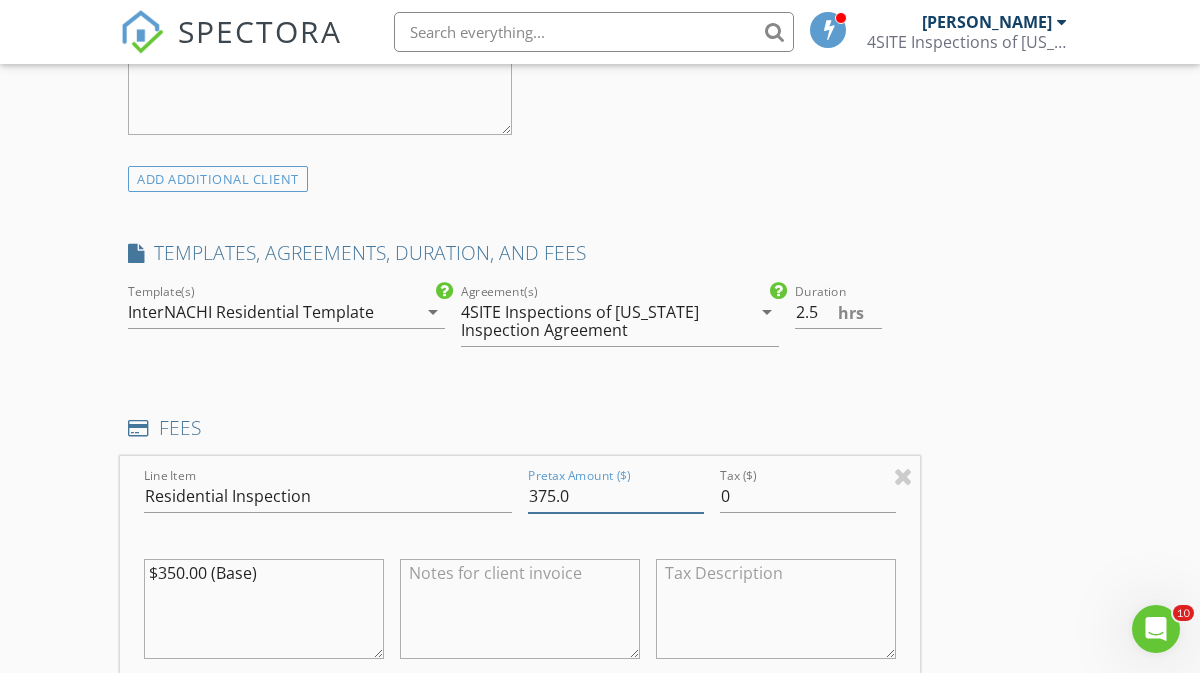 type on "375.0" 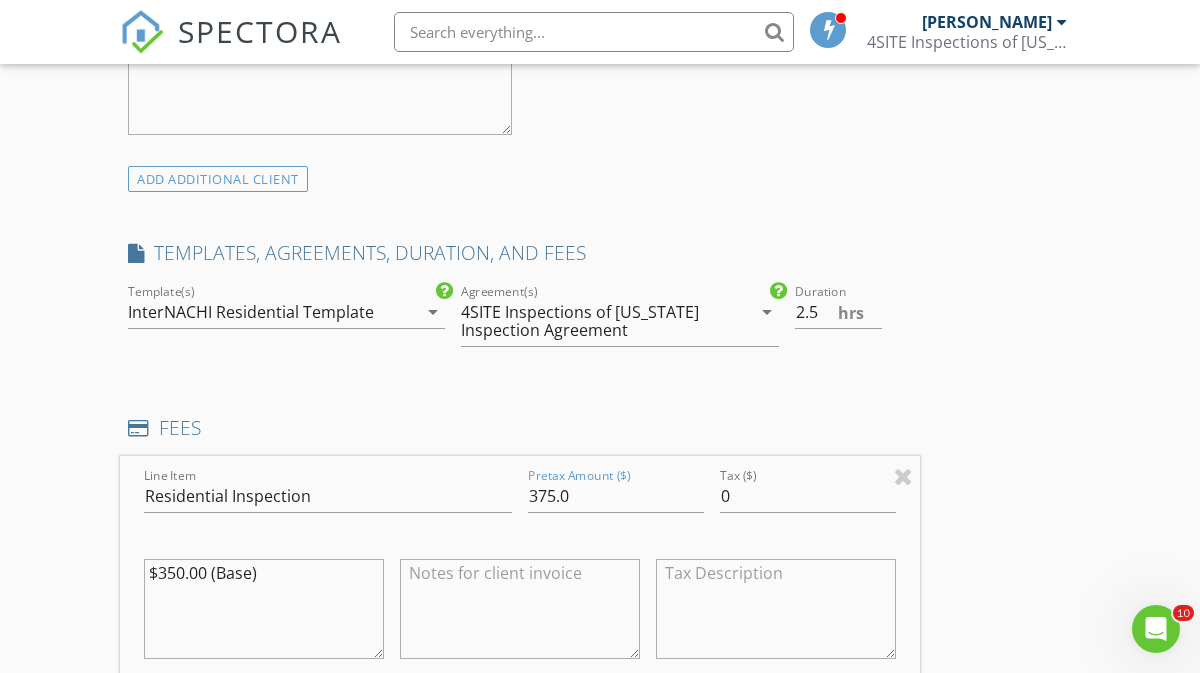 click on "INSPECTOR(S)
check_box   Steven Owens   PRIMARY   check_box_outline_blank   Matthew Chappel     Steven Owens arrow_drop_down   check_box_outline_blank Steven Owens specifically requested
Date/Time
07/14/2025 1:00 PM
Location
Address Search       Address 1571 Loebrich Rd   Unit   City Gladwin   State MI   Zip 48624   County Gladwin     Square Feet 0   Year Built   Foundation arrow_drop_down     Steven Owens     48.5 miles     (an hour)
client
check_box Enable Client CC email for this inspection   Client Search     check_box_outline_blank Client is a Company/Organization     First Name Renee   Last Name Stanton   Email This email is invalid   CC Email   Phone           Notes   Private Notes
ADD ADDITIONAL client
SERVICES
check_box   Residential Inspection   arrow_drop_down" at bounding box center [600, 556] 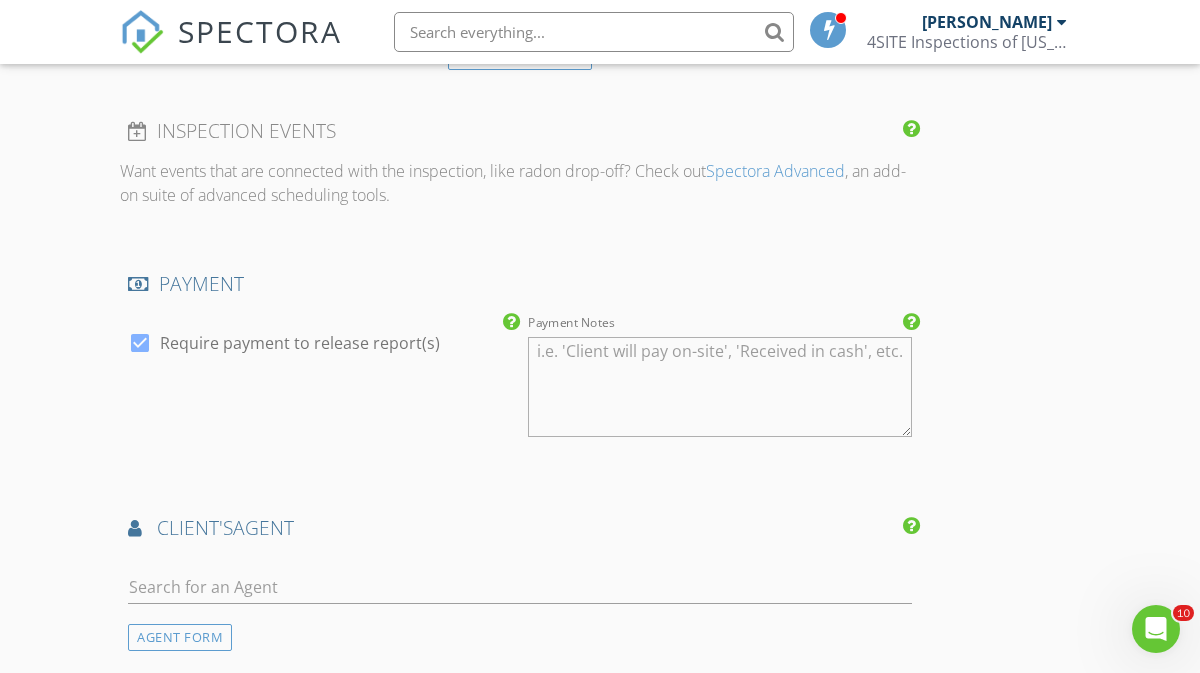scroll, scrollTop: 2244, scrollLeft: 0, axis: vertical 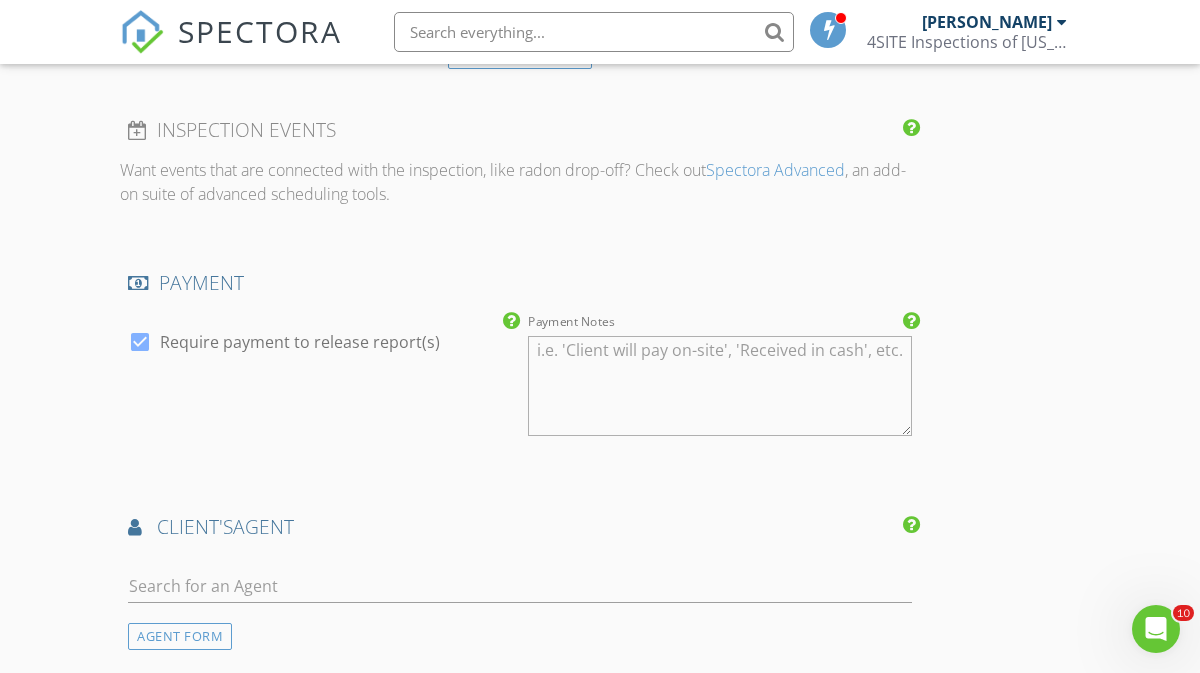 click at bounding box center [520, 596] 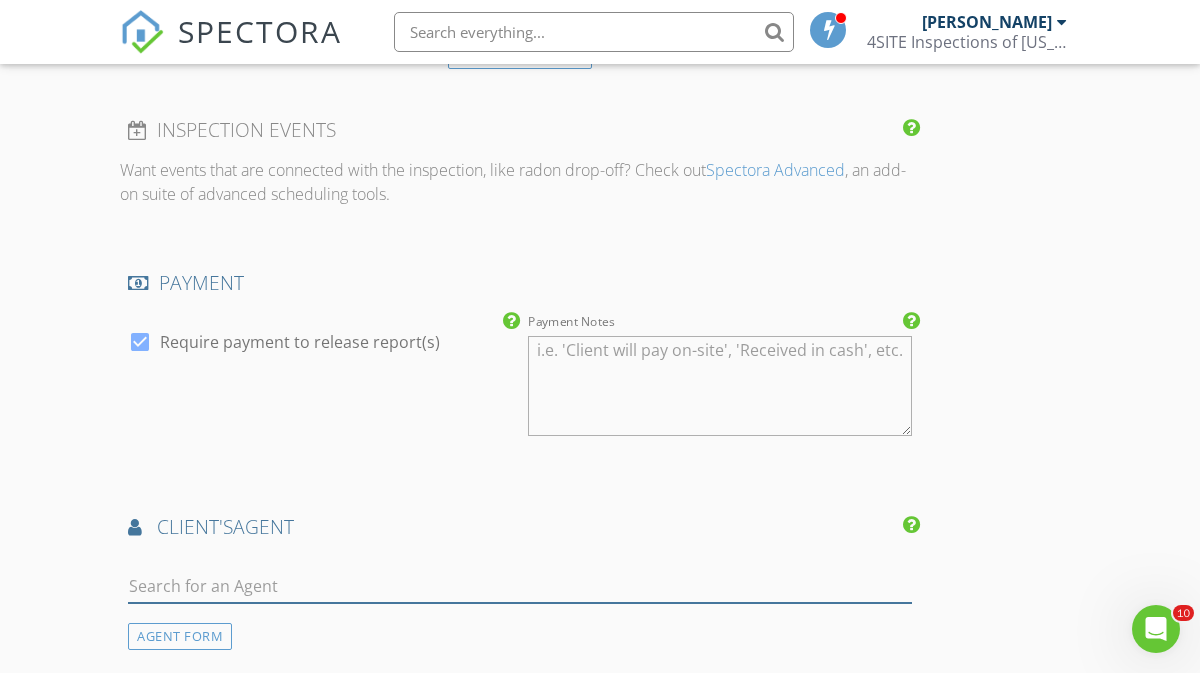 click at bounding box center (520, 586) 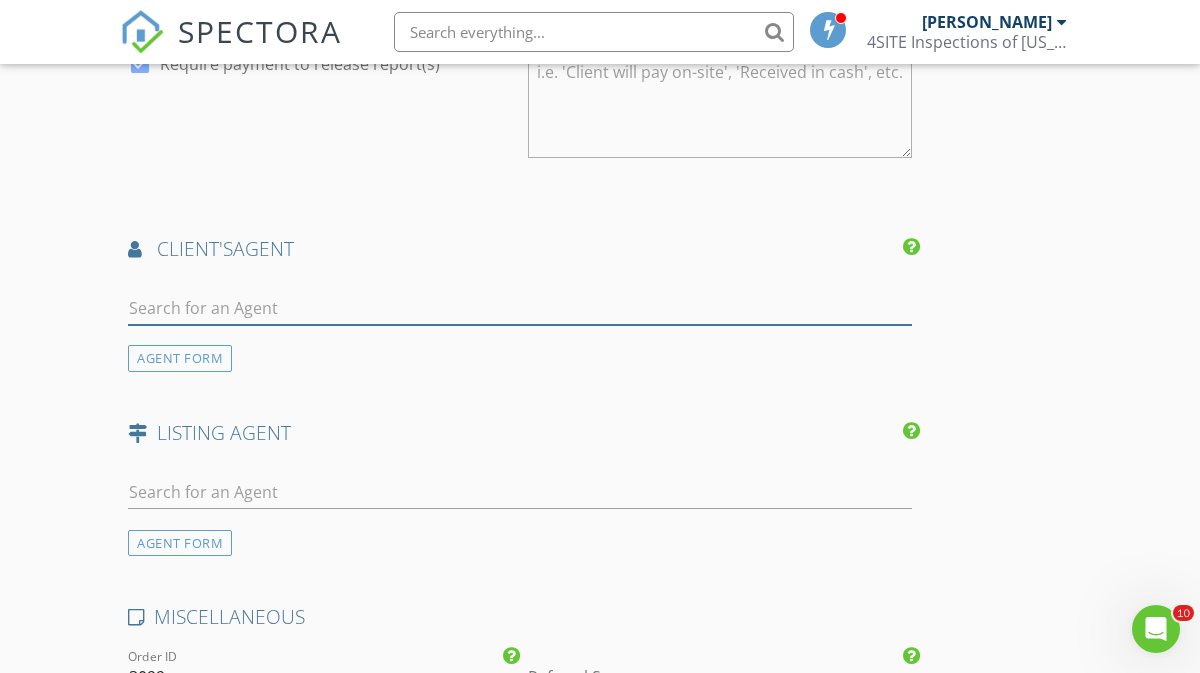 scroll, scrollTop: 2609, scrollLeft: 0, axis: vertical 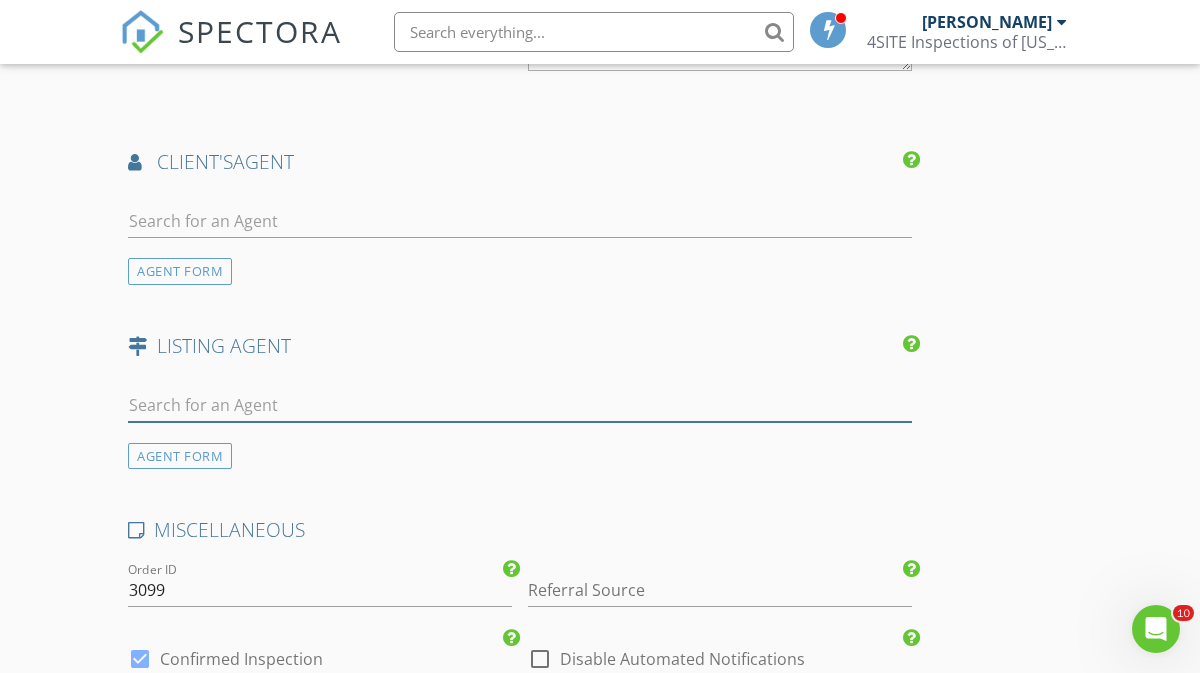 click at bounding box center (520, 405) 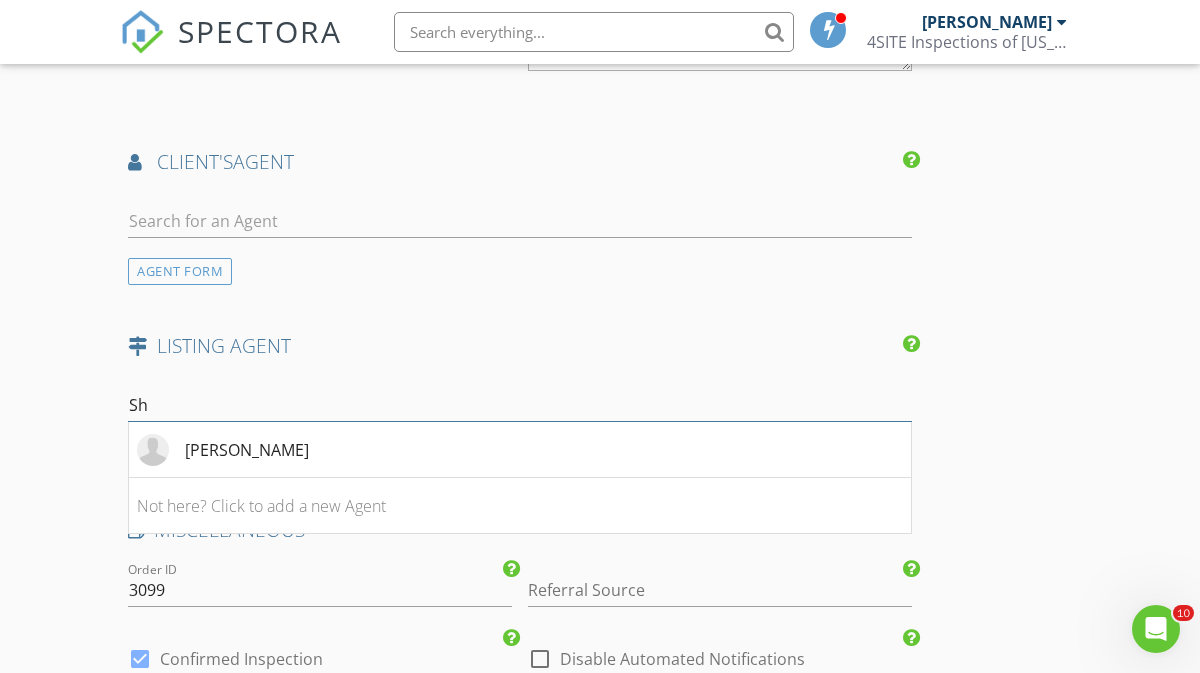 type on "S" 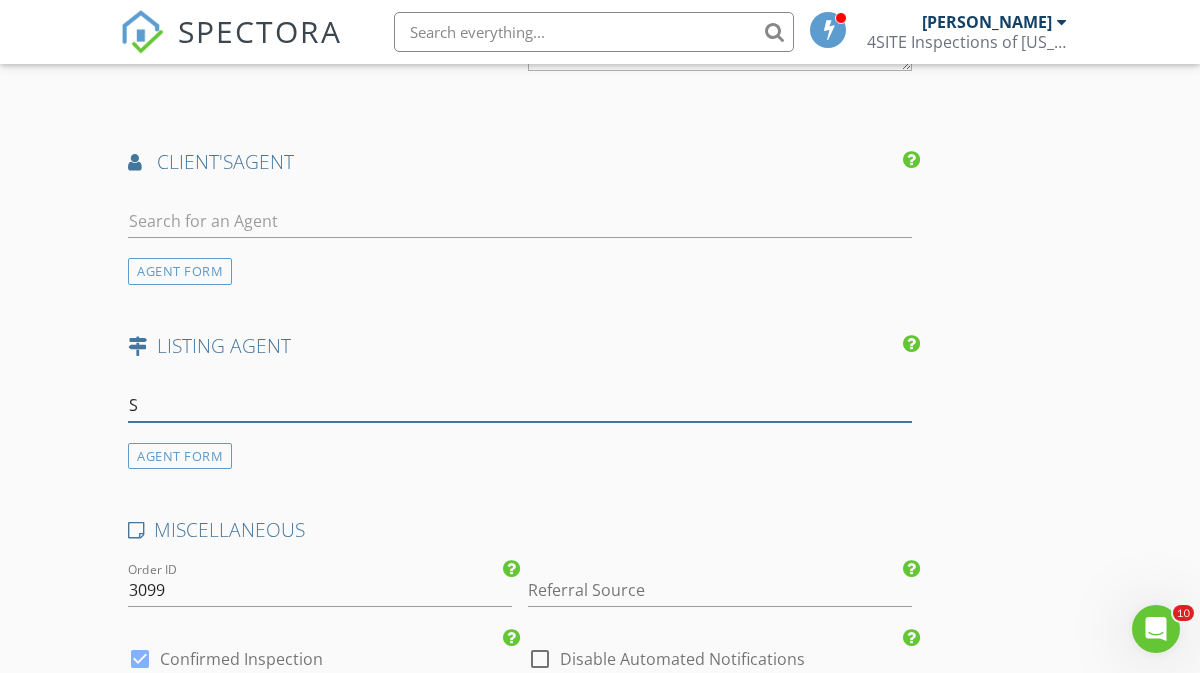 type 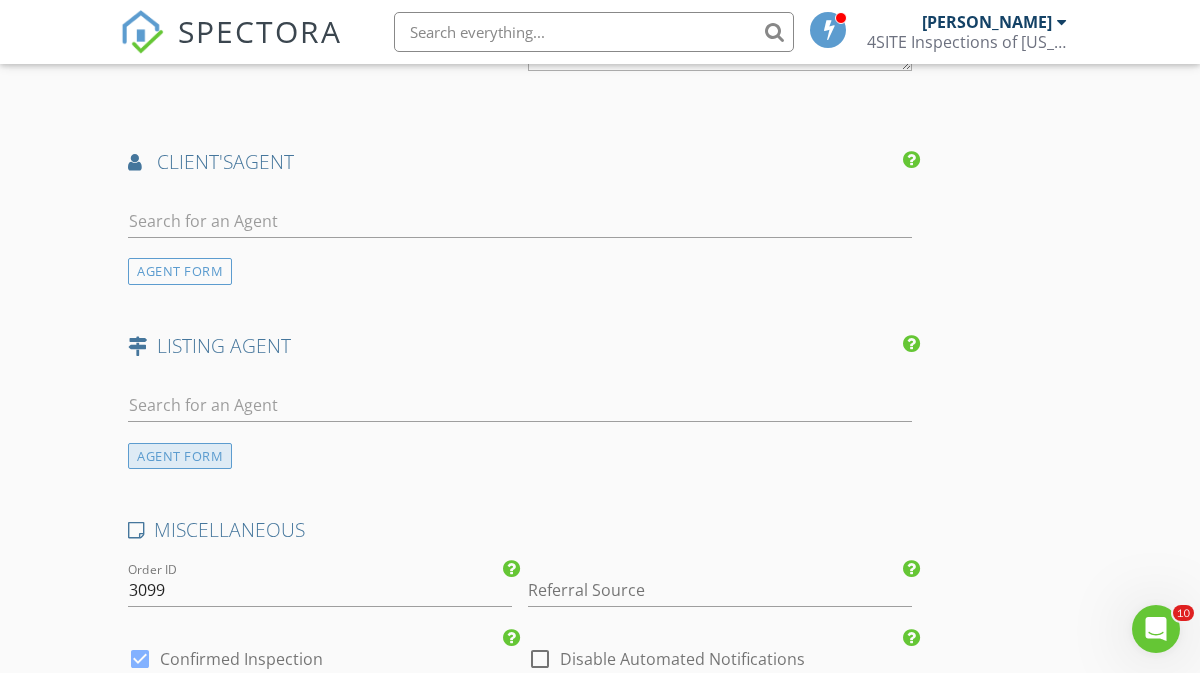 click on "AGENT FORM" at bounding box center (180, 456) 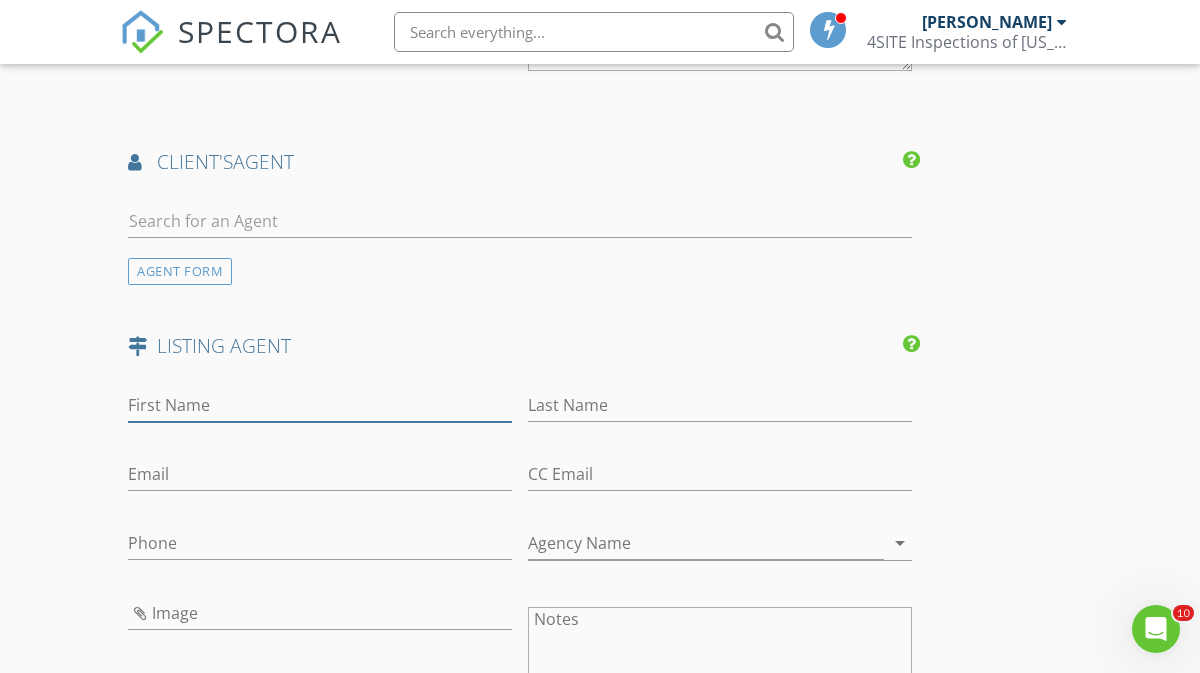 click on "First Name" at bounding box center (320, 405) 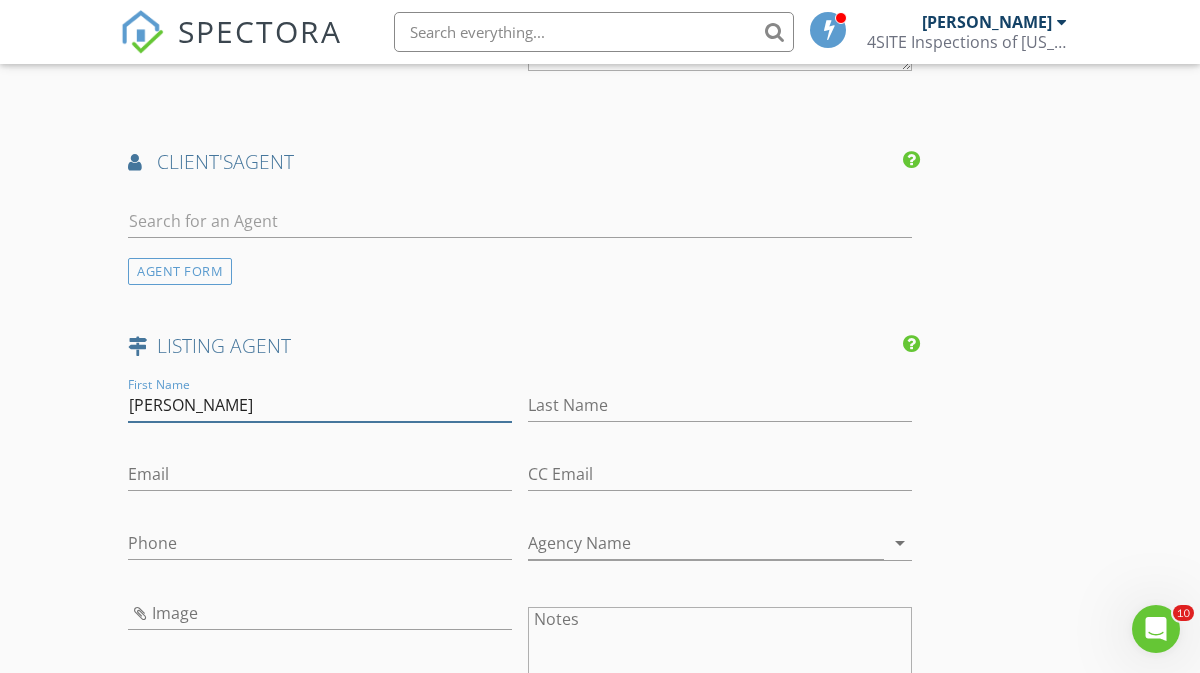 type on "Mike" 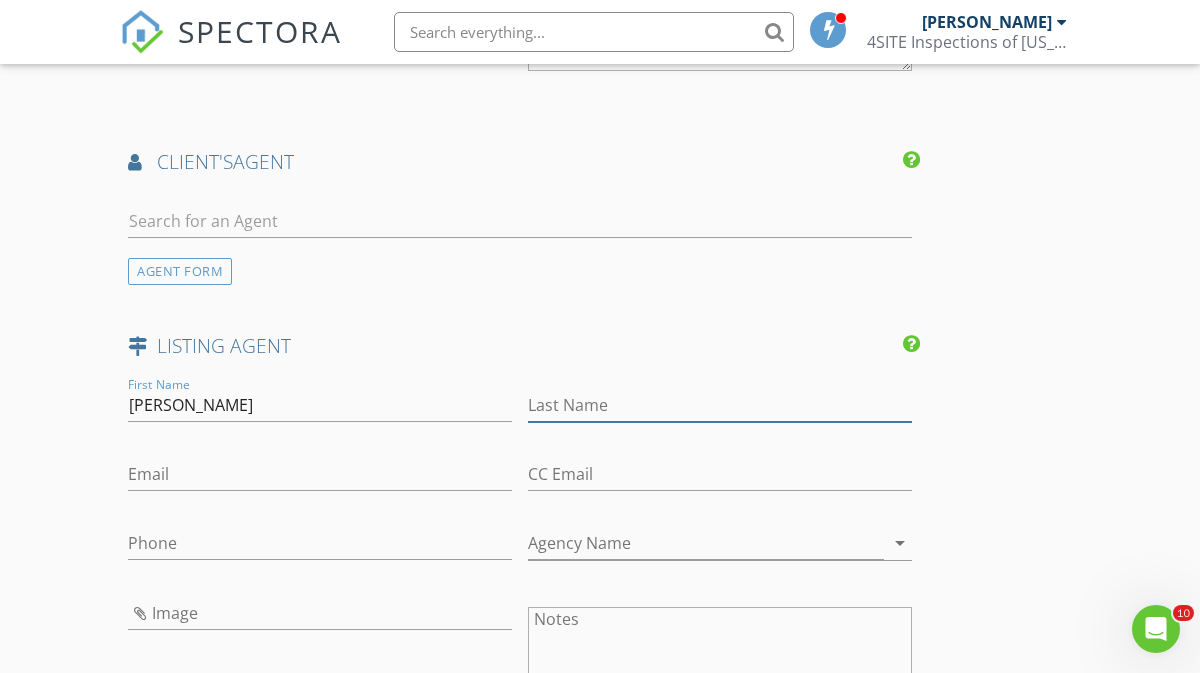 click on "Last Name" at bounding box center (720, 405) 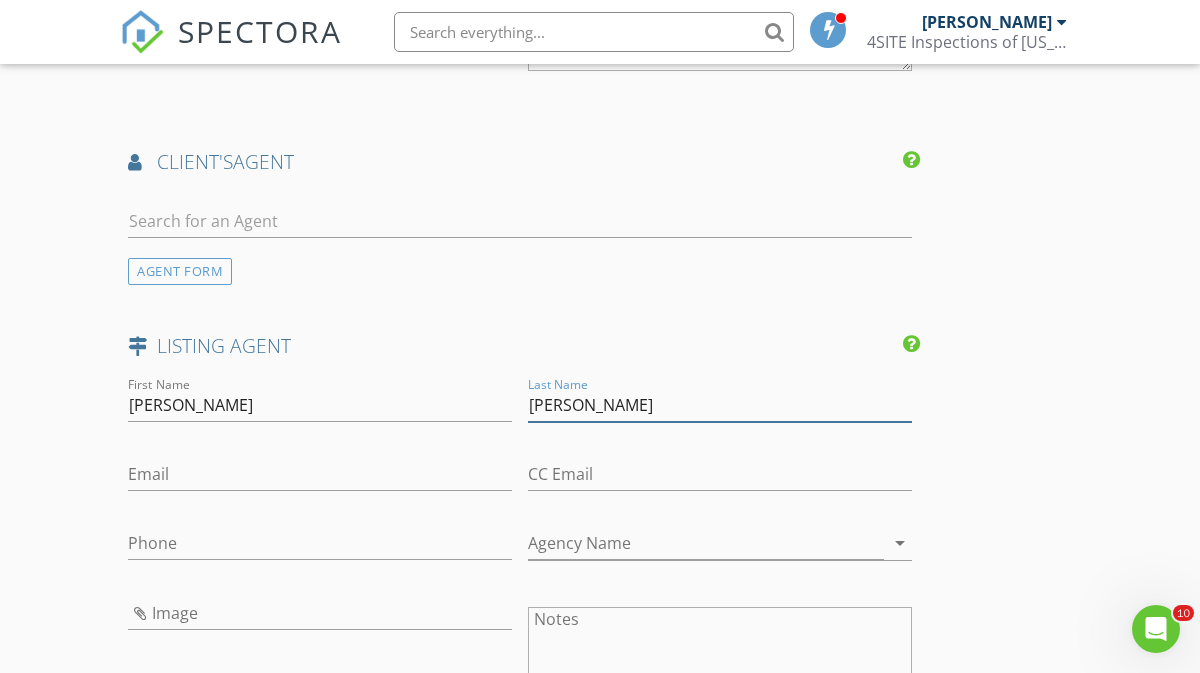 type on "Sheridan" 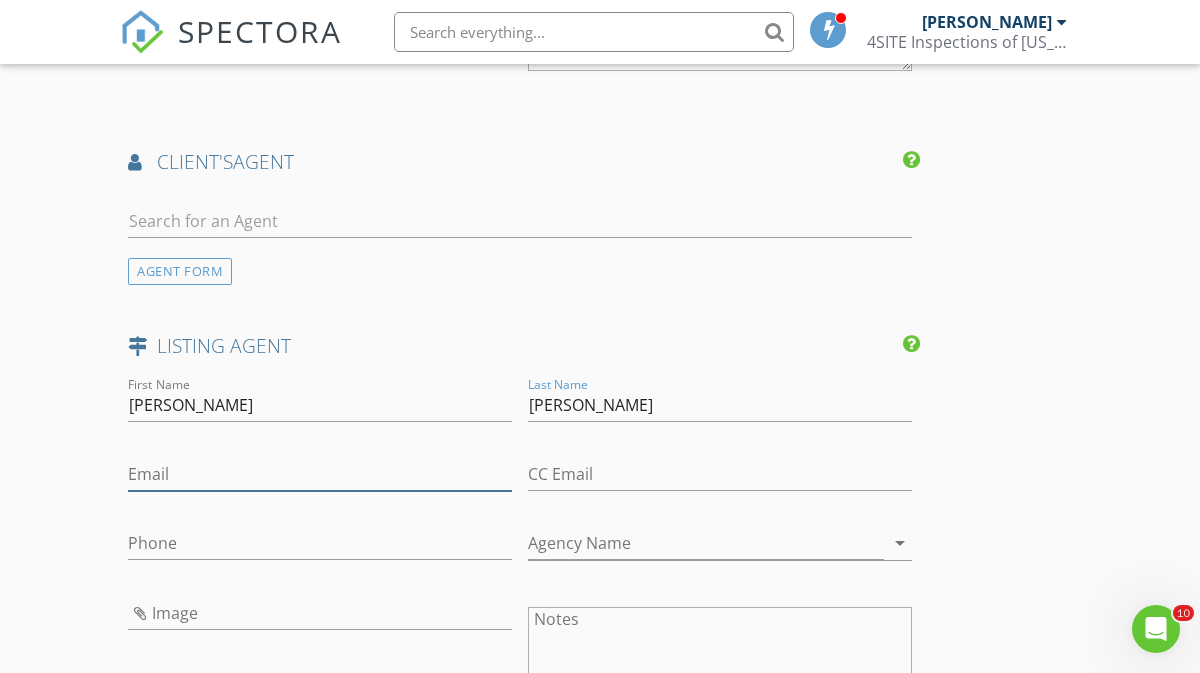click on "Email" at bounding box center (320, 474) 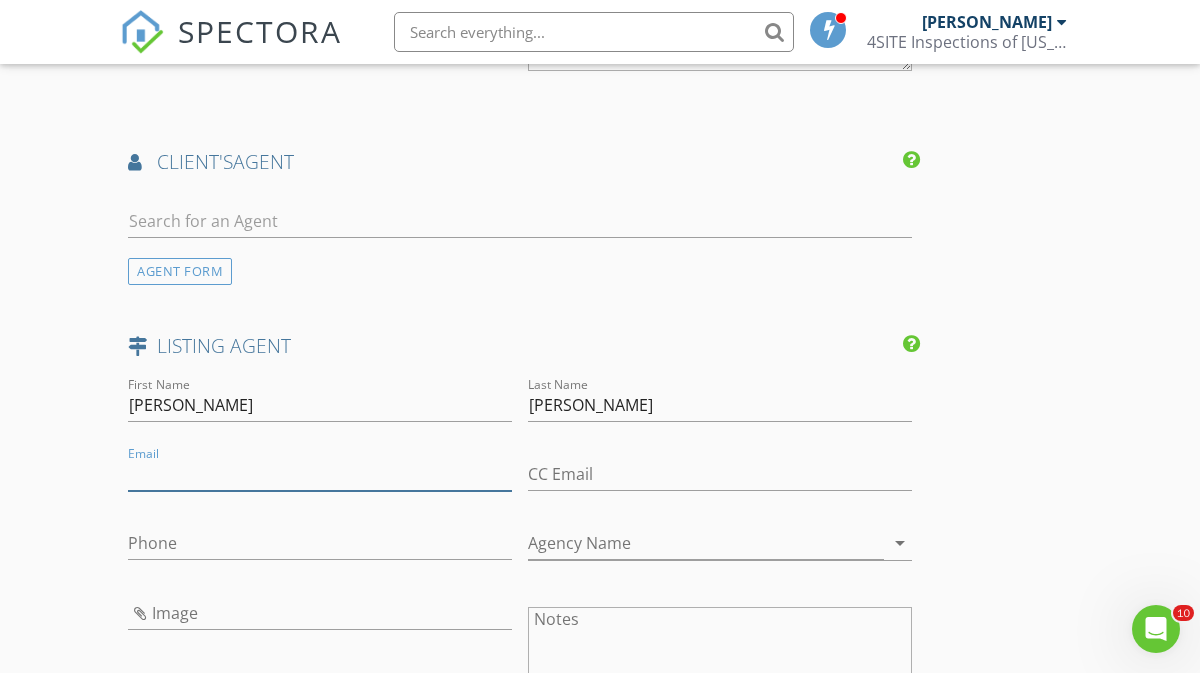 paste on "[EMAIL_ADDRESS][DOMAIN_NAME]" 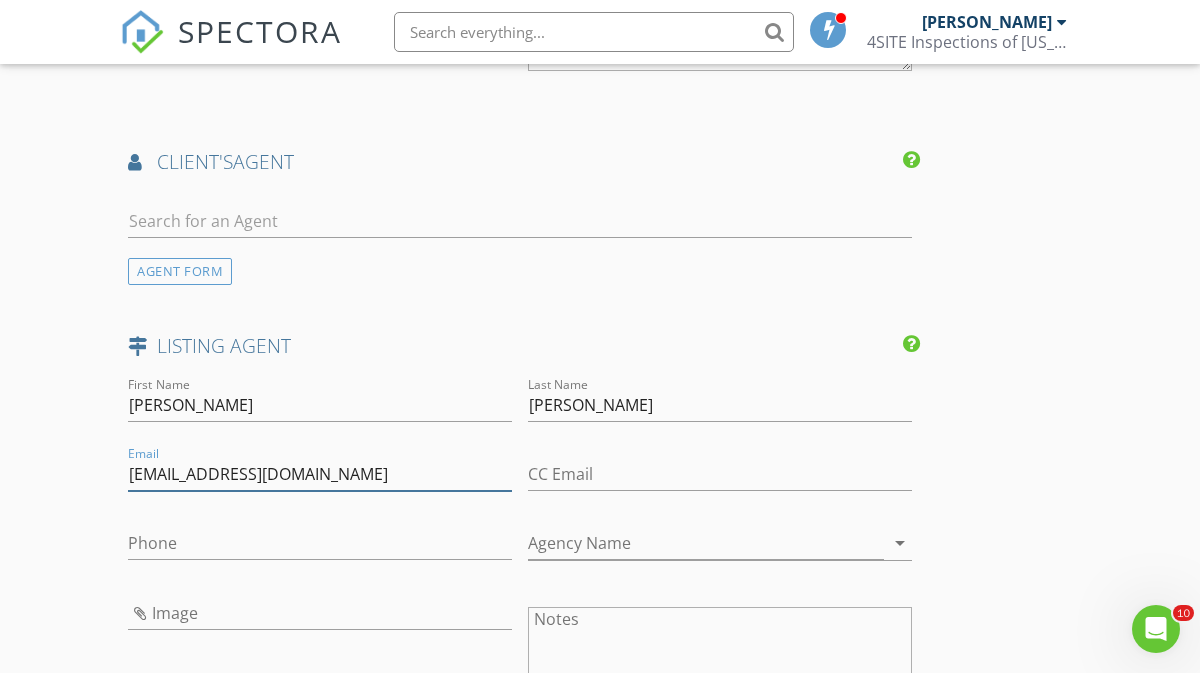 type on "[EMAIL_ADDRESS][DOMAIN_NAME]" 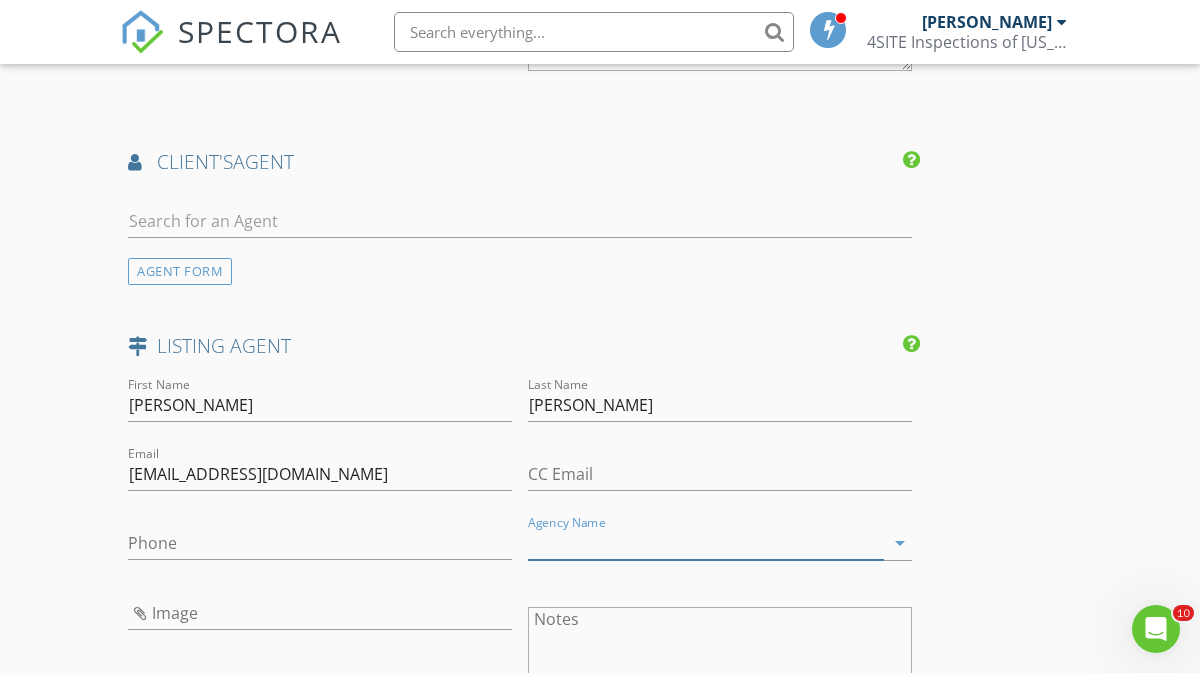 click on "Agency Name" at bounding box center [706, 543] 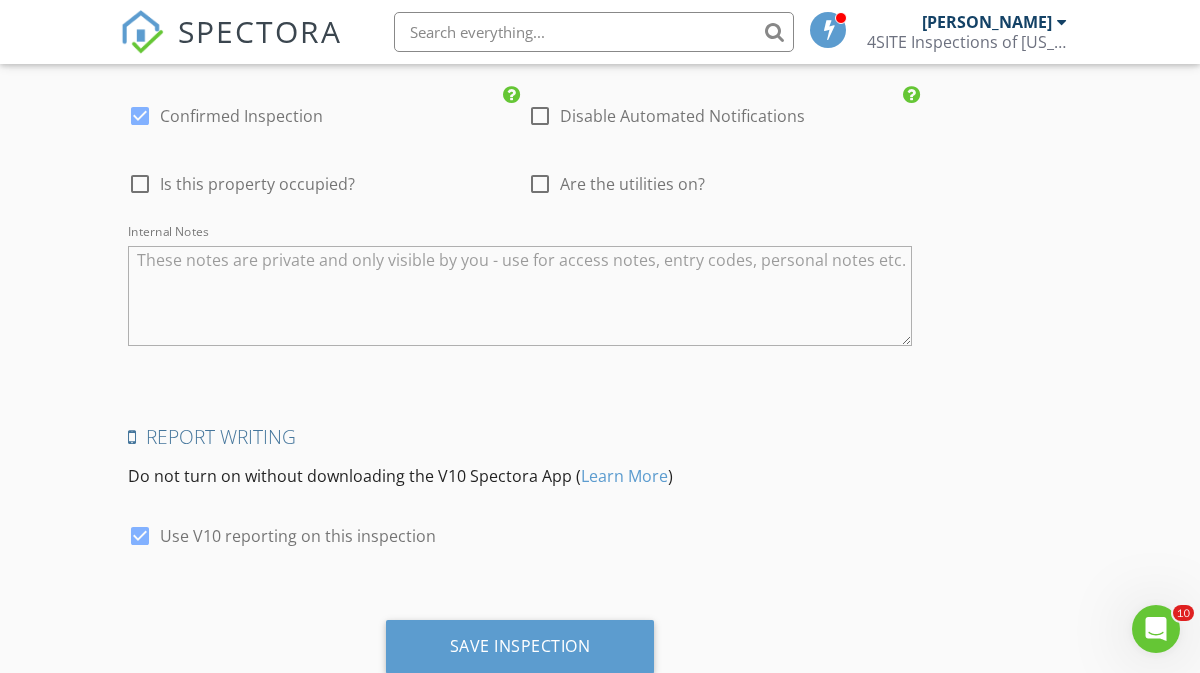 scroll, scrollTop: 3635, scrollLeft: 0, axis: vertical 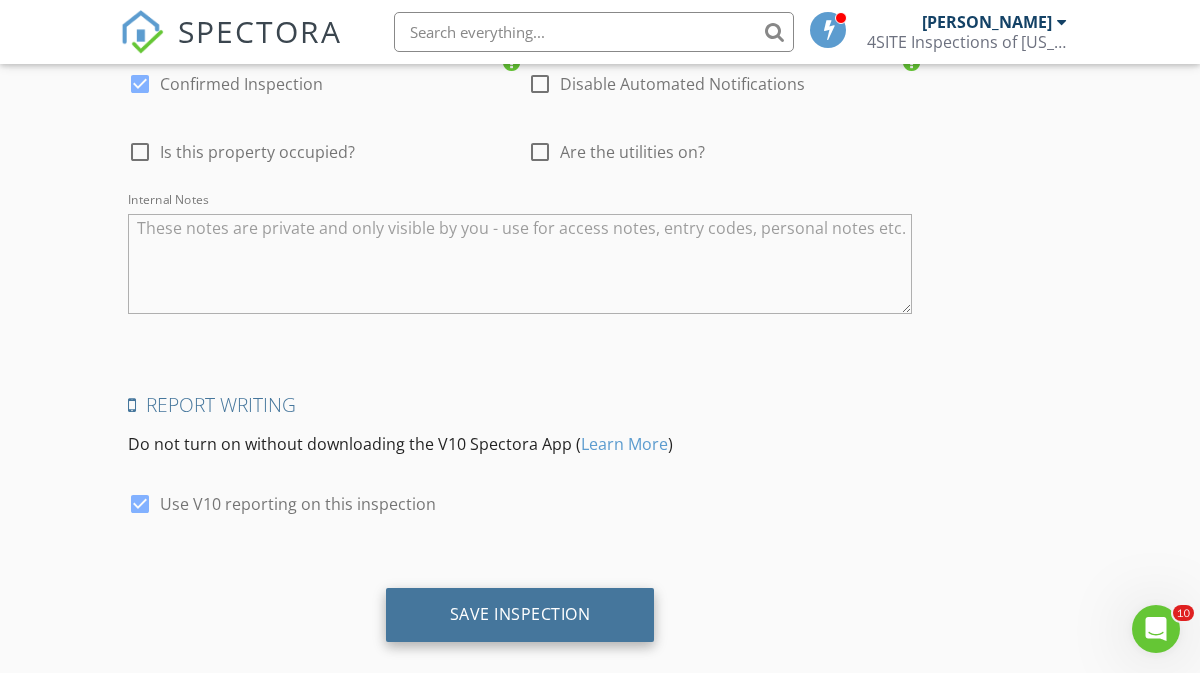 click on "Save Inspection" at bounding box center (520, 615) 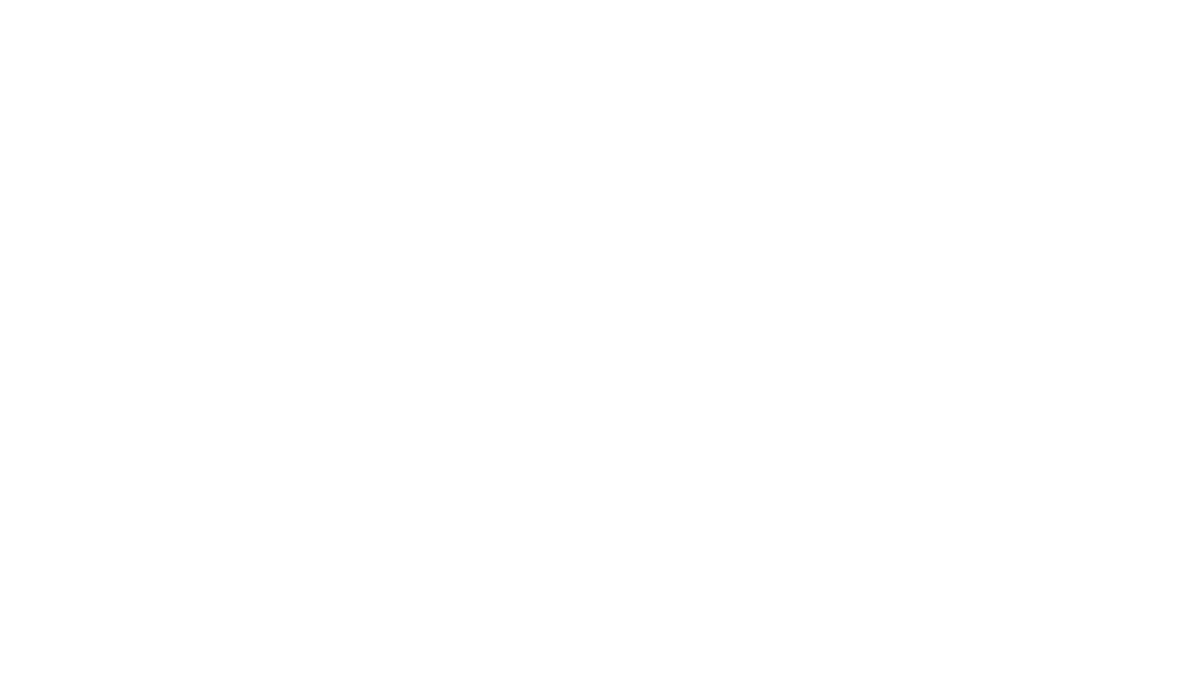 scroll, scrollTop: 0, scrollLeft: 0, axis: both 